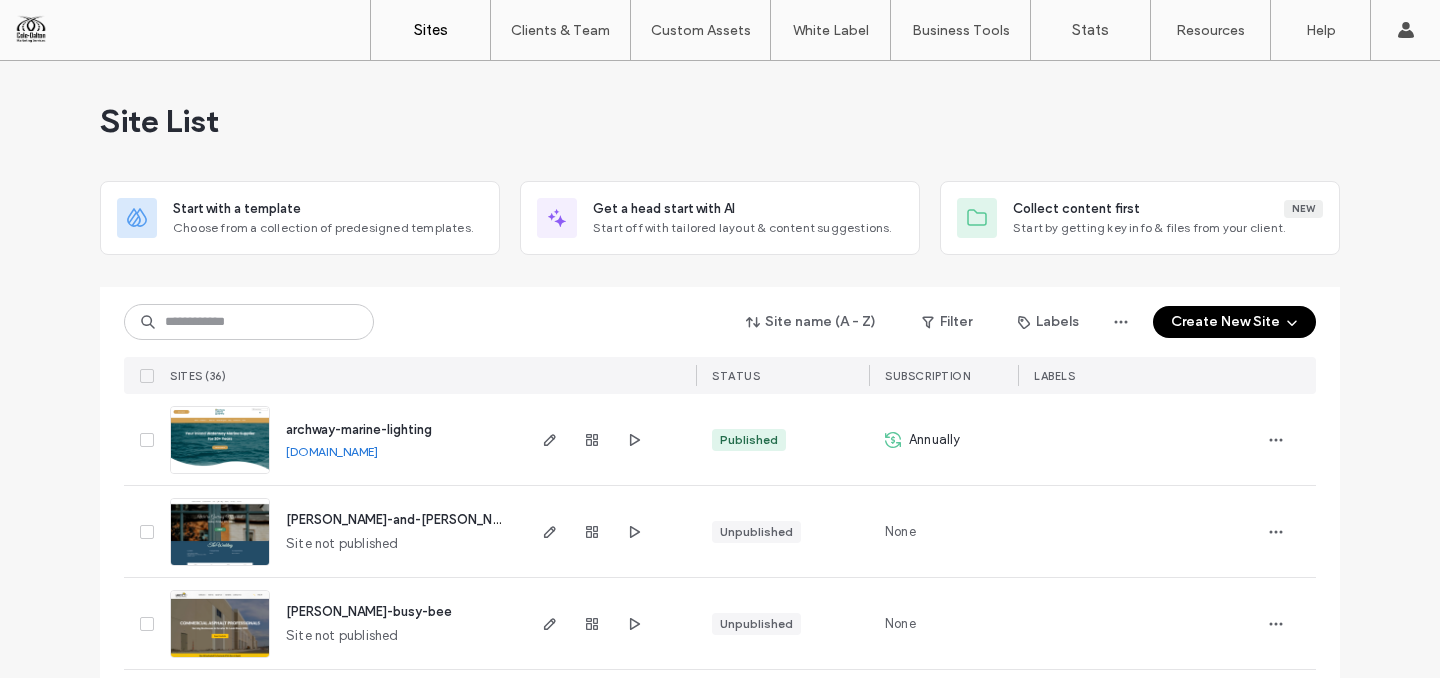 scroll, scrollTop: 0, scrollLeft: 0, axis: both 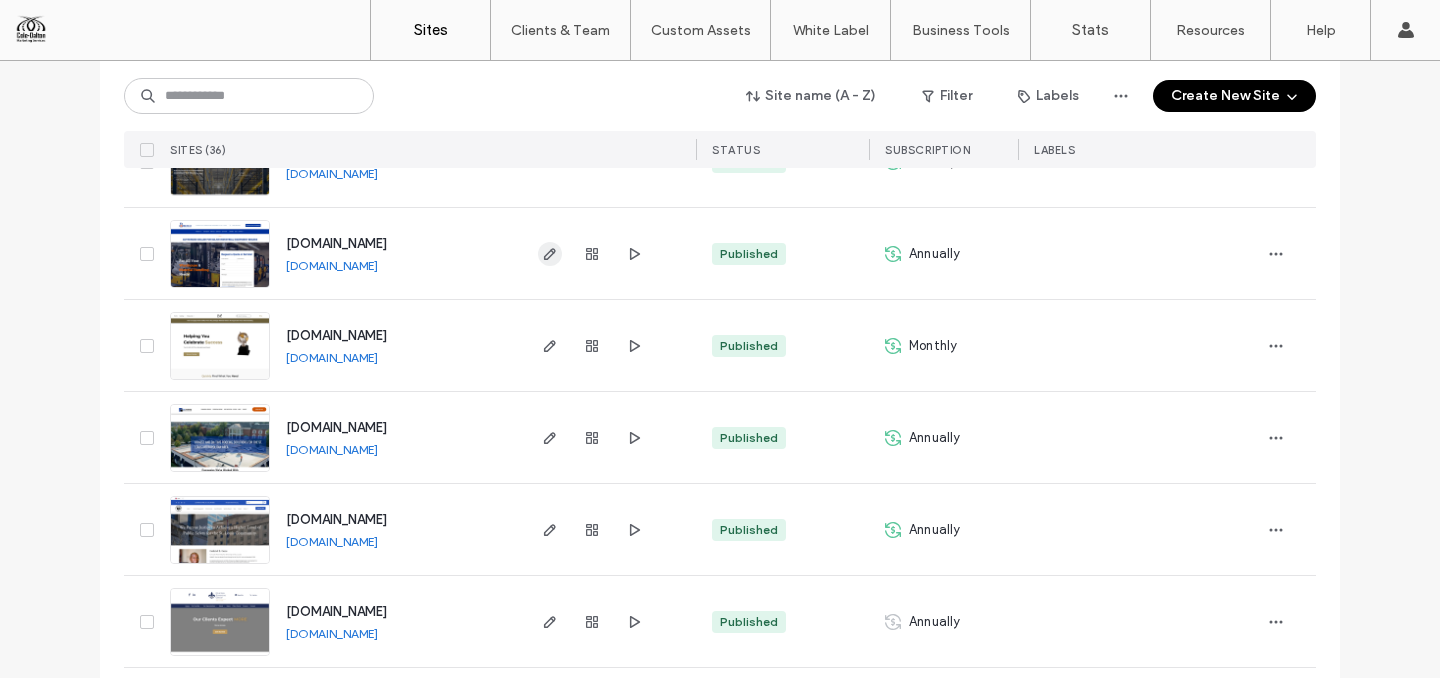 click 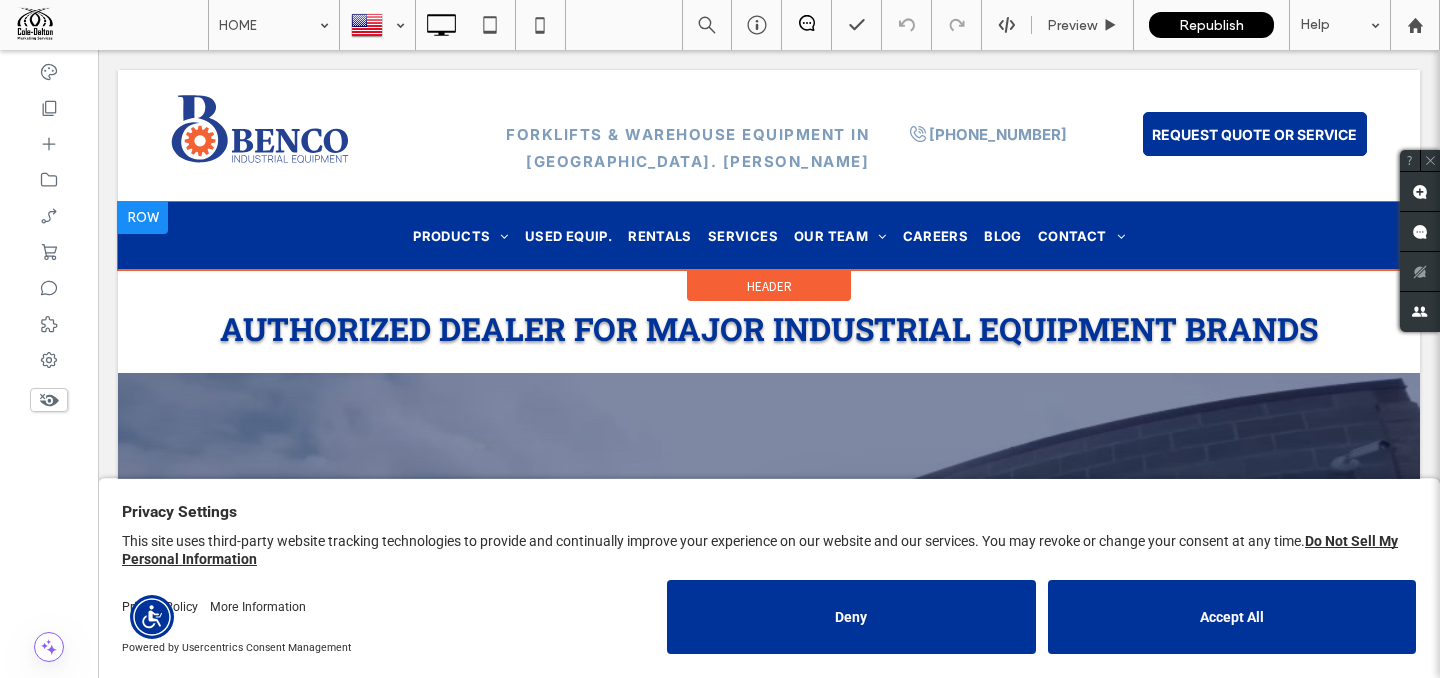 scroll, scrollTop: 0, scrollLeft: 0, axis: both 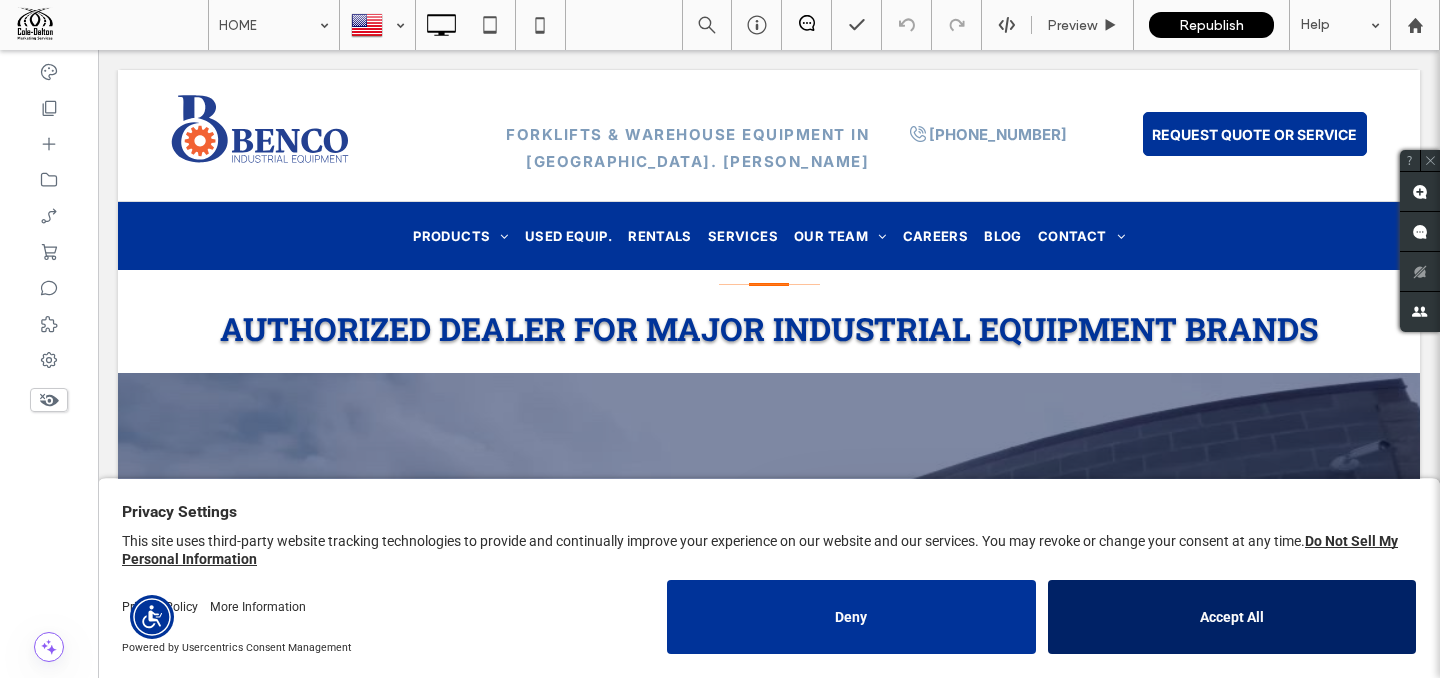 click on "Accept All" at bounding box center [1232, 617] 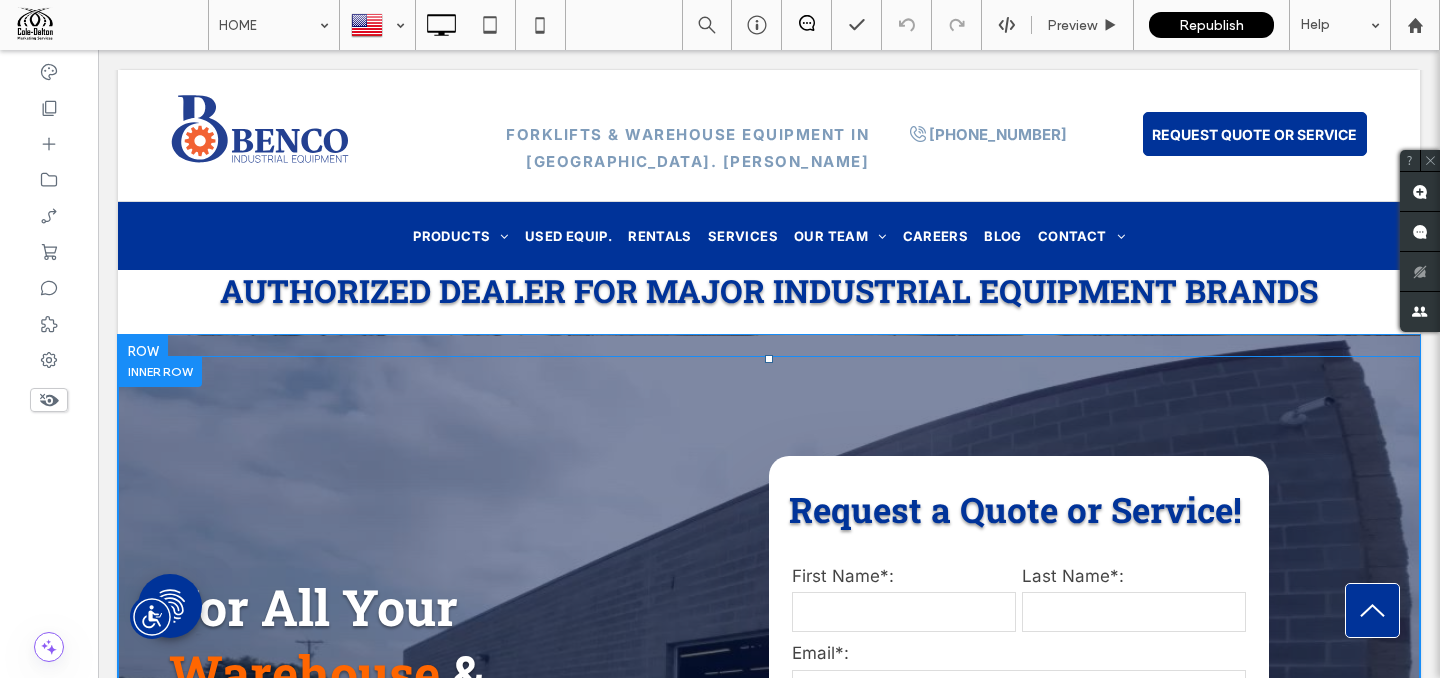 scroll, scrollTop: 0, scrollLeft: 0, axis: both 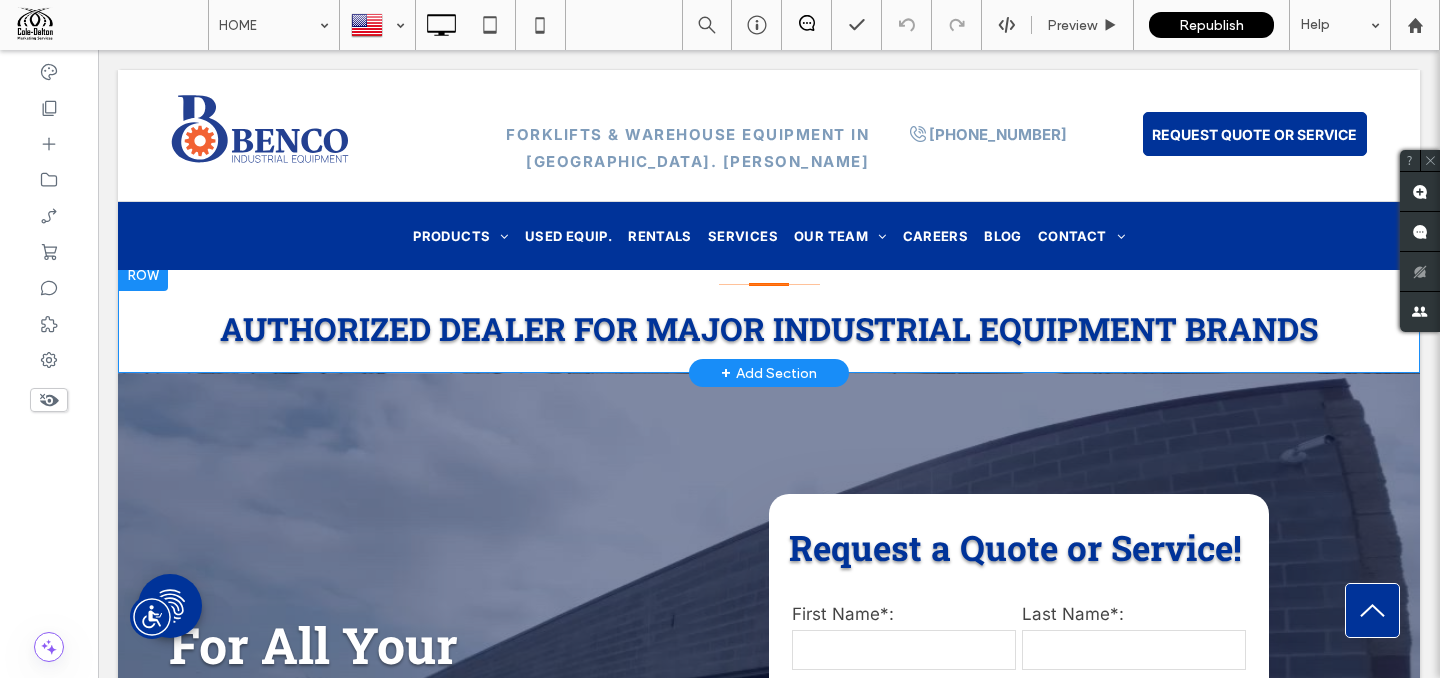 click on "Authorized Dealer For Major Industrial Equipment Brands
Click To Paste" at bounding box center (769, 316) 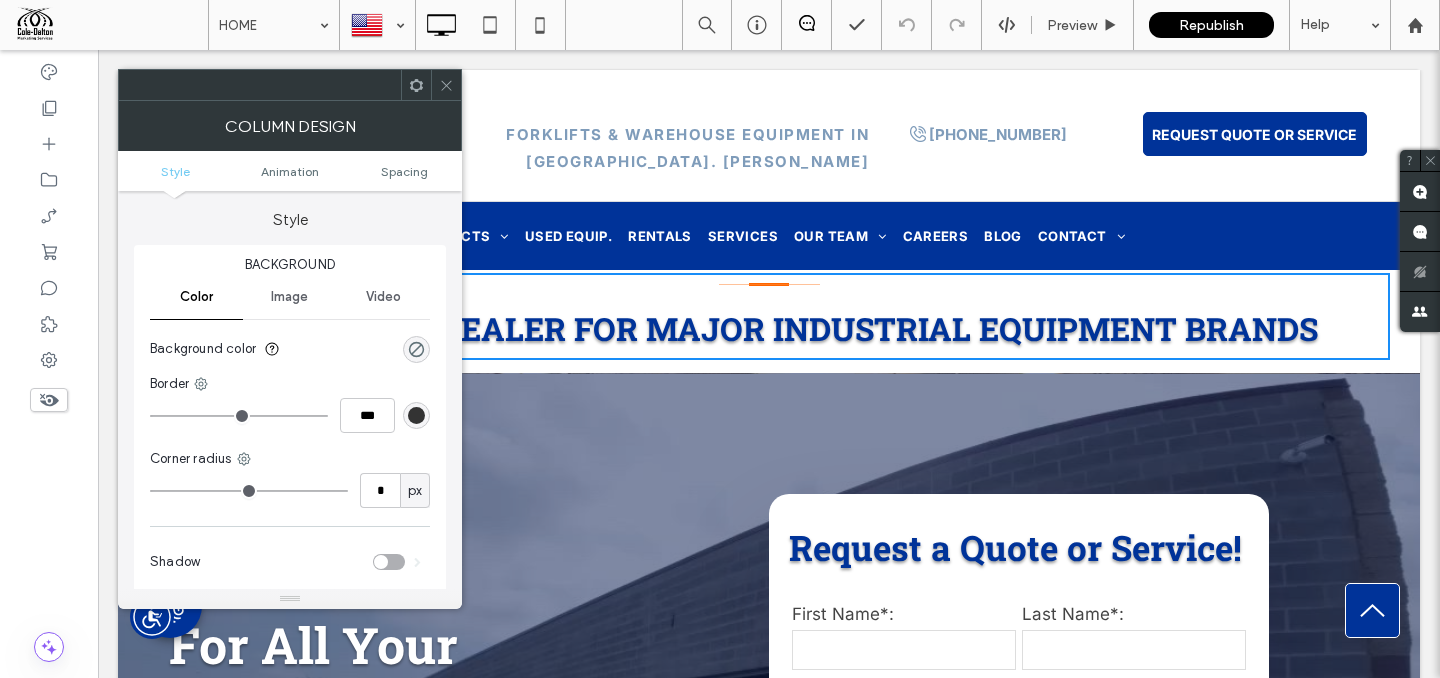 click 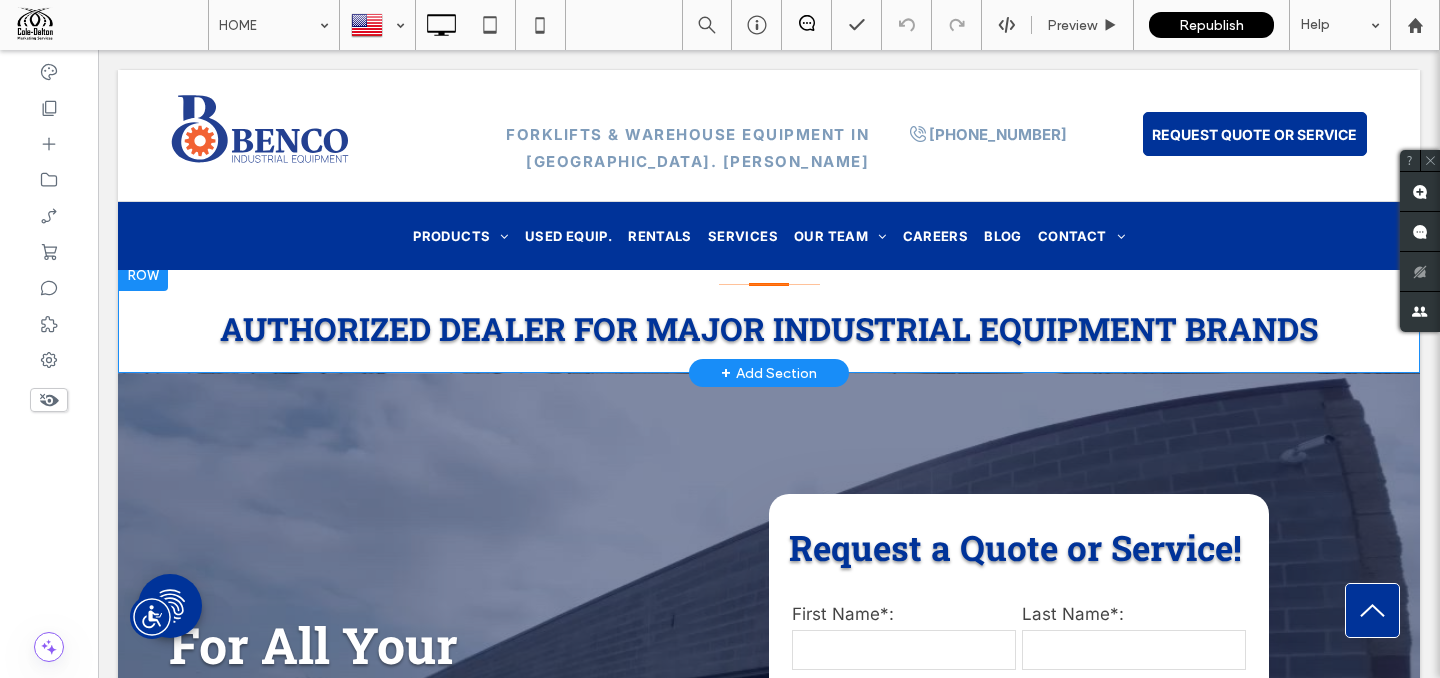 click on "Authorized Dealer For Major Industrial Equipment Brands
Click To Paste" at bounding box center (769, 316) 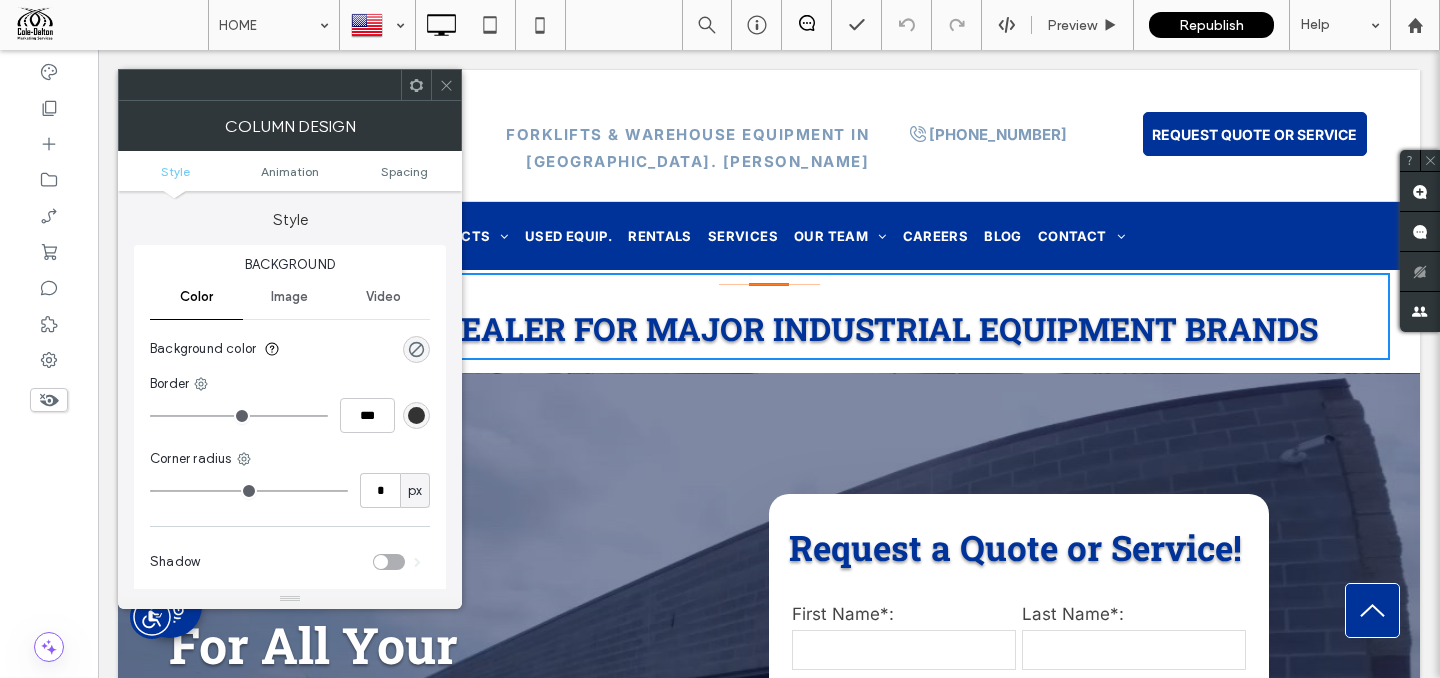click at bounding box center [446, 85] 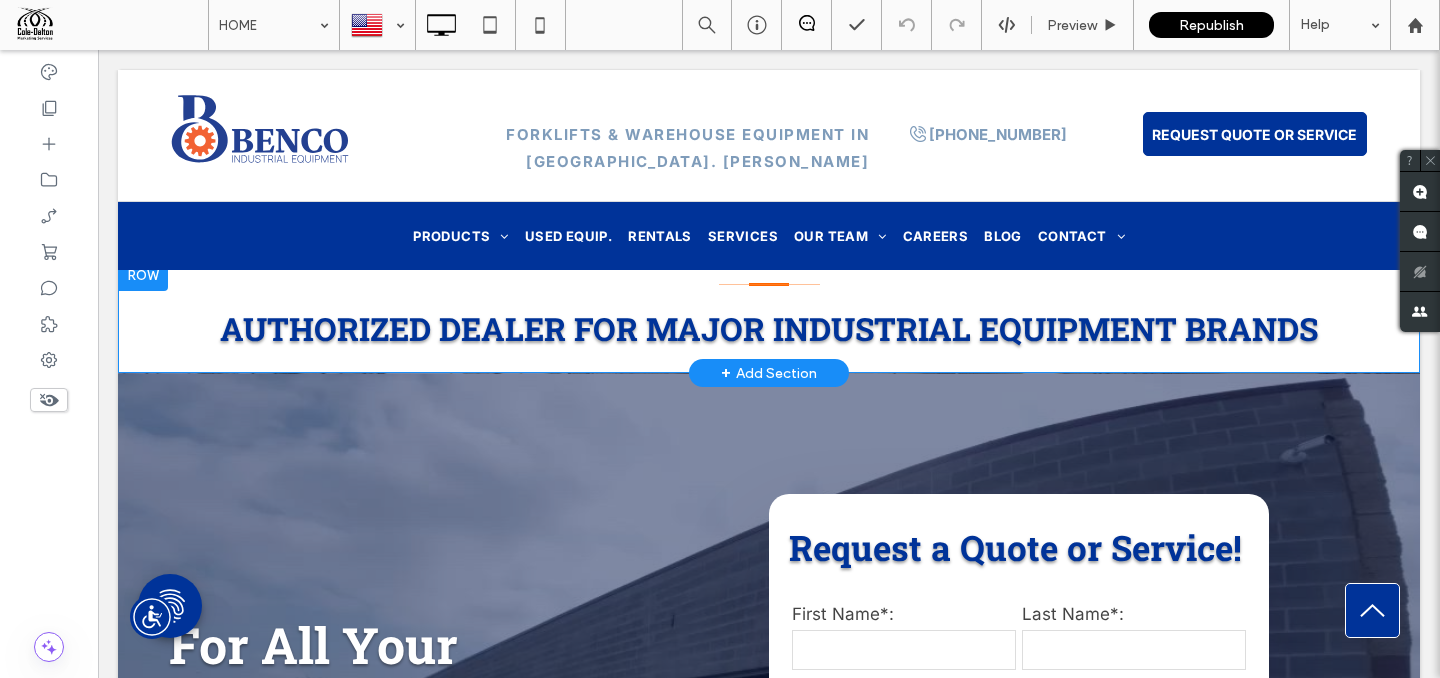 click at bounding box center [143, 275] 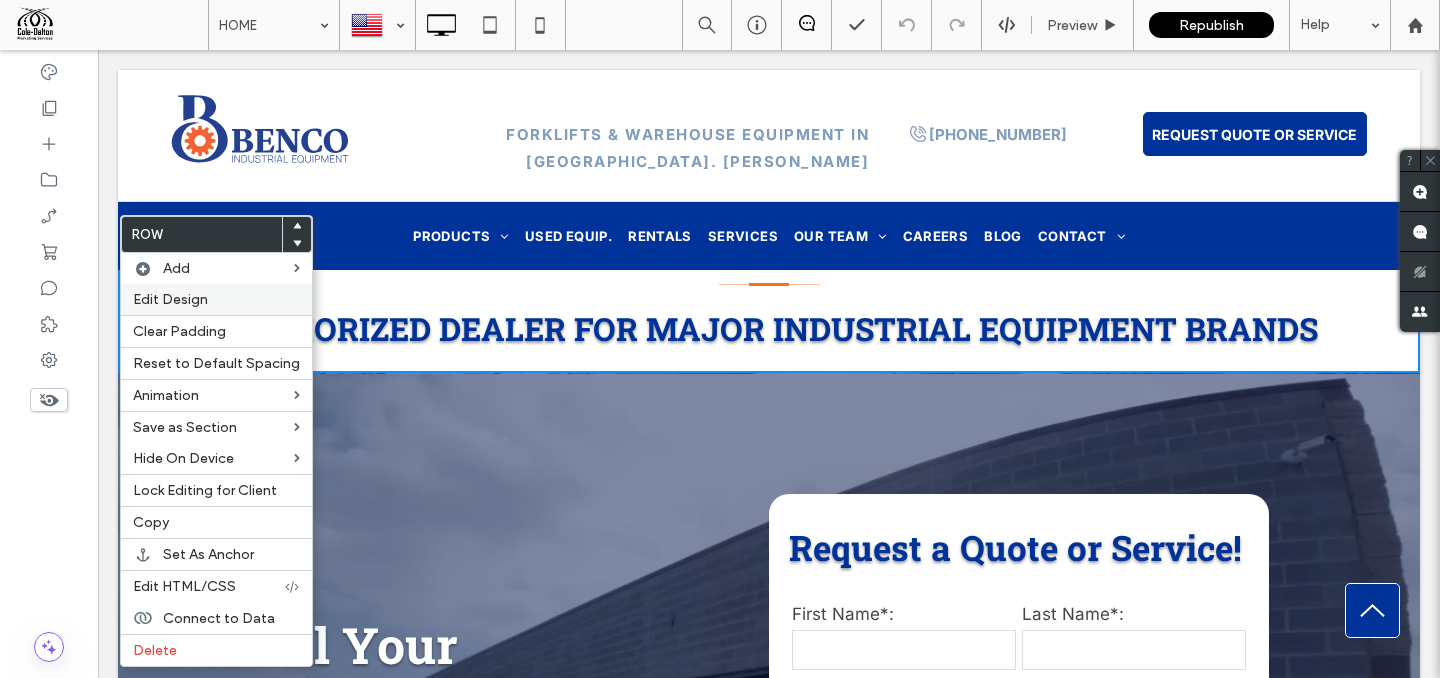 click on "Edit Design" at bounding box center [216, 299] 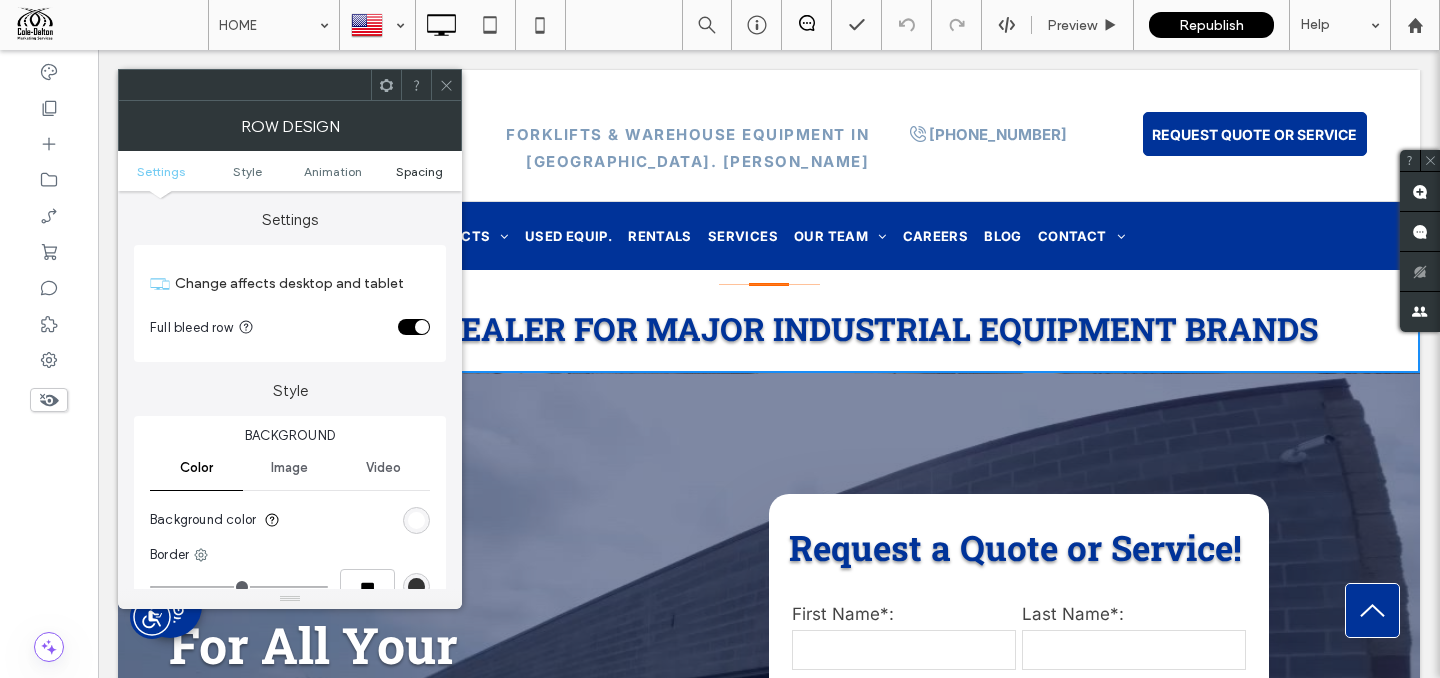 click on "Spacing" at bounding box center [419, 171] 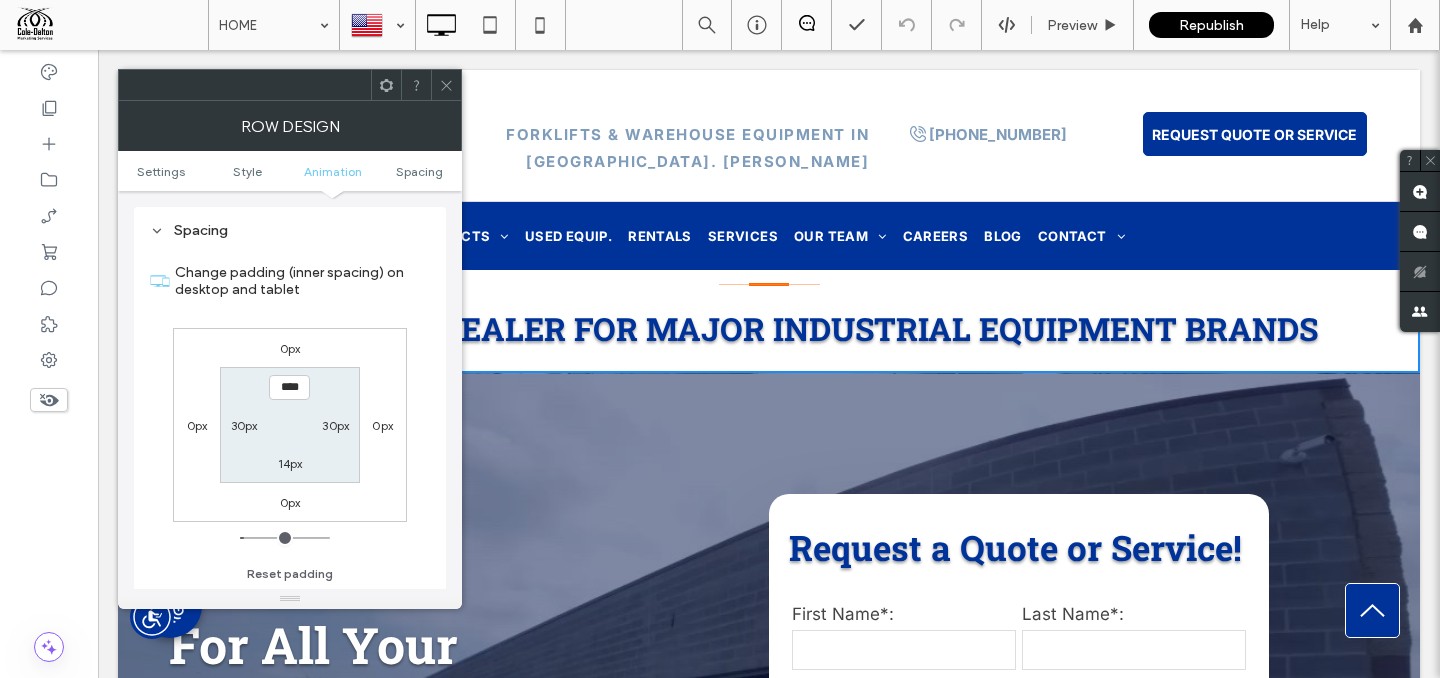 scroll, scrollTop: 566, scrollLeft: 0, axis: vertical 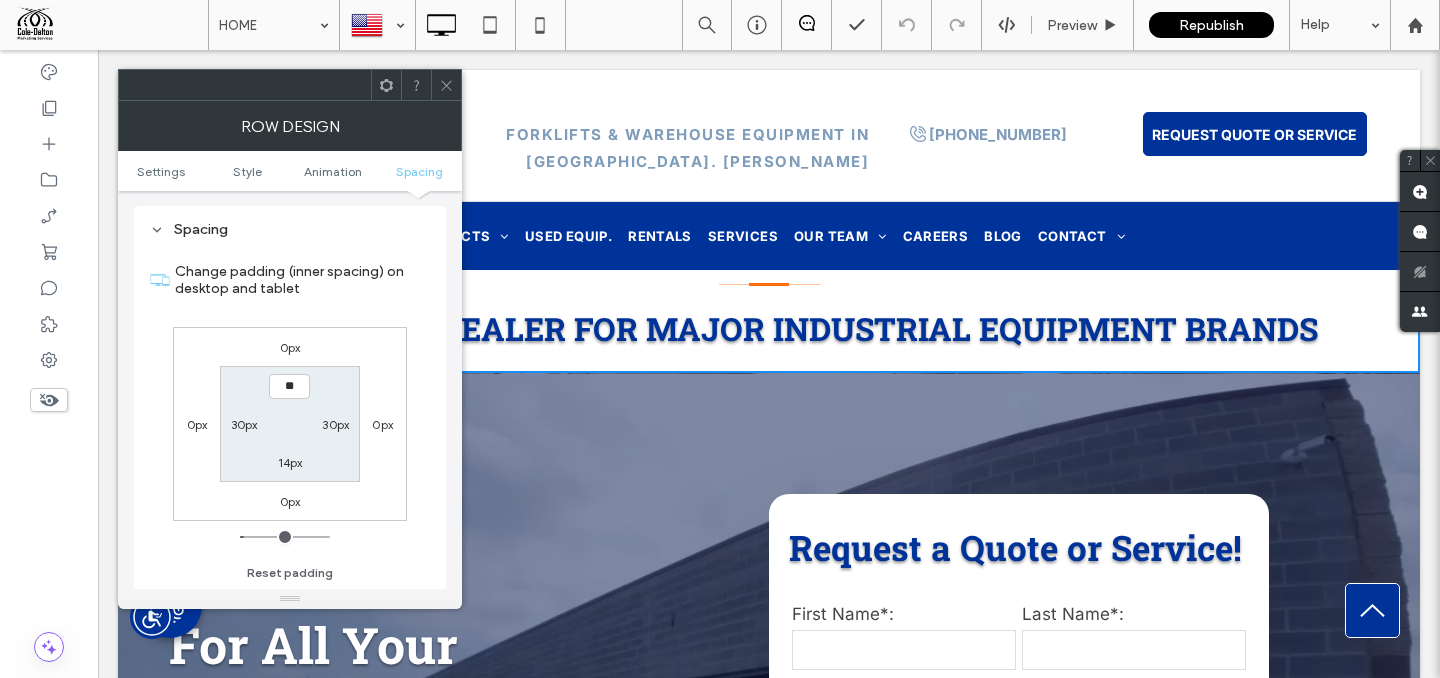 type on "****" 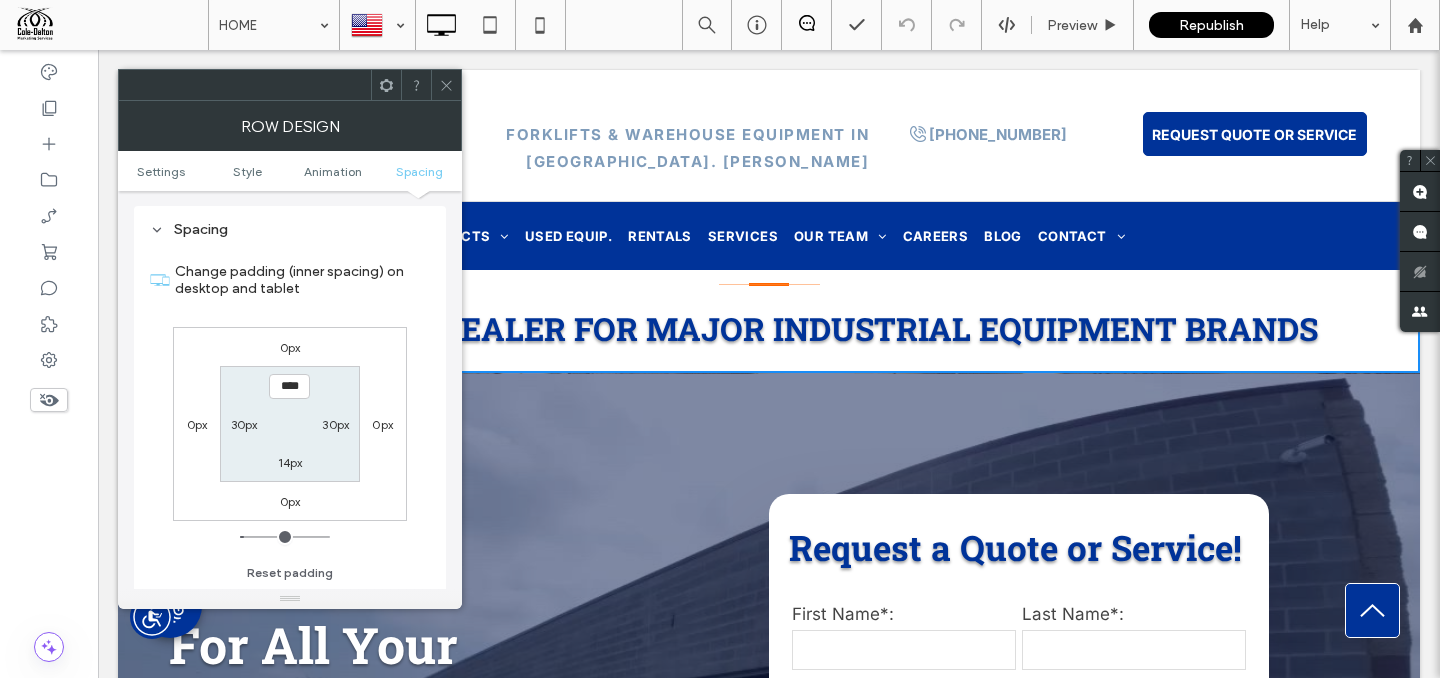 click on "14px" at bounding box center (290, 462) 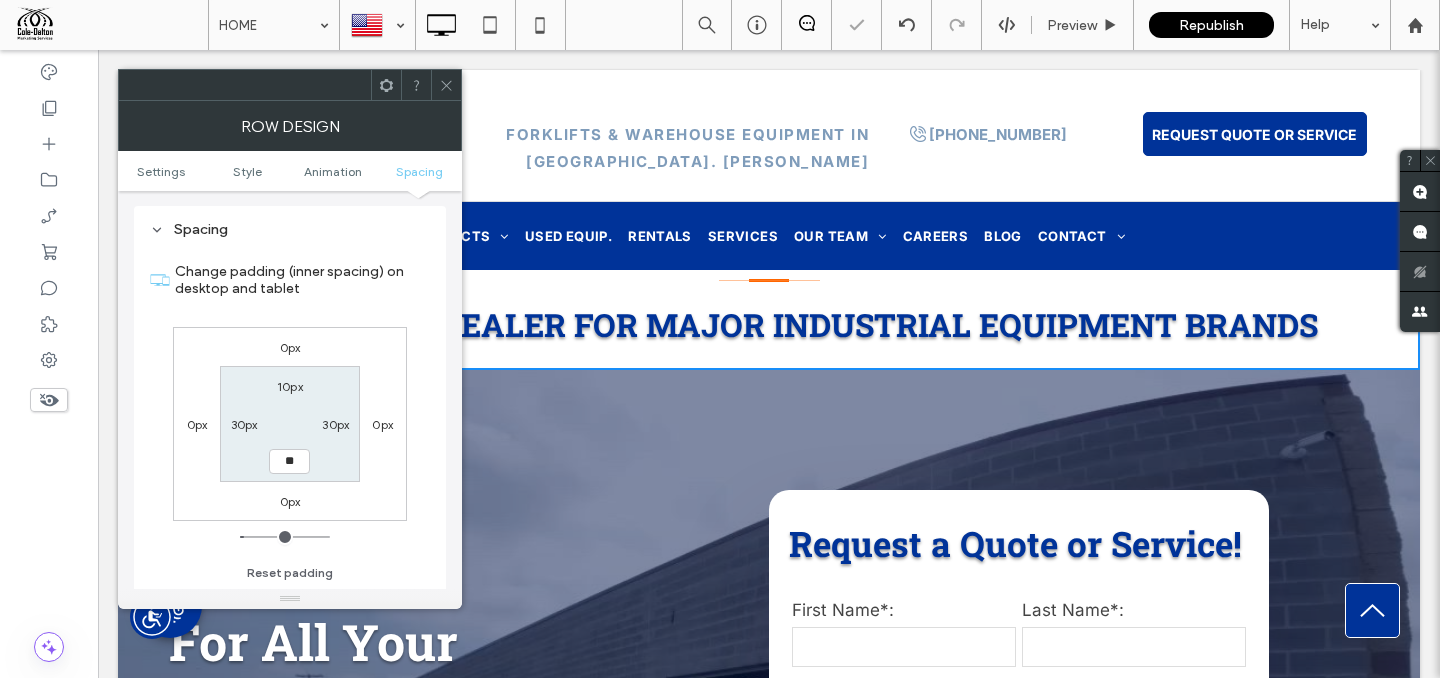 type on "**" 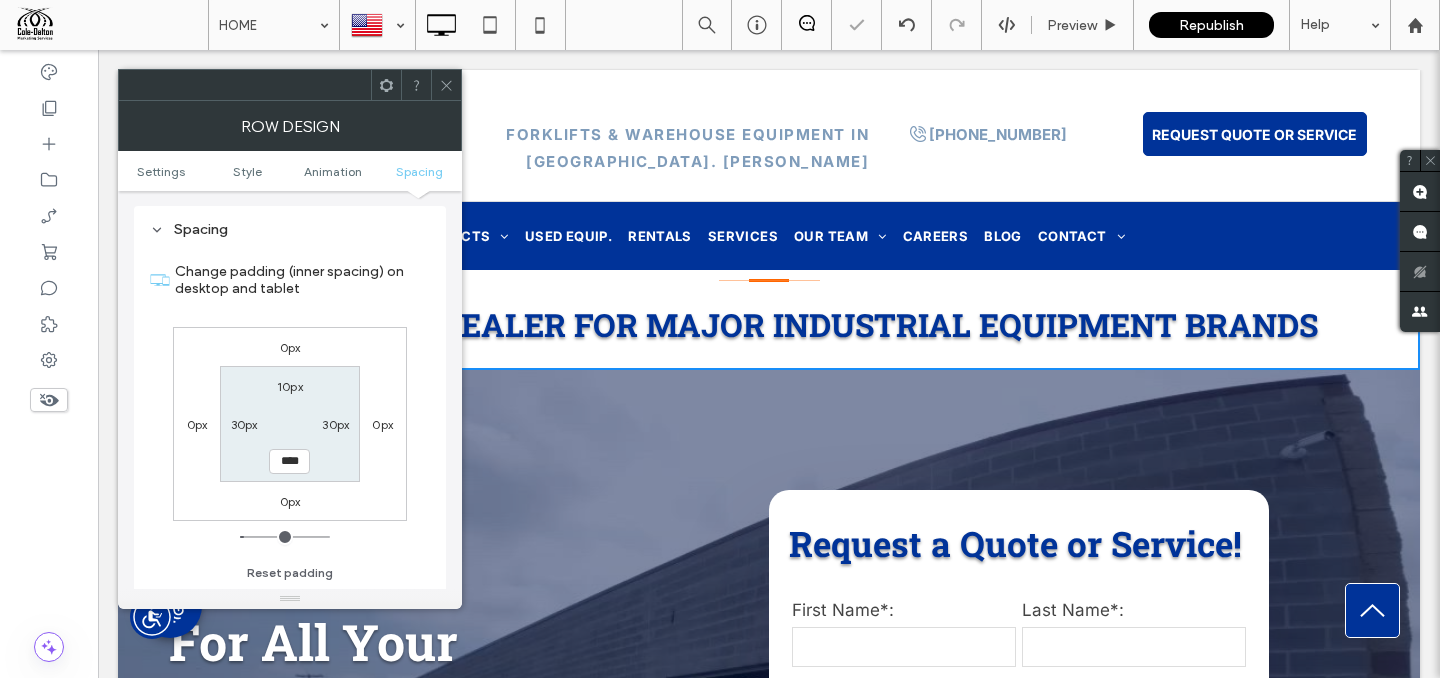 click on "0px 0px 0px 0px 10px 30px **** 30px" at bounding box center [290, 424] 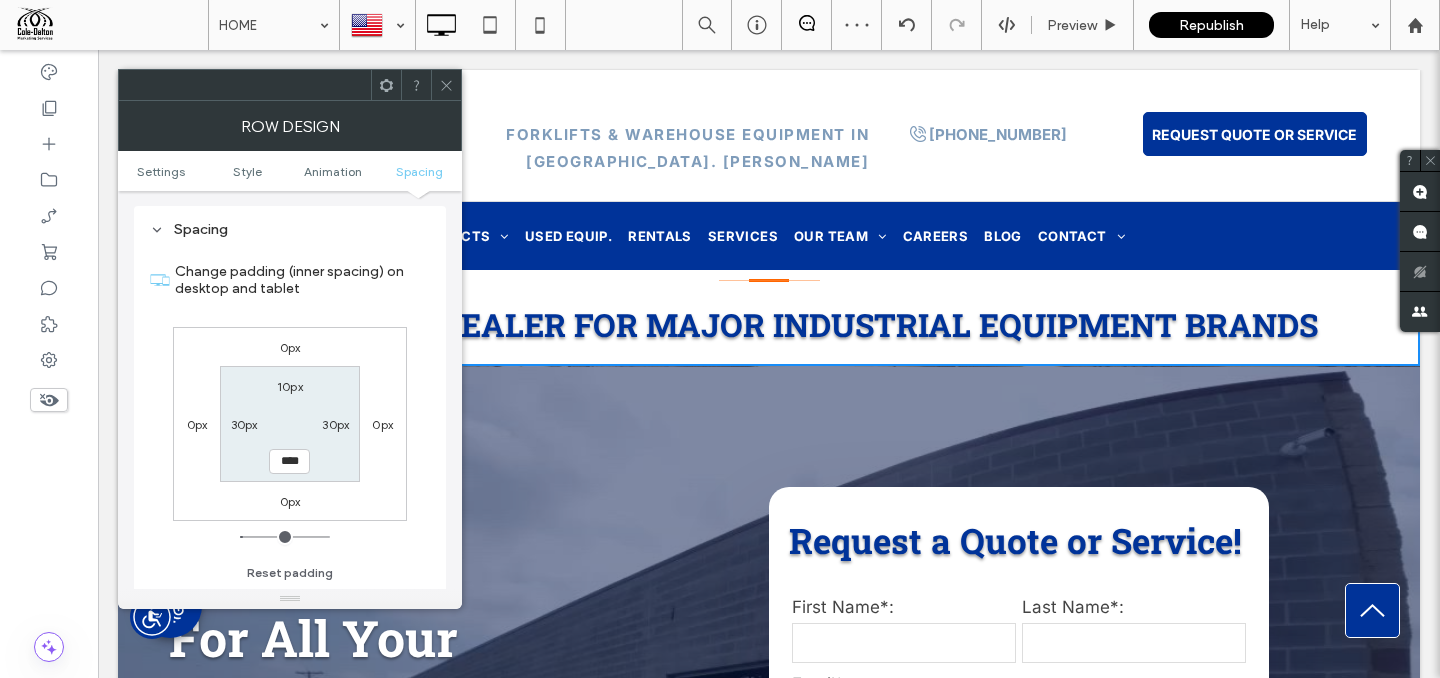 click 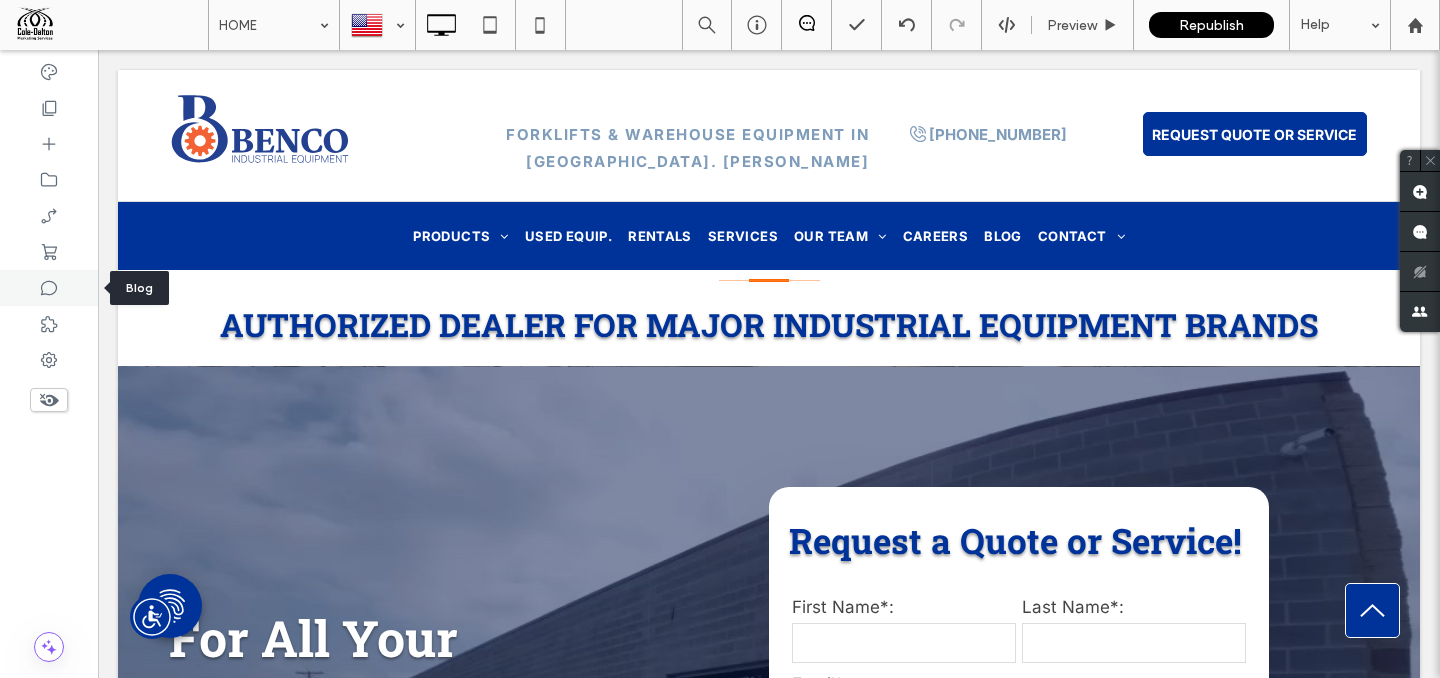 click at bounding box center (49, 288) 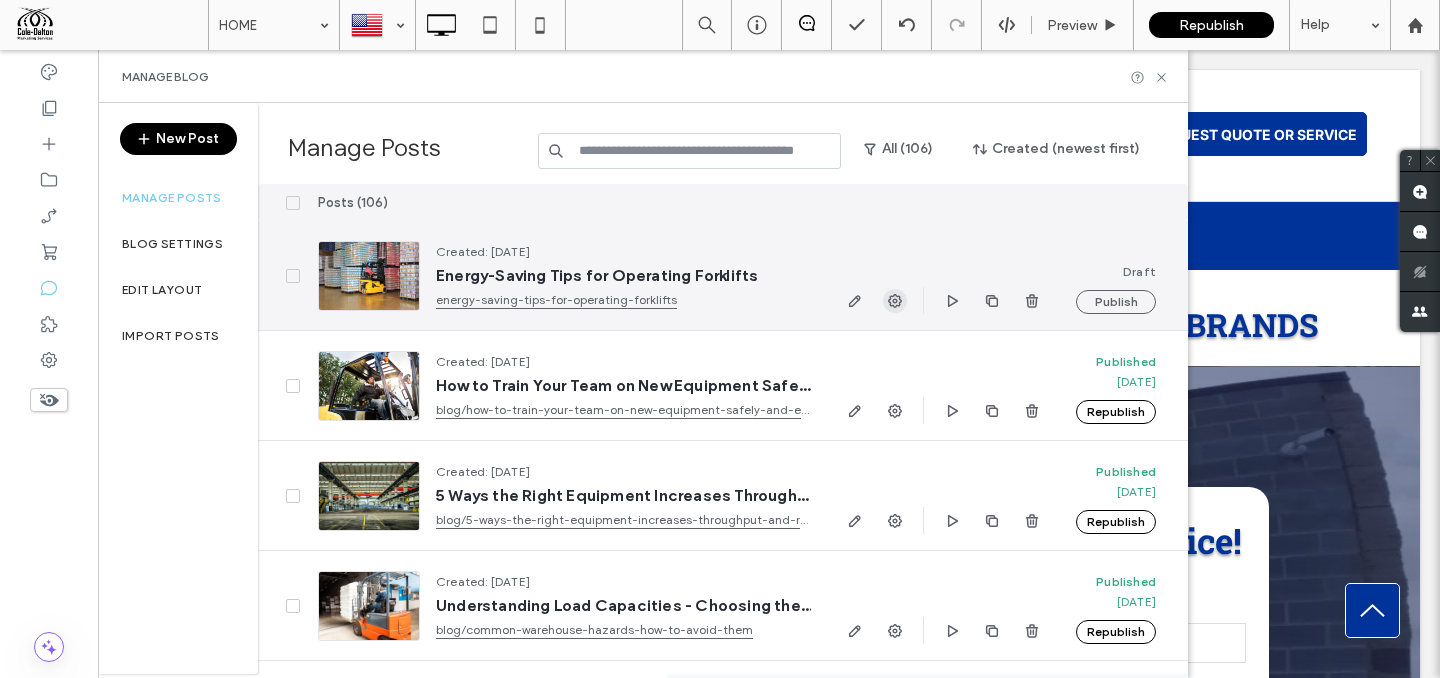 click at bounding box center [895, 301] 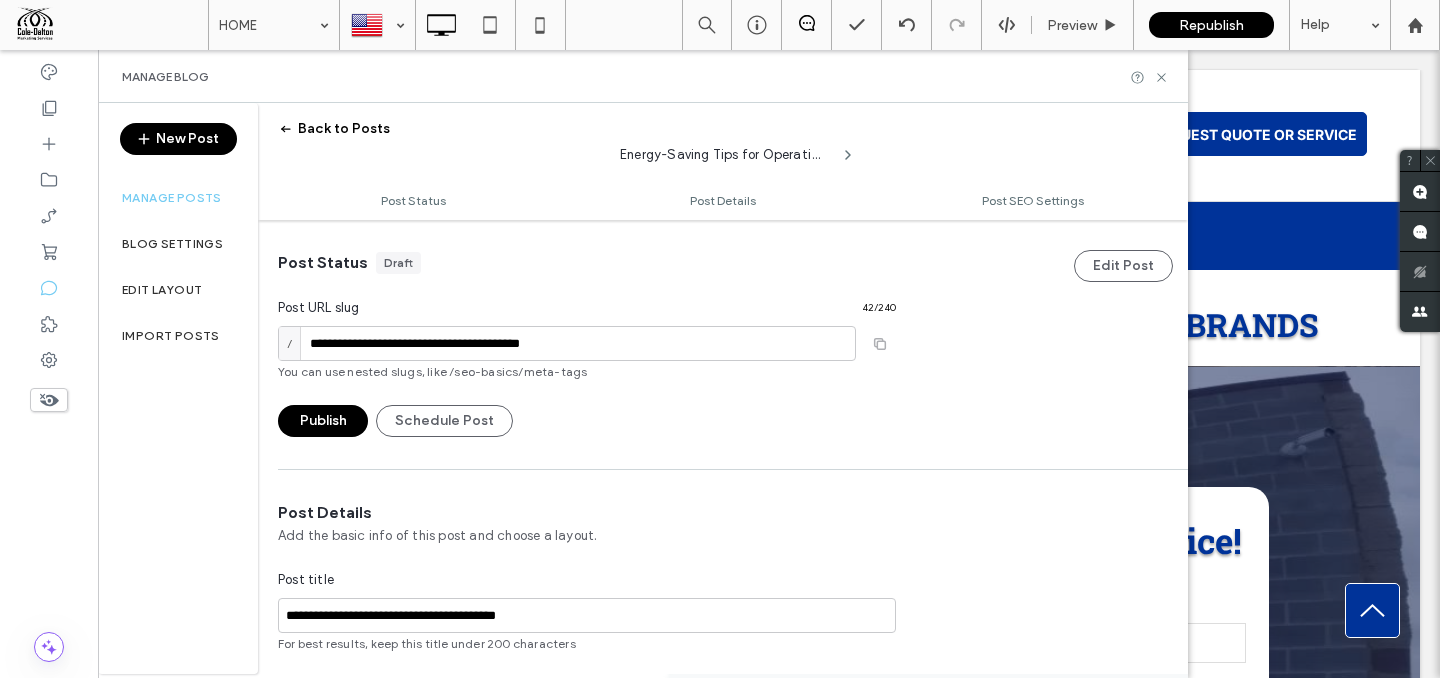scroll, scrollTop: 1, scrollLeft: 0, axis: vertical 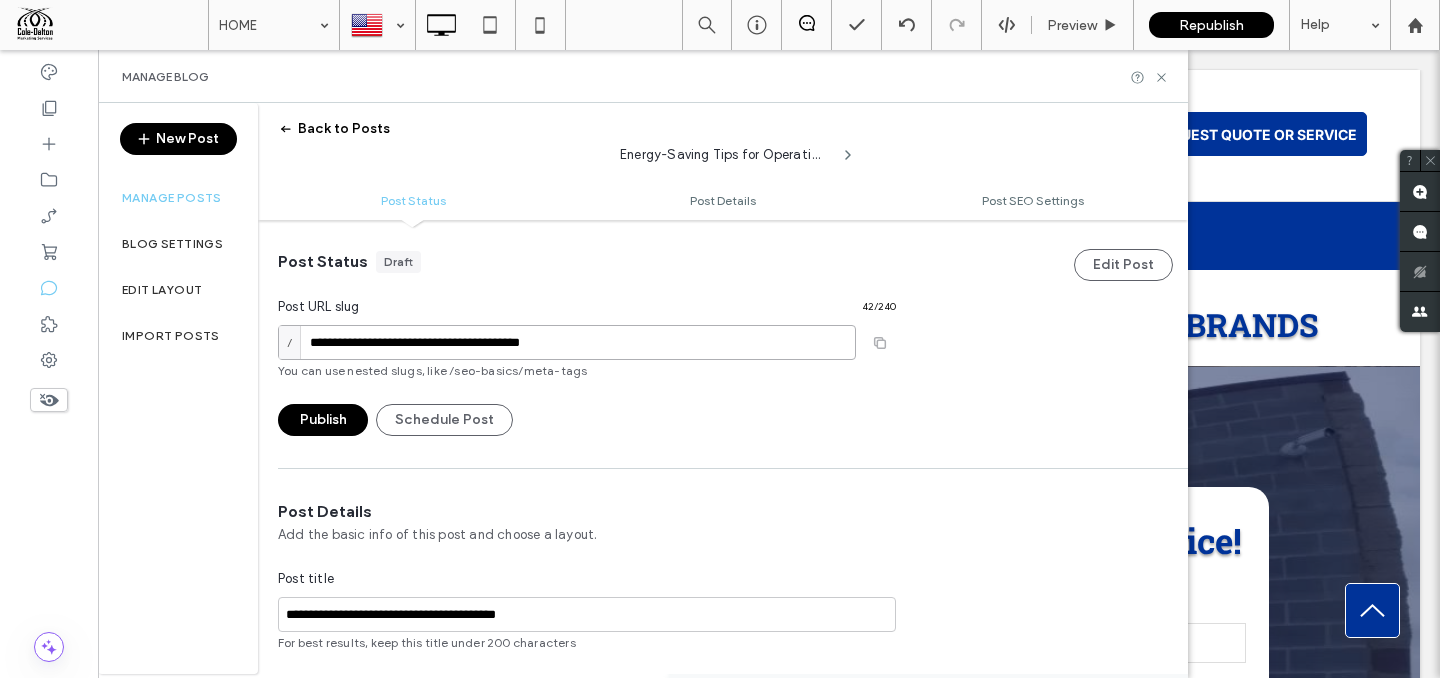 click on "**********" at bounding box center (567, 342) 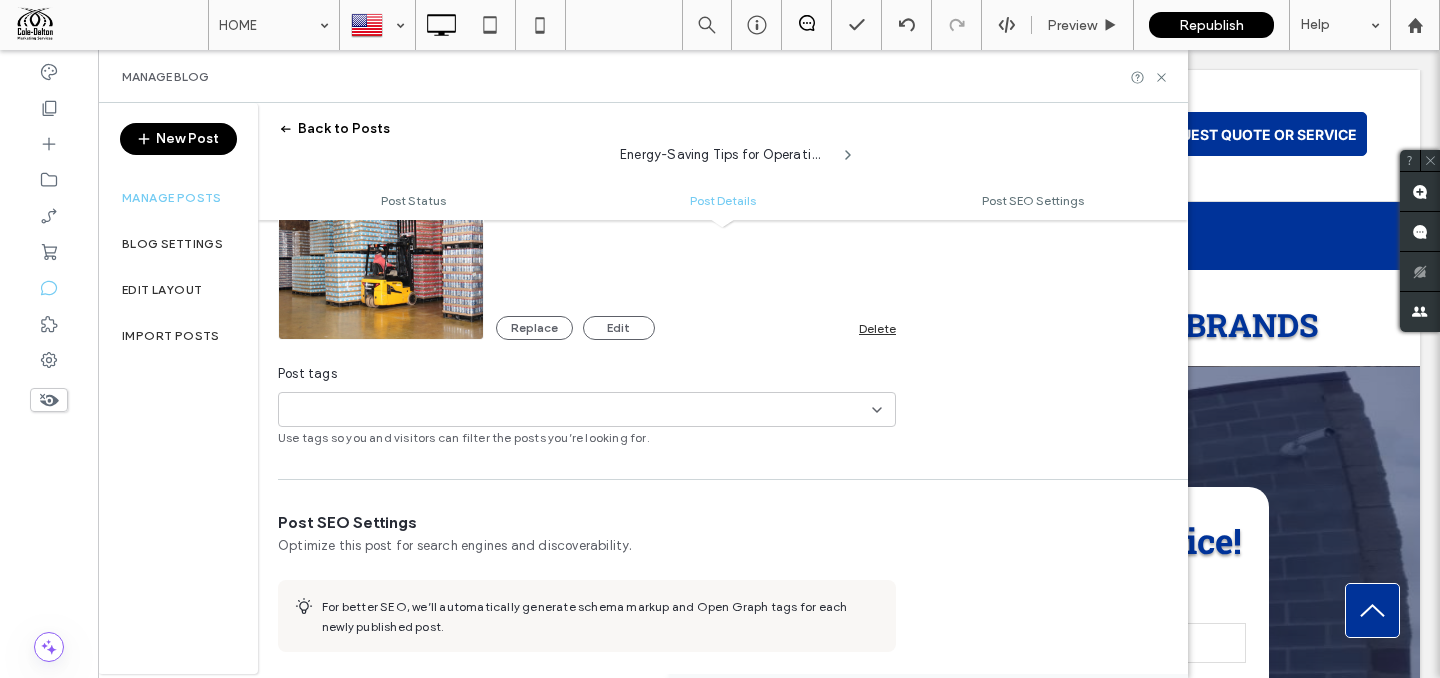 scroll, scrollTop: 670, scrollLeft: 0, axis: vertical 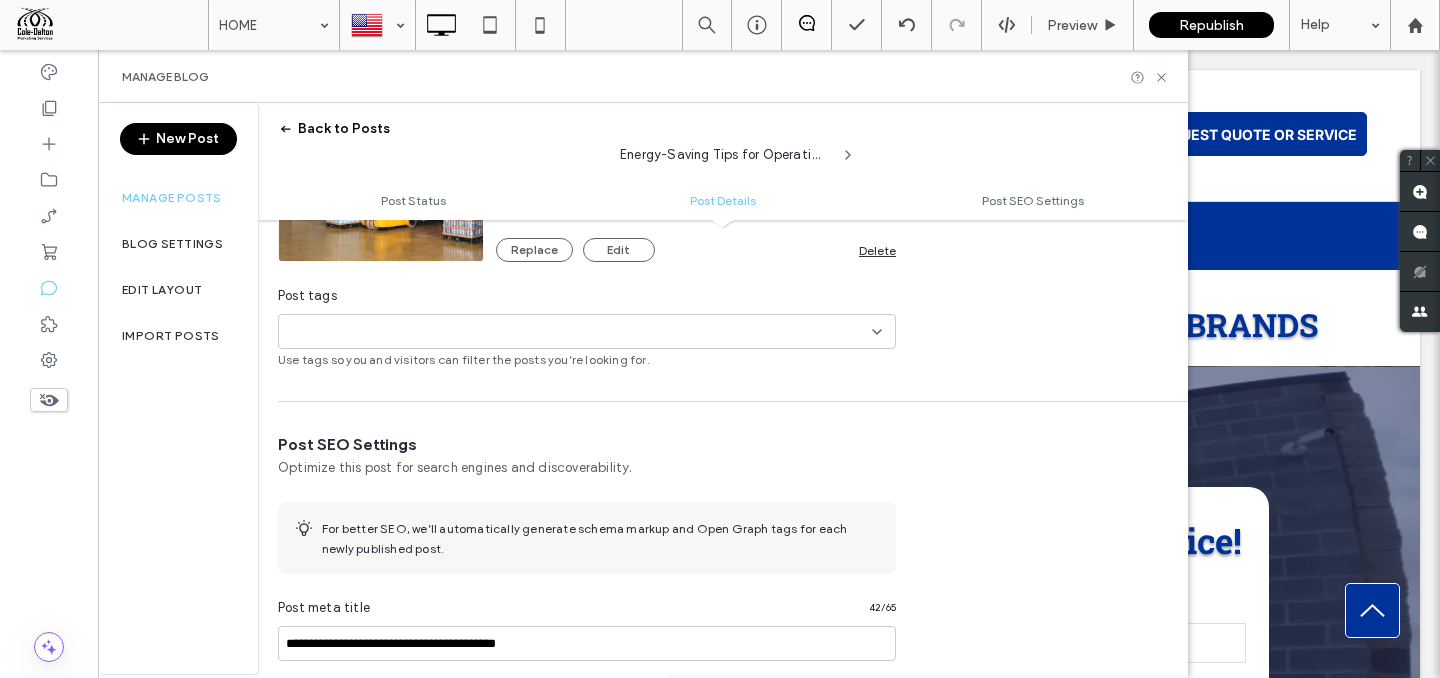 type on "**********" 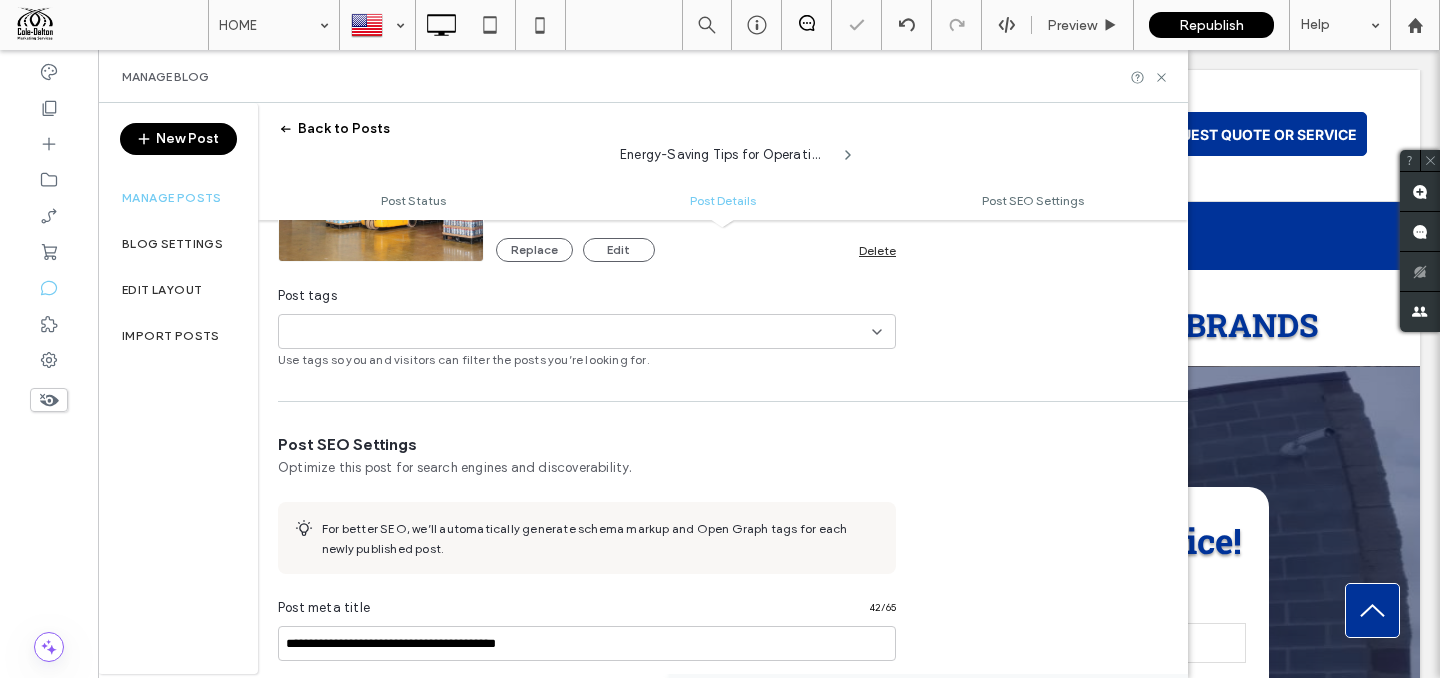 click on "+0 +0" at bounding box center [579, 331] 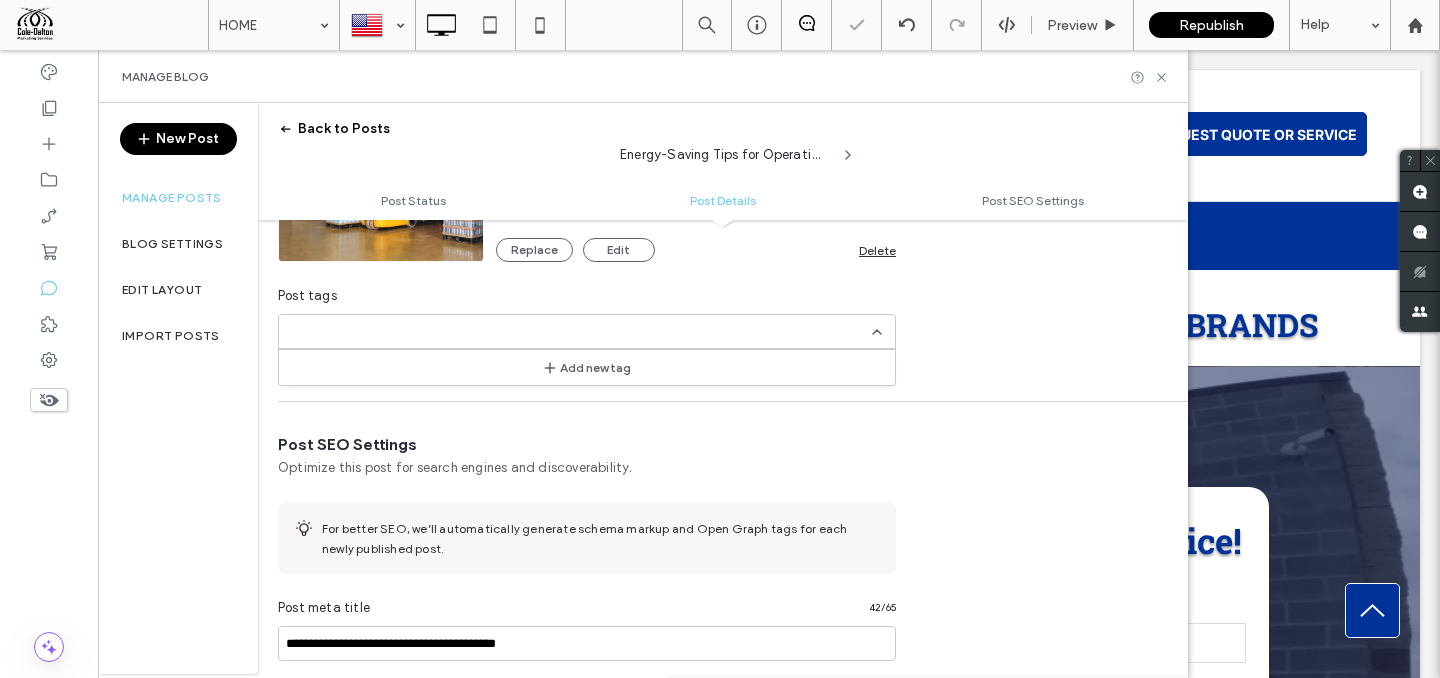 click at bounding box center (720, 339) 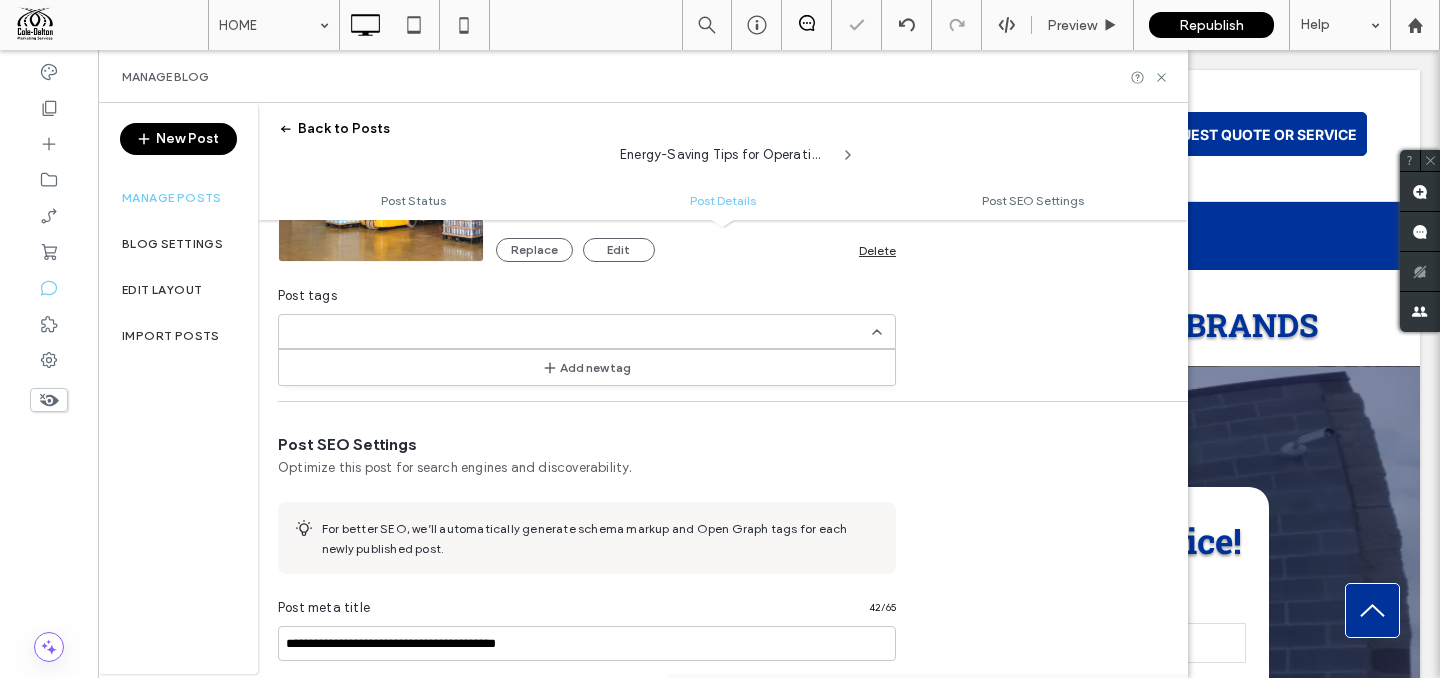 click at bounding box center [720, 339] 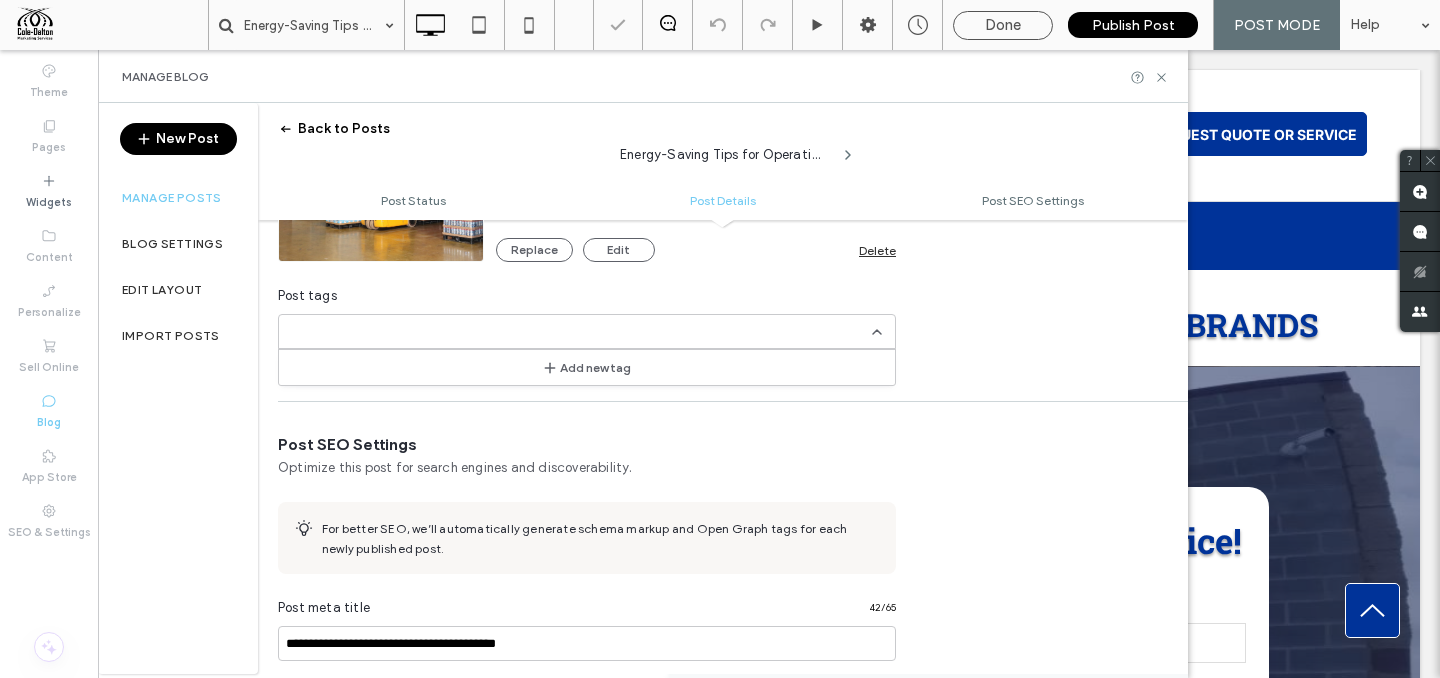 click on "**********" at bounding box center [587, 806] 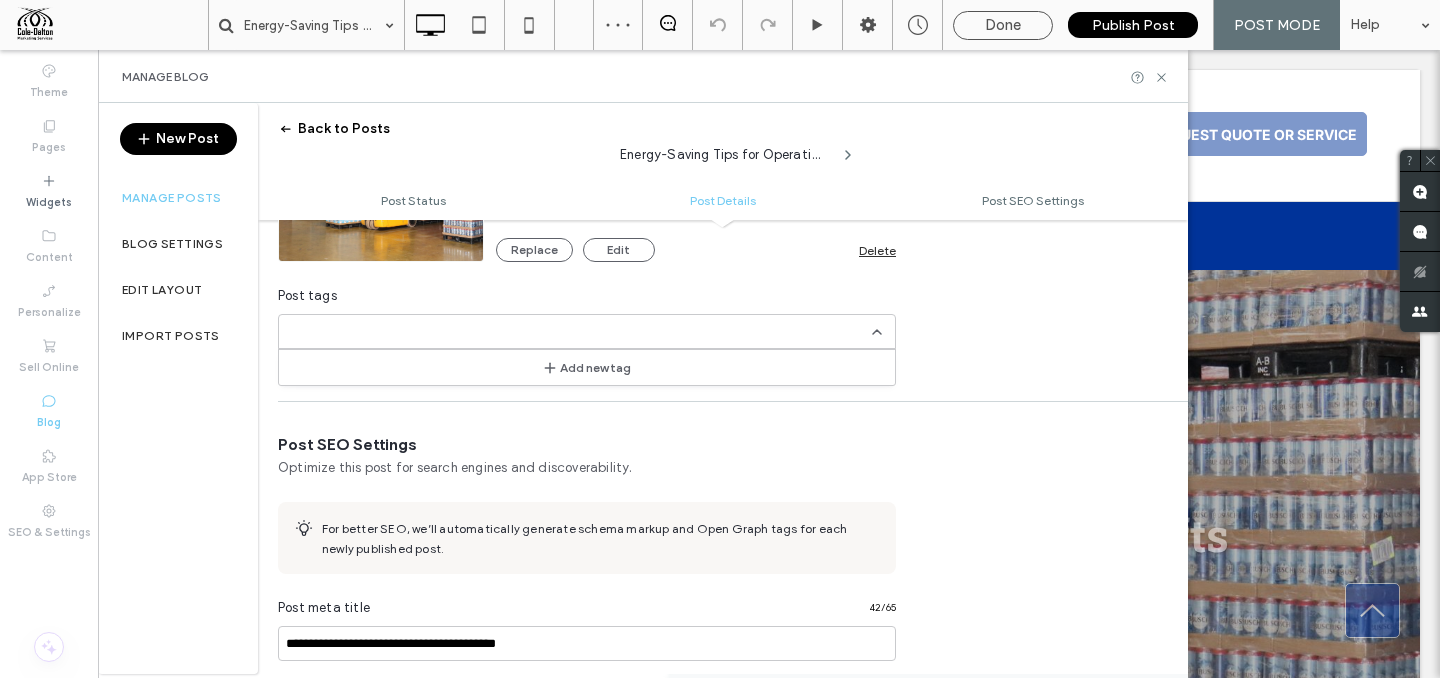 scroll, scrollTop: 0, scrollLeft: 0, axis: both 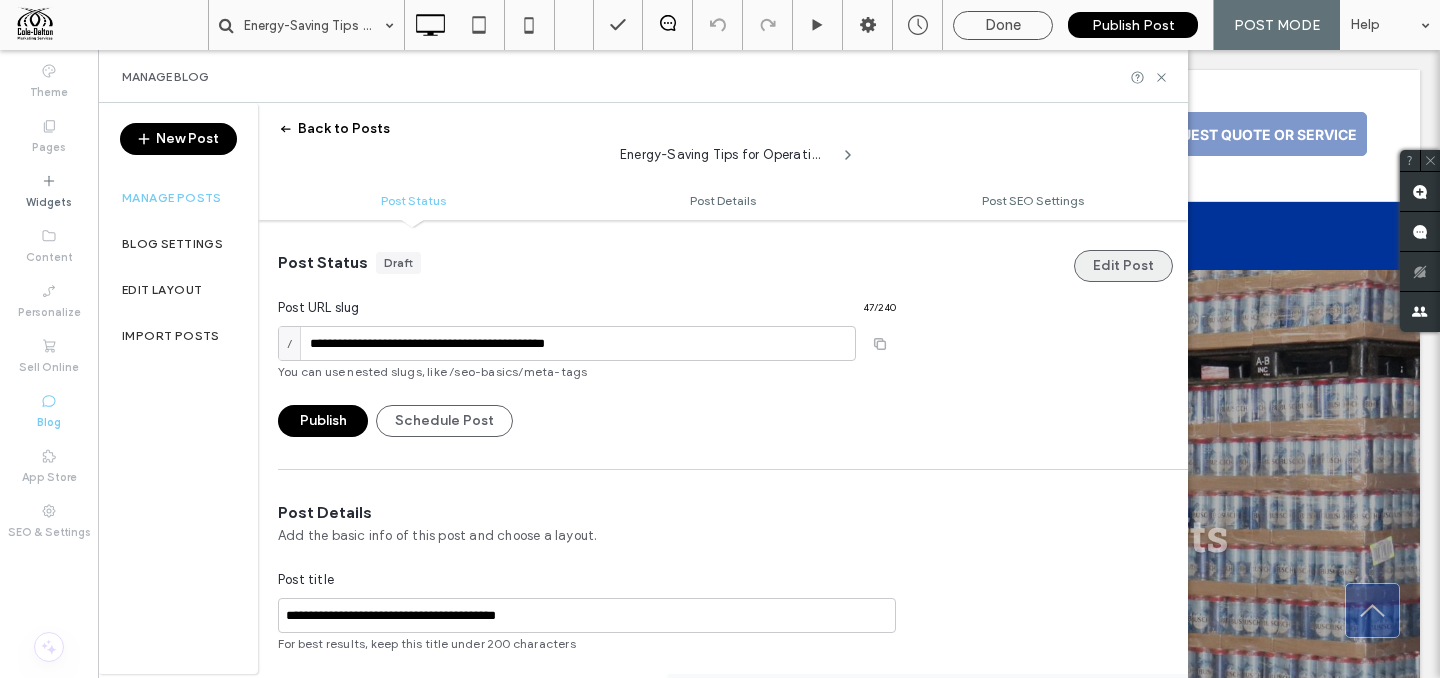 click on "Edit Post" at bounding box center [1123, 266] 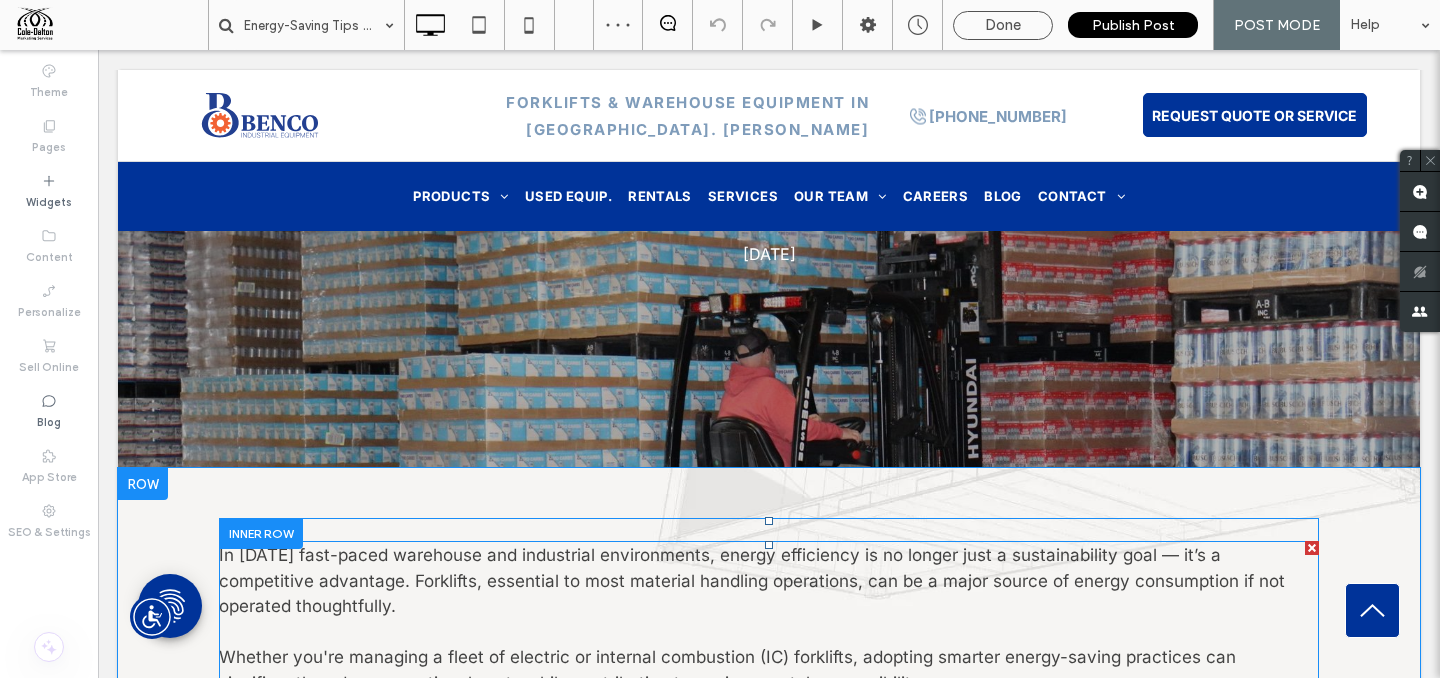 scroll, scrollTop: 536, scrollLeft: 0, axis: vertical 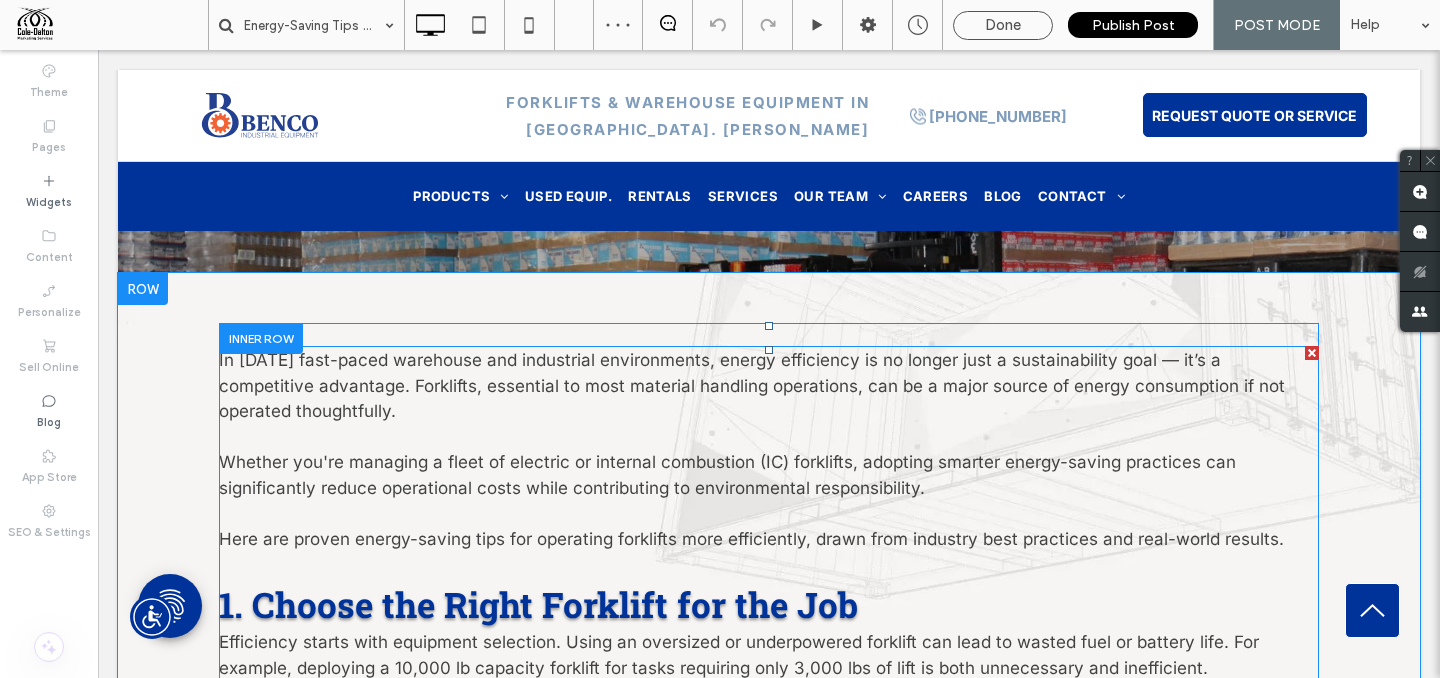 click at bounding box center (769, 565) 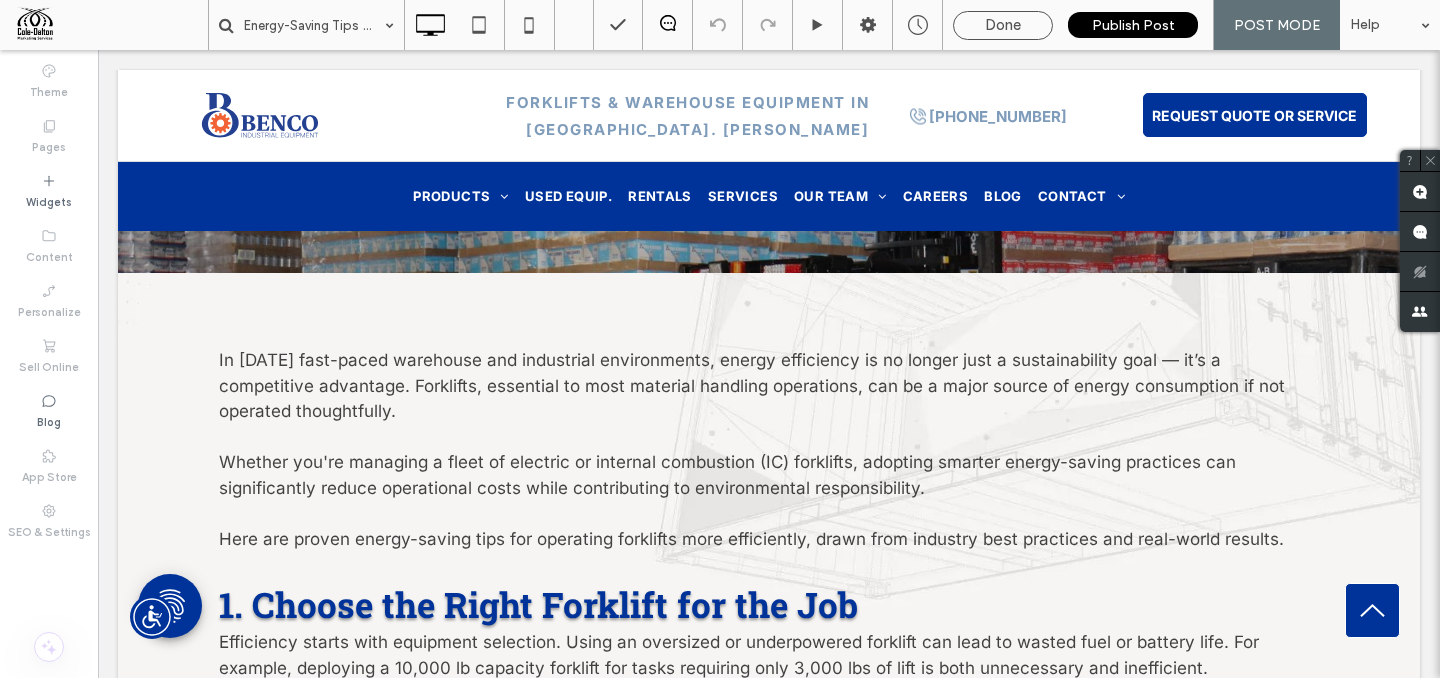 scroll, scrollTop: 827, scrollLeft: 0, axis: vertical 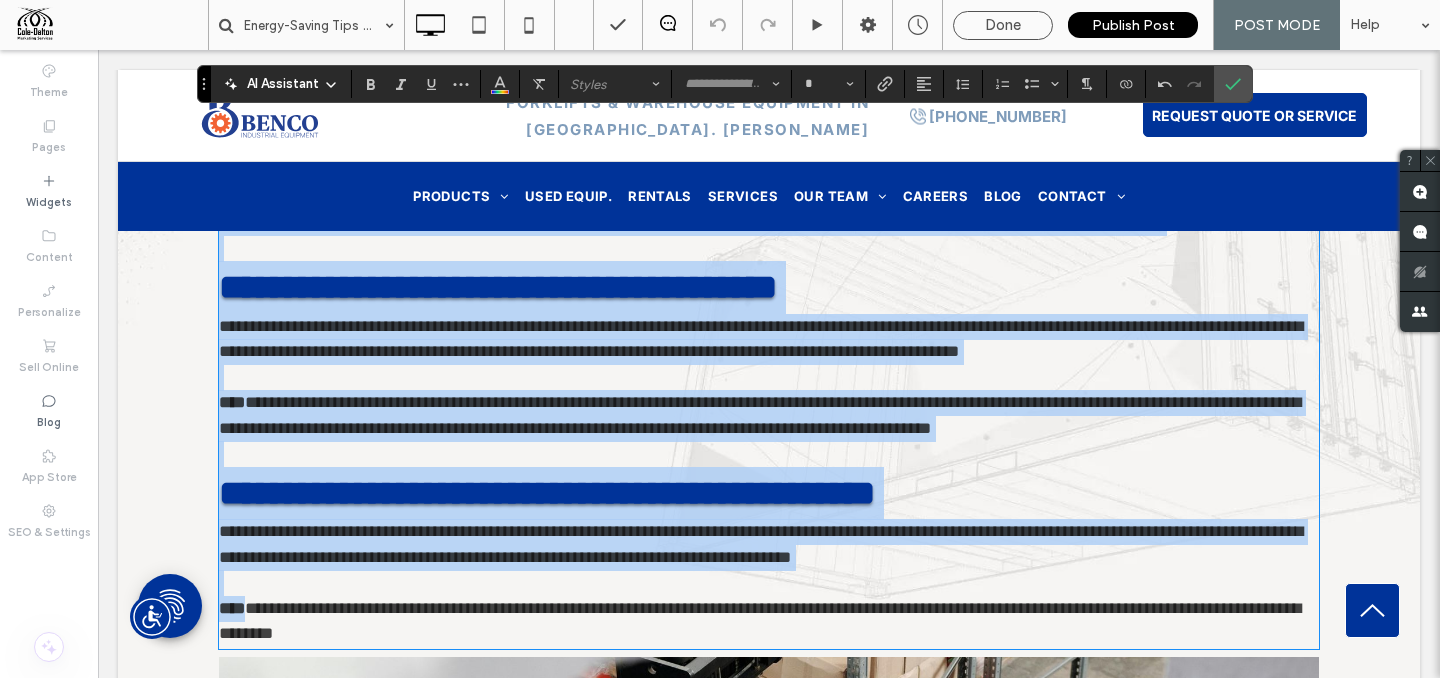 type on "**********" 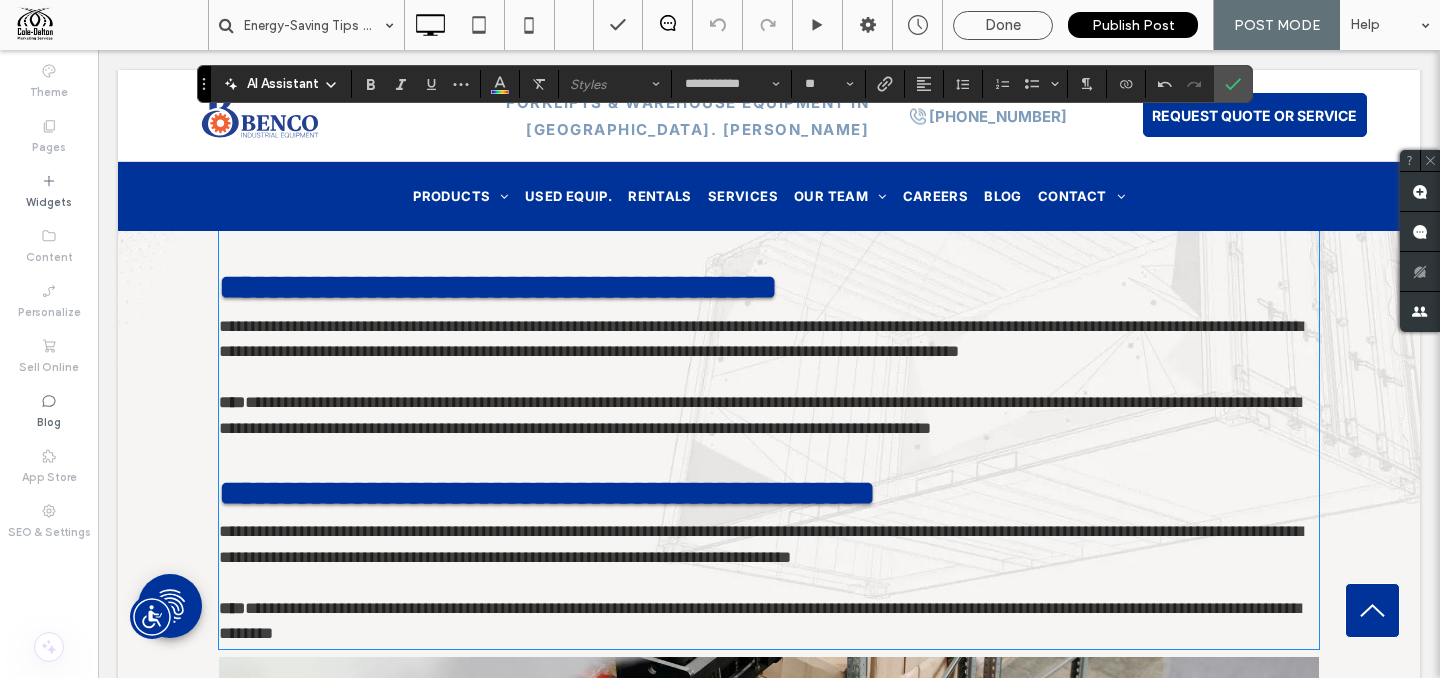click on "**********" at bounding box center (498, 287) 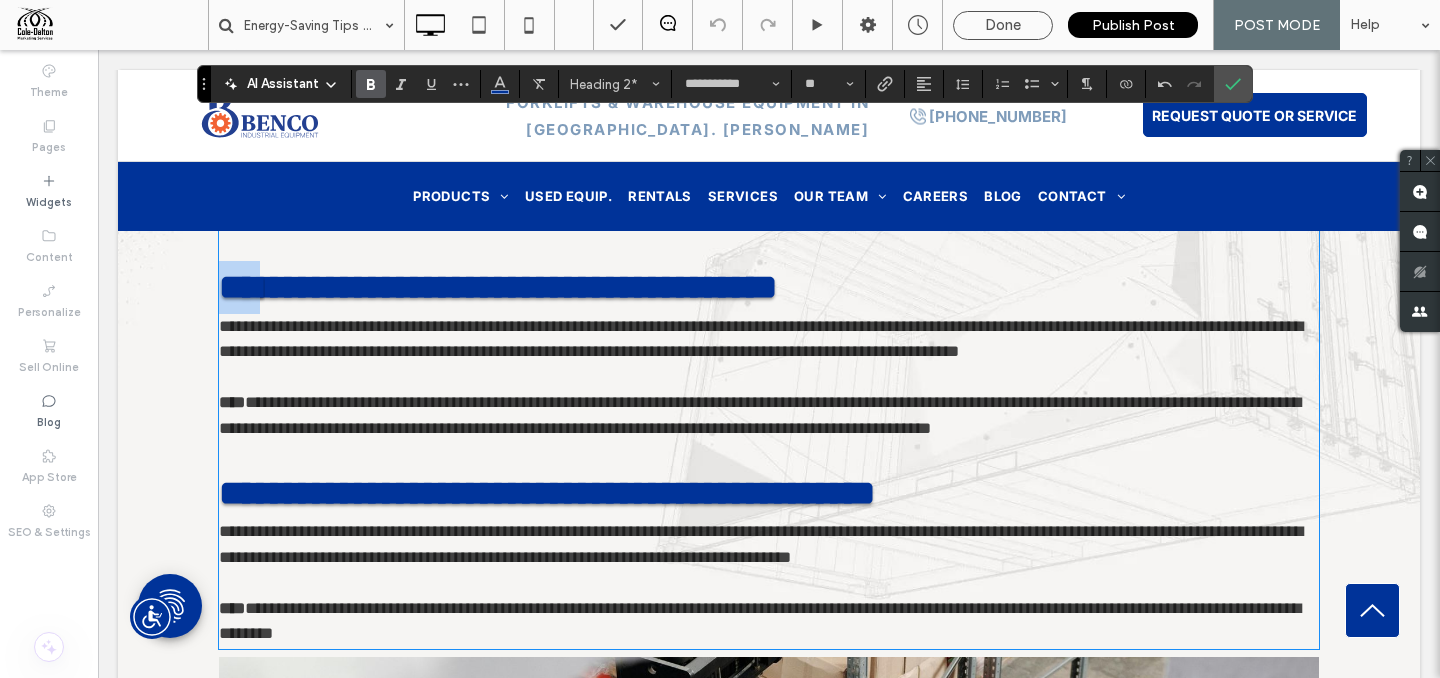 drag, startPoint x: 256, startPoint y: 312, endPoint x: 183, endPoint y: 309, distance: 73.061615 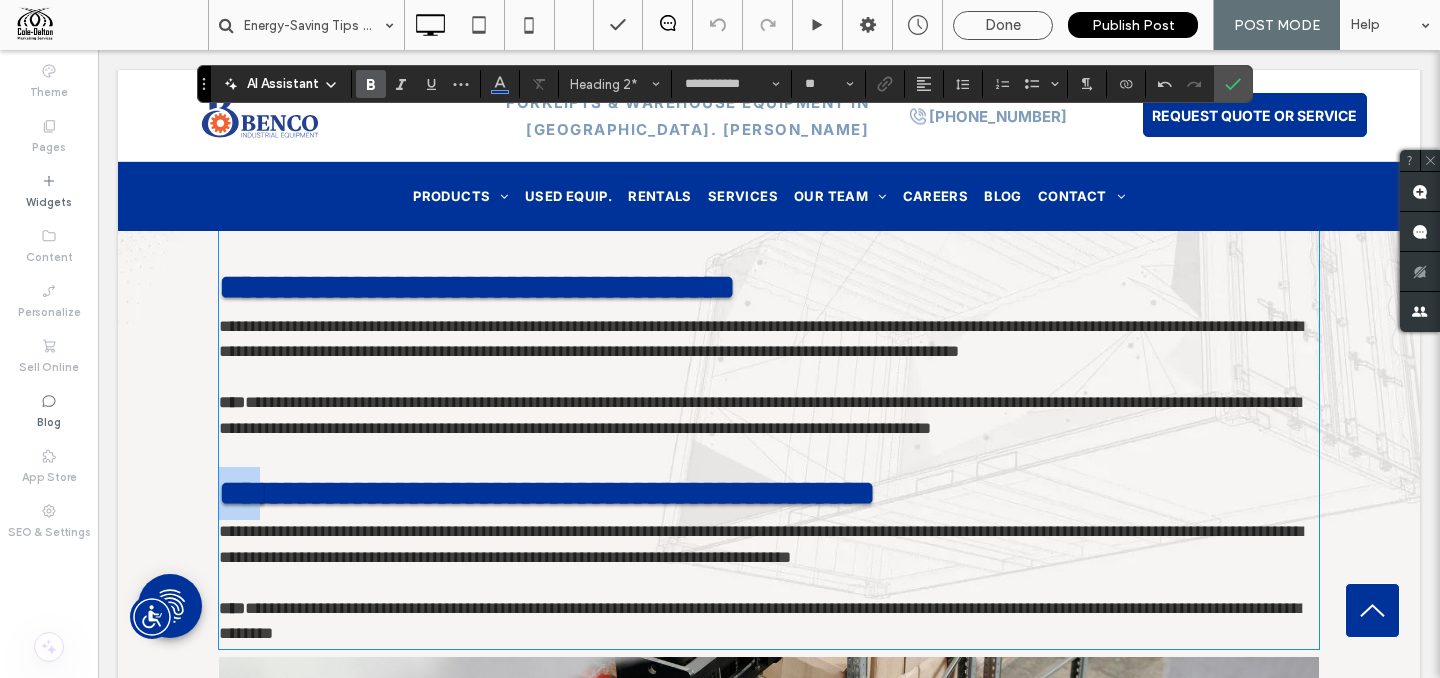 drag, startPoint x: 255, startPoint y: 510, endPoint x: 166, endPoint y: 503, distance: 89.27486 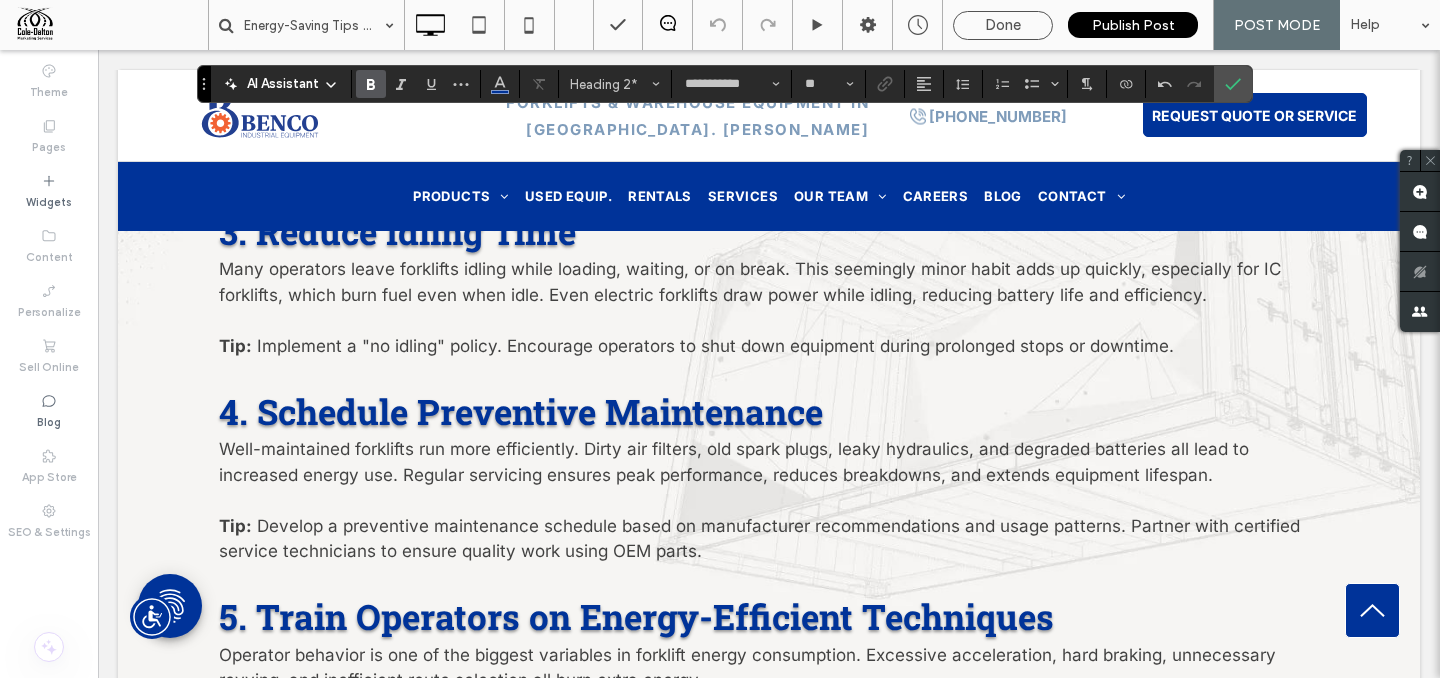 scroll, scrollTop: 2010, scrollLeft: 0, axis: vertical 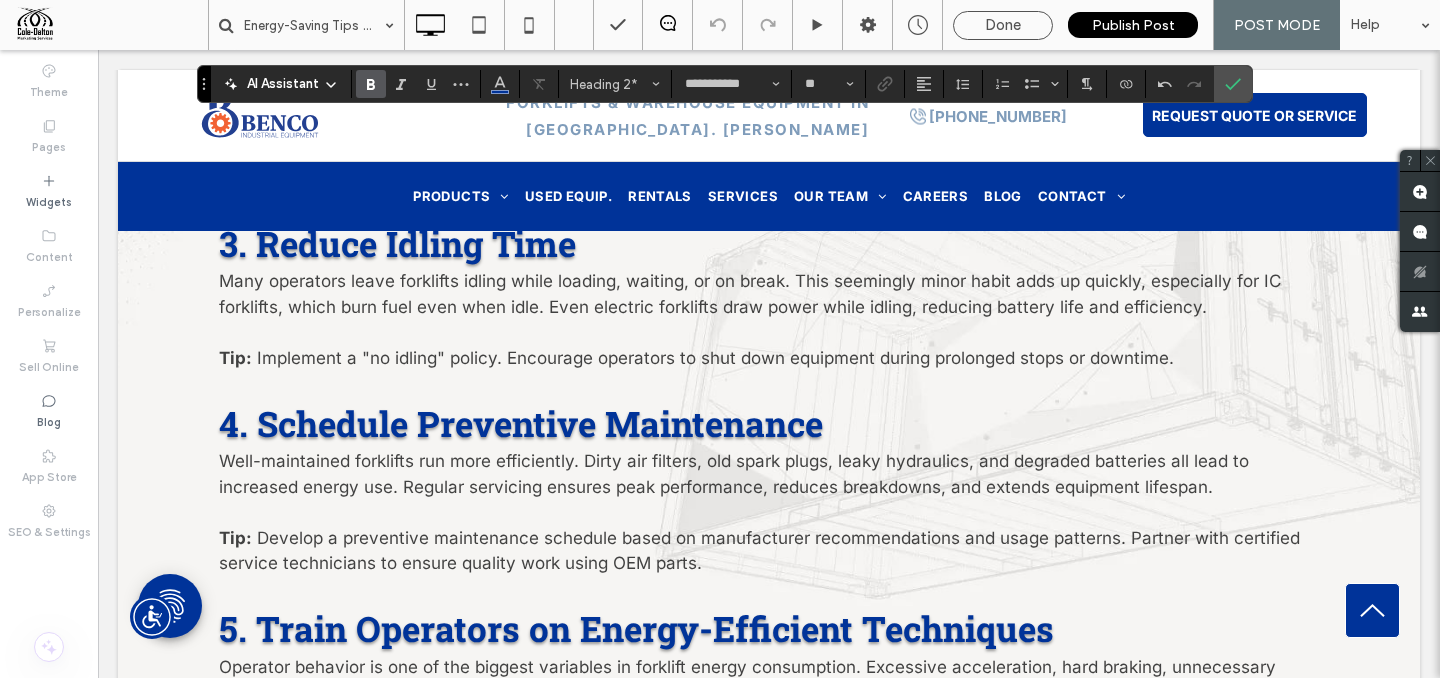 click on "3. Reduce Idling Time" at bounding box center [397, 243] 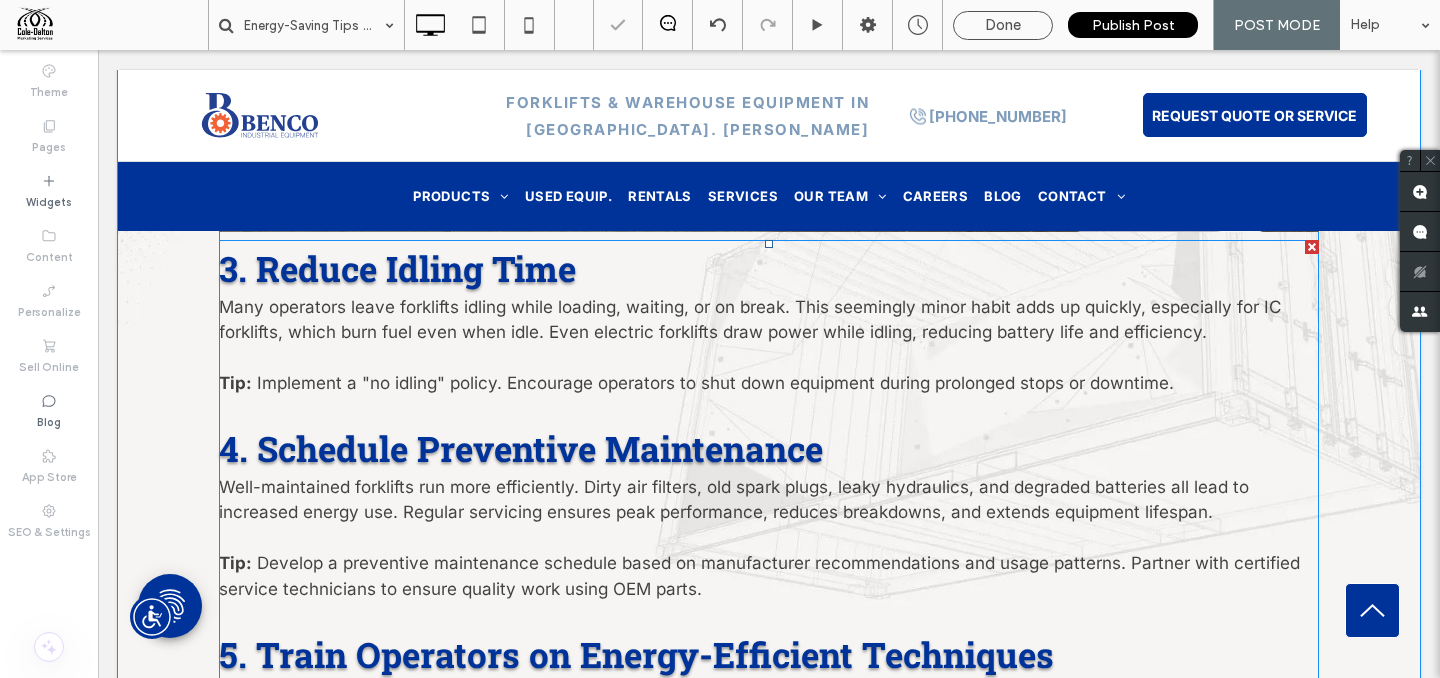 click on "3. Reduce Idling Time" at bounding box center [397, 268] 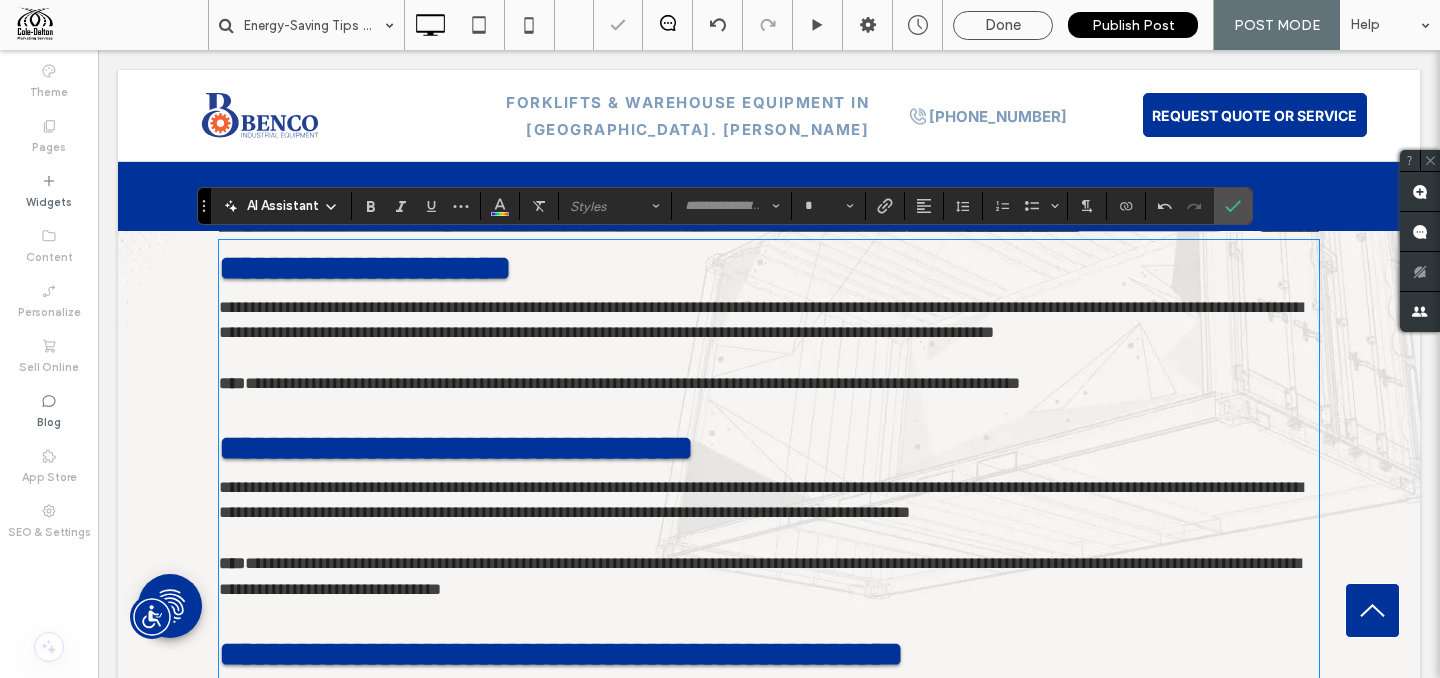 type on "**********" 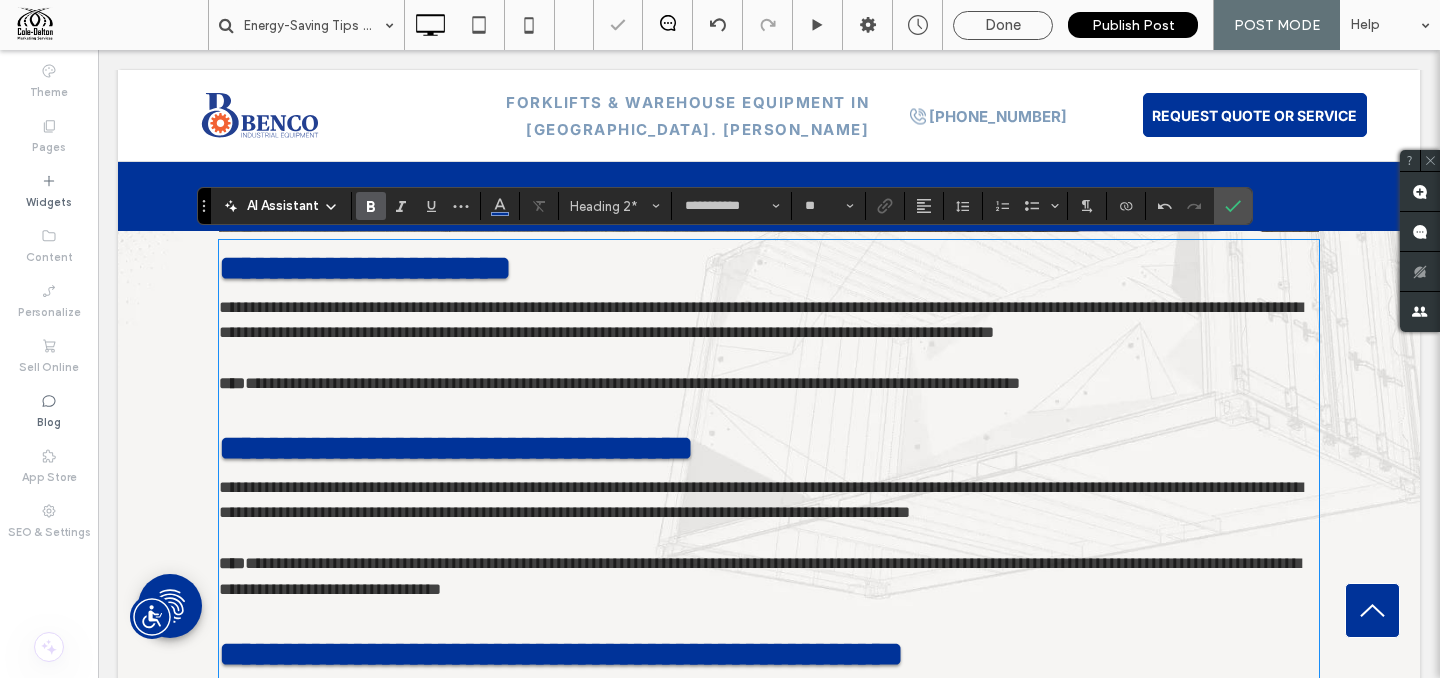 click on "**********" at bounding box center (365, 268) 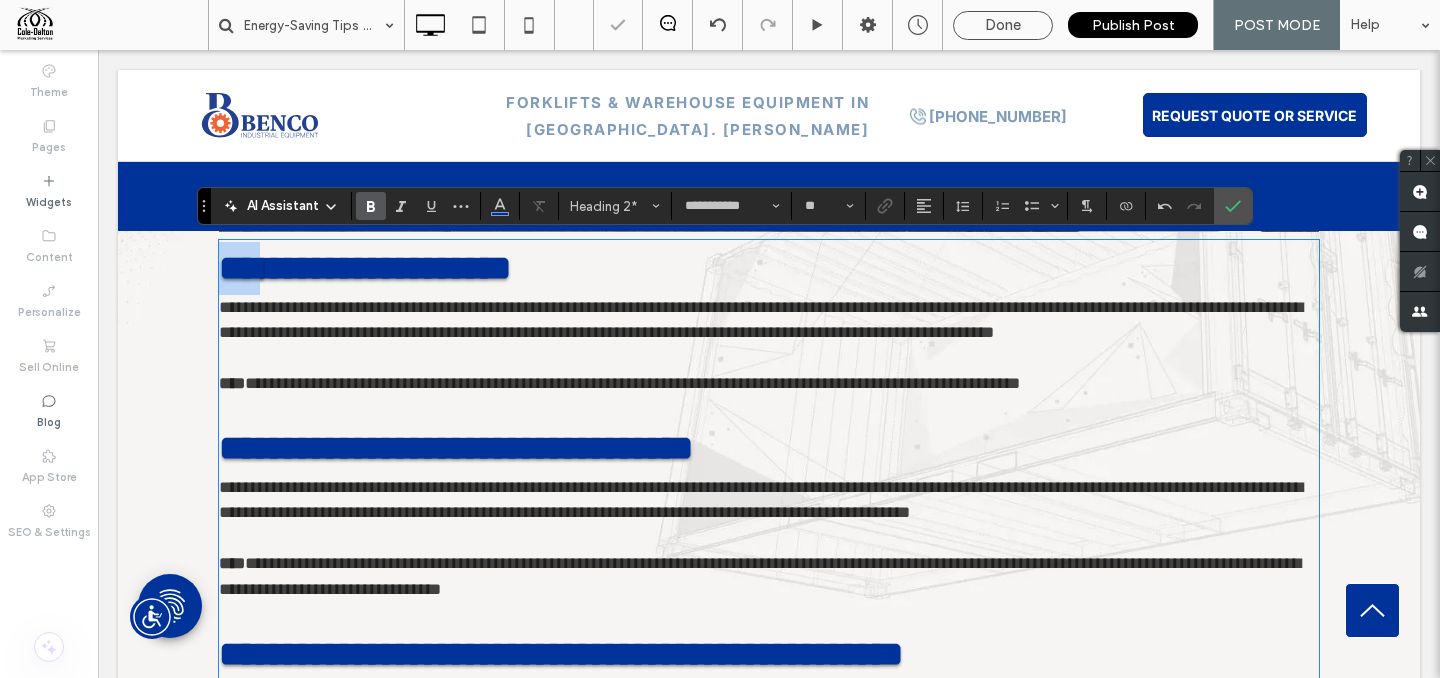 drag, startPoint x: 223, startPoint y: 263, endPoint x: 171, endPoint y: 256, distance: 52.46904 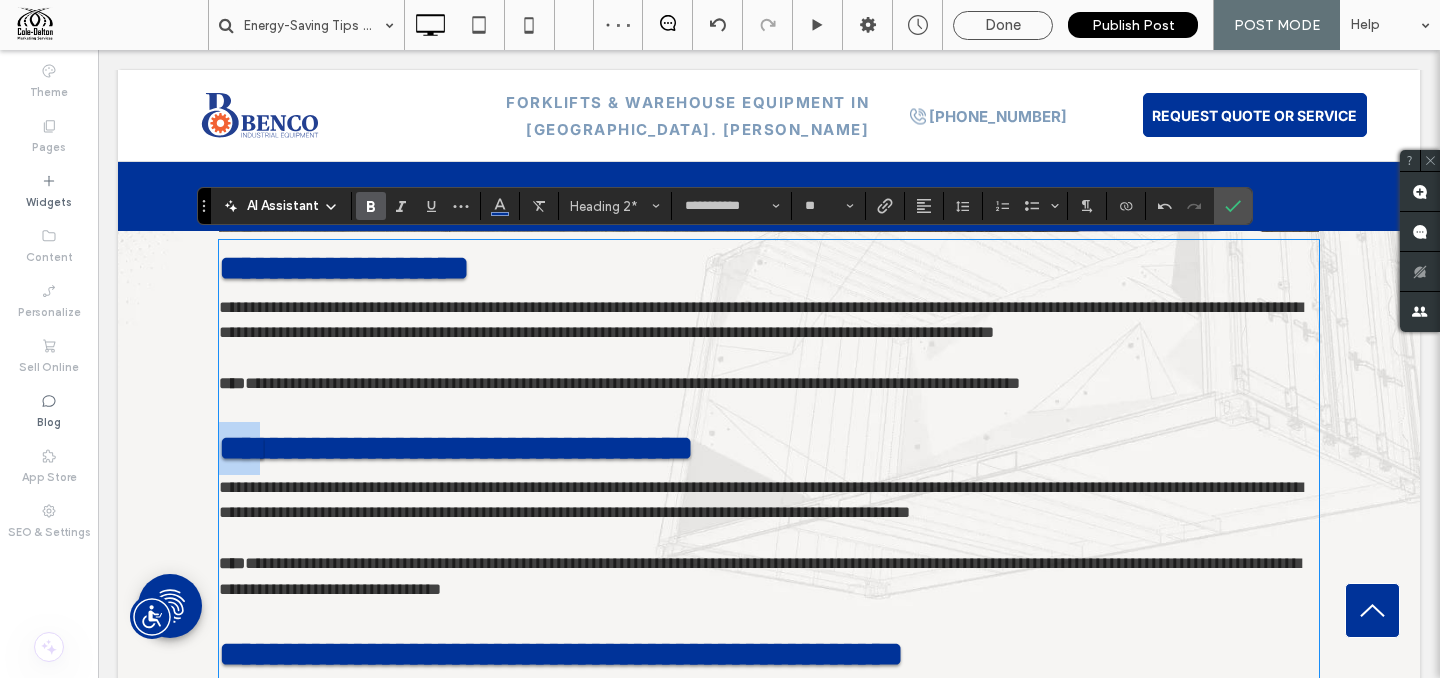 drag, startPoint x: 258, startPoint y: 452, endPoint x: 258, endPoint y: 431, distance: 21 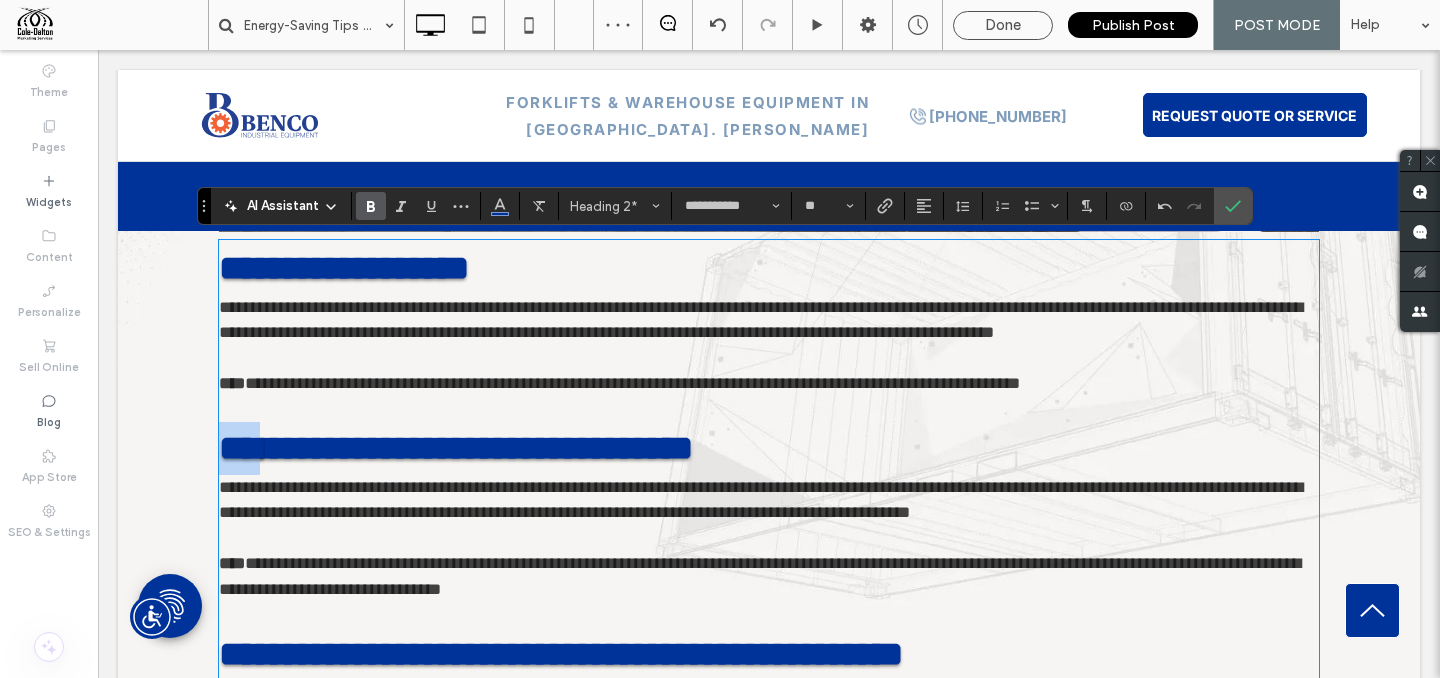 click on "In today’s fast-paced warehouse and industrial environments, energy efficiency is no longer just a sustainability goal — it’s a competitive advantage. Forklifts, essential to most material handling operations, can be a major source of energy consumption if not operated thoughtfully.  Whether you're managing a fleet of electric or internal combustion (IC) forklifts, adopting smarter energy-saving practices can significantly reduce operational costs while contributing to environmental responsibility. Here are proven energy-saving tips for operating forklifts more efficiently, drawn from industry best practices and real-world results. Choose the Right Forklift for the Job Efficiency starts with equipment selection. Using an oversized or underpowered forklift can lead to wasted fuel or battery life. For example, deploying a 10,000 lb capacity forklift for tasks requiring only 3,000 lbs of lift is both unnecessary and inefficient. Tip: Maintain Proper Tire Inflation and Condition Tip:" at bounding box center [769, 1197] 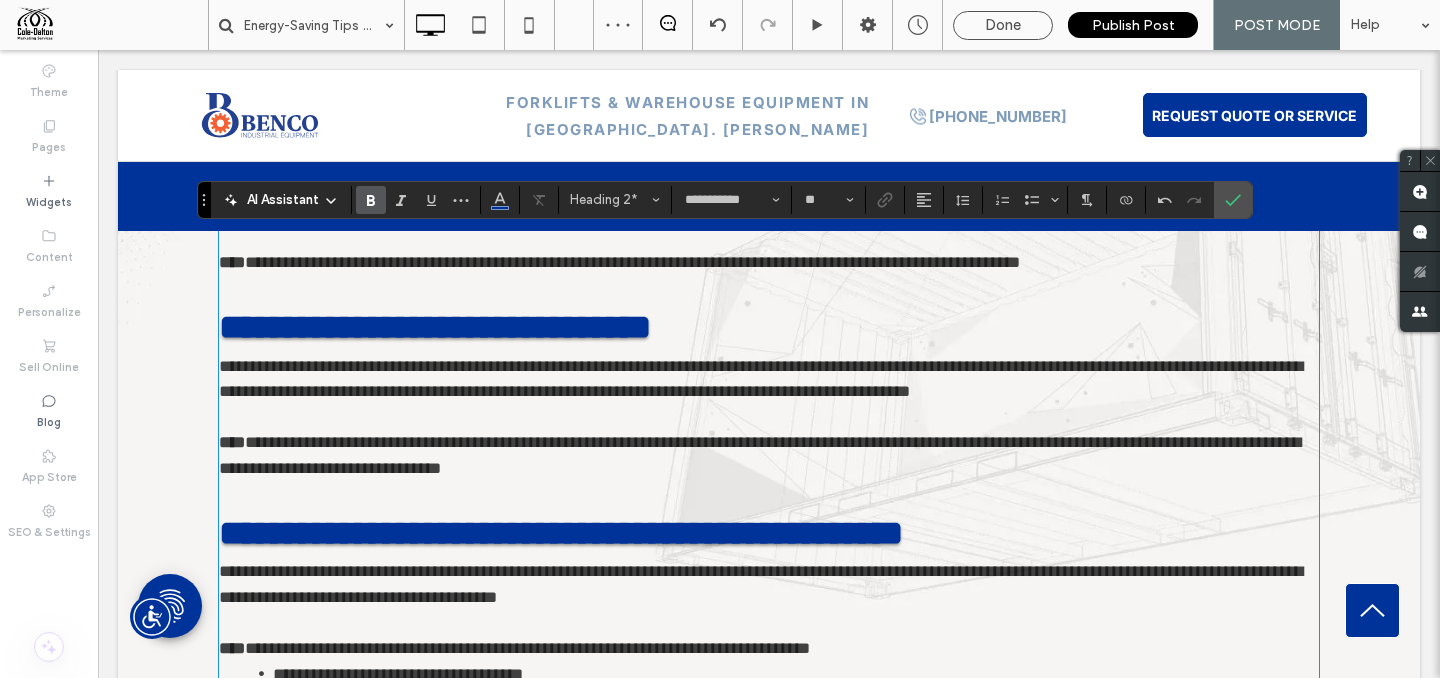 scroll, scrollTop: 2178, scrollLeft: 0, axis: vertical 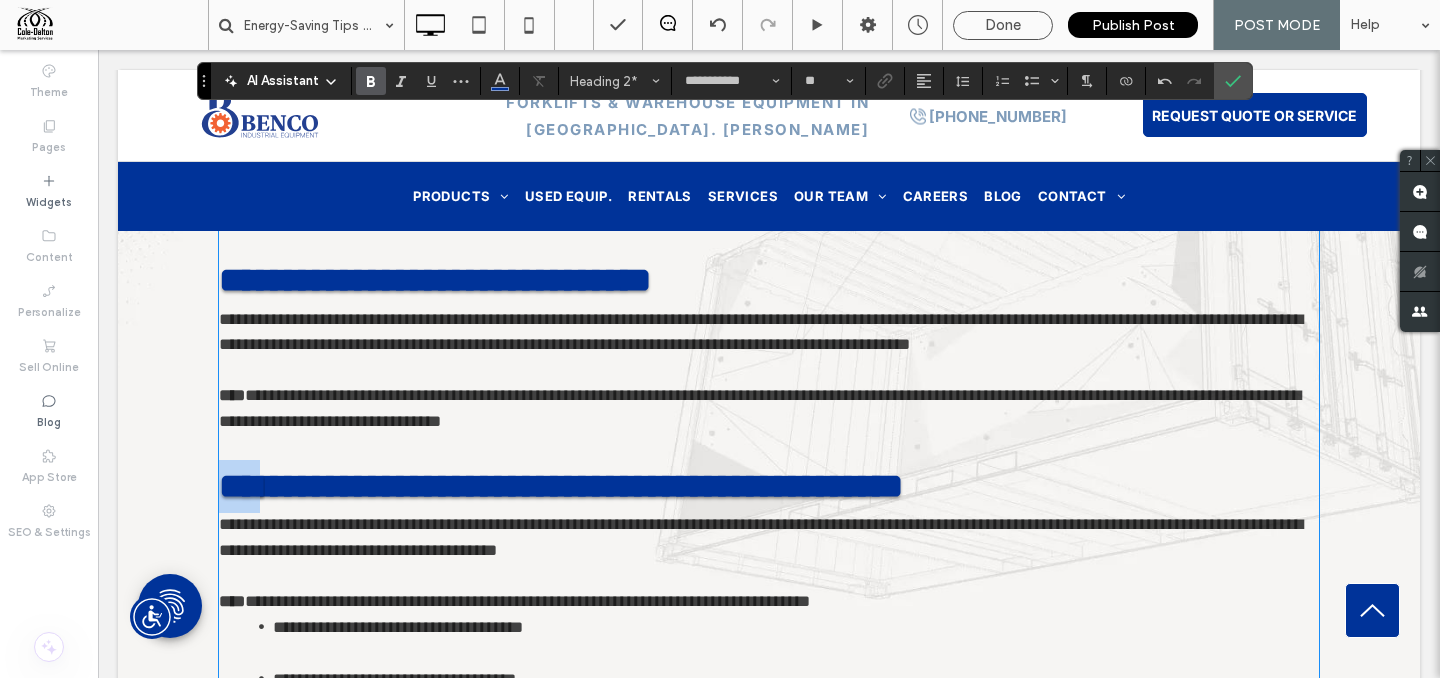 drag, startPoint x: 256, startPoint y: 493, endPoint x: 179, endPoint y: 484, distance: 77.52419 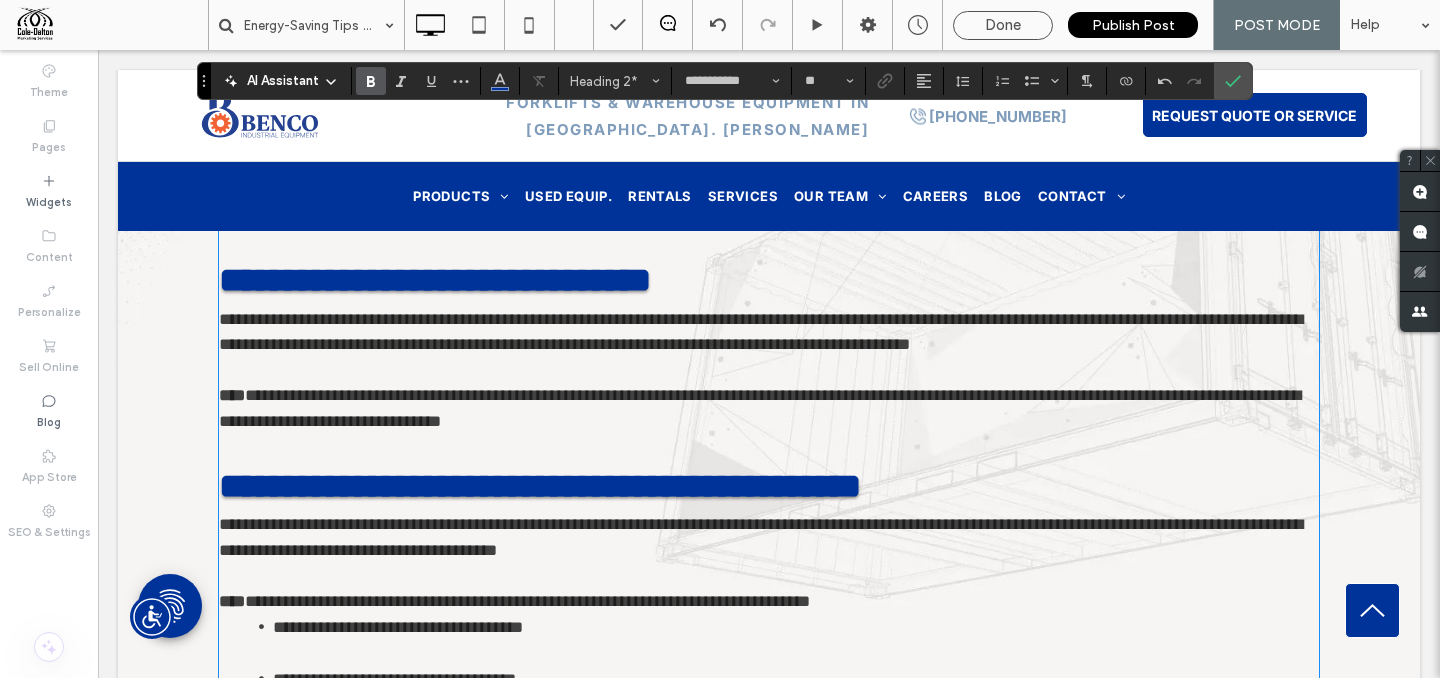 type on "*****" 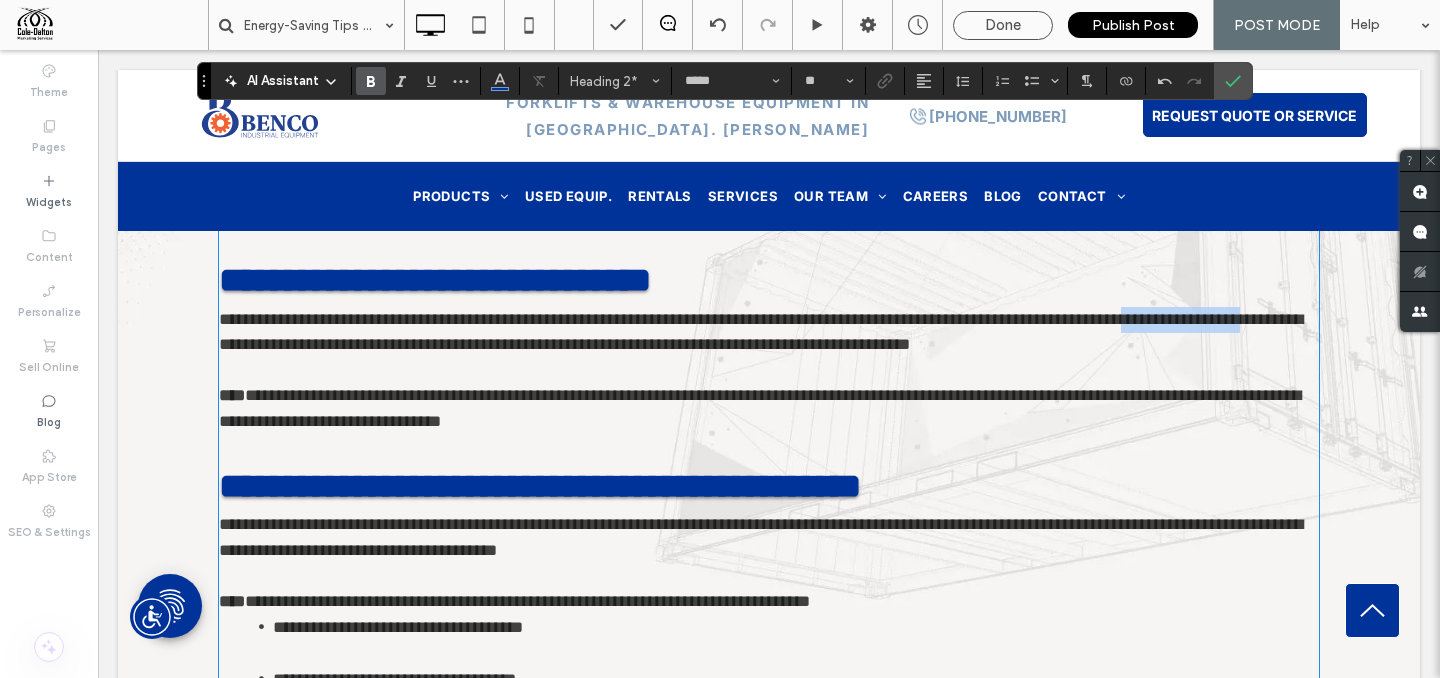 type 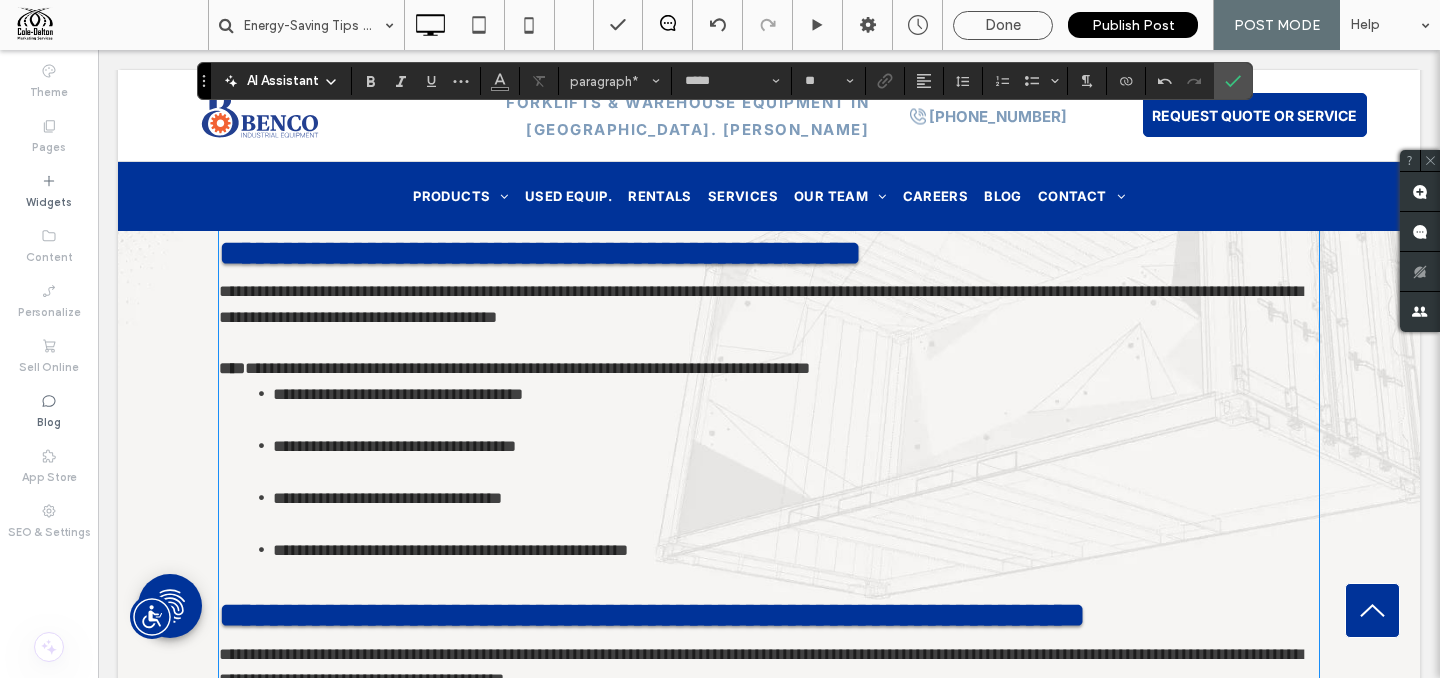 scroll, scrollTop: 2411, scrollLeft: 0, axis: vertical 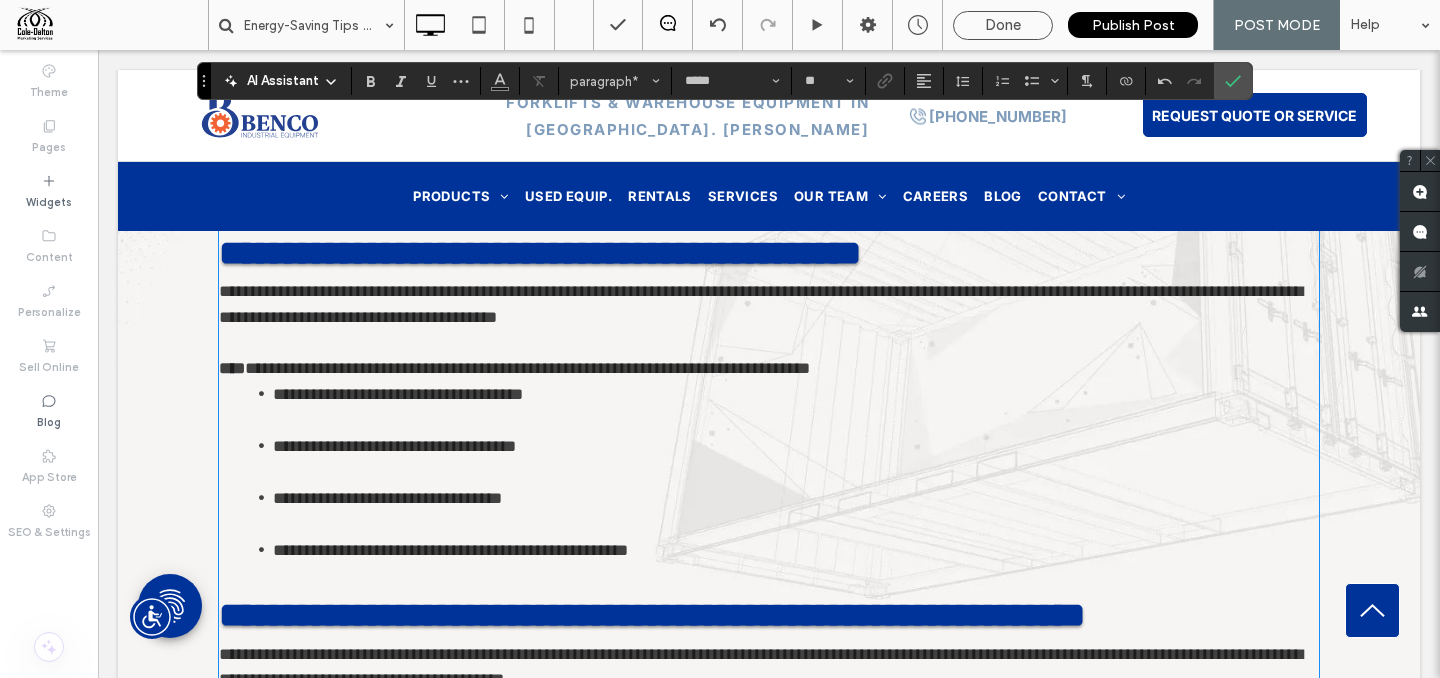 click on "**********" at bounding box center (796, 407) 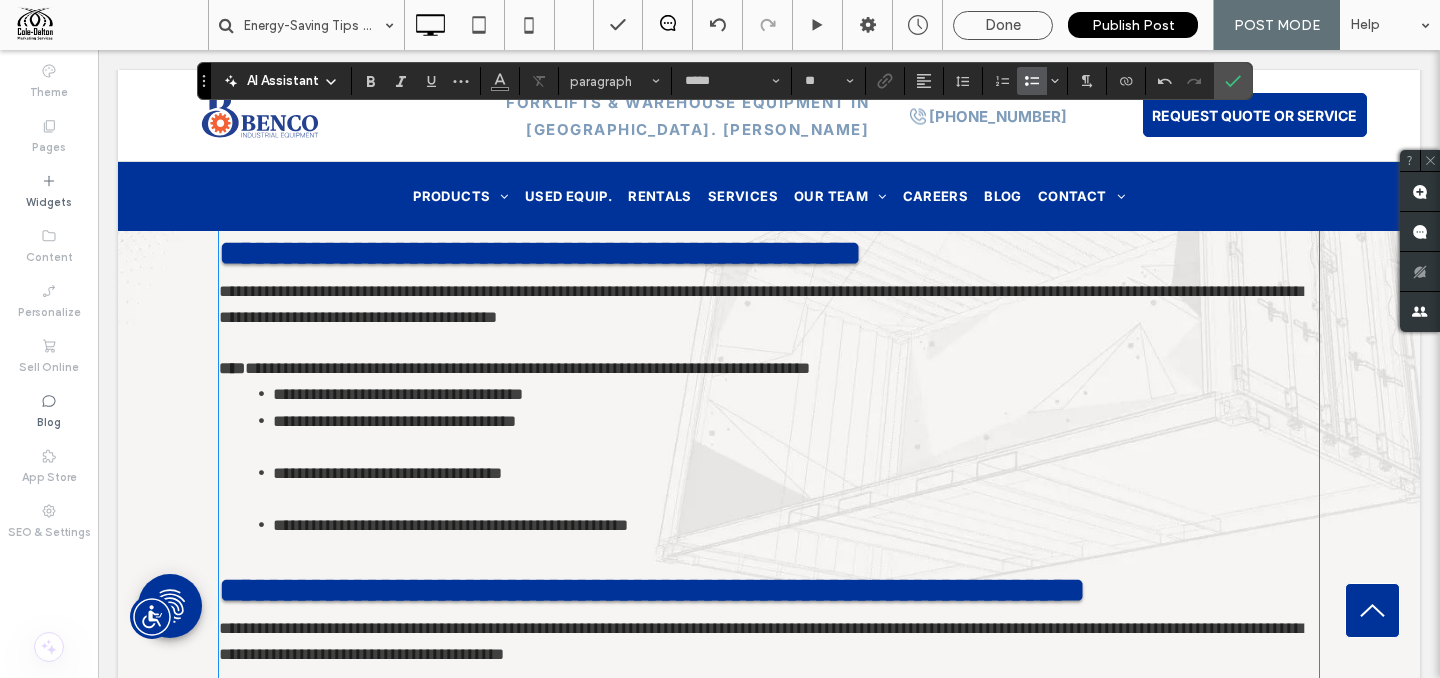 click on "**********" at bounding box center (796, 434) 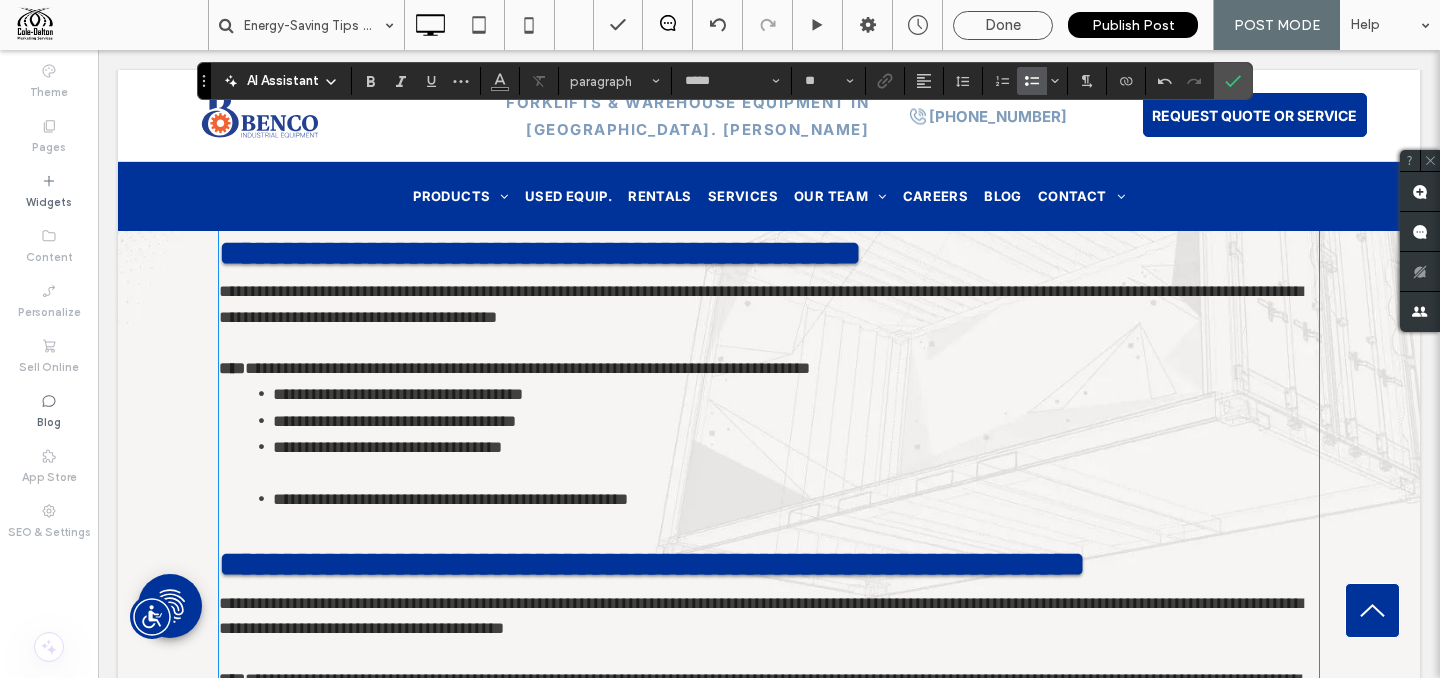 click on "**********" at bounding box center (796, 460) 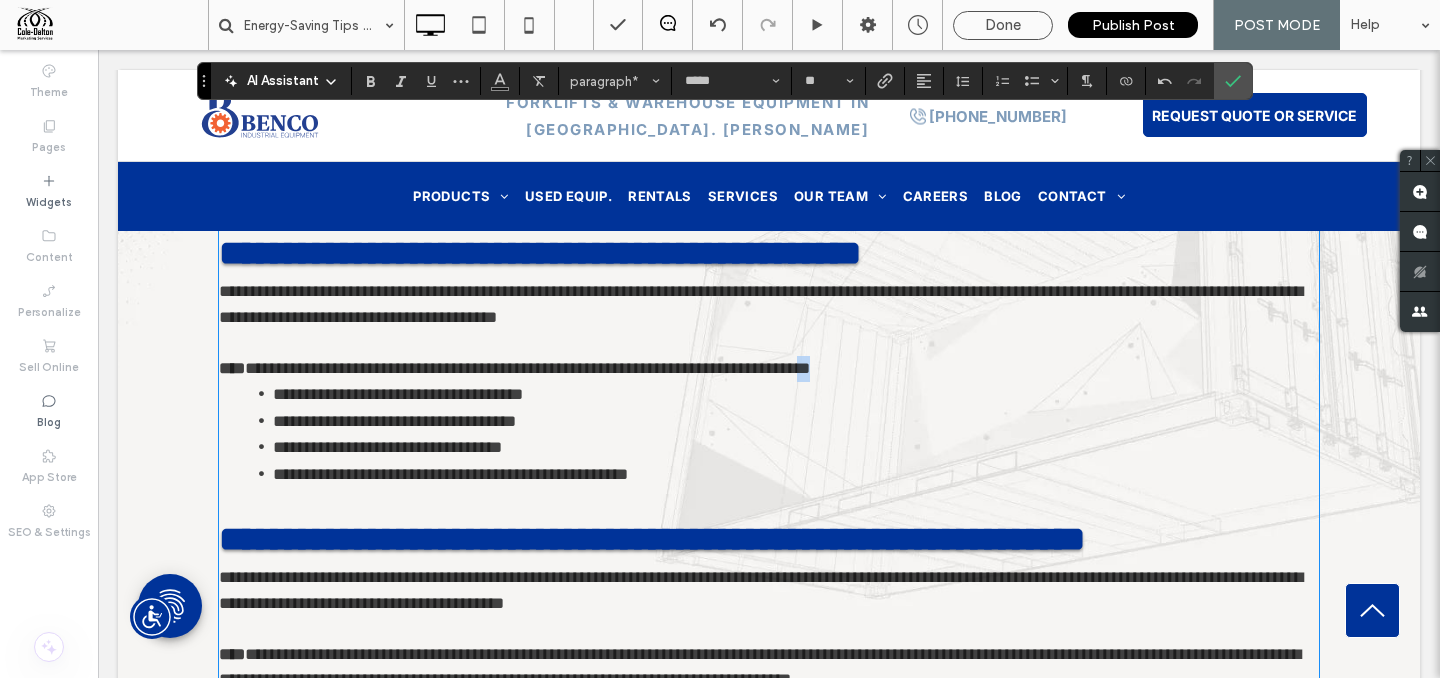 drag, startPoint x: 894, startPoint y: 363, endPoint x: 878, endPoint y: 370, distance: 17.464249 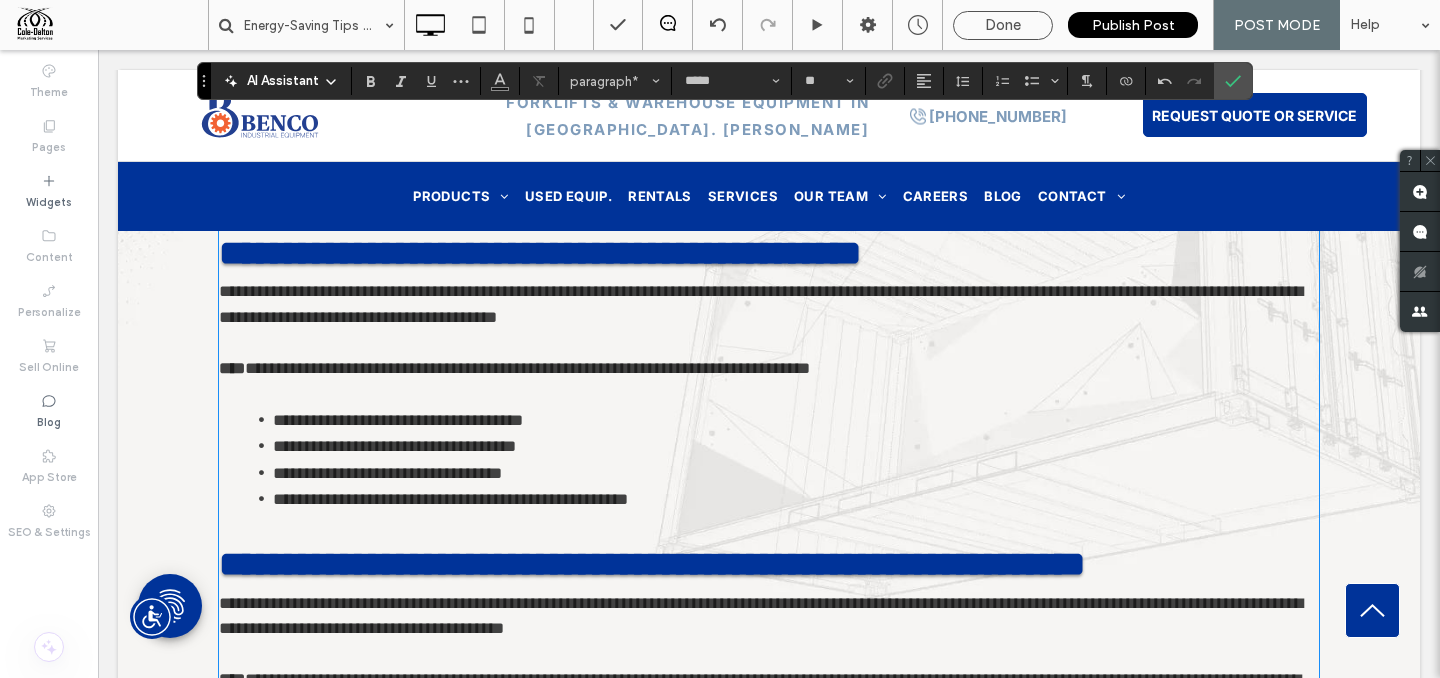 click on "**********" at bounding box center [796, 512] 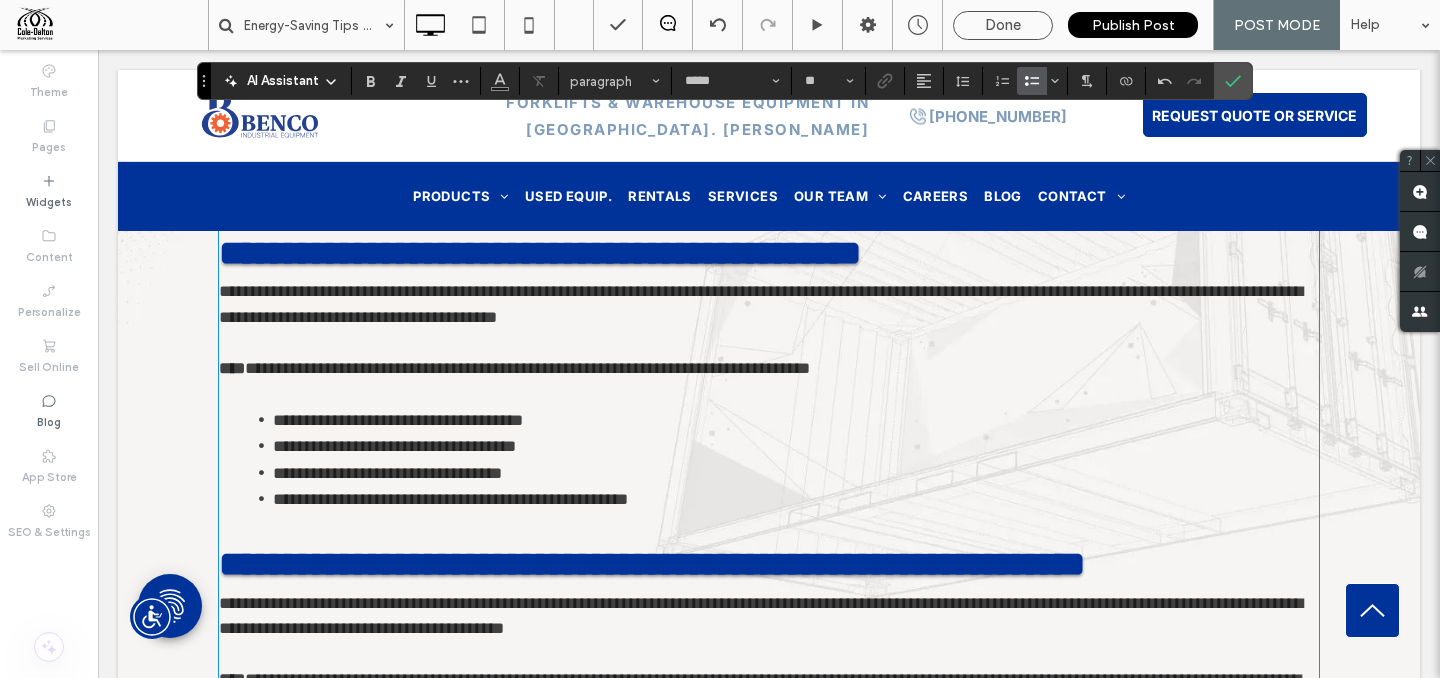 type on "**********" 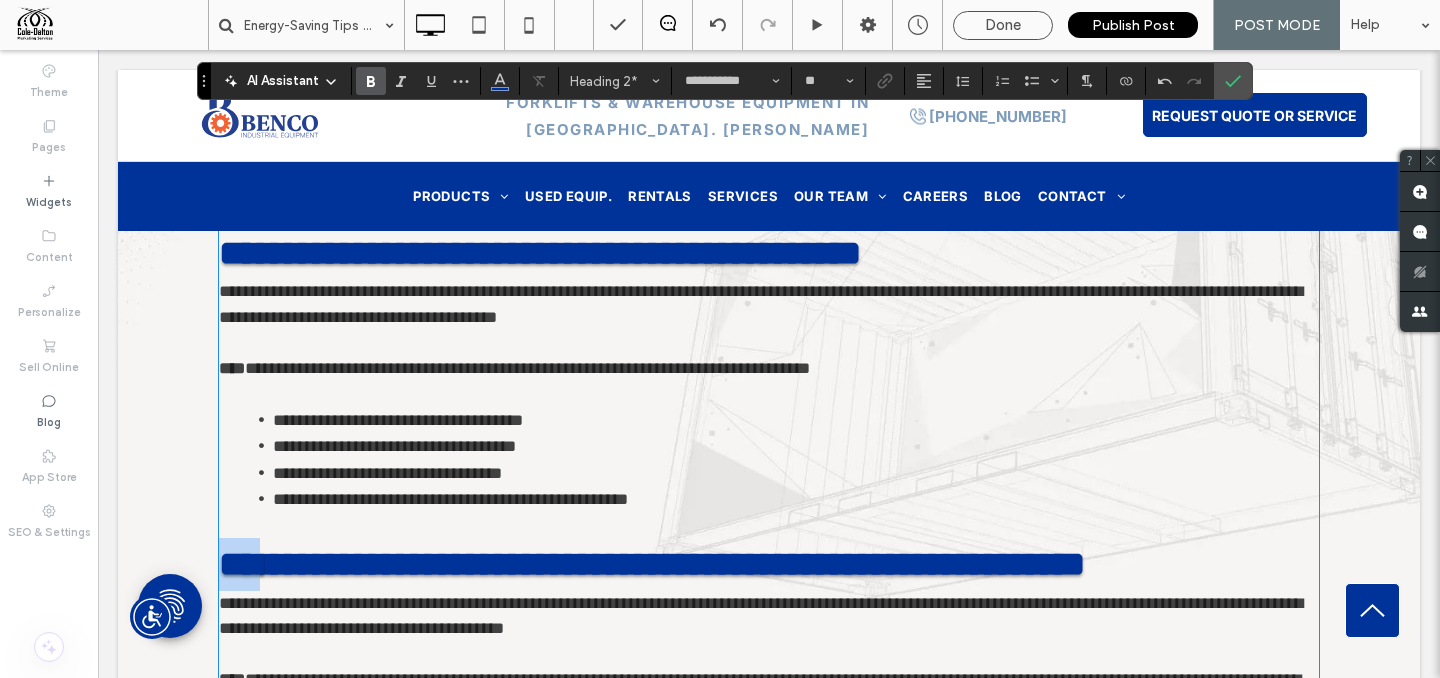 drag, startPoint x: 255, startPoint y: 558, endPoint x: 169, endPoint y: 552, distance: 86.209045 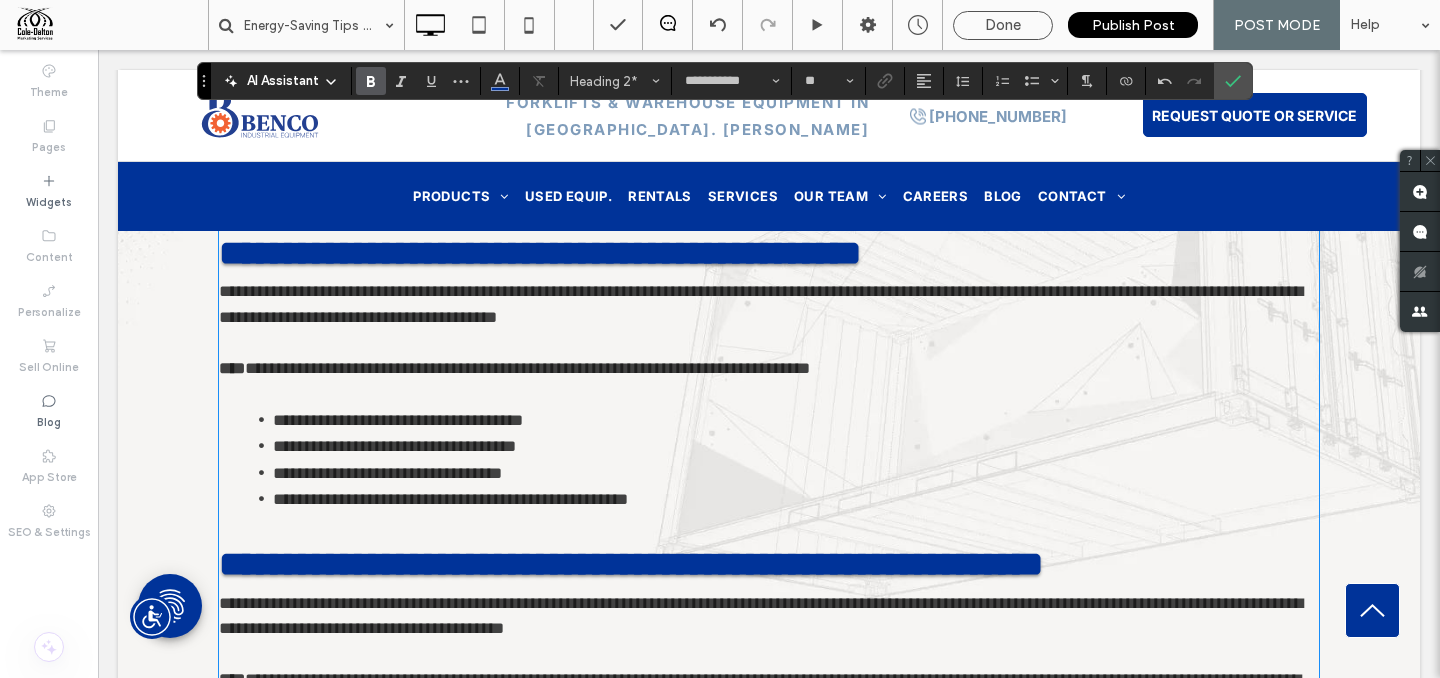 type on "*****" 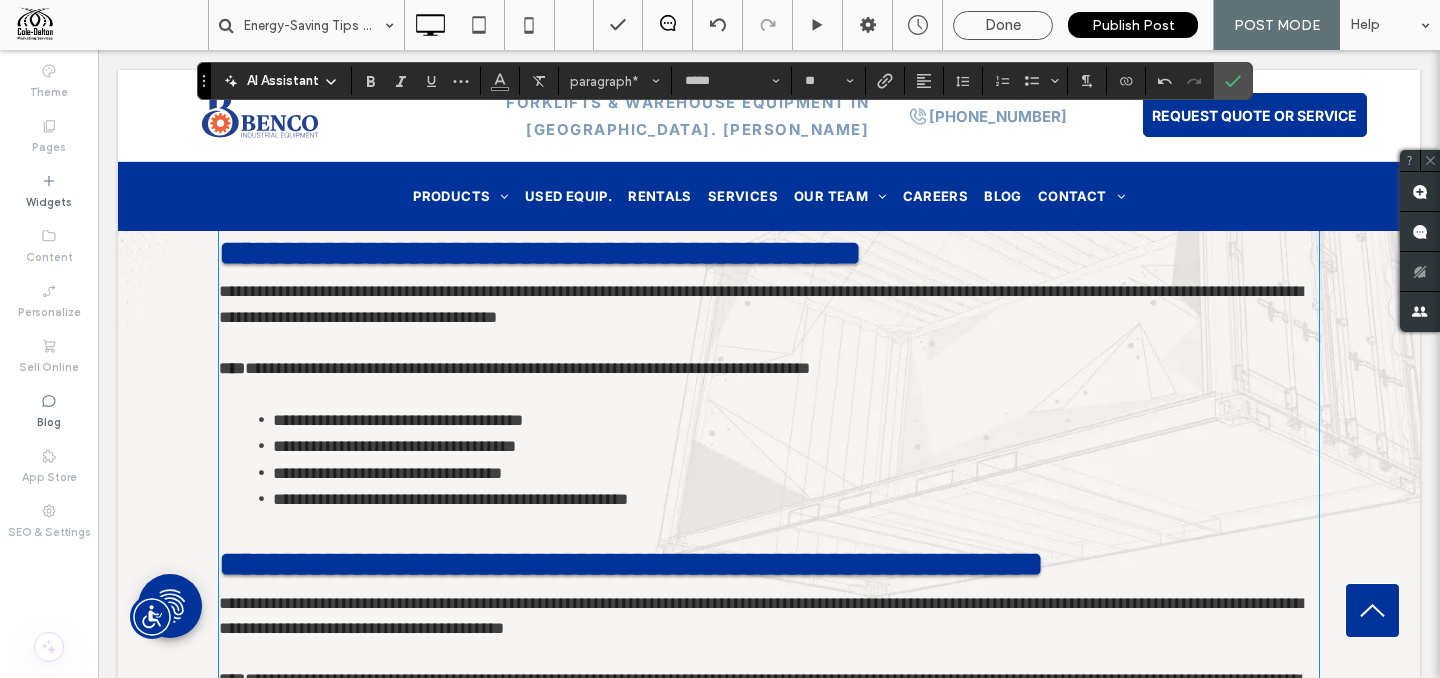 click on "**********" at bounding box center (796, 473) 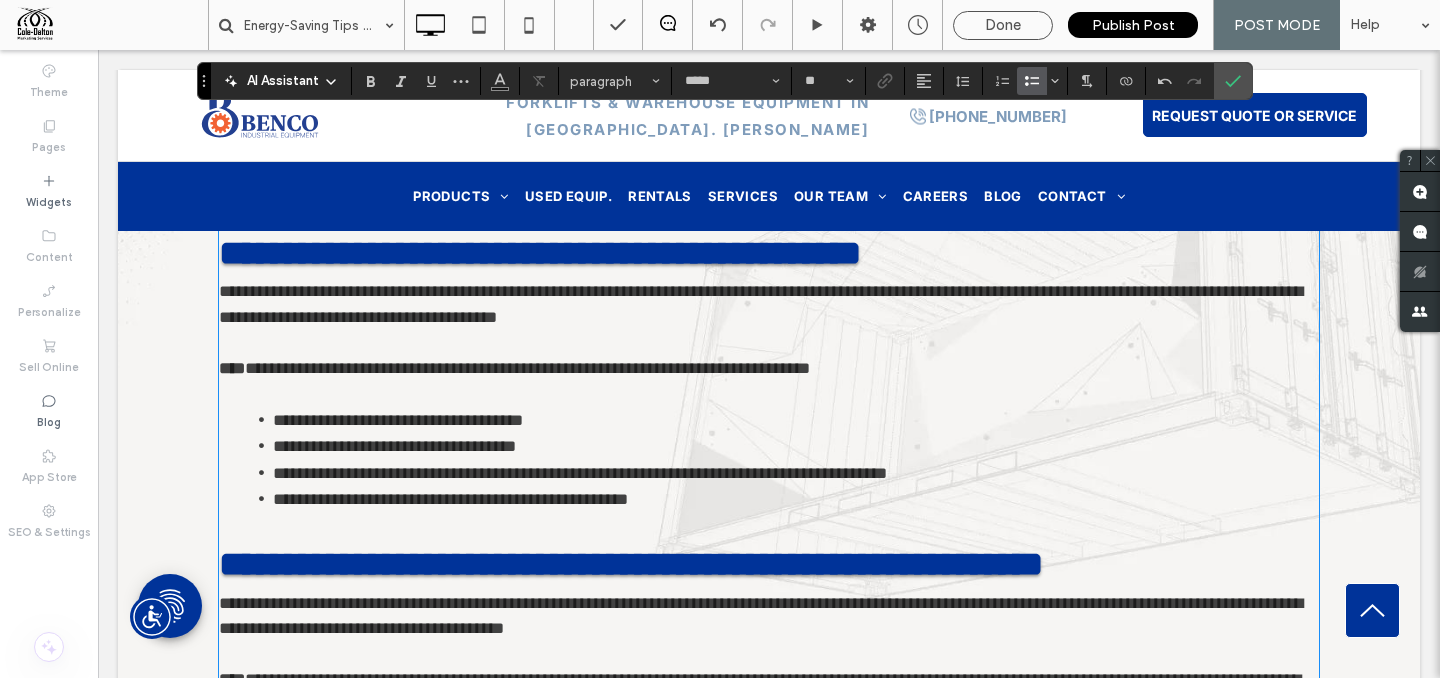 click on "**********" at bounding box center [761, 616] 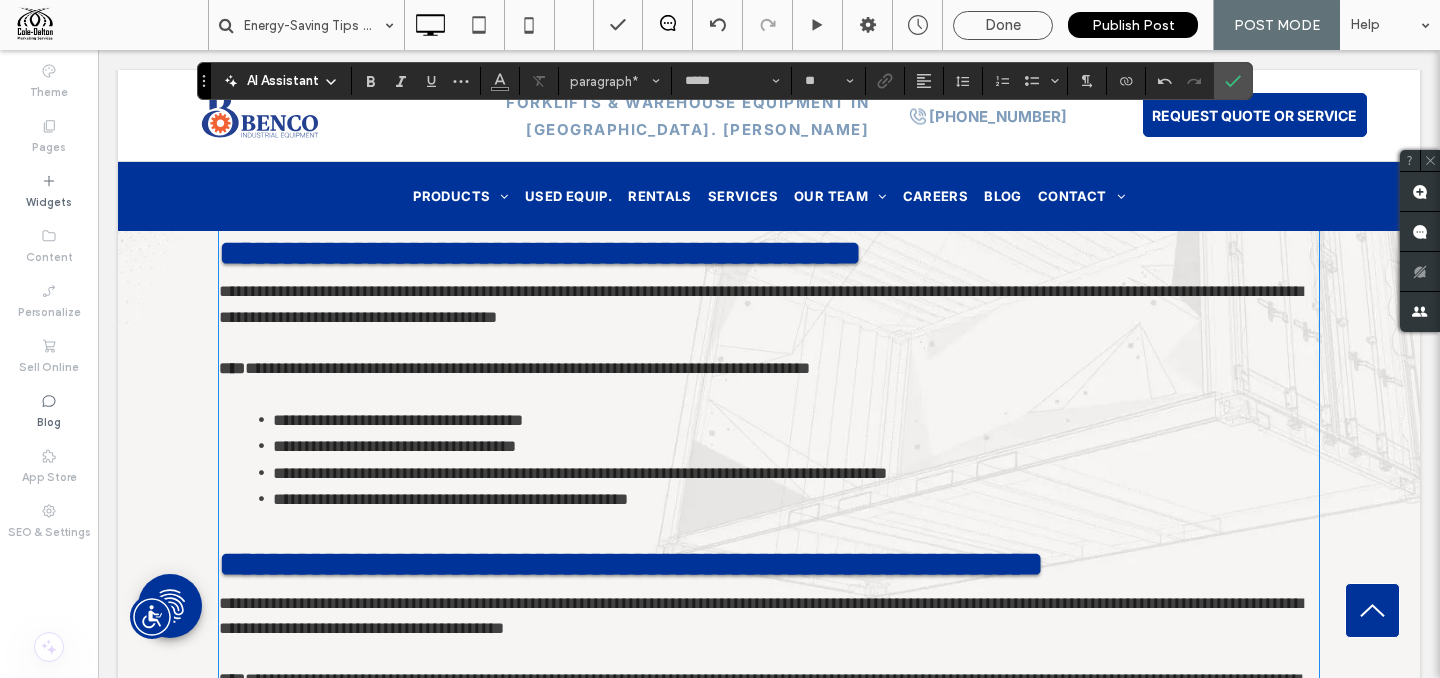 click on "**********" at bounding box center (580, 473) 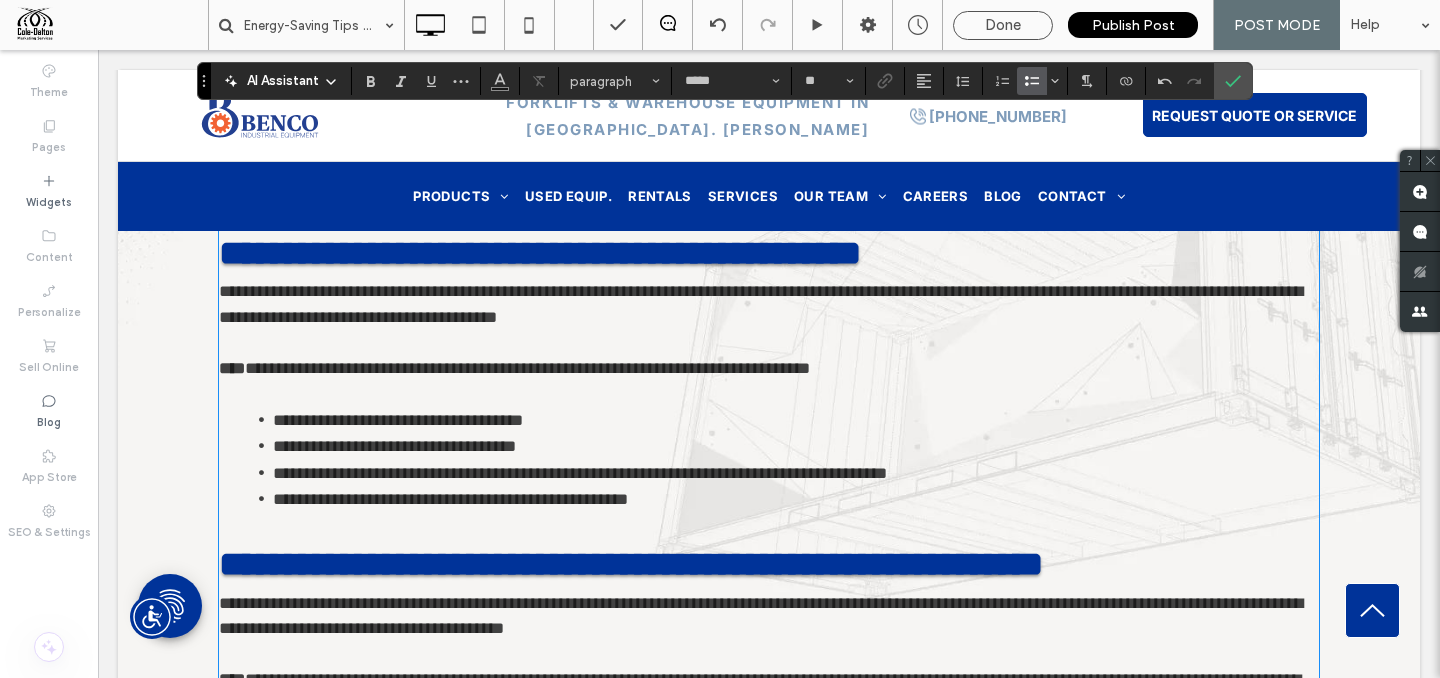 click on "**********" at bounding box center (796, 512) 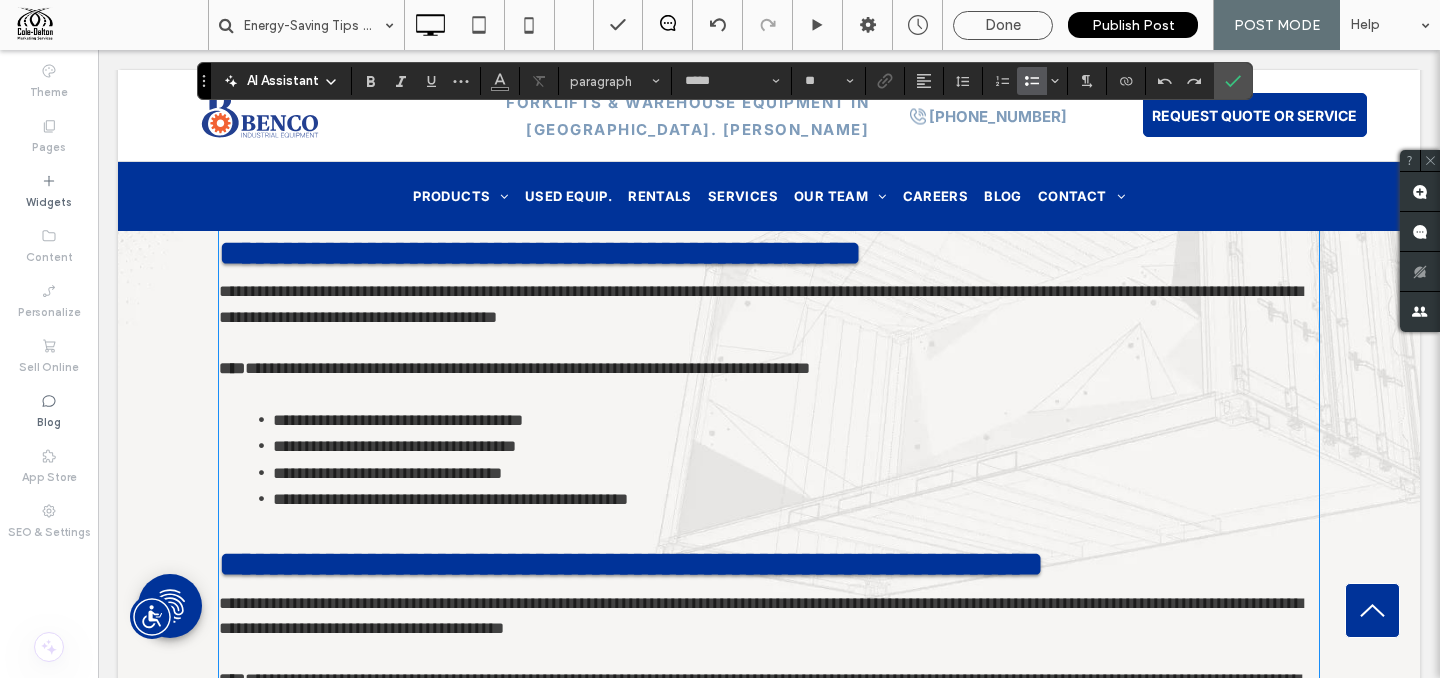 type on "**********" 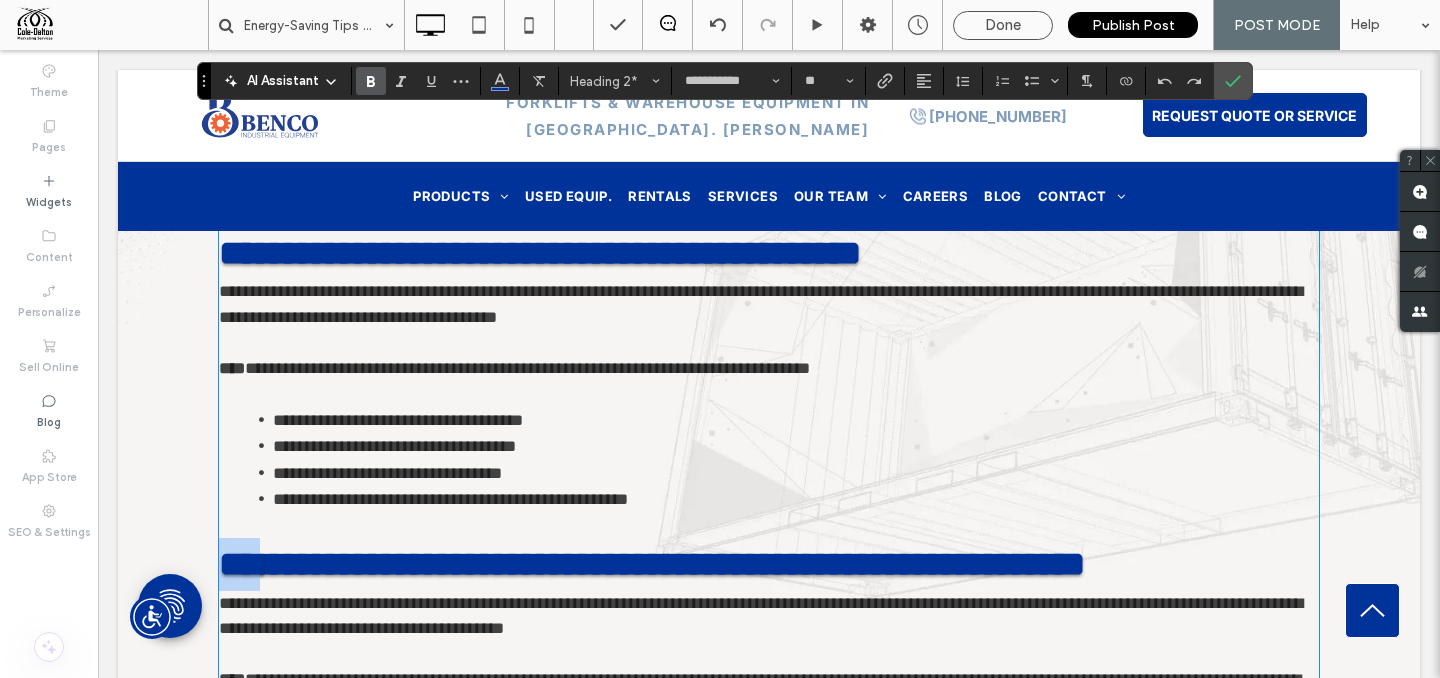 drag, startPoint x: 258, startPoint y: 558, endPoint x: 238, endPoint y: 500, distance: 61.351448 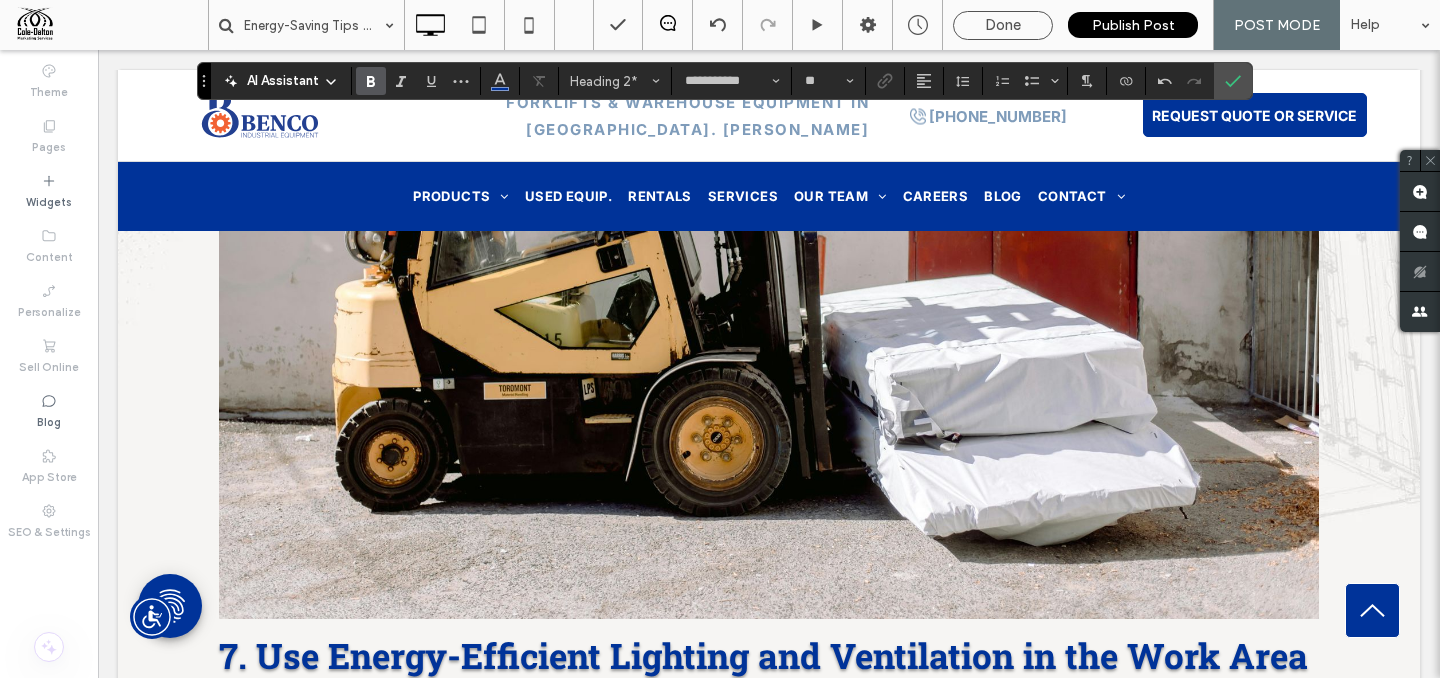 scroll, scrollTop: 3688, scrollLeft: 0, axis: vertical 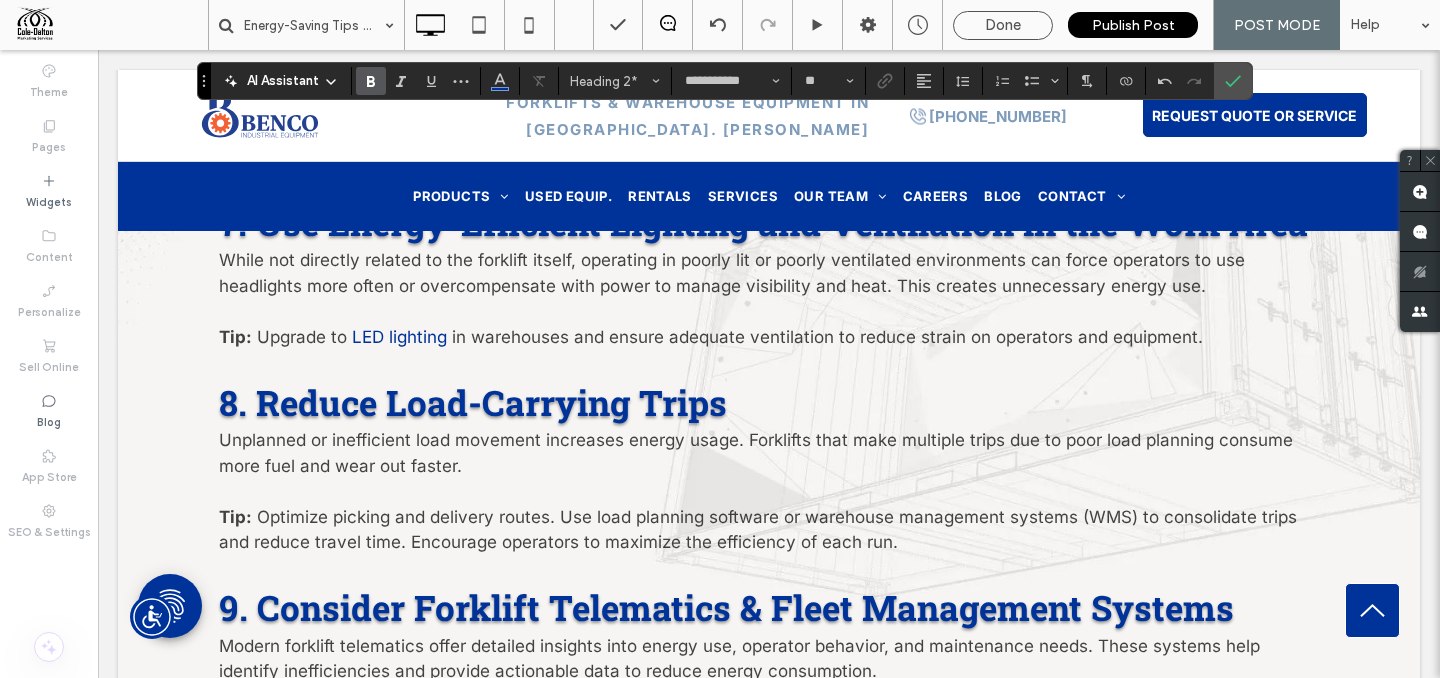 click on "8. Reduce Load-Carrying Trips" at bounding box center [473, 402] 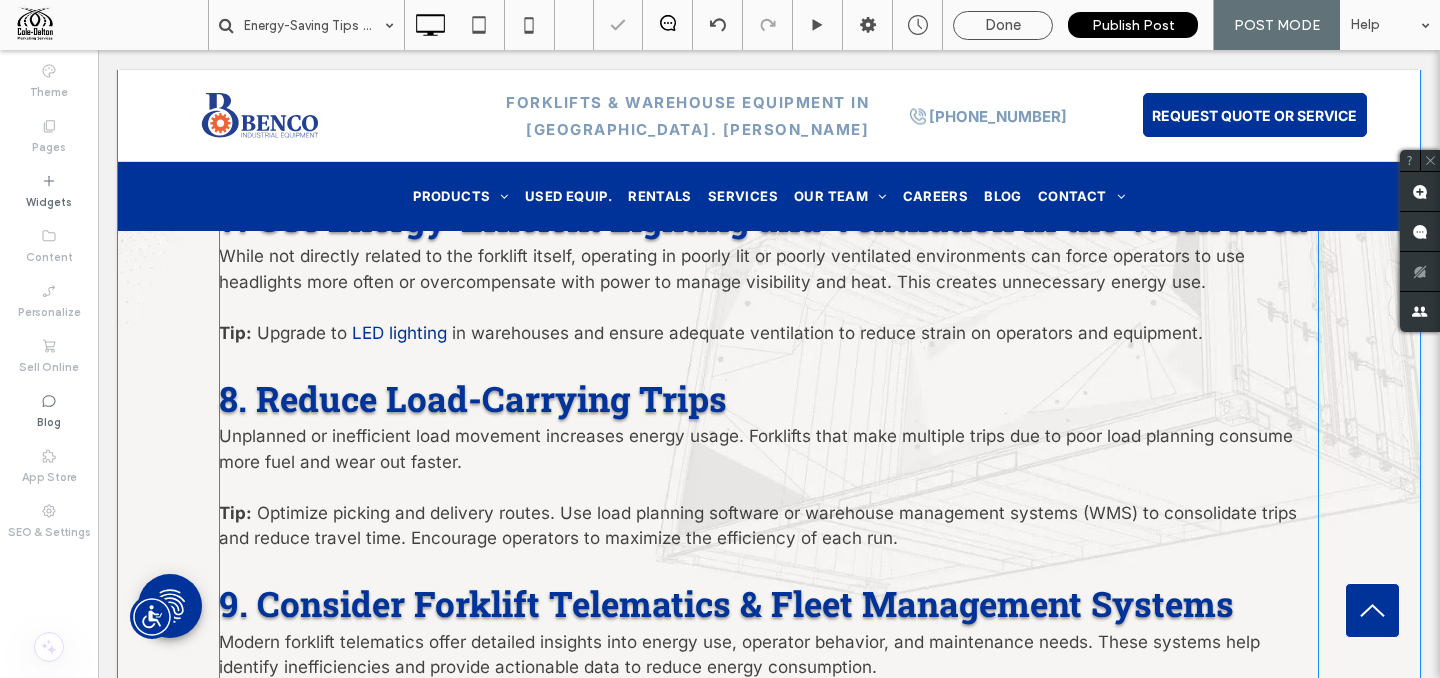 click on "8. Reduce Load-Carrying Trips" at bounding box center [473, 398] 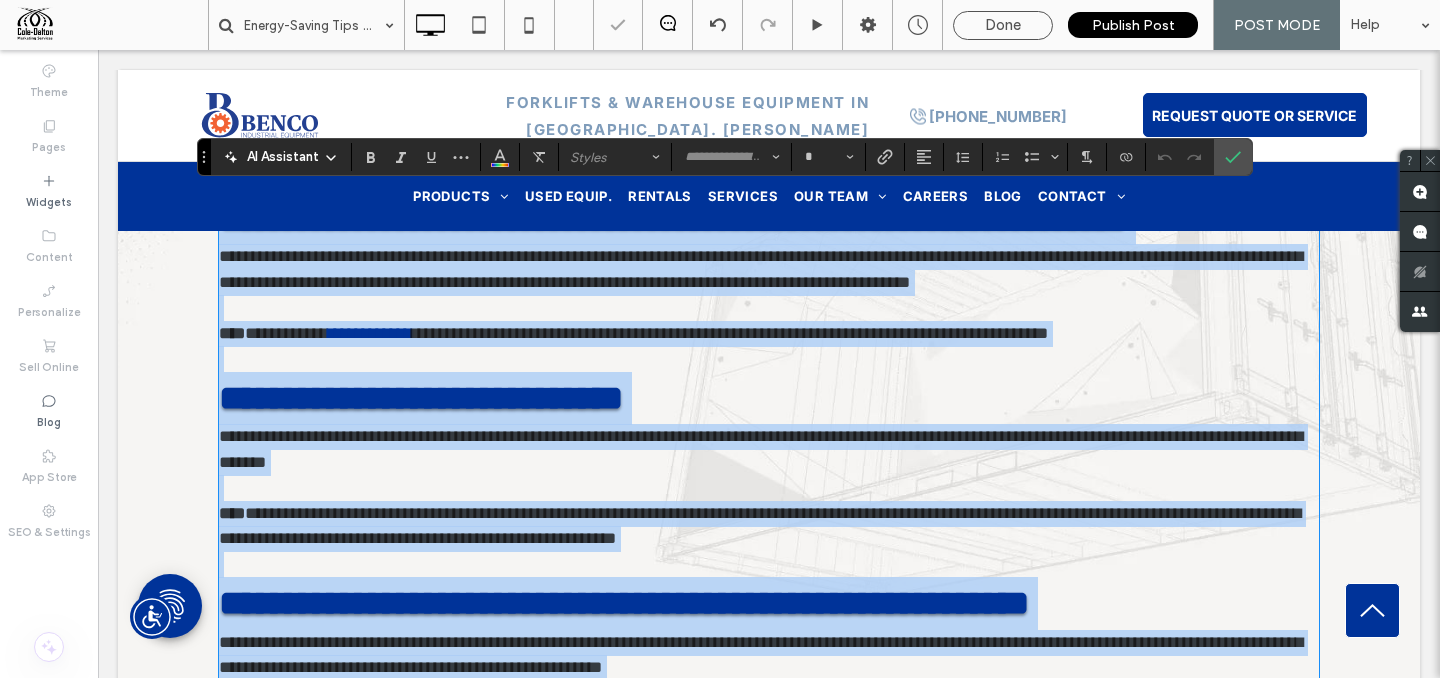 type on "**********" 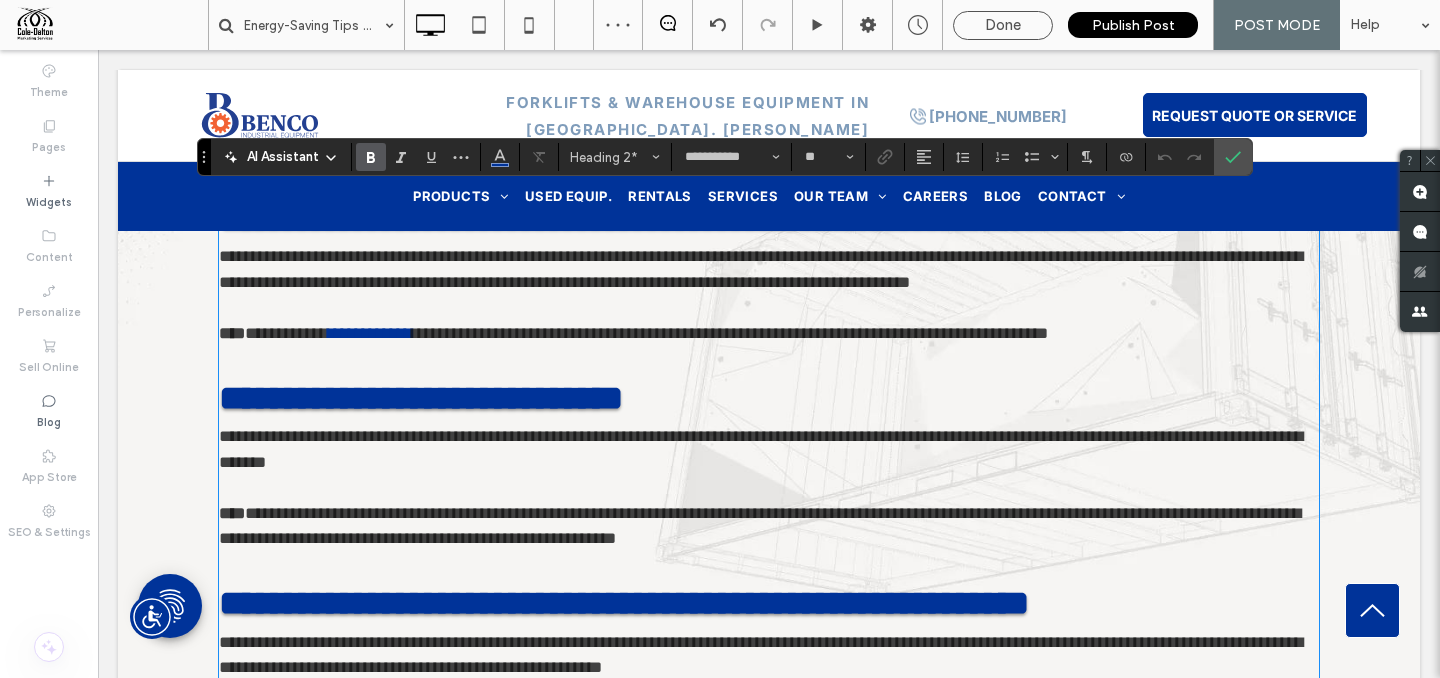 click on "**********" at bounding box center (421, 398) 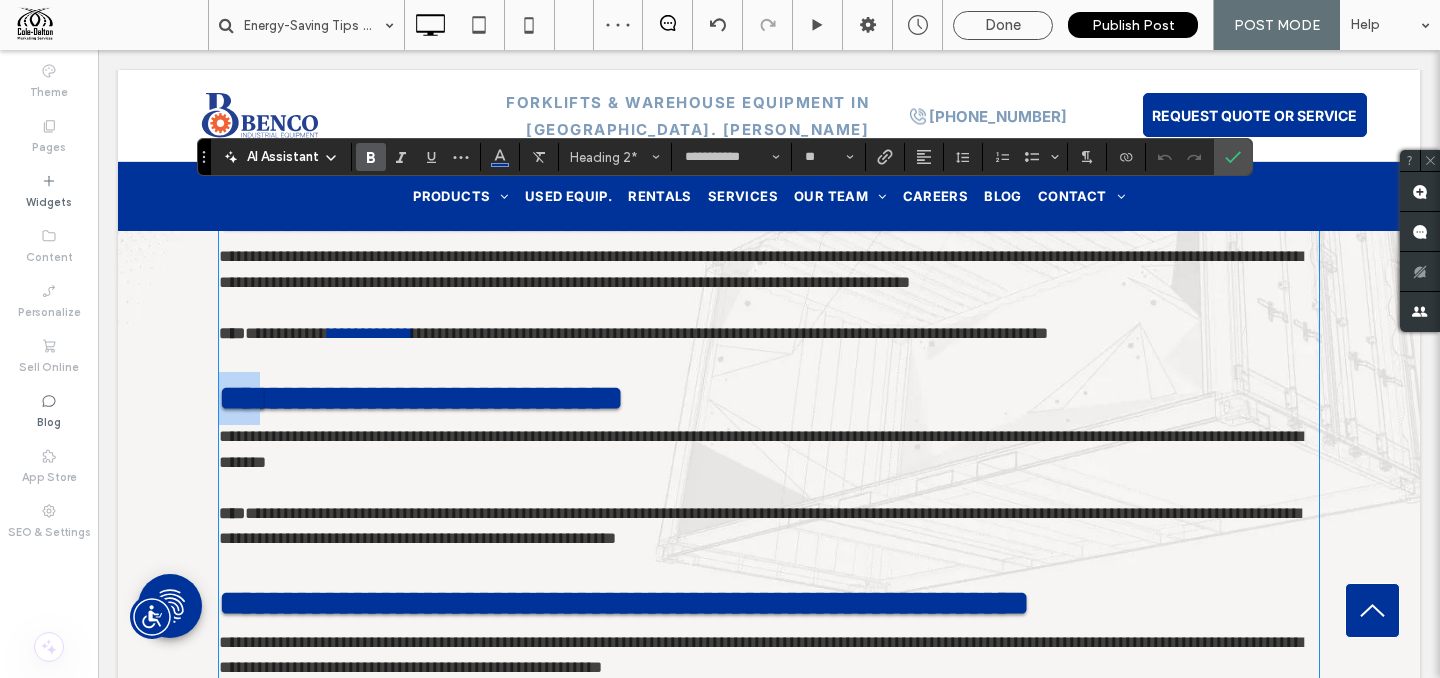 drag, startPoint x: 260, startPoint y: 404, endPoint x: 167, endPoint y: 391, distance: 93.904205 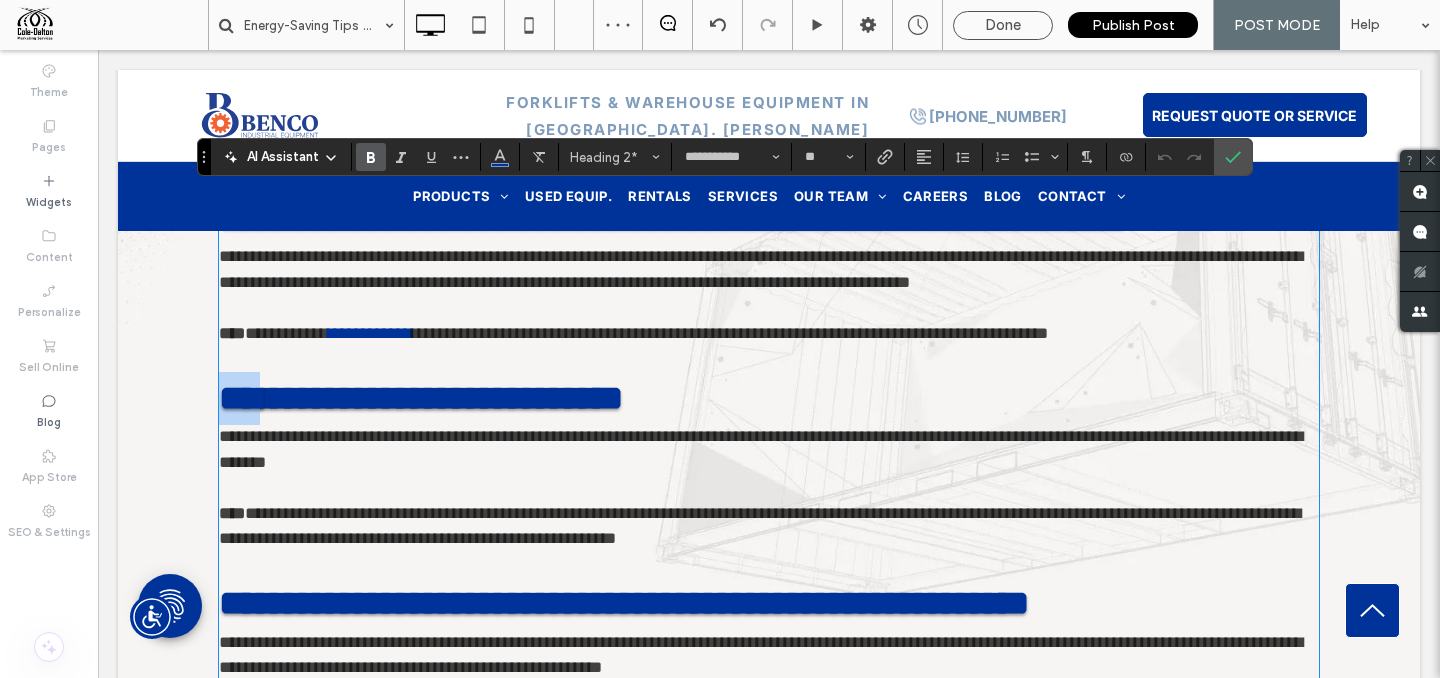 click on "In today’s fast-paced warehouse and industrial environments, energy efficiency is no longer just a sustainability goal — it’s a competitive advantage. Forklifts, essential to most material handling operations, can be a major source of energy consumption if not operated thoughtfully.  Whether you're managing a fleet of electric or internal combustion (IC) forklifts, adopting smarter energy-saving practices can significantly reduce operational costs while contributing to environmental responsibility. Here are proven energy-saving tips for operating forklifts more efficiently, drawn from industry best practices and real-world results. Choose the Right Forklift for the Job Efficiency starts with equipment selection. Using an oversized or underpowered forklift can lead to wasted fuel or battery life. For example, deploying a 10,000 lb capacity forklift for tasks requiring only 3,000 lbs of lift is both unnecessary and inefficient. Tip: Maintain Proper Tire Inflation and Condition Tip:
Tip:" at bounding box center [769, -509] 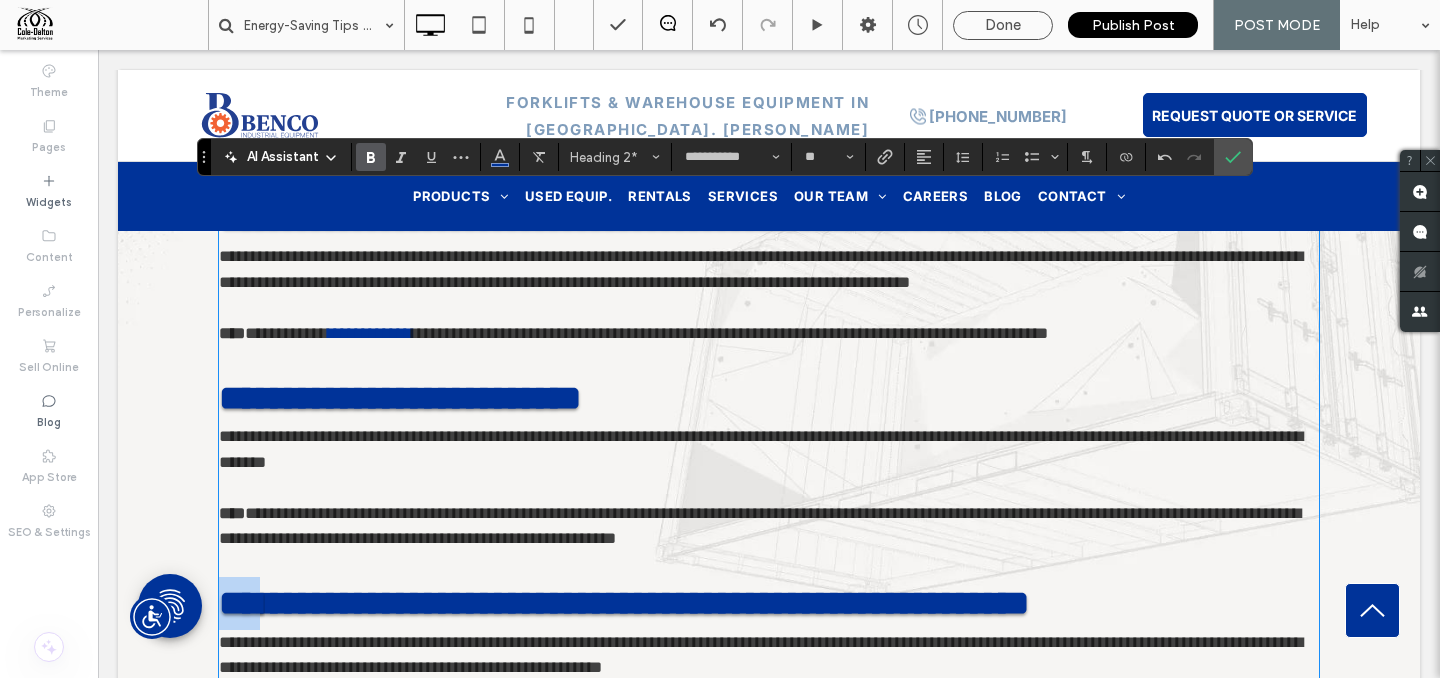 drag, startPoint x: 263, startPoint y: 613, endPoint x: 212, endPoint y: 611, distance: 51.0392 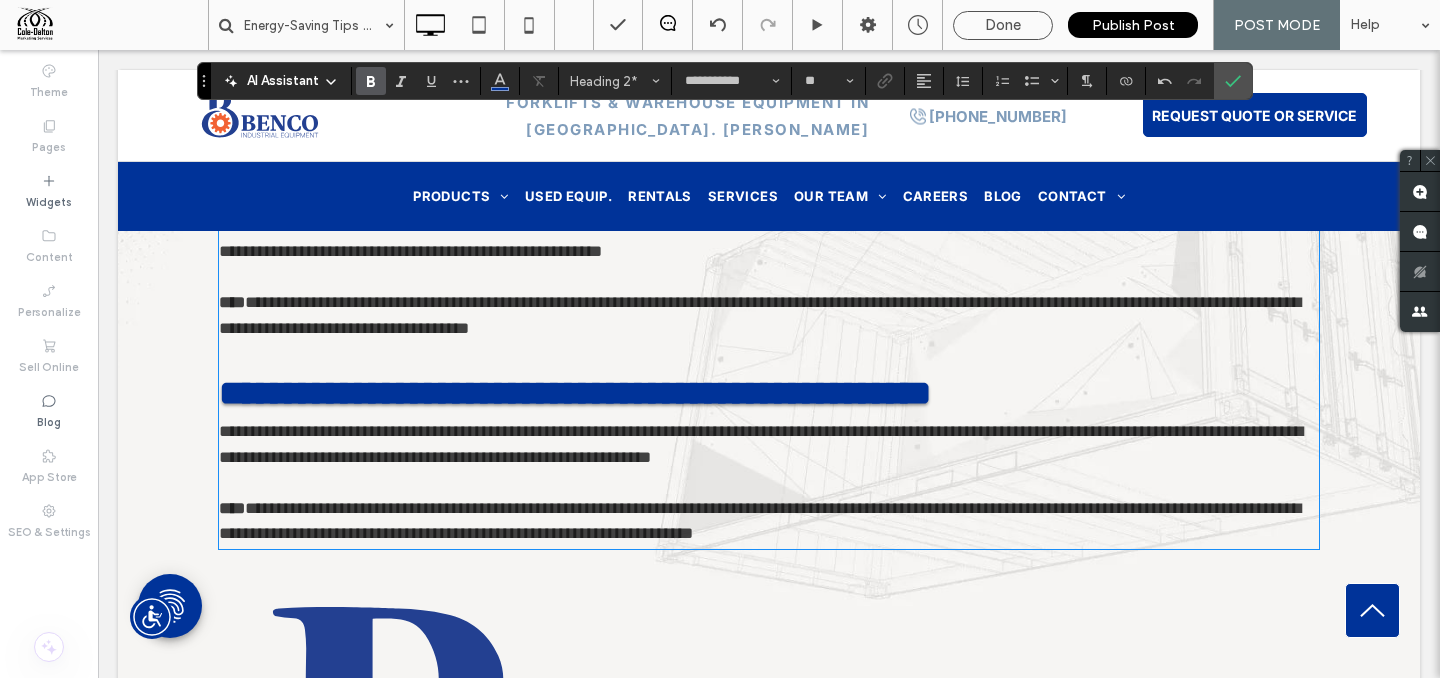 scroll, scrollTop: 4102, scrollLeft: 0, axis: vertical 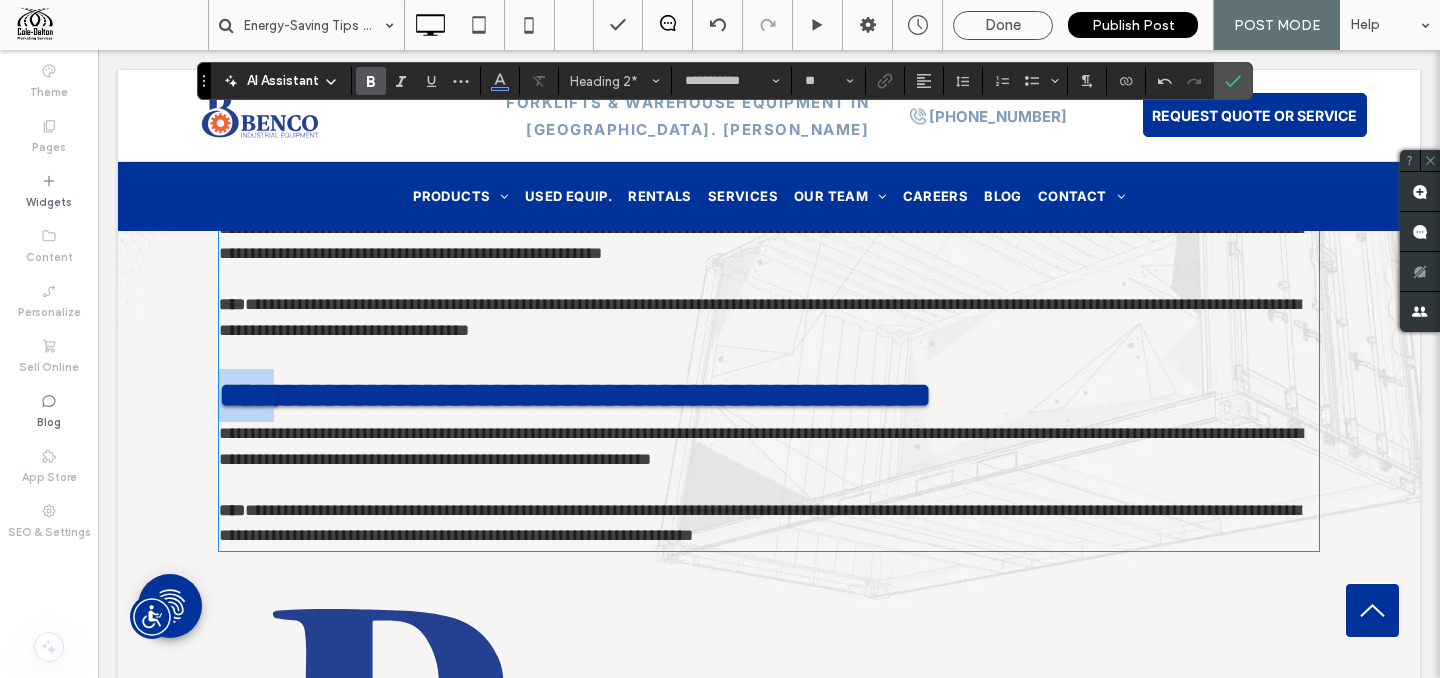 drag, startPoint x: 254, startPoint y: 390, endPoint x: 182, endPoint y: 376, distance: 73.34848 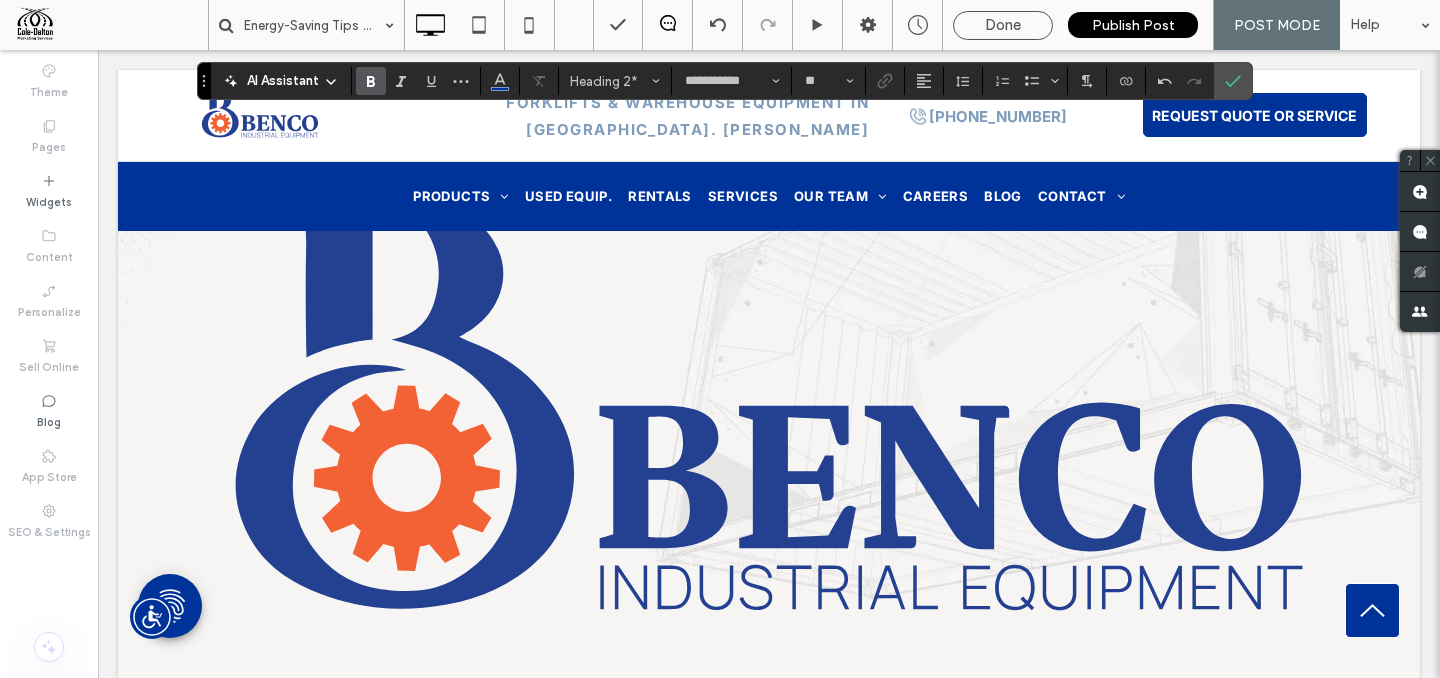 scroll, scrollTop: 4504, scrollLeft: 0, axis: vertical 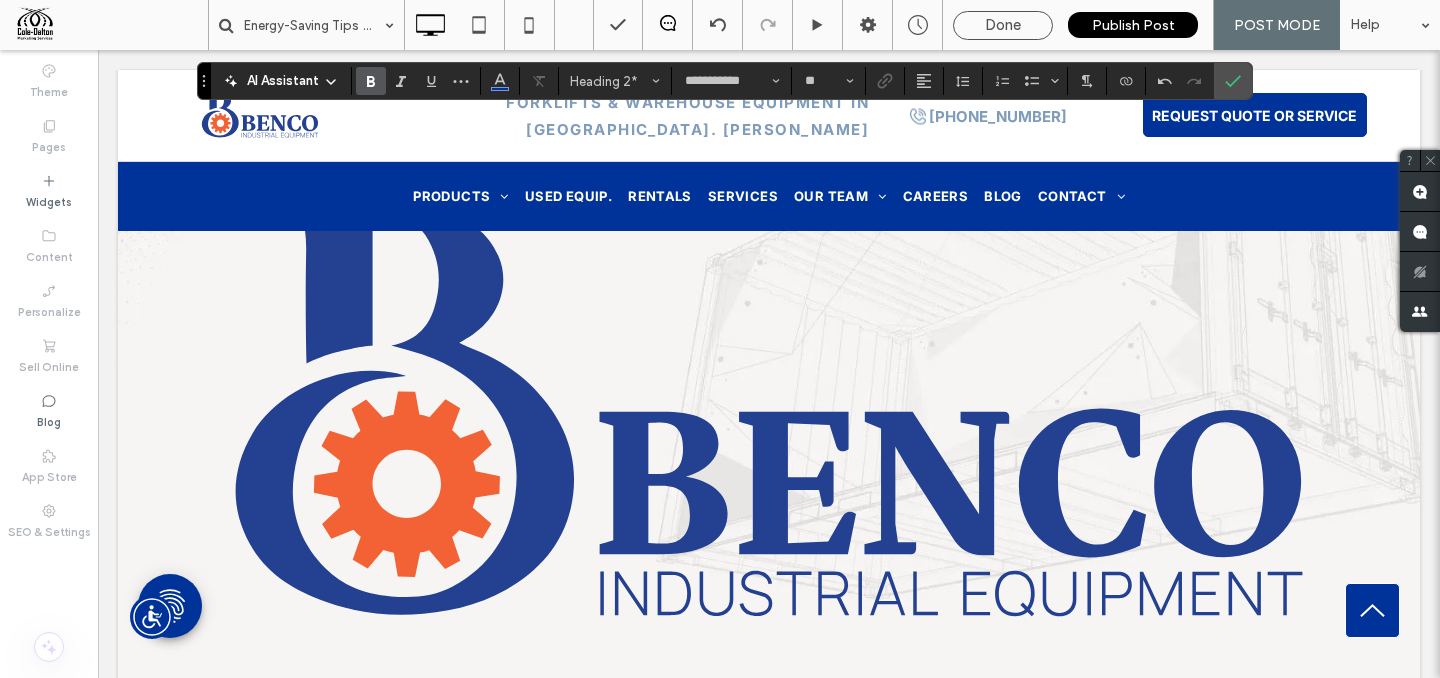 click at bounding box center (769, 418) 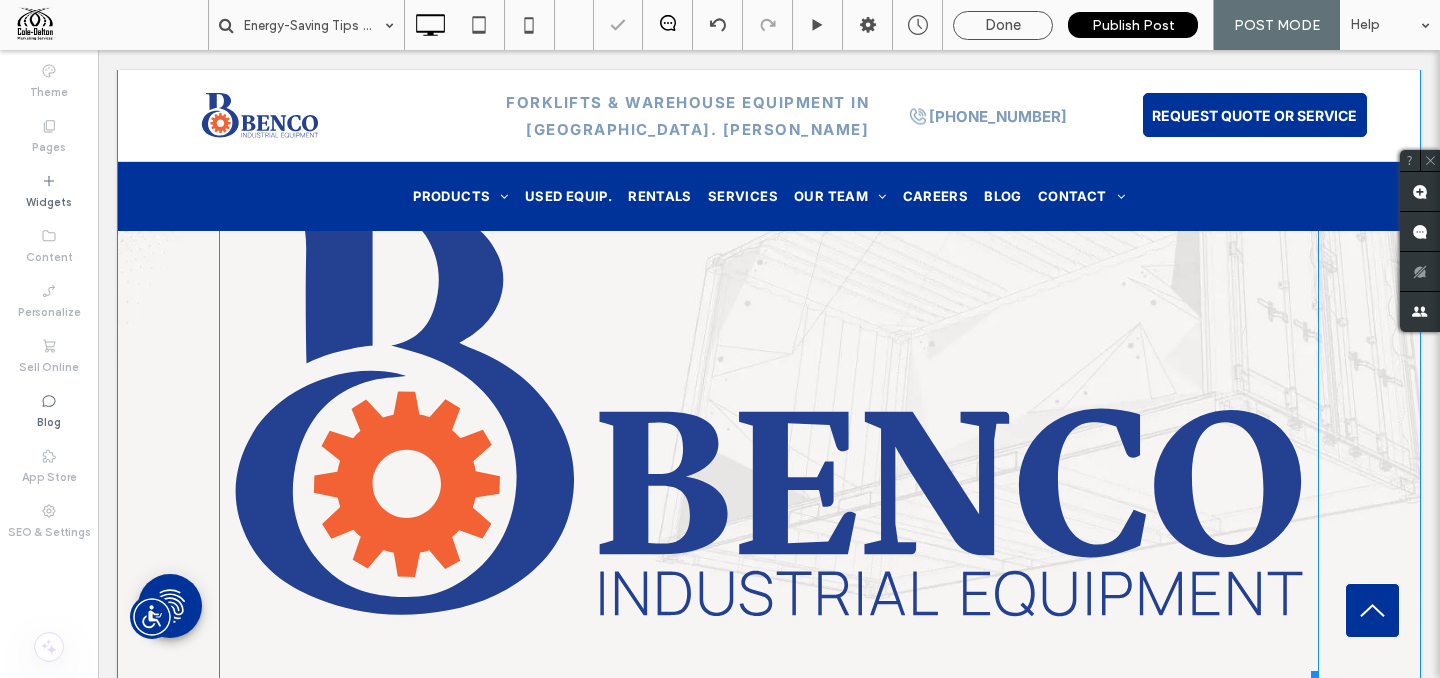 click at bounding box center (769, 418) 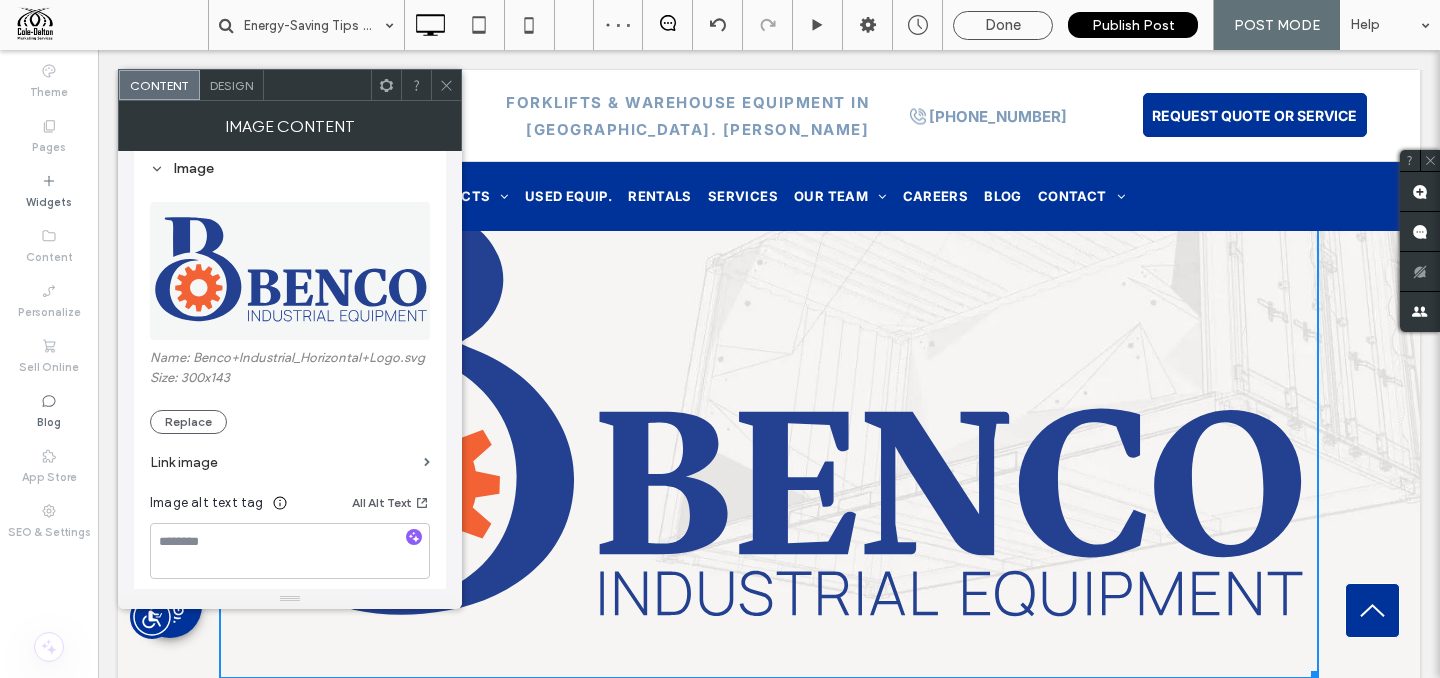 scroll, scrollTop: 236, scrollLeft: 0, axis: vertical 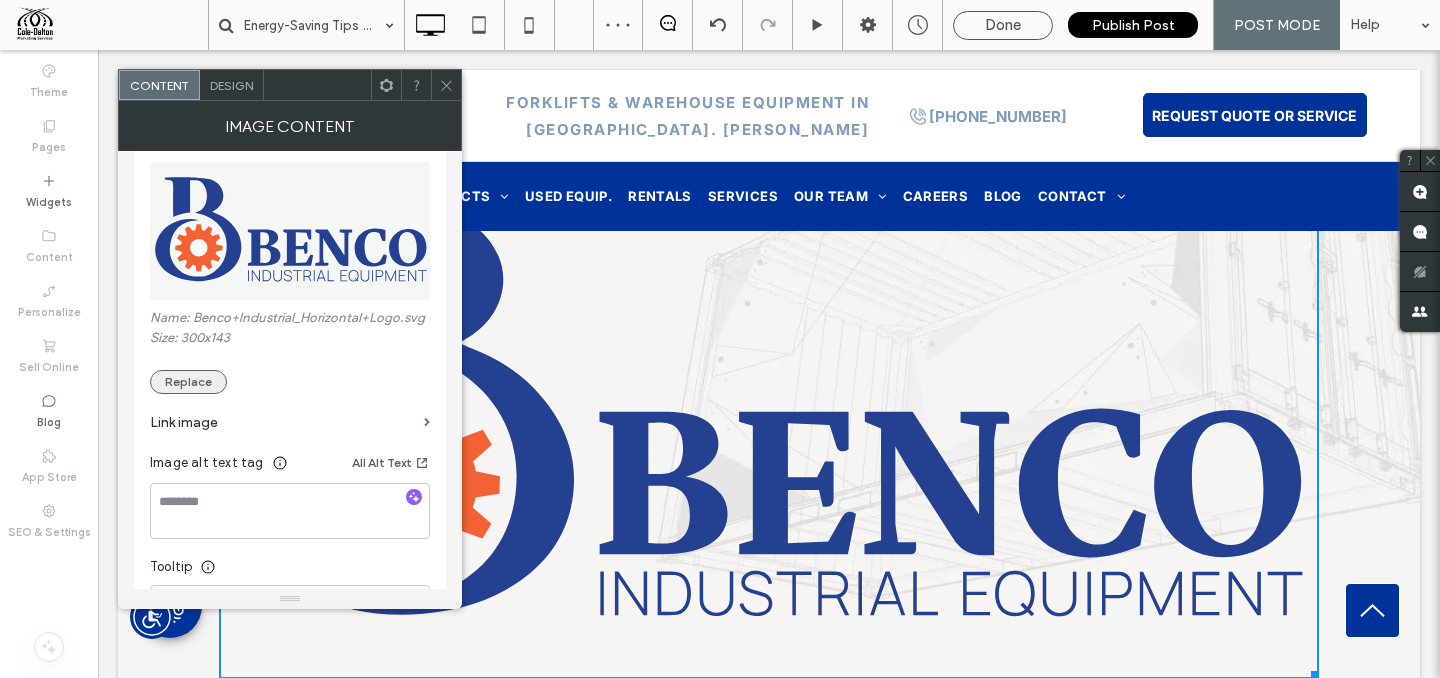 click on "Replace" at bounding box center [188, 382] 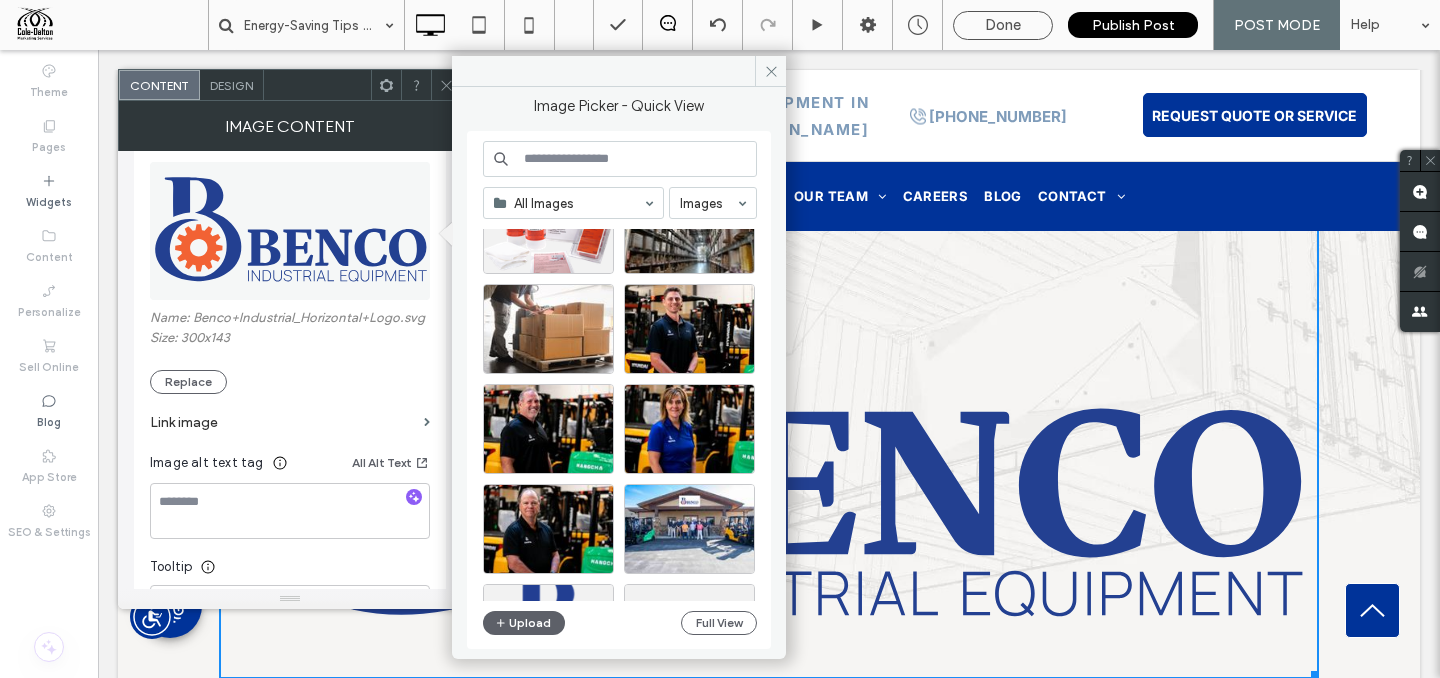 scroll, scrollTop: 11576, scrollLeft: 0, axis: vertical 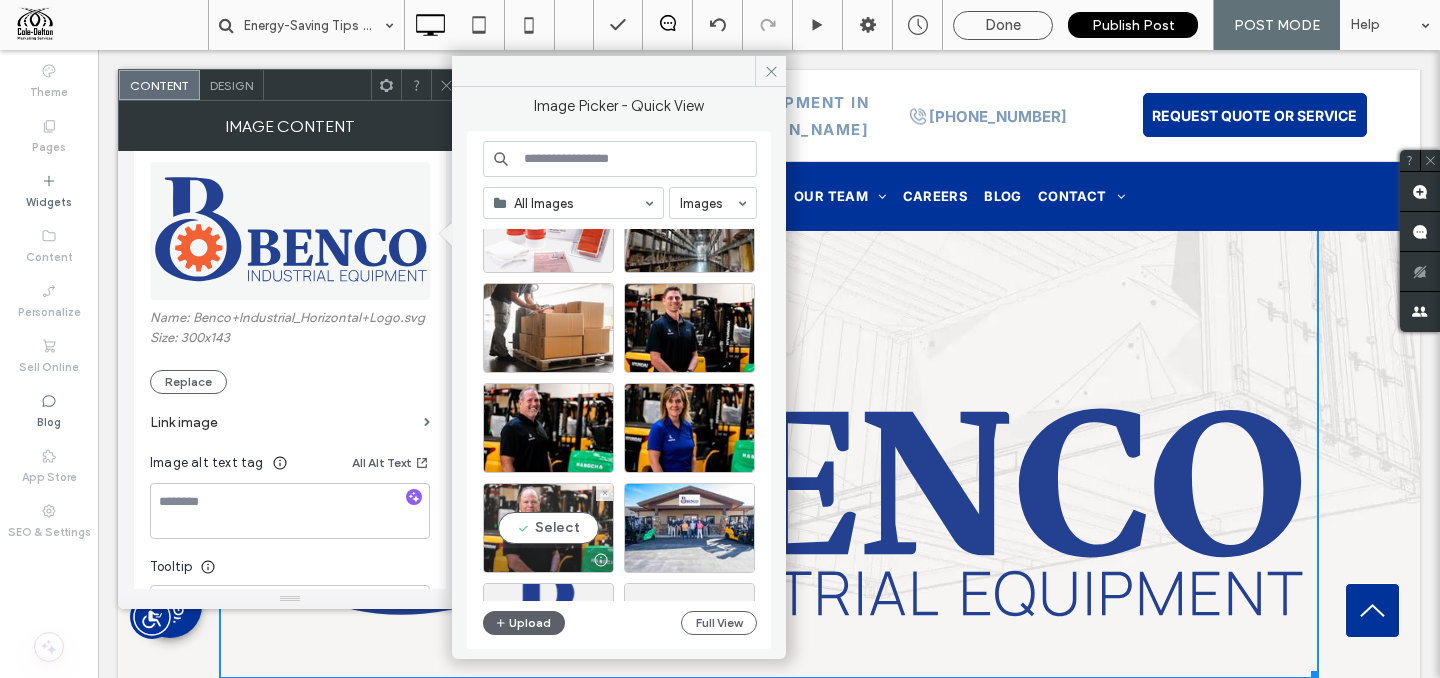 click on "Select" at bounding box center (548, 528) 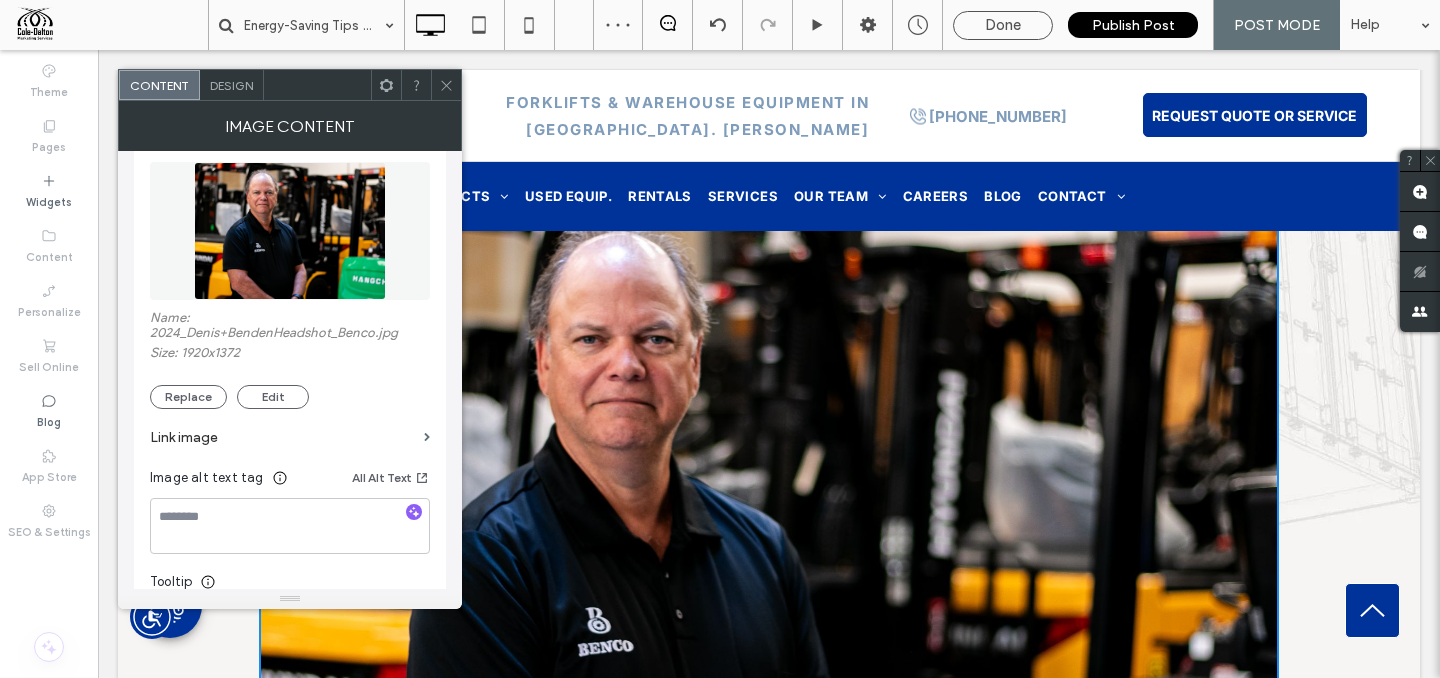 click 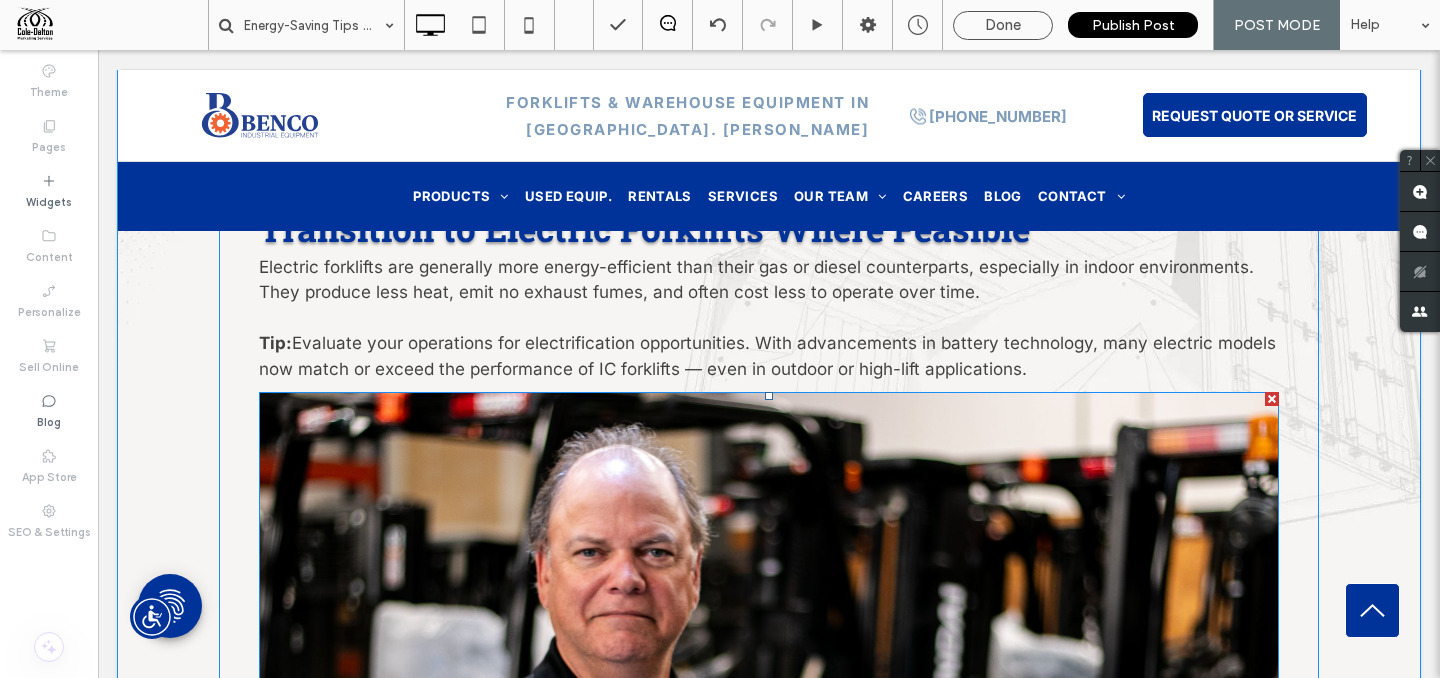 scroll, scrollTop: 4475, scrollLeft: 0, axis: vertical 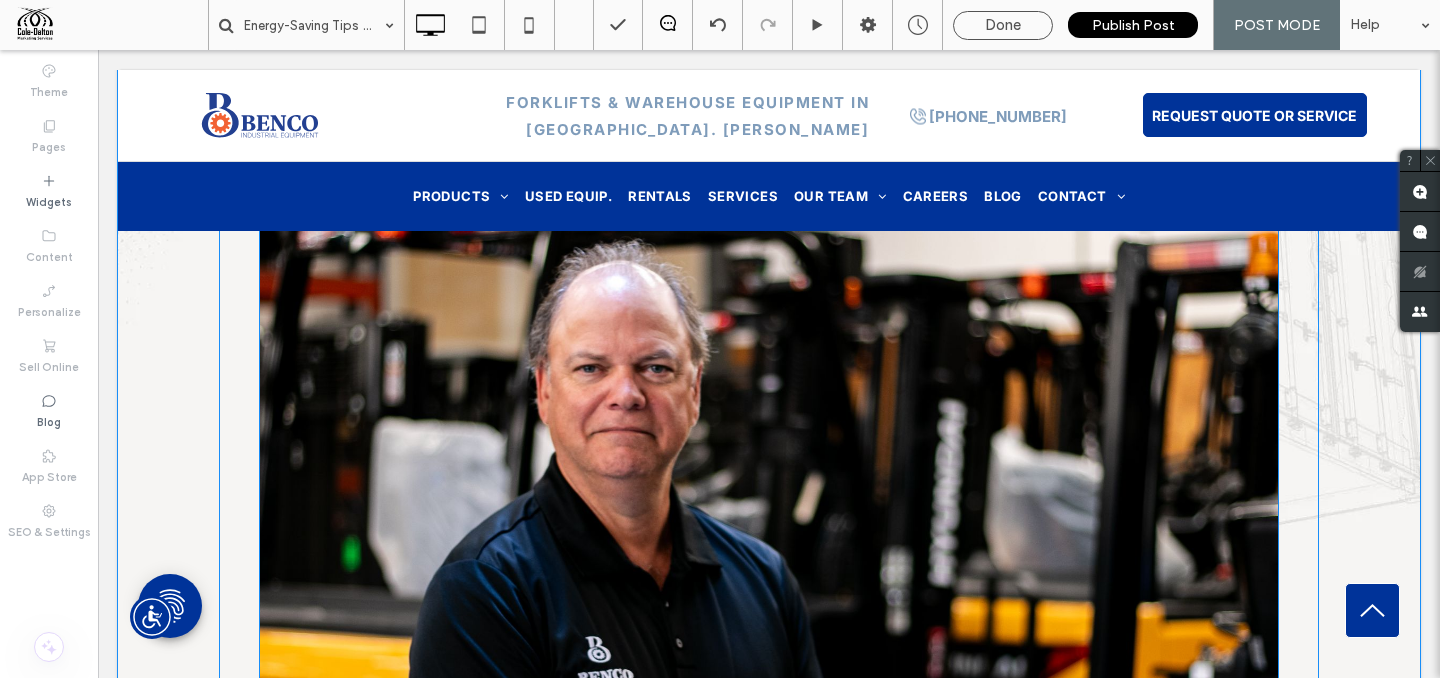 click at bounding box center [769, 572] 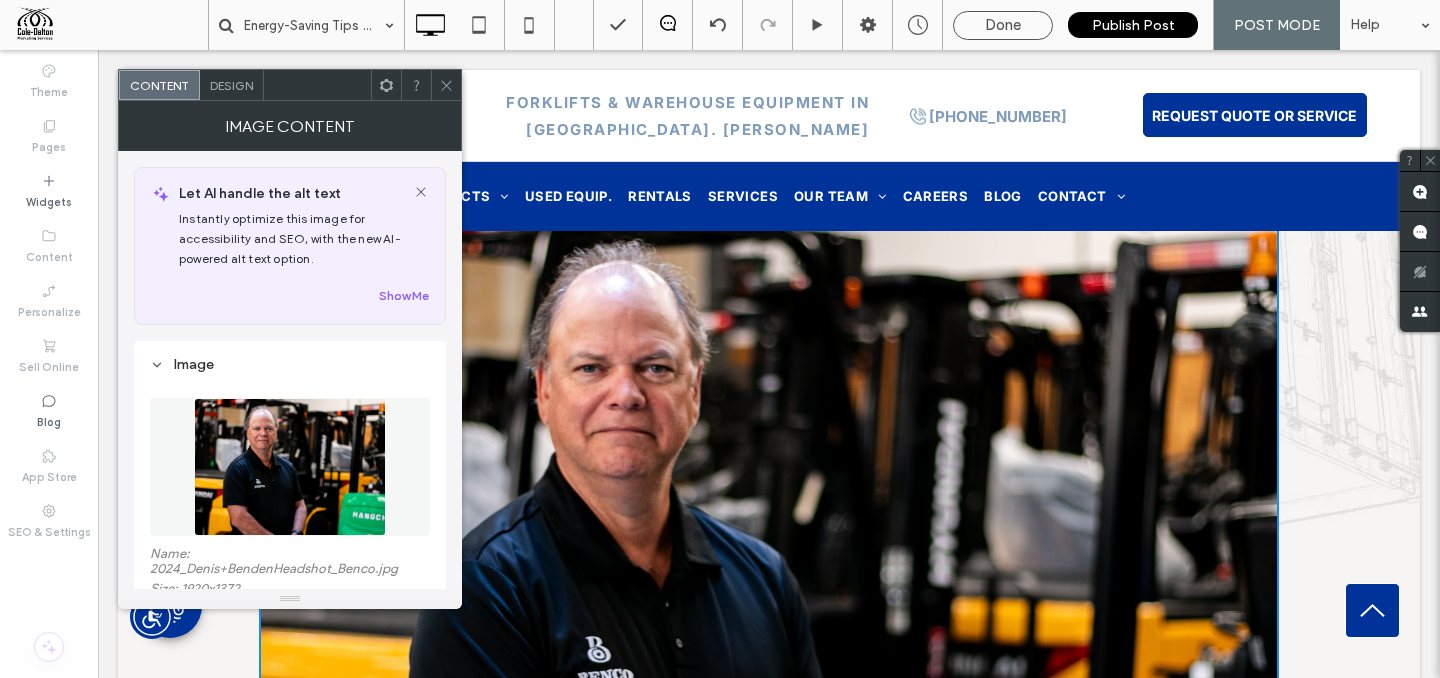 scroll, scrollTop: 173, scrollLeft: 0, axis: vertical 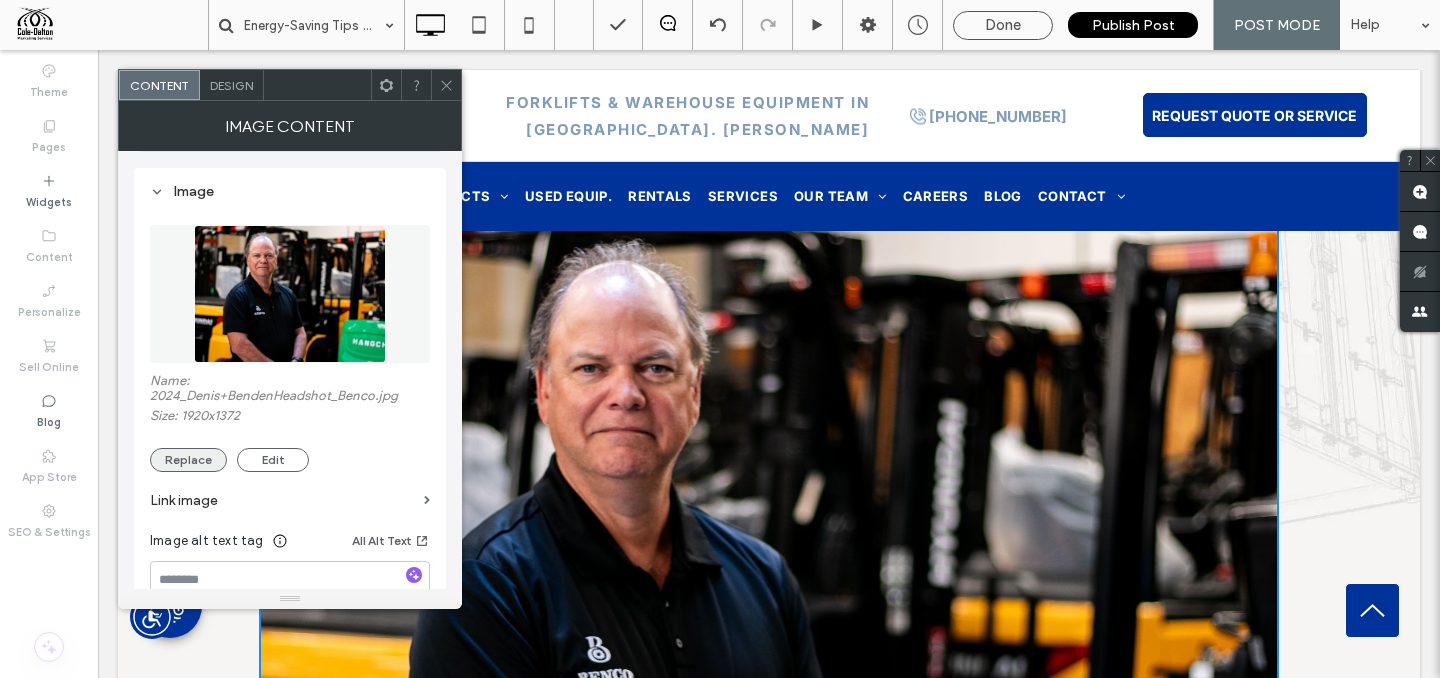 click on "Replace" at bounding box center [188, 460] 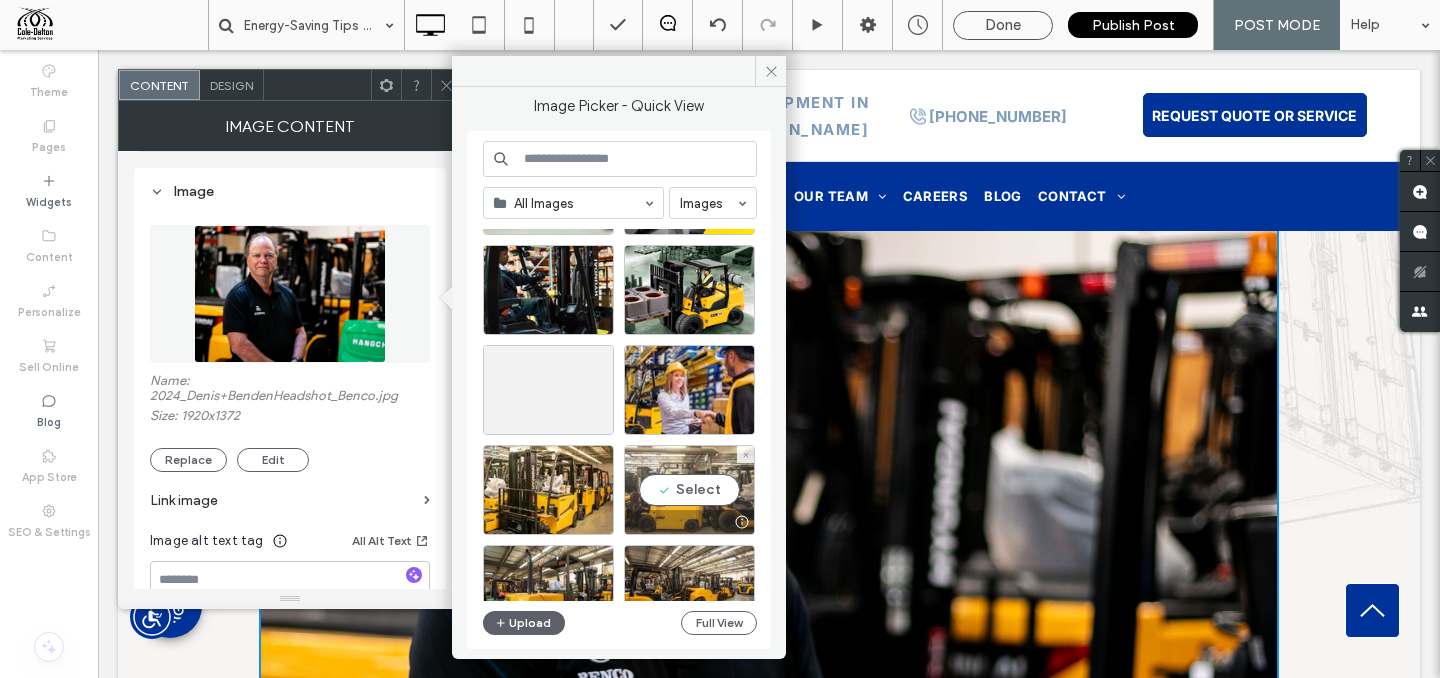 scroll, scrollTop: 9190, scrollLeft: 0, axis: vertical 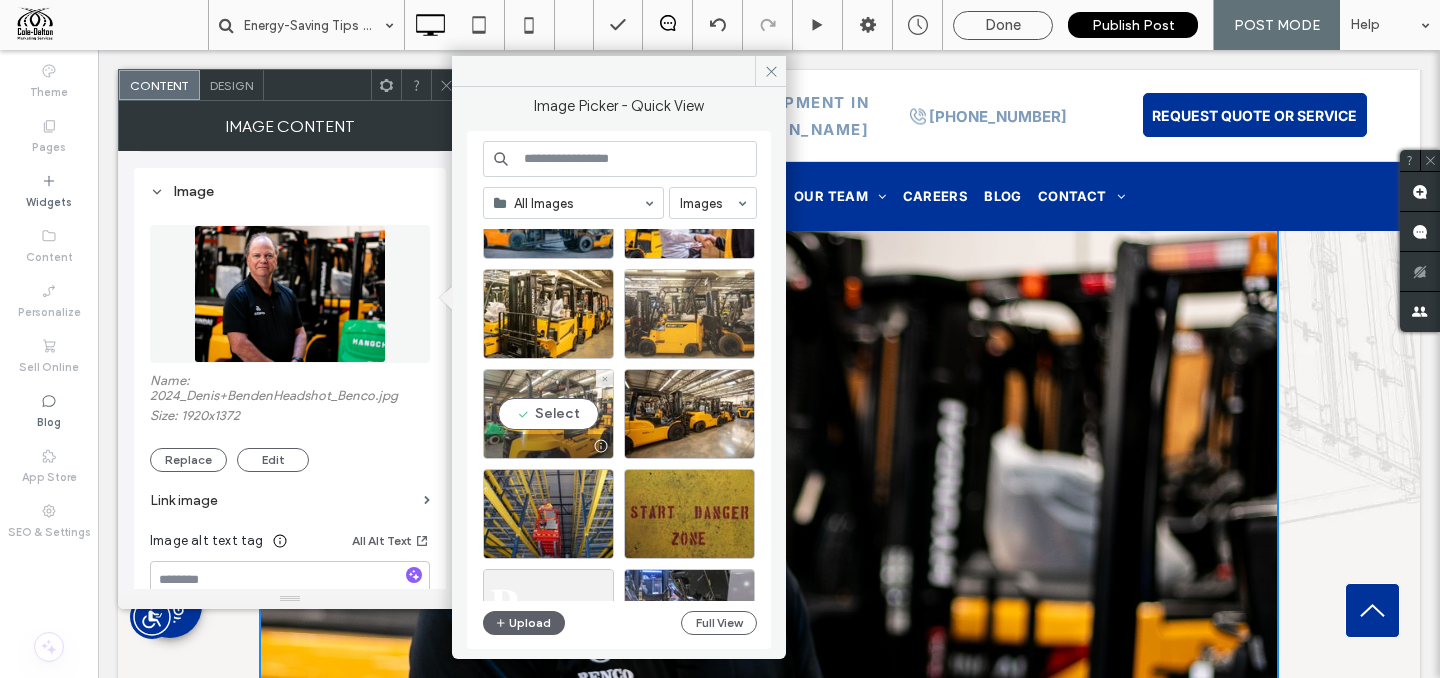 drag, startPoint x: 468, startPoint y: 365, endPoint x: 566, endPoint y: 414, distance: 109.56733 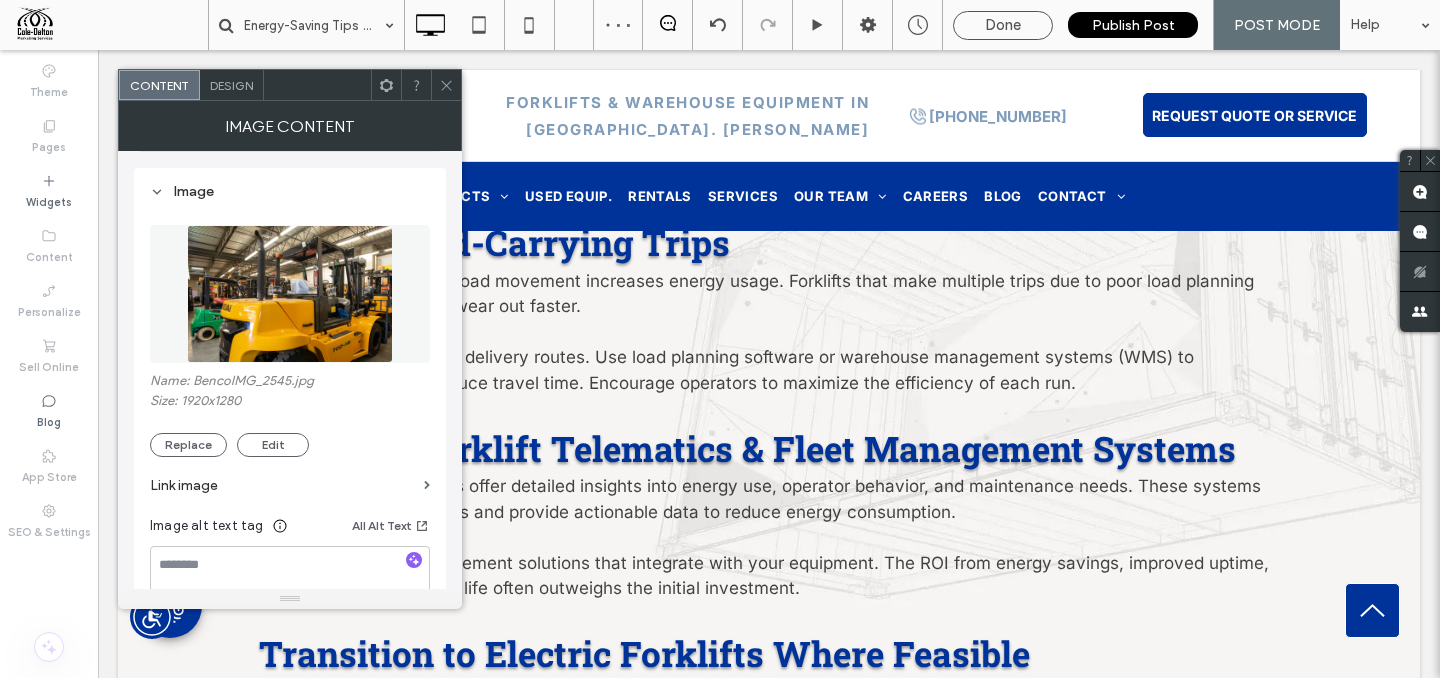 scroll, scrollTop: 3722, scrollLeft: 0, axis: vertical 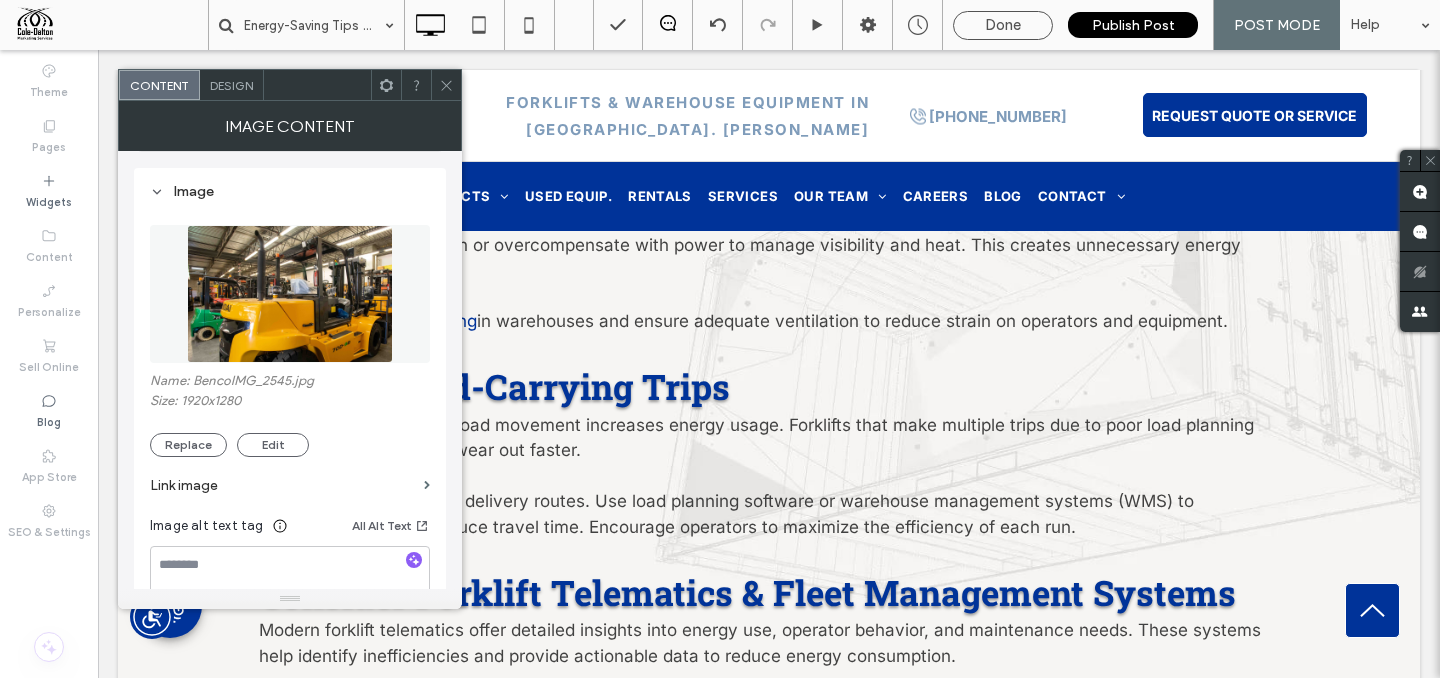 click at bounding box center [446, 85] 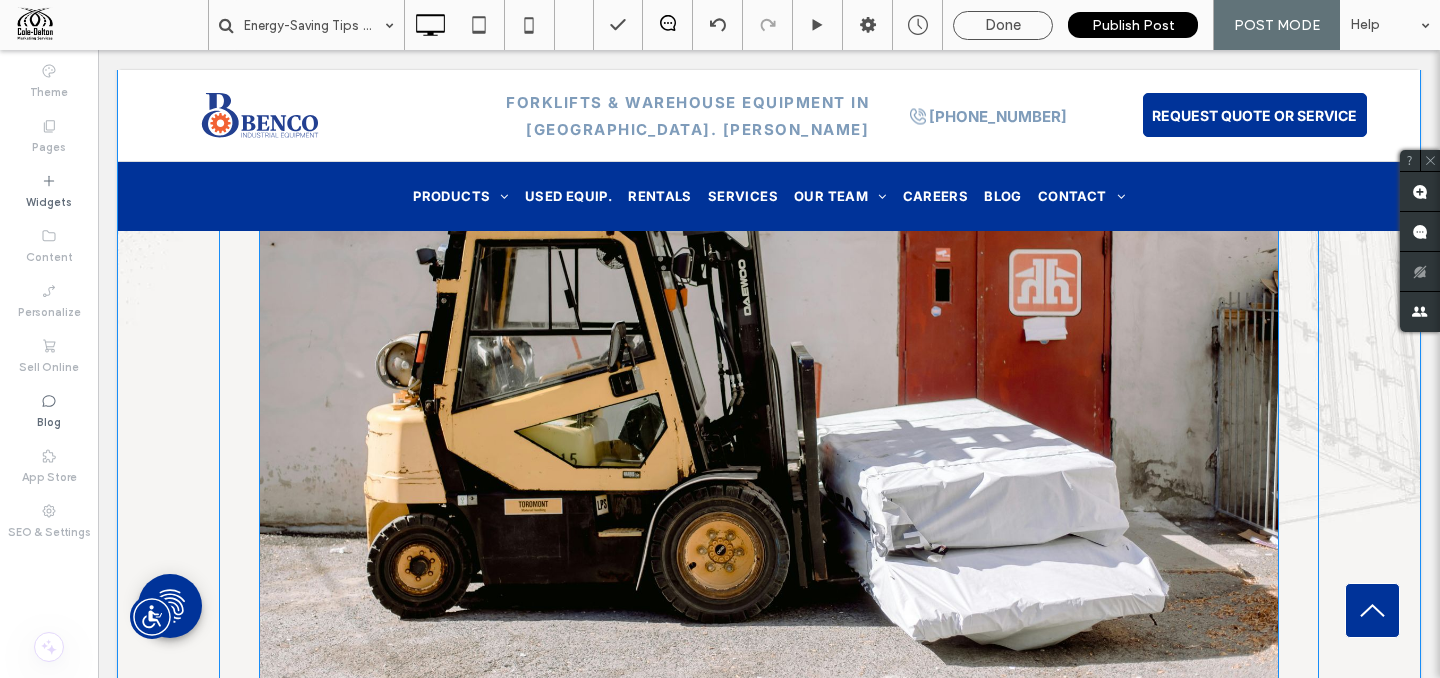 scroll, scrollTop: 3059, scrollLeft: 0, axis: vertical 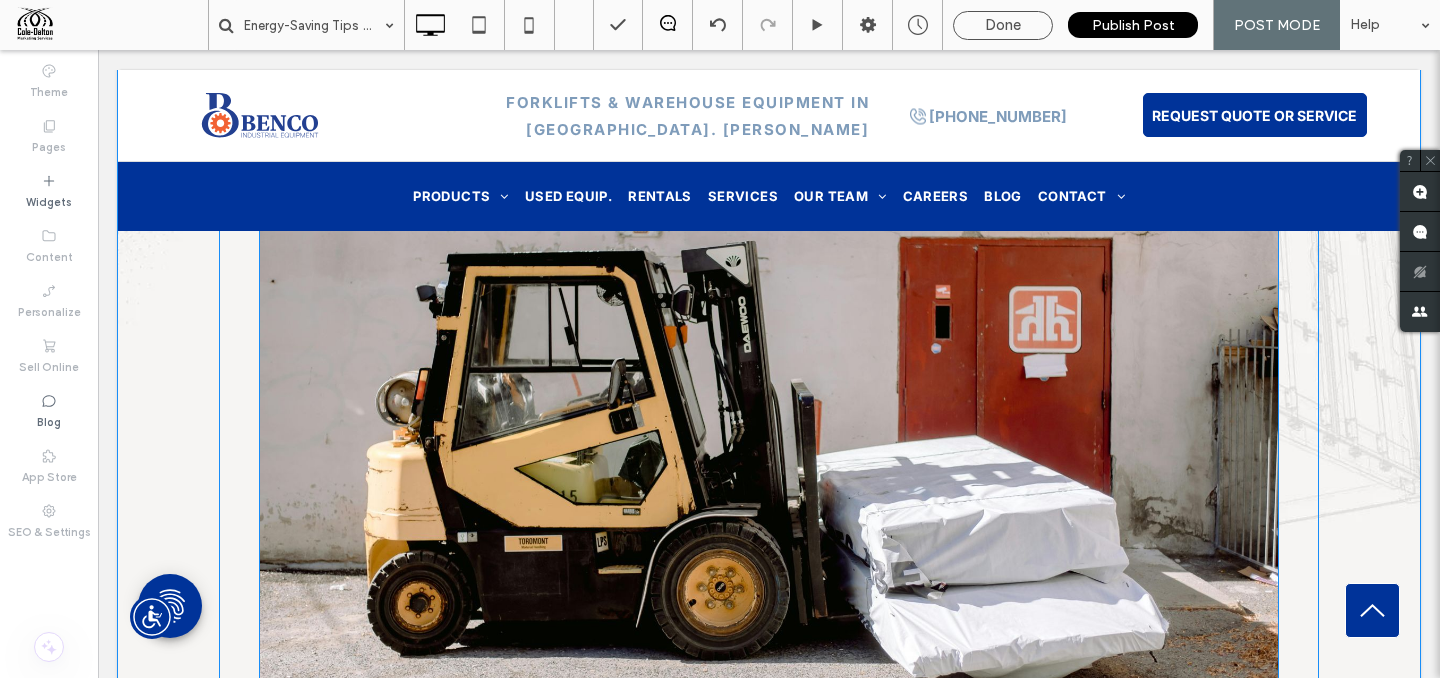 click at bounding box center (769, 414) 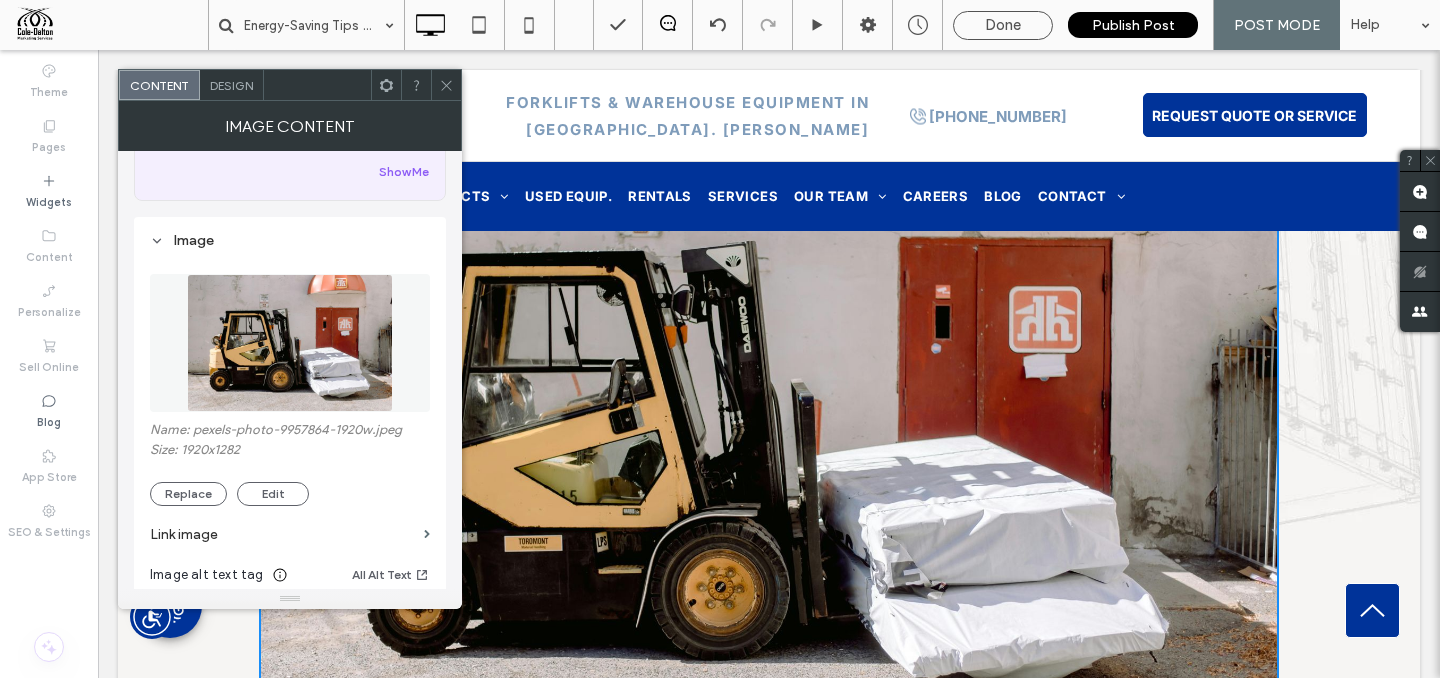 scroll, scrollTop: 224, scrollLeft: 0, axis: vertical 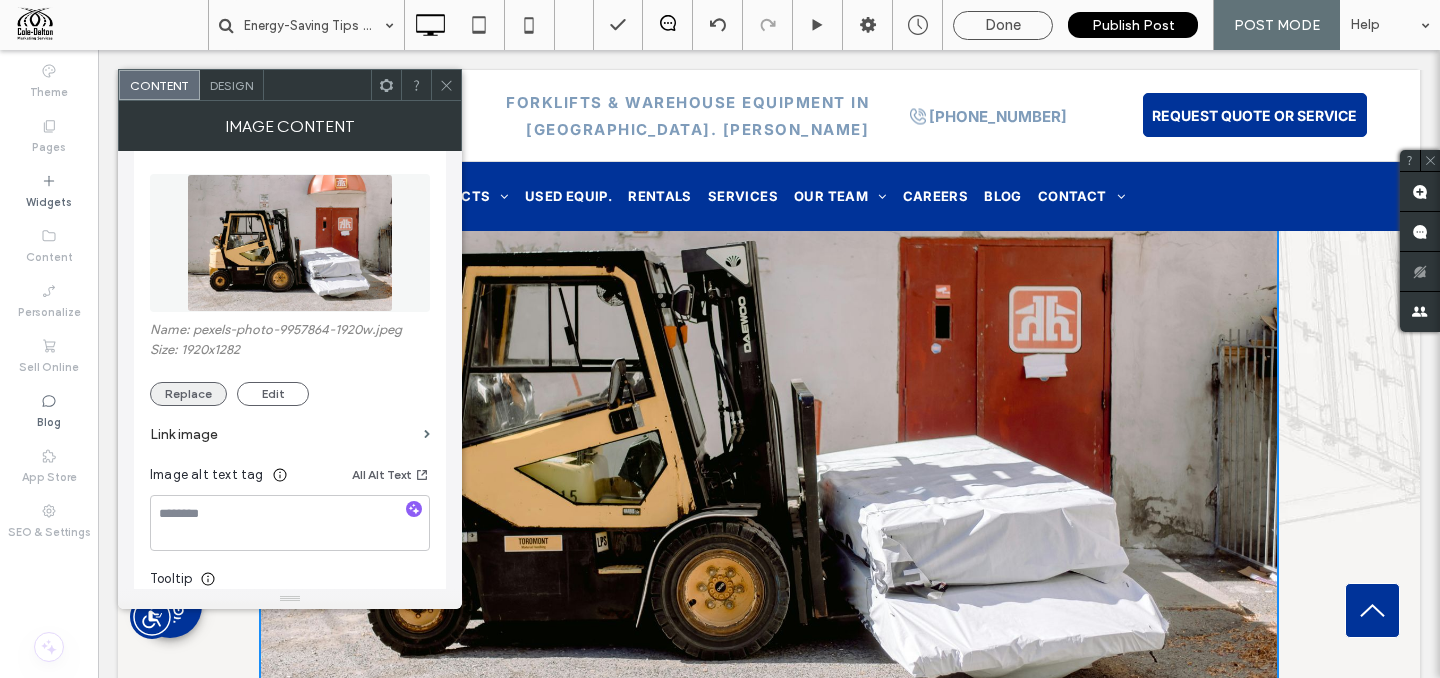 click on "Replace" at bounding box center [188, 394] 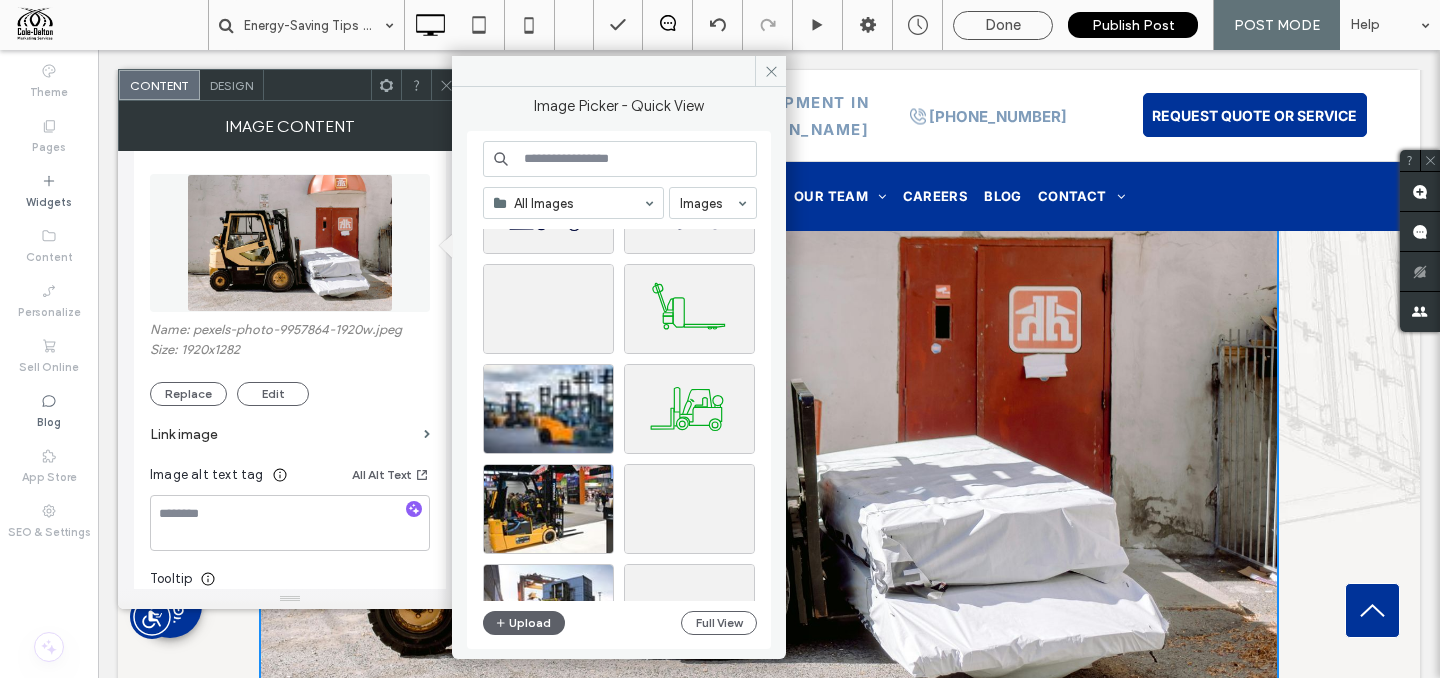scroll, scrollTop: 4271, scrollLeft: 0, axis: vertical 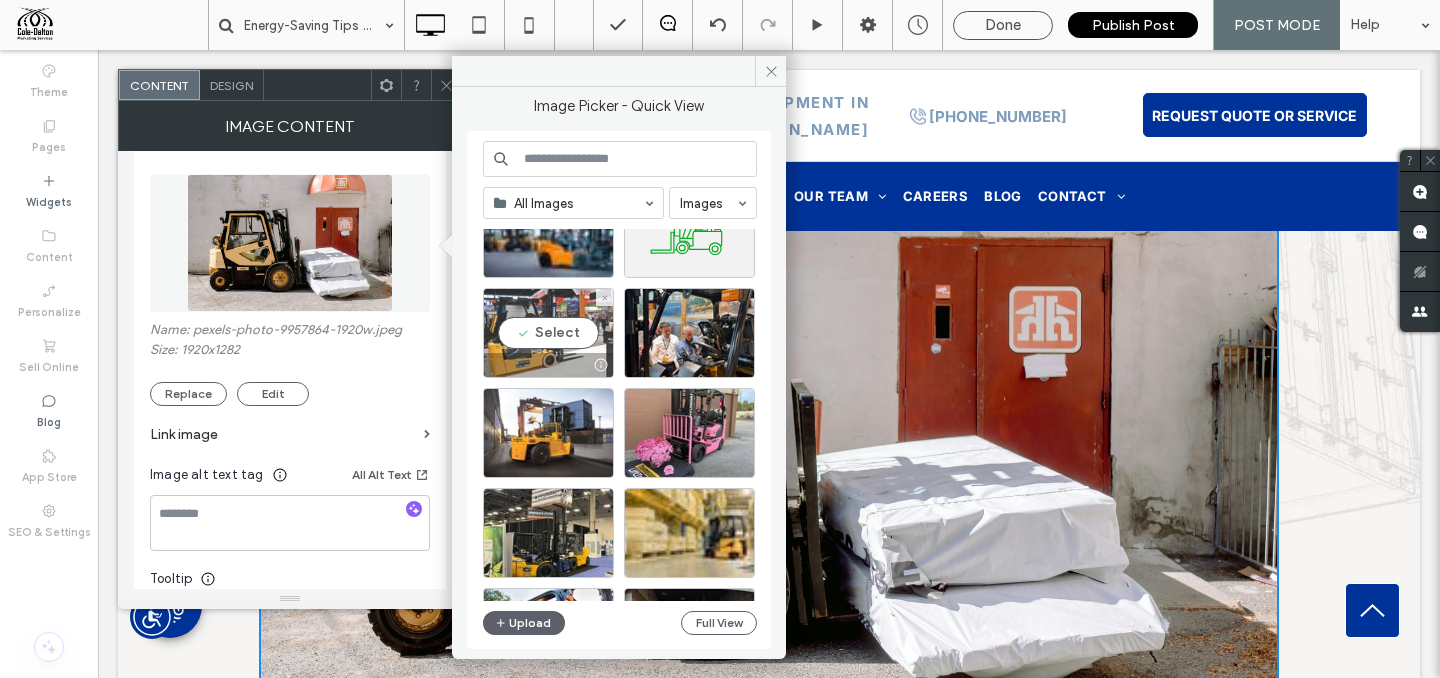 click at bounding box center (548, 365) 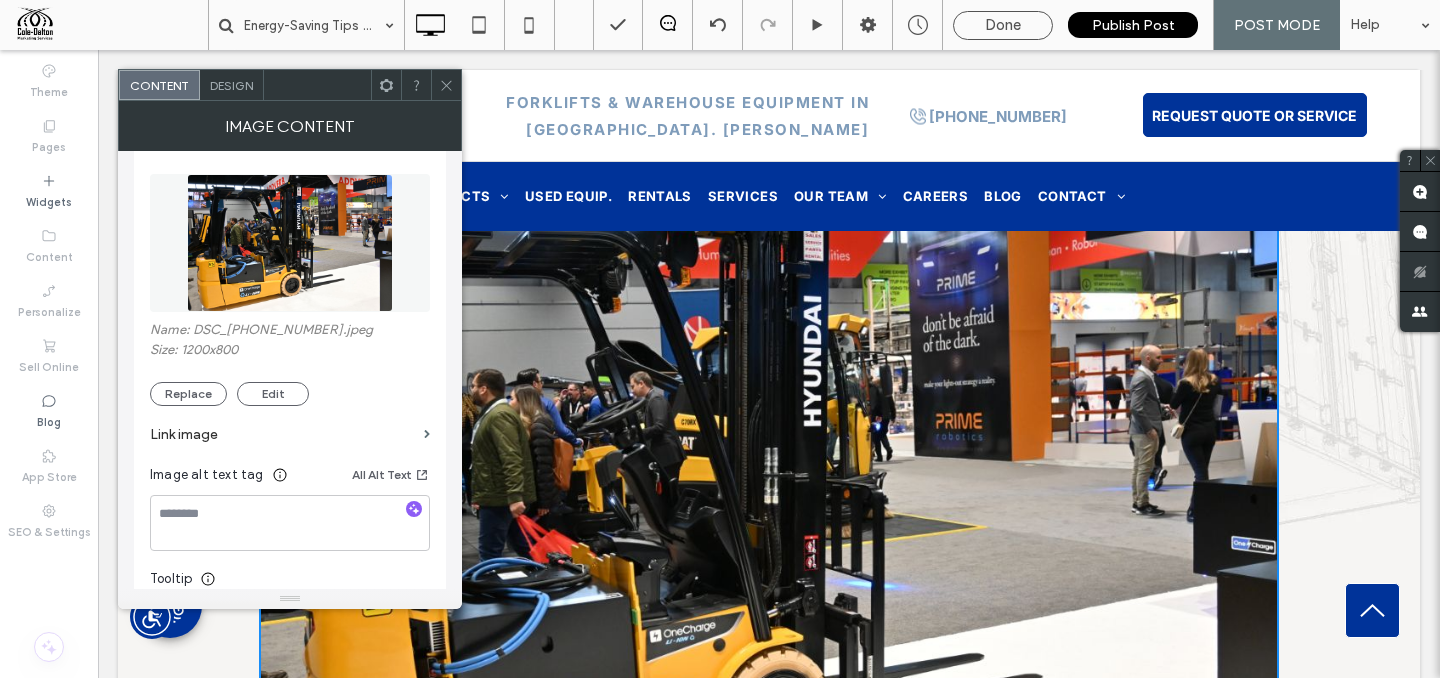 scroll, scrollTop: 3193, scrollLeft: 0, axis: vertical 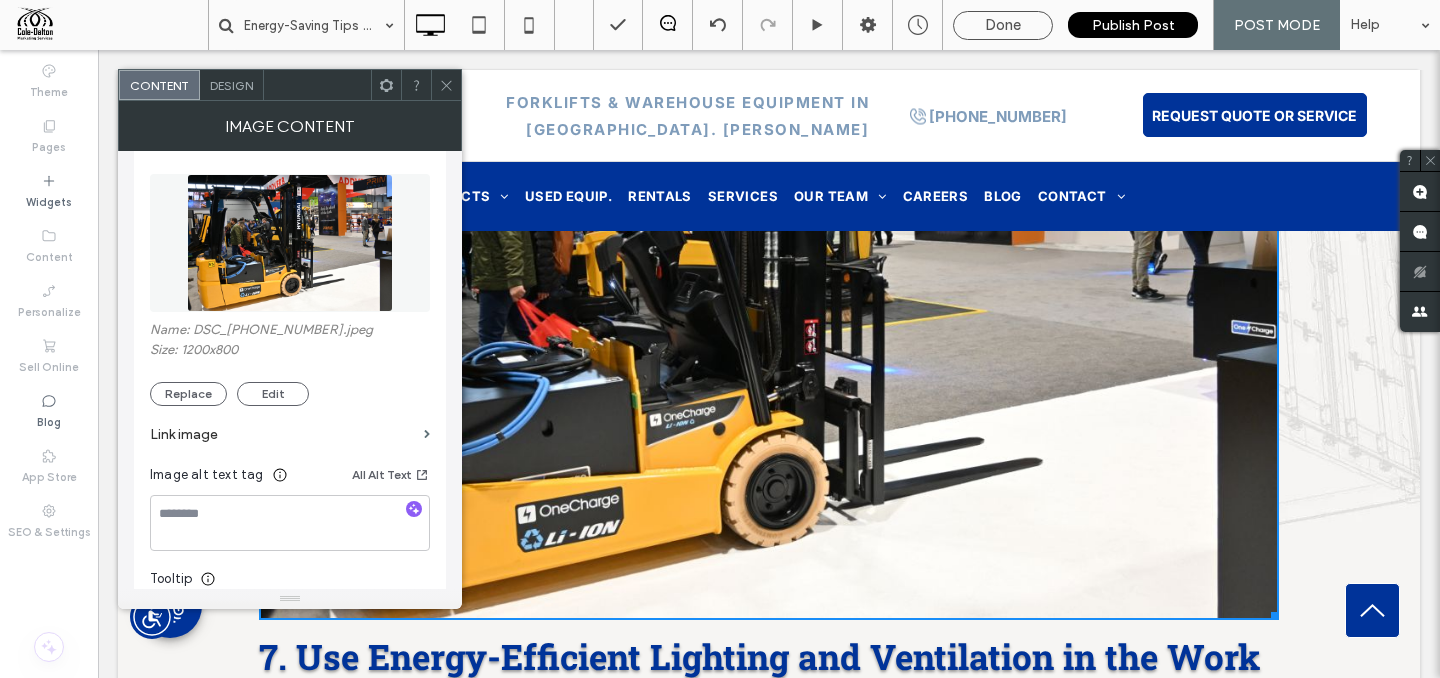 click 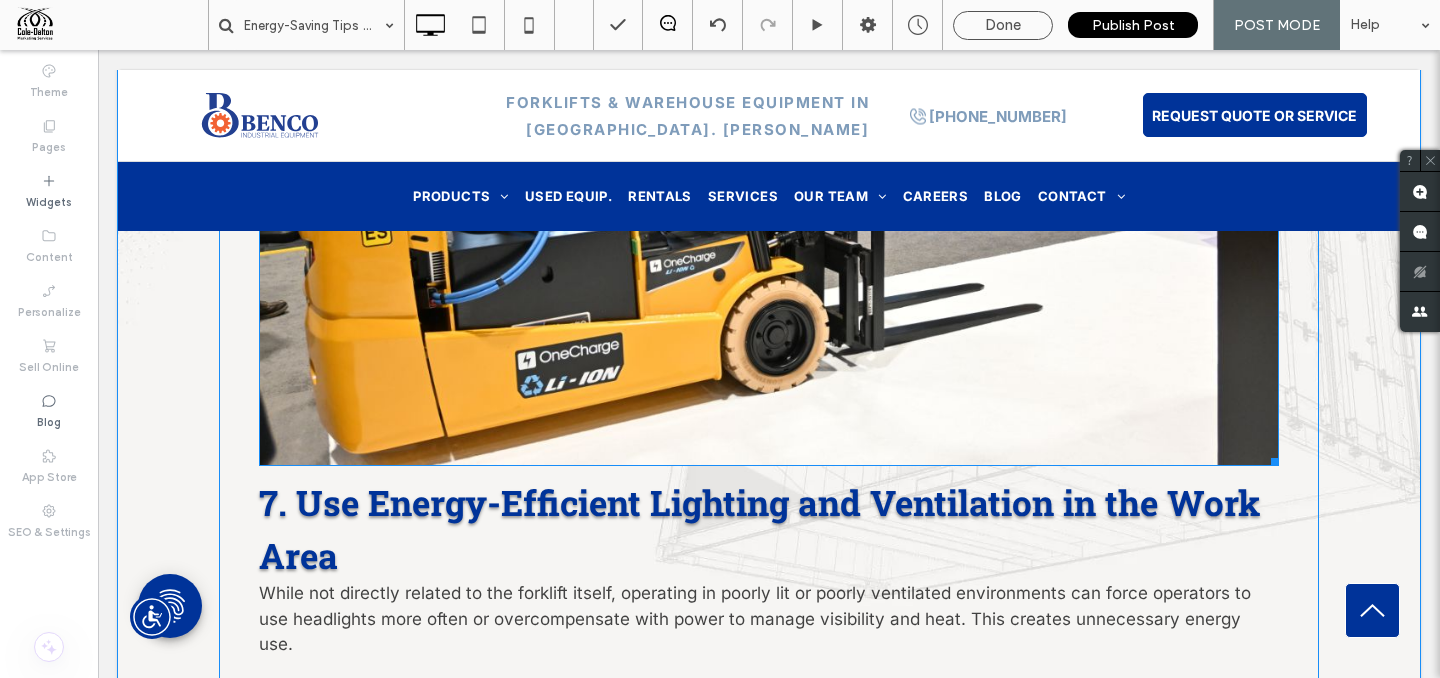 scroll, scrollTop: 3607, scrollLeft: 0, axis: vertical 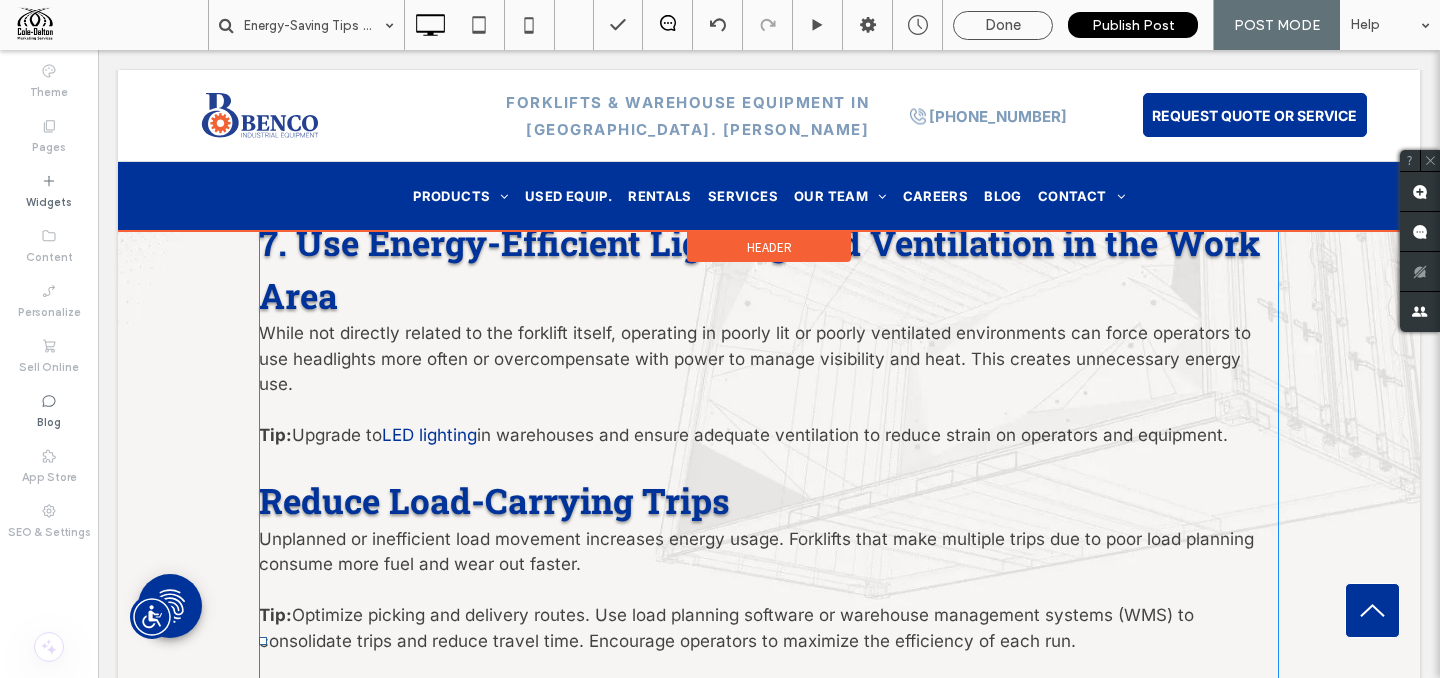 click at bounding box center (769, 150) 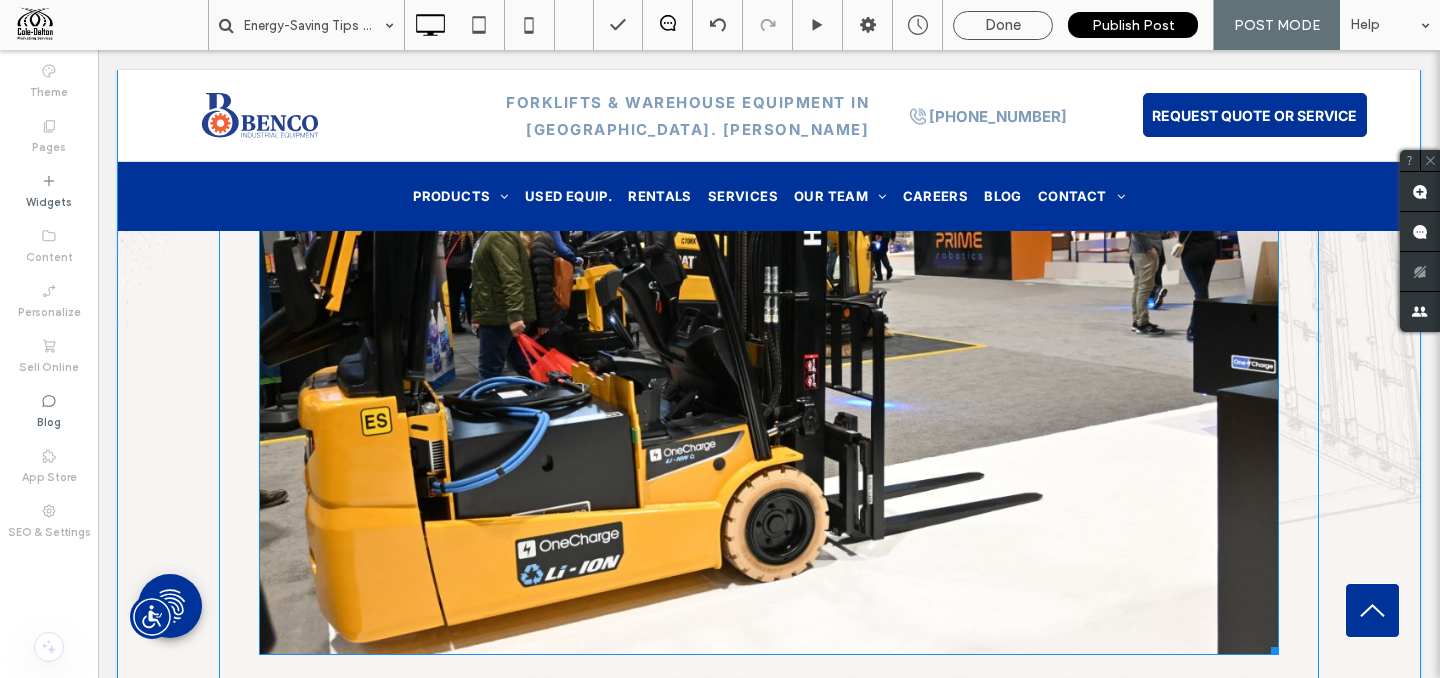 scroll, scrollTop: 3308, scrollLeft: 0, axis: vertical 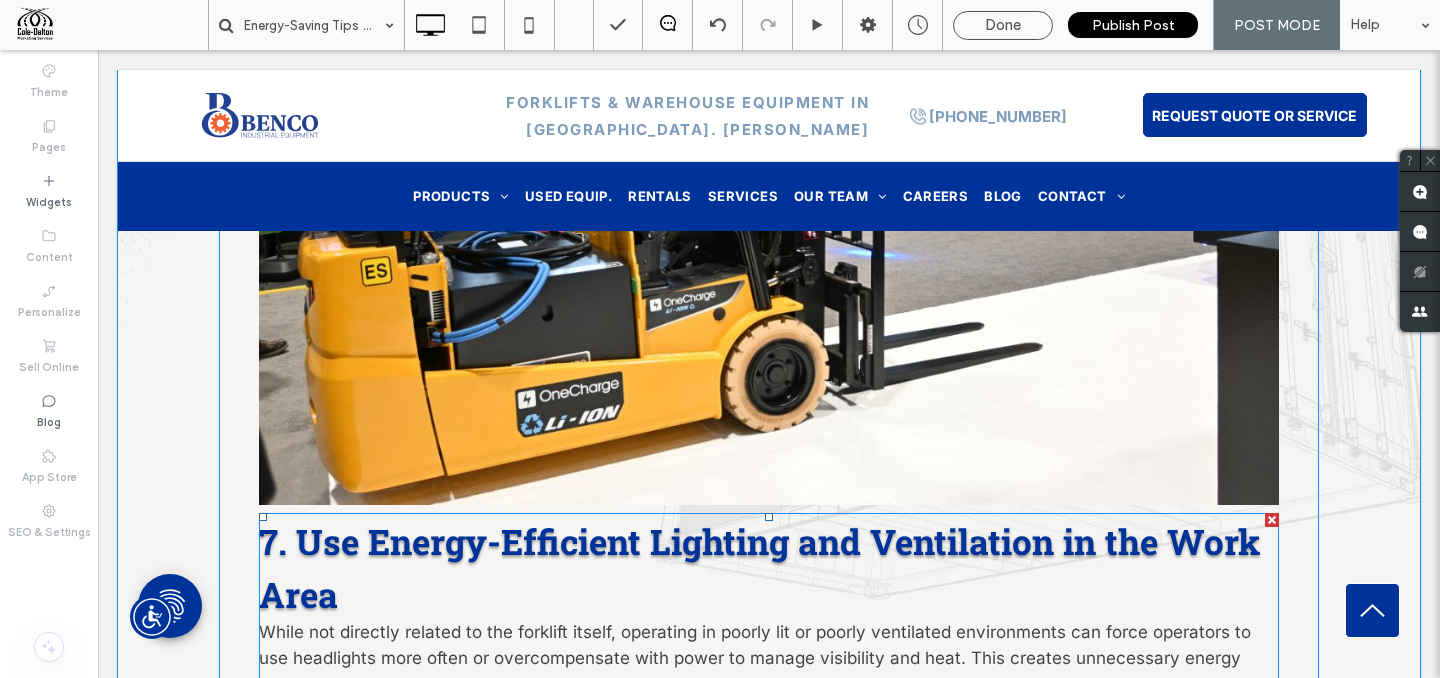 click on "7. Use Energy-Efficient Lighting and Ventilation in the Work Area" at bounding box center [759, 567] 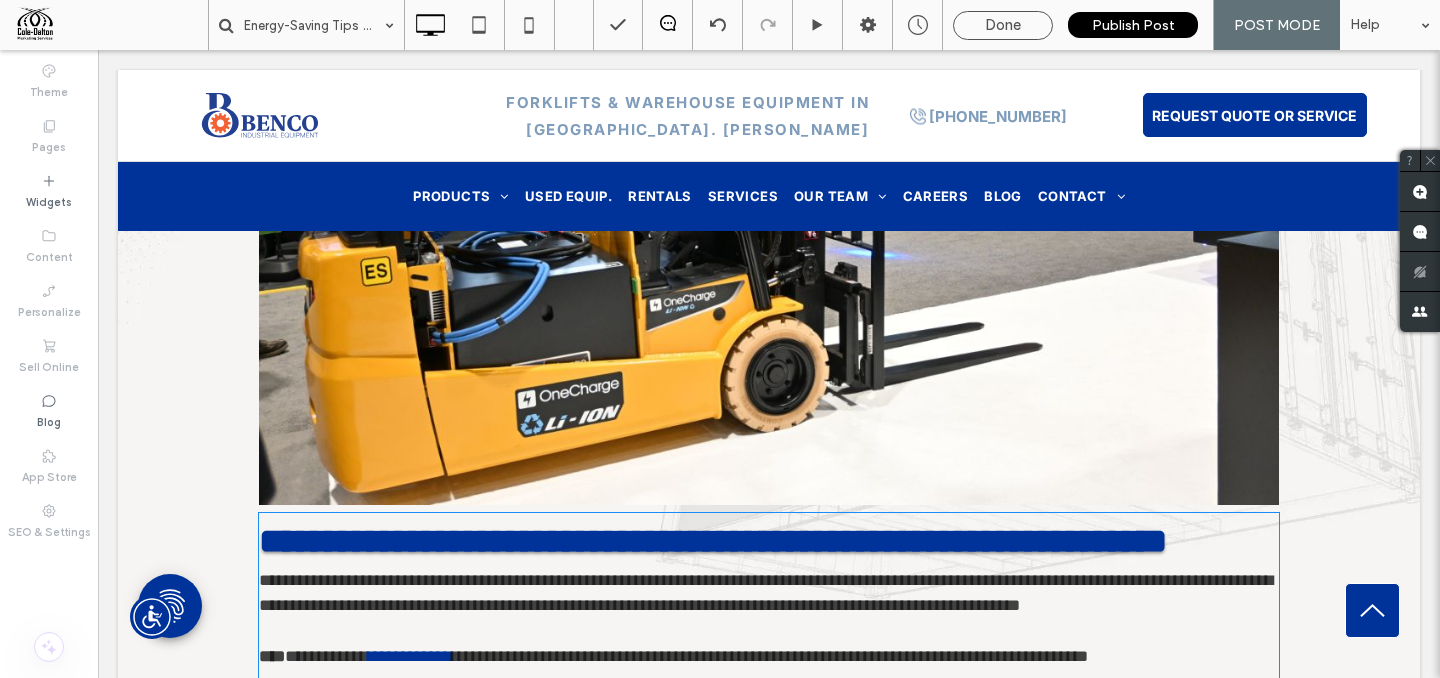 type on "**********" 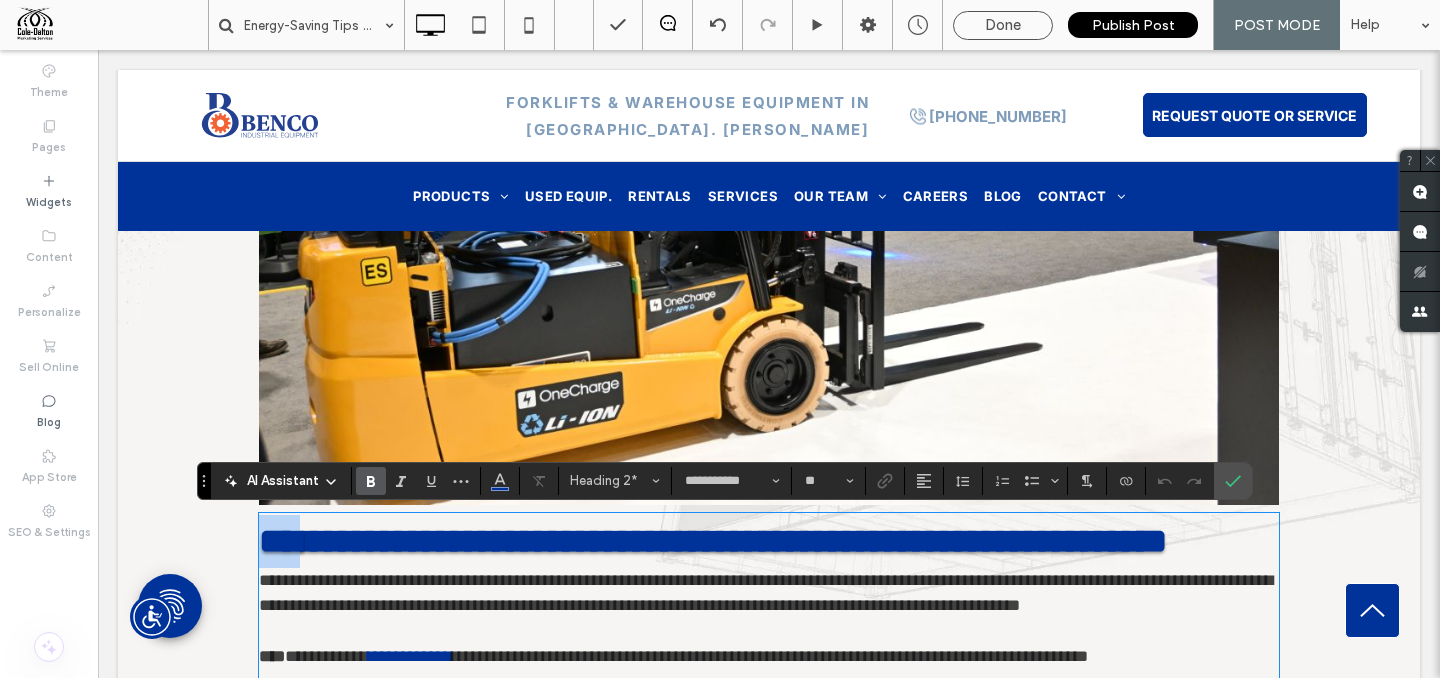 drag, startPoint x: 301, startPoint y: 539, endPoint x: 237, endPoint y: 533, distance: 64.28063 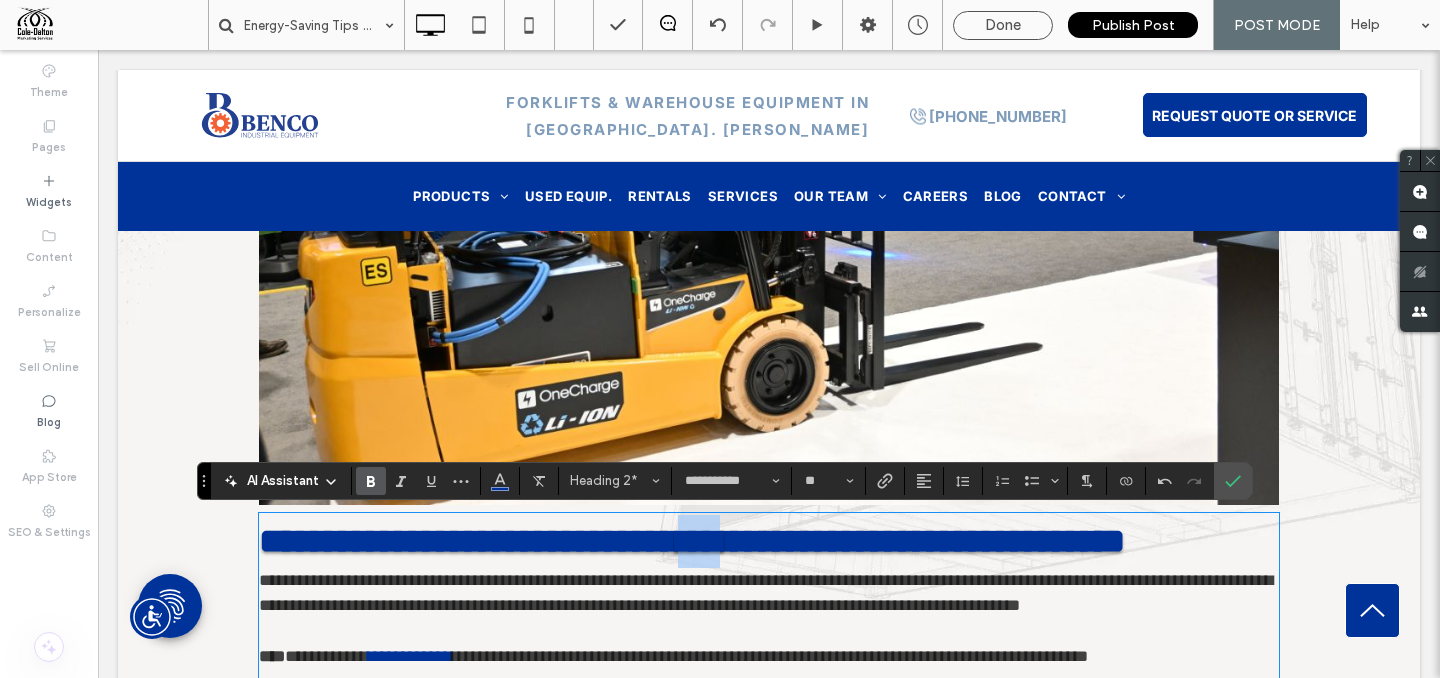 drag, startPoint x: 769, startPoint y: 543, endPoint x: 830, endPoint y: 544, distance: 61.008198 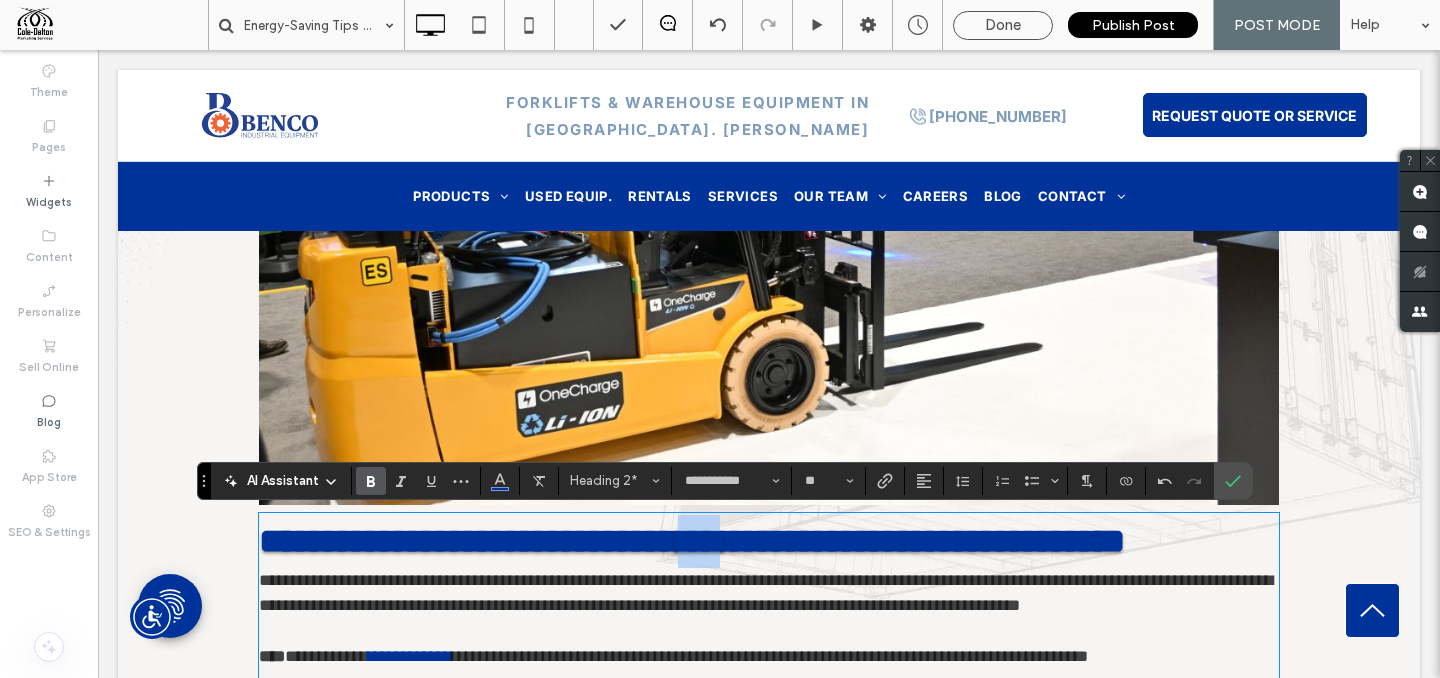 type 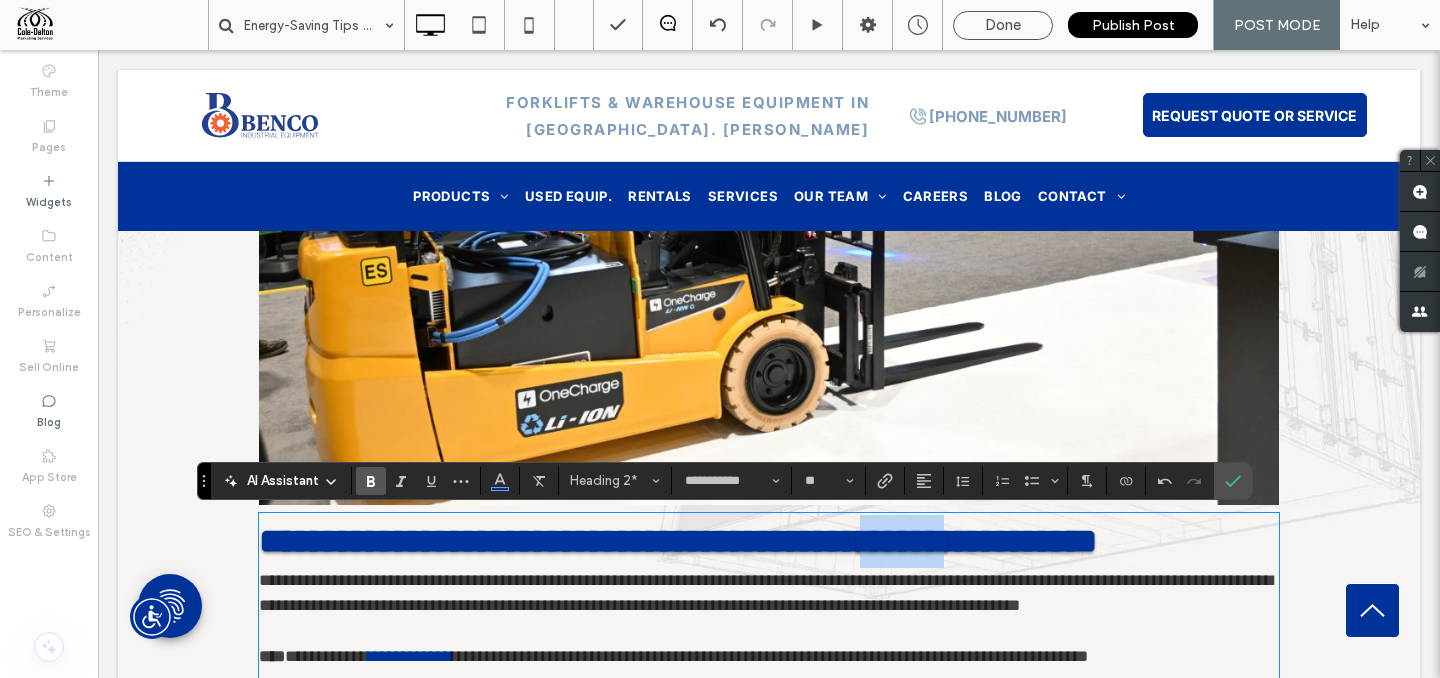 drag, startPoint x: 982, startPoint y: 549, endPoint x: 1066, endPoint y: 541, distance: 84.38009 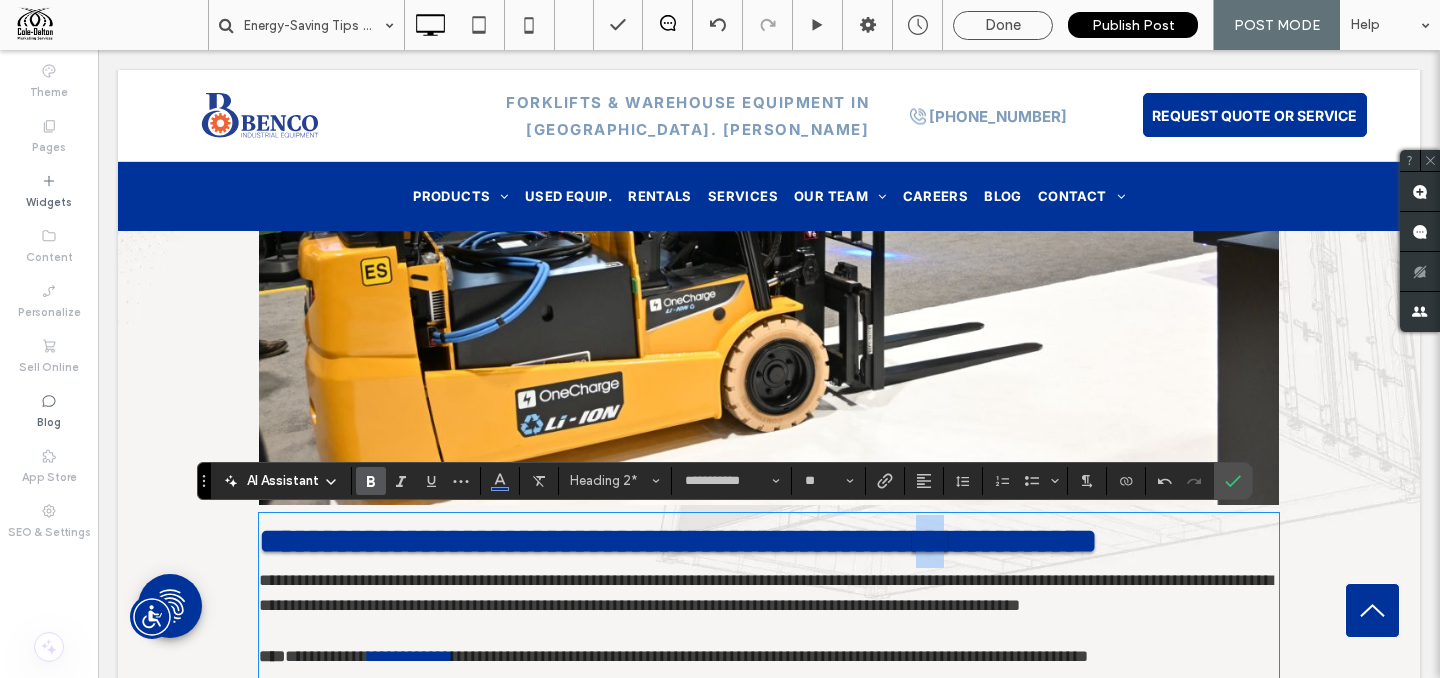 drag, startPoint x: 1033, startPoint y: 547, endPoint x: 1055, endPoint y: 545, distance: 22.090721 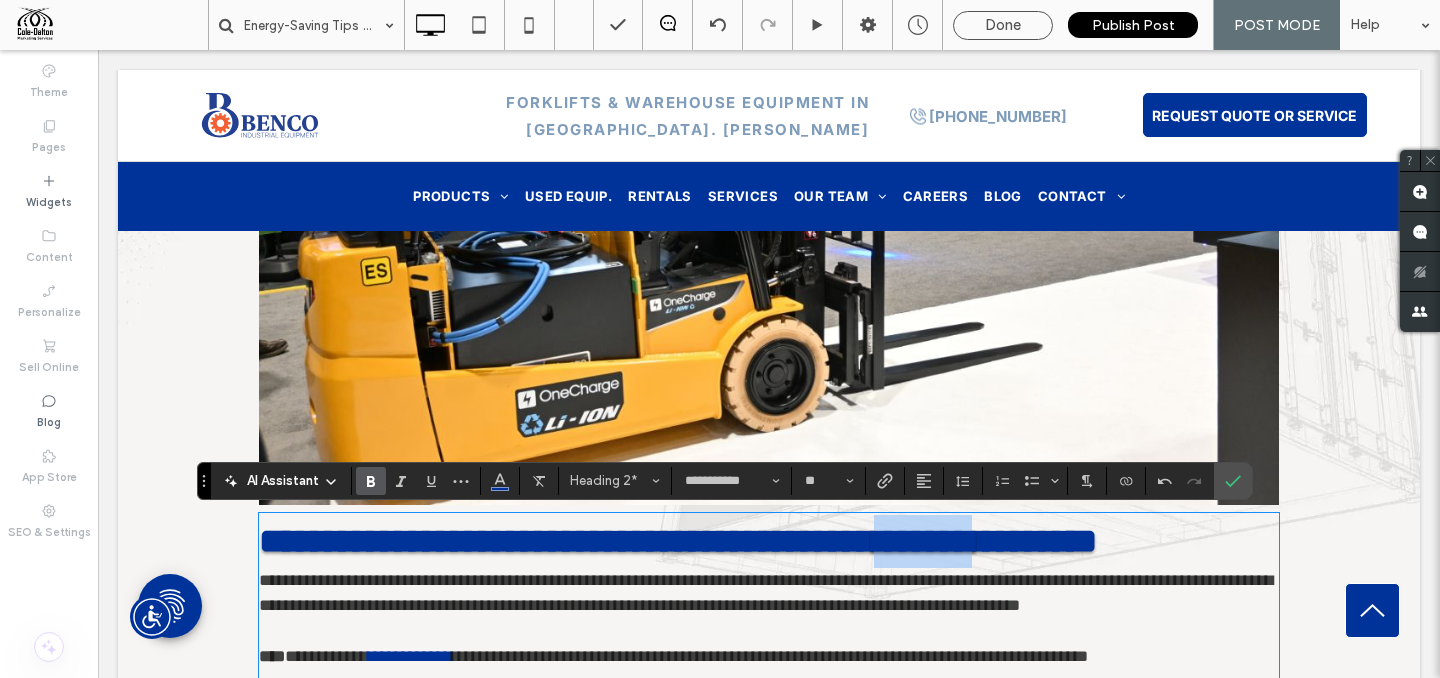 drag, startPoint x: 988, startPoint y: 551, endPoint x: 1109, endPoint y: 522, distance: 124.42668 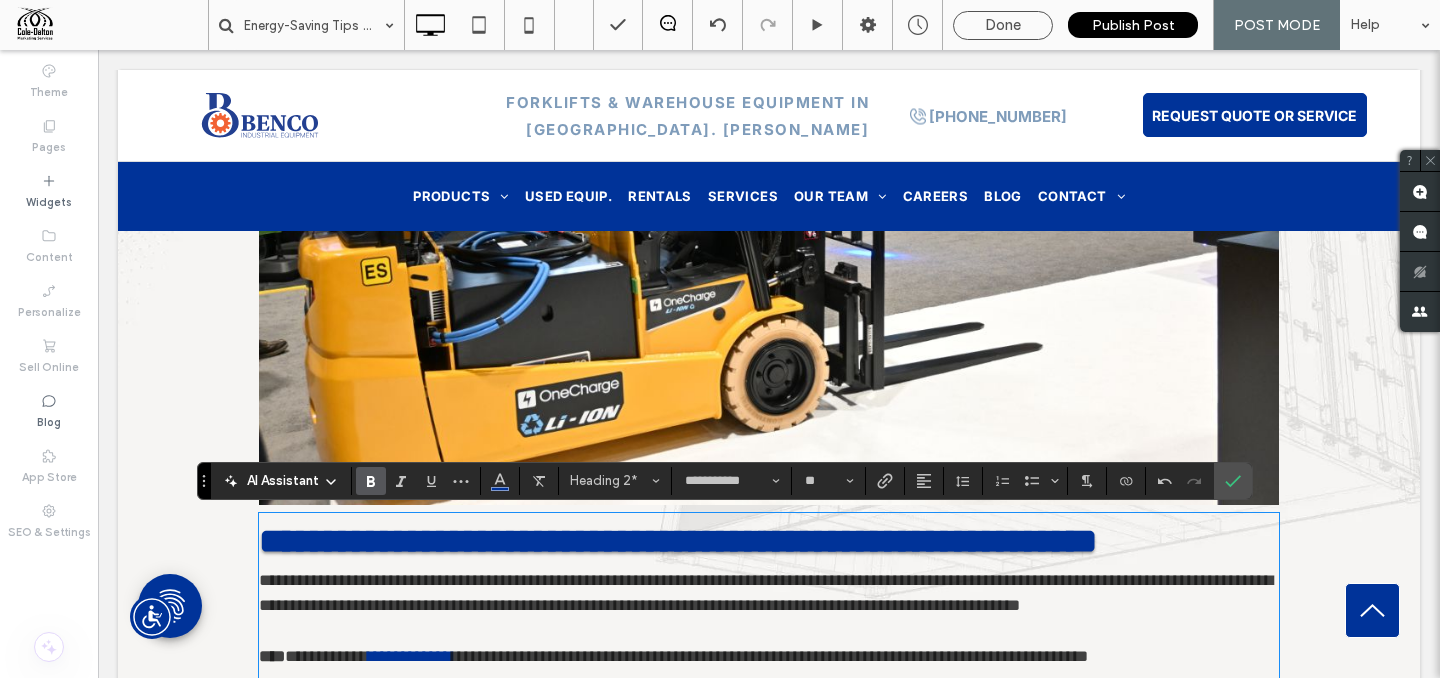 click on "**********" at bounding box center (678, 541) 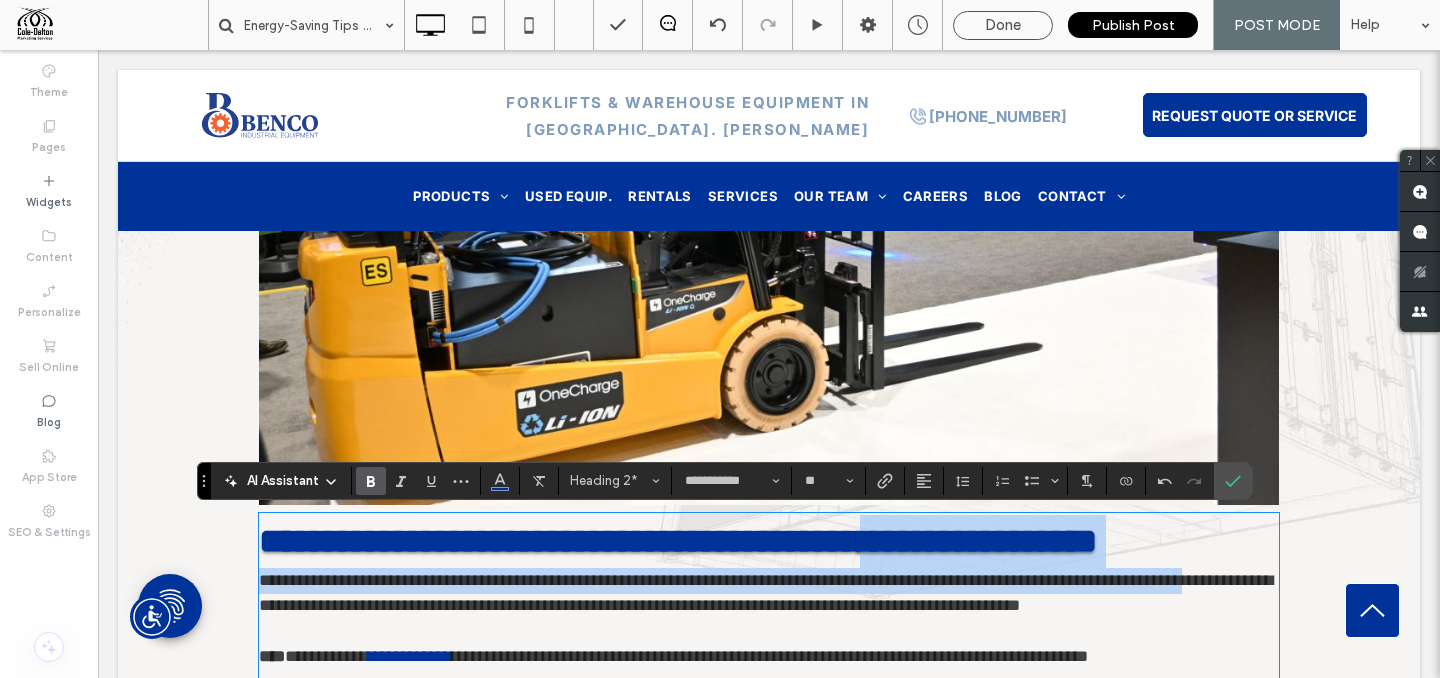 type 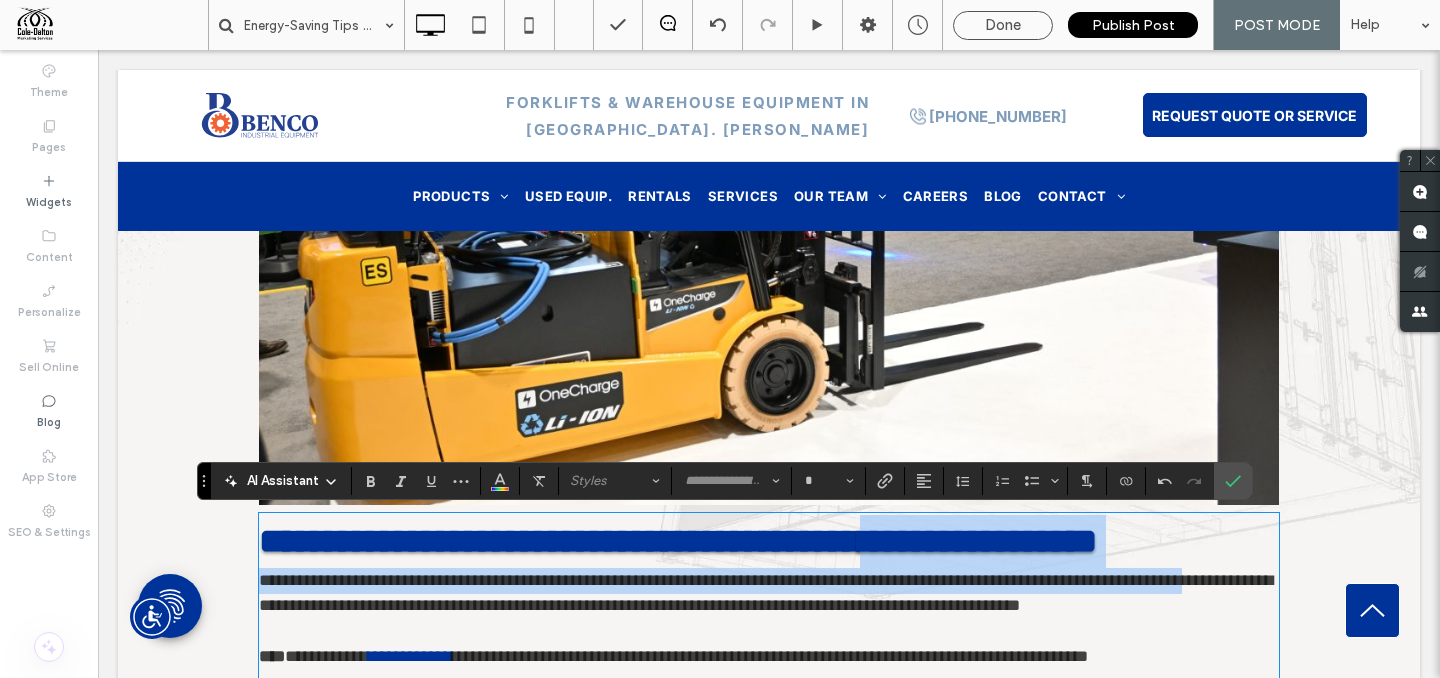 drag, startPoint x: 980, startPoint y: 550, endPoint x: 1433, endPoint y: 589, distance: 454.67572 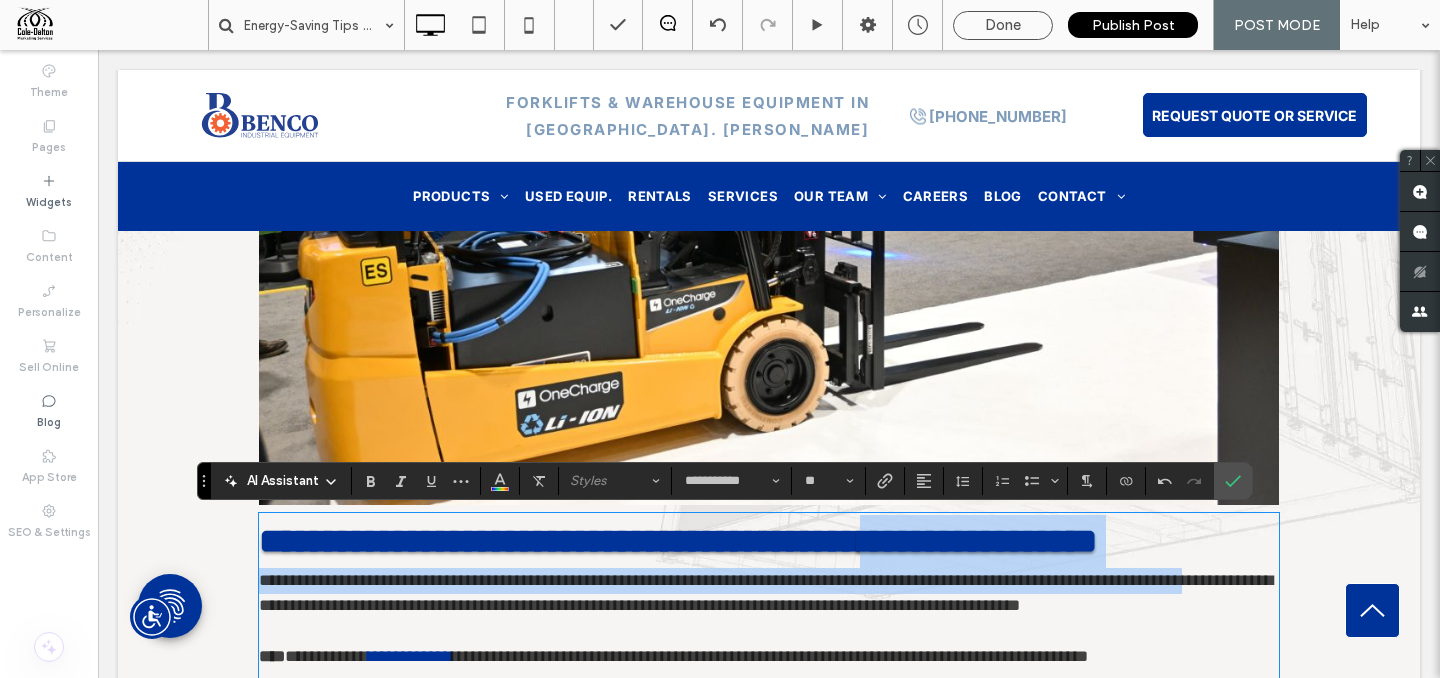 click on "**********" at bounding box center (678, 541) 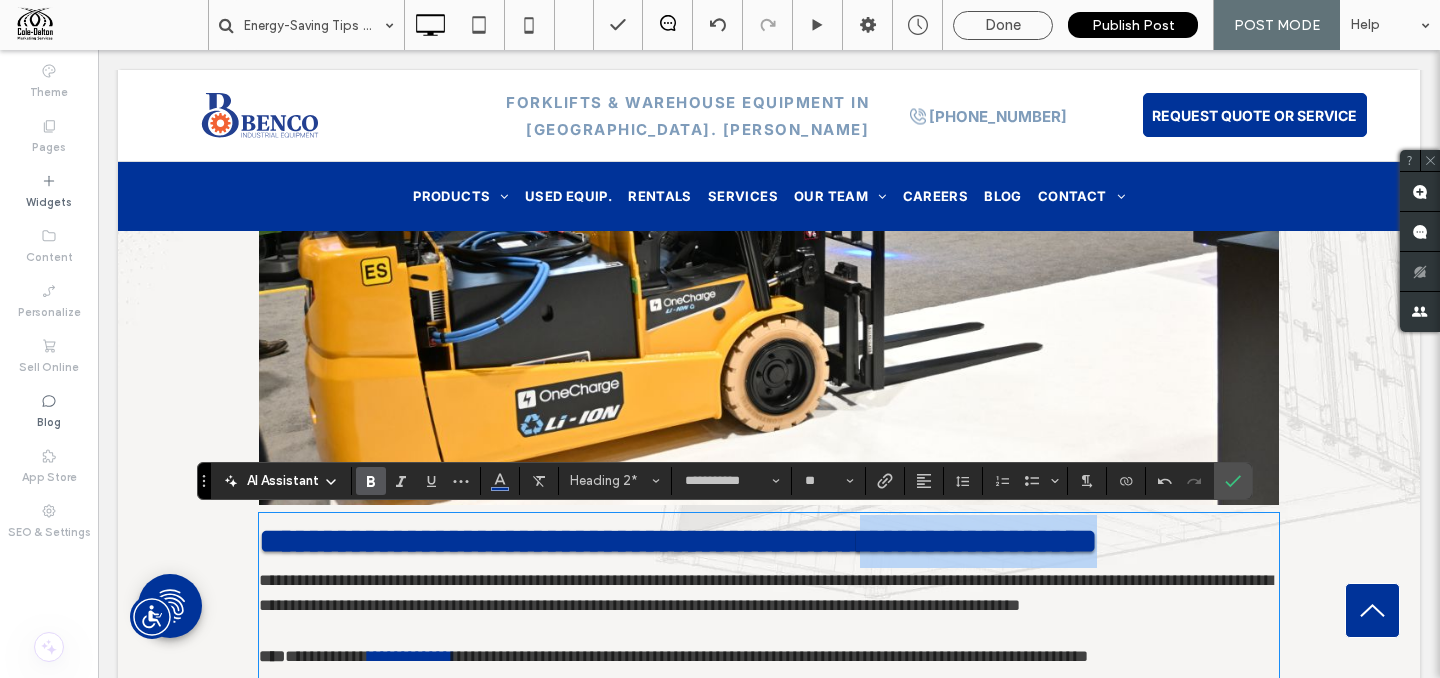 drag, startPoint x: 977, startPoint y: 546, endPoint x: 1265, endPoint y: 538, distance: 288.11108 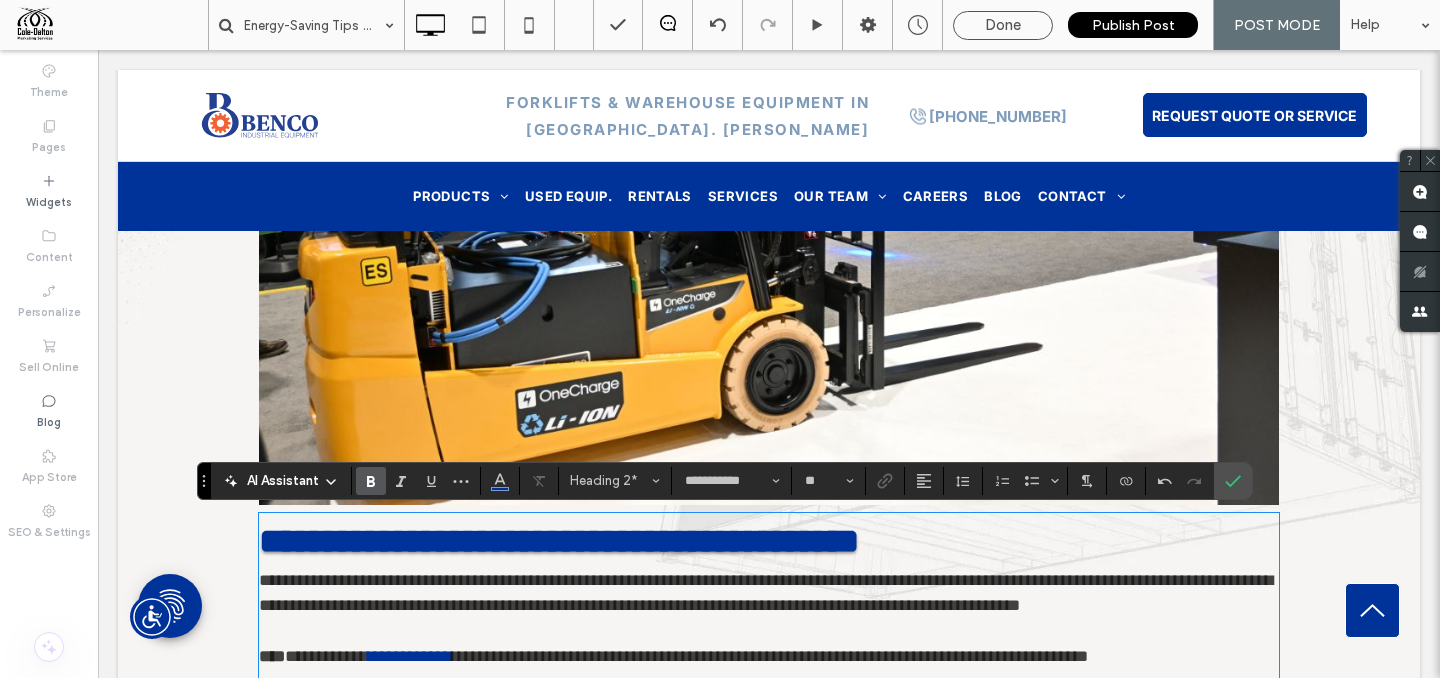 click on "**********" at bounding box center (559, 541) 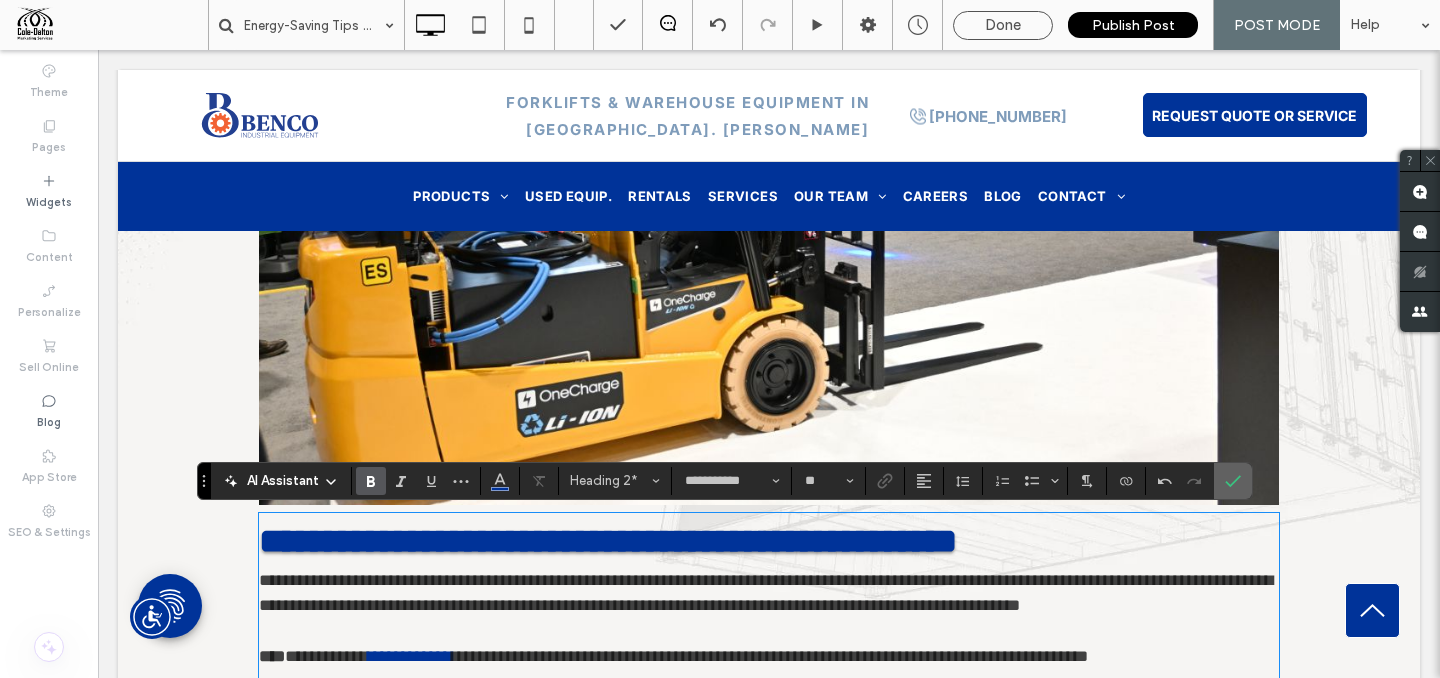 click at bounding box center (1233, 481) 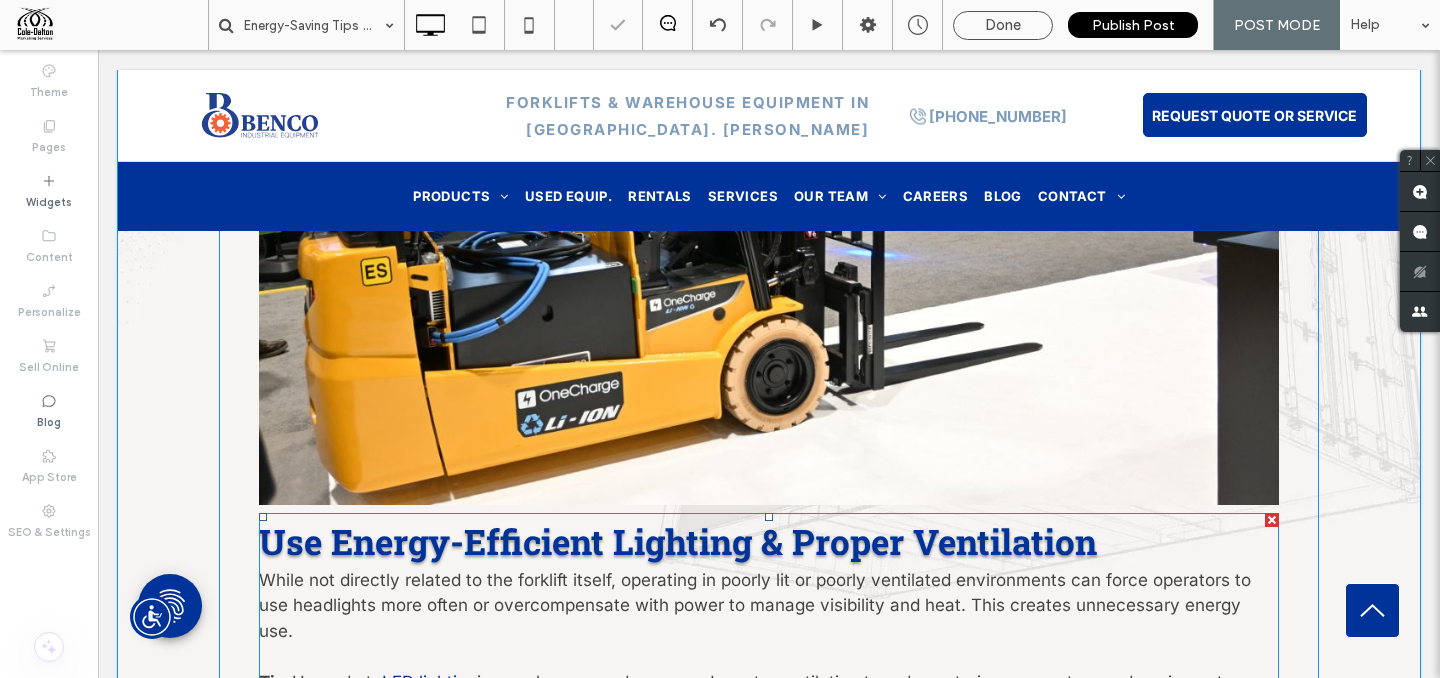 scroll, scrollTop: 3485, scrollLeft: 0, axis: vertical 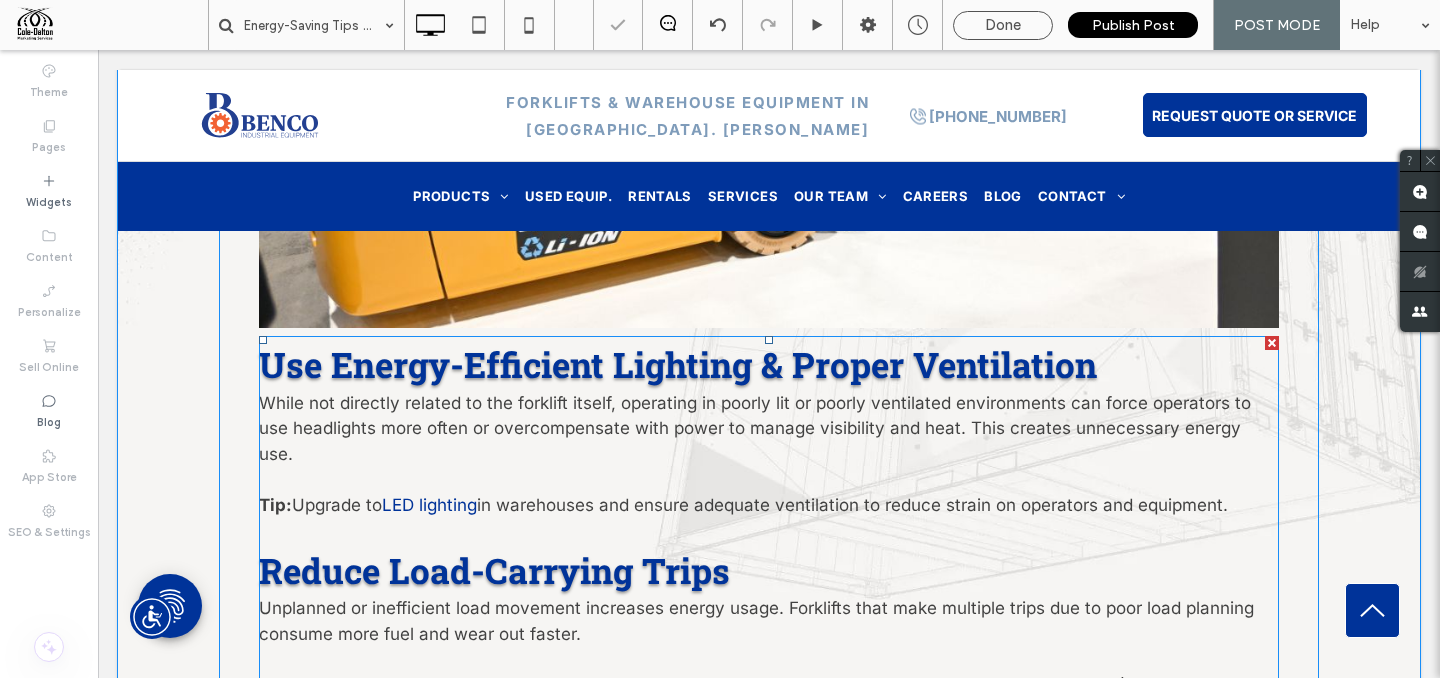 click at bounding box center (769, 531) 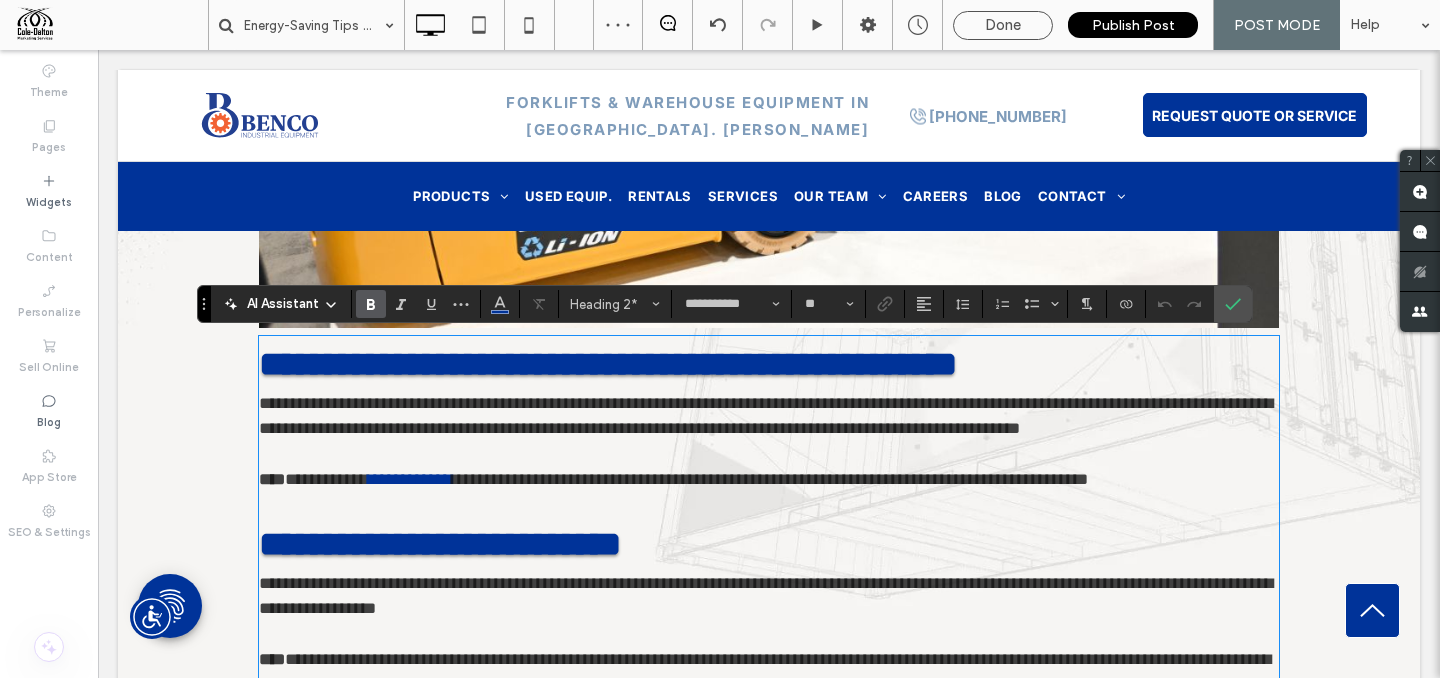 type on "*****" 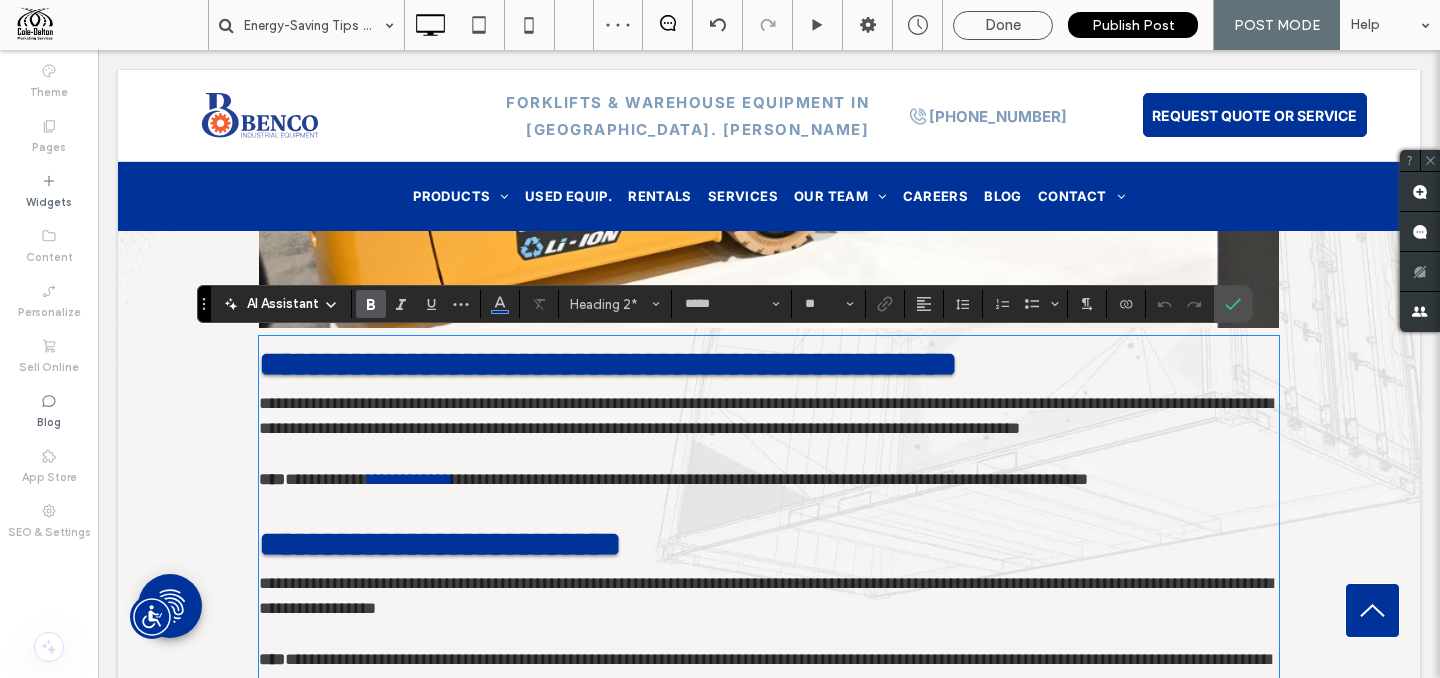 click on "**********" at bounding box center (410, 479) 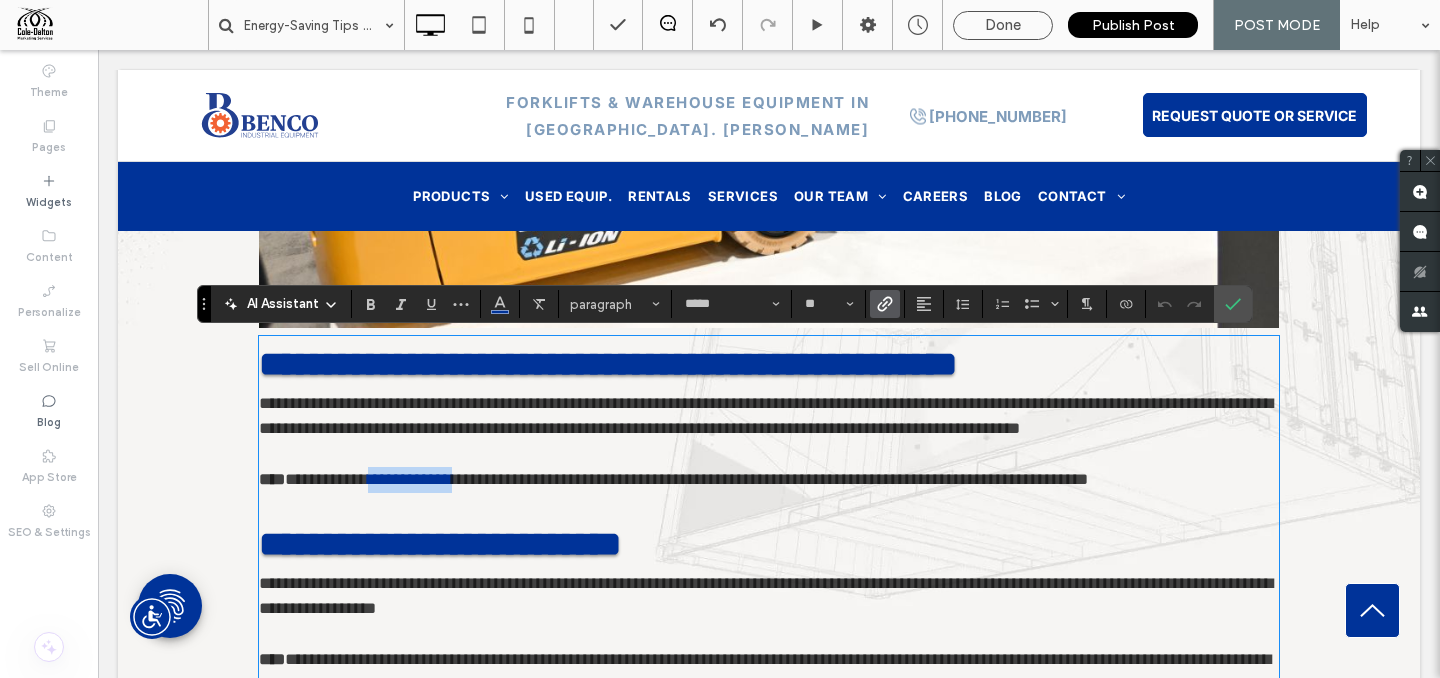 drag, startPoint x: 391, startPoint y: 482, endPoint x: 484, endPoint y: 484, distance: 93.0215 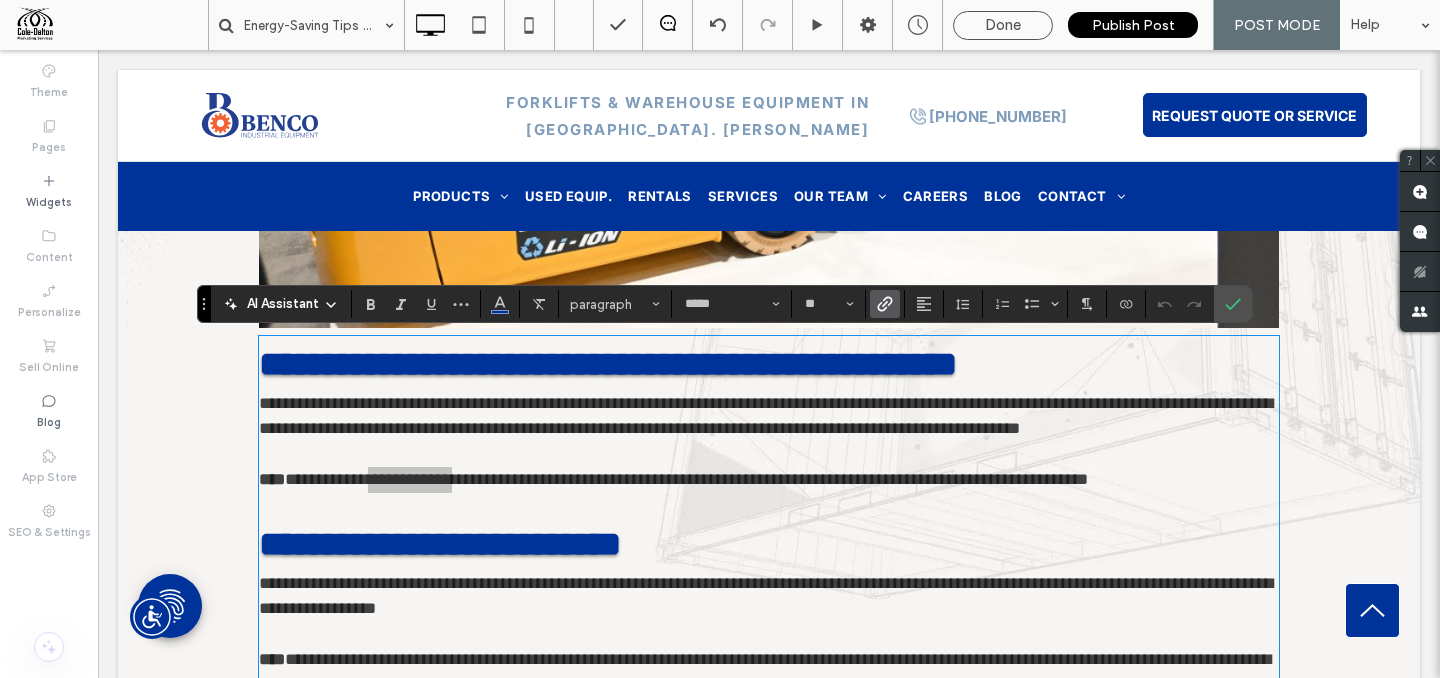 click at bounding box center [885, 304] 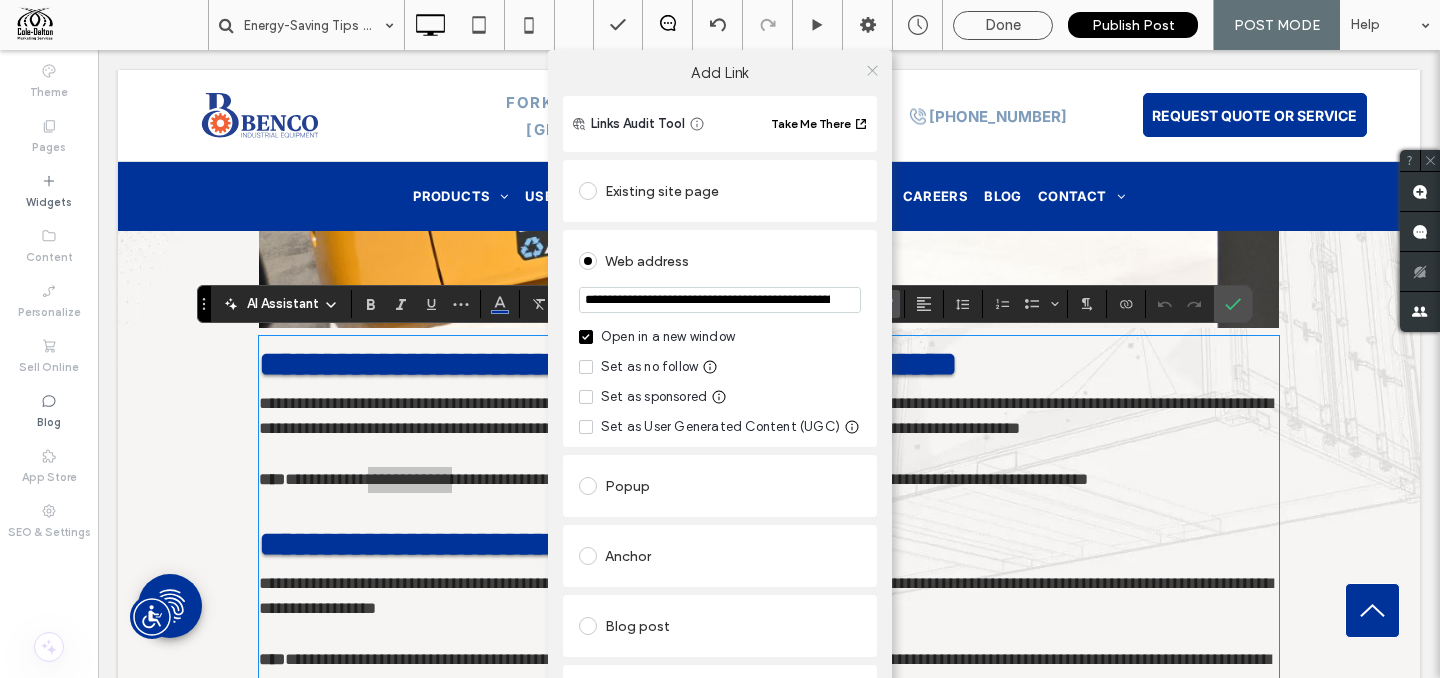 click 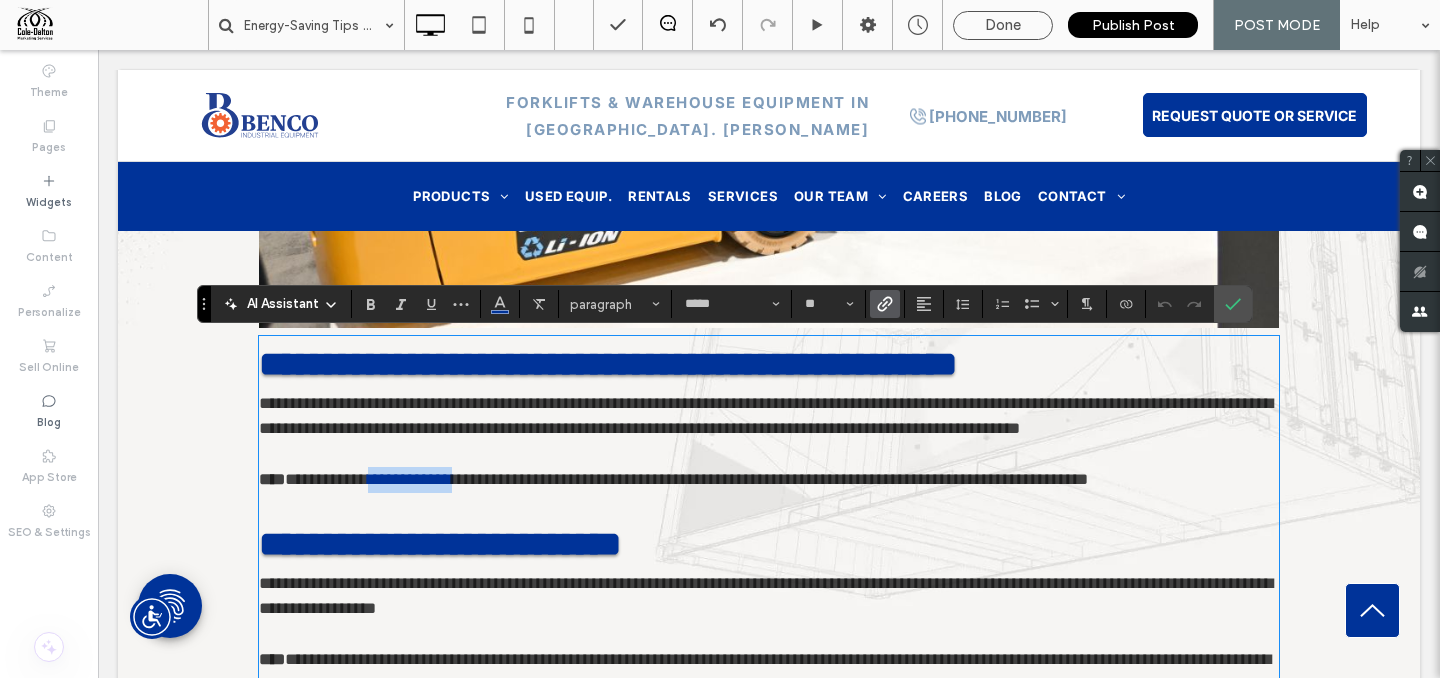 click at bounding box center (769, 506) 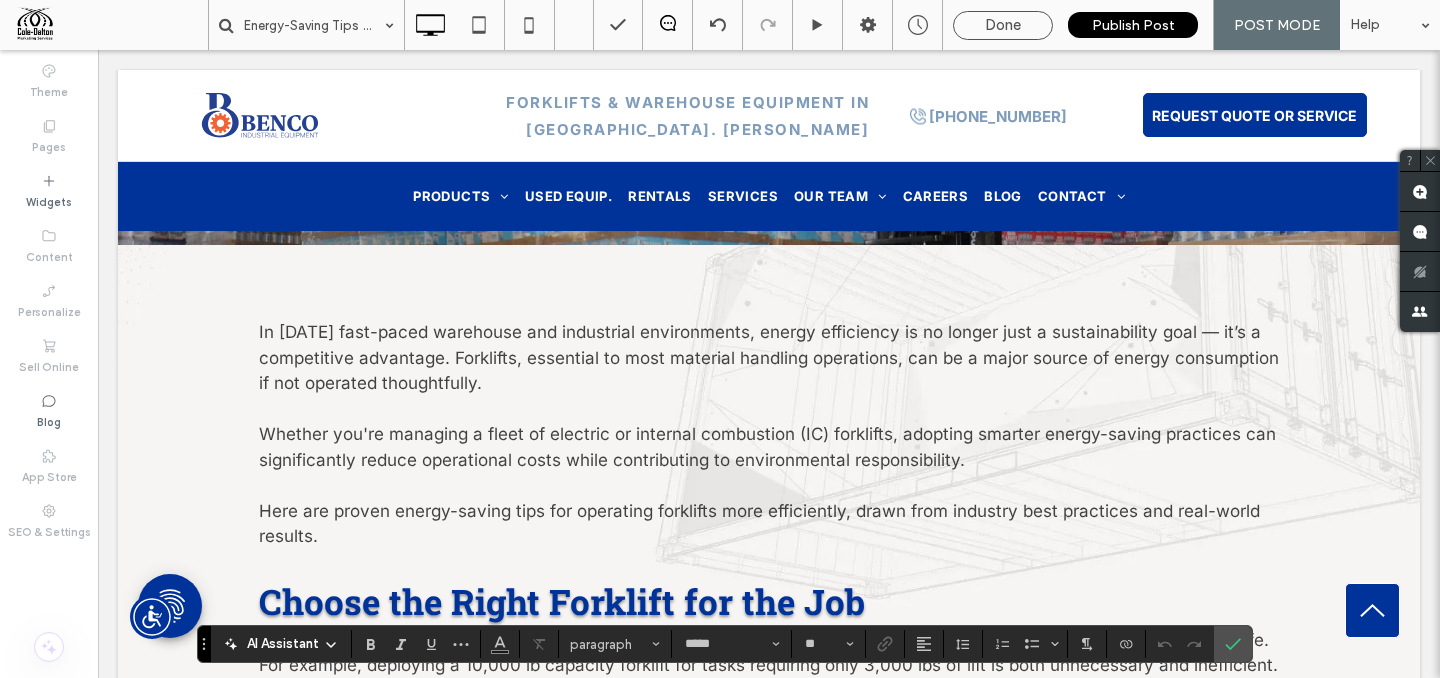 scroll, scrollTop: 565, scrollLeft: 0, axis: vertical 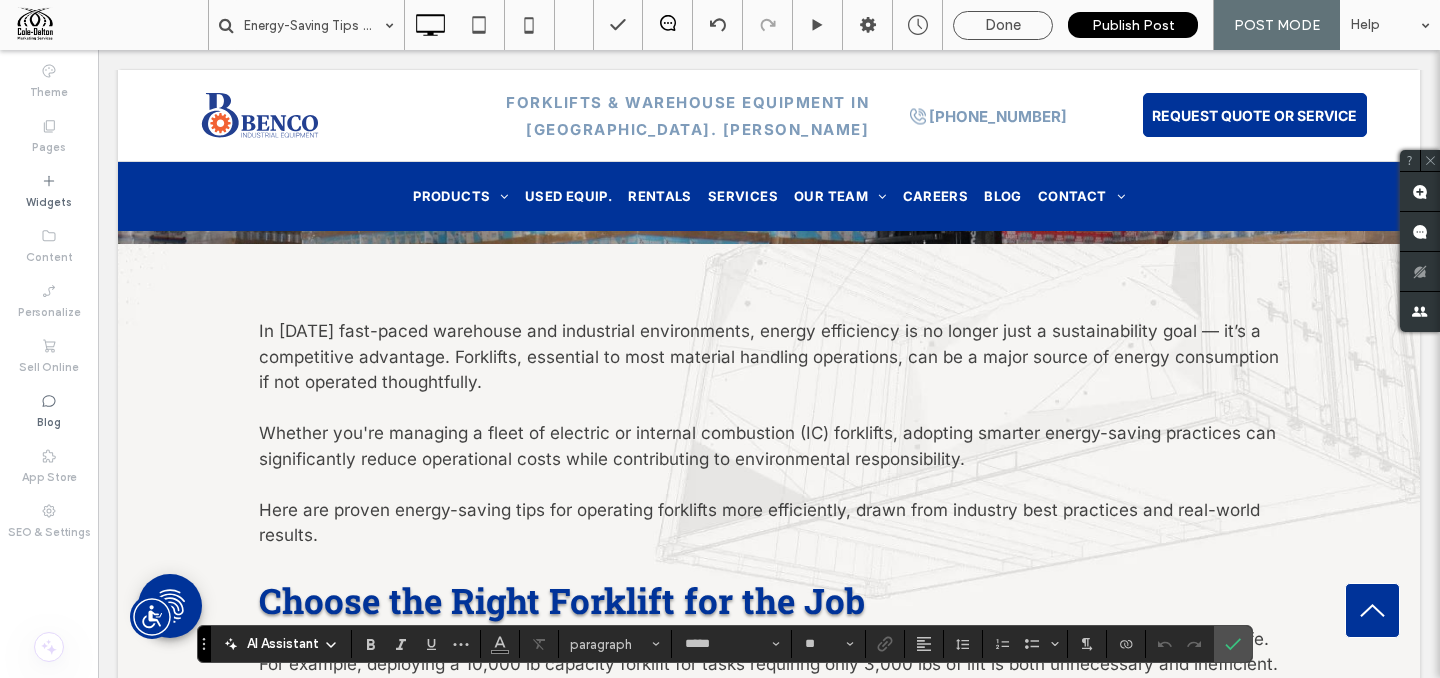 click at bounding box center [769, 485] 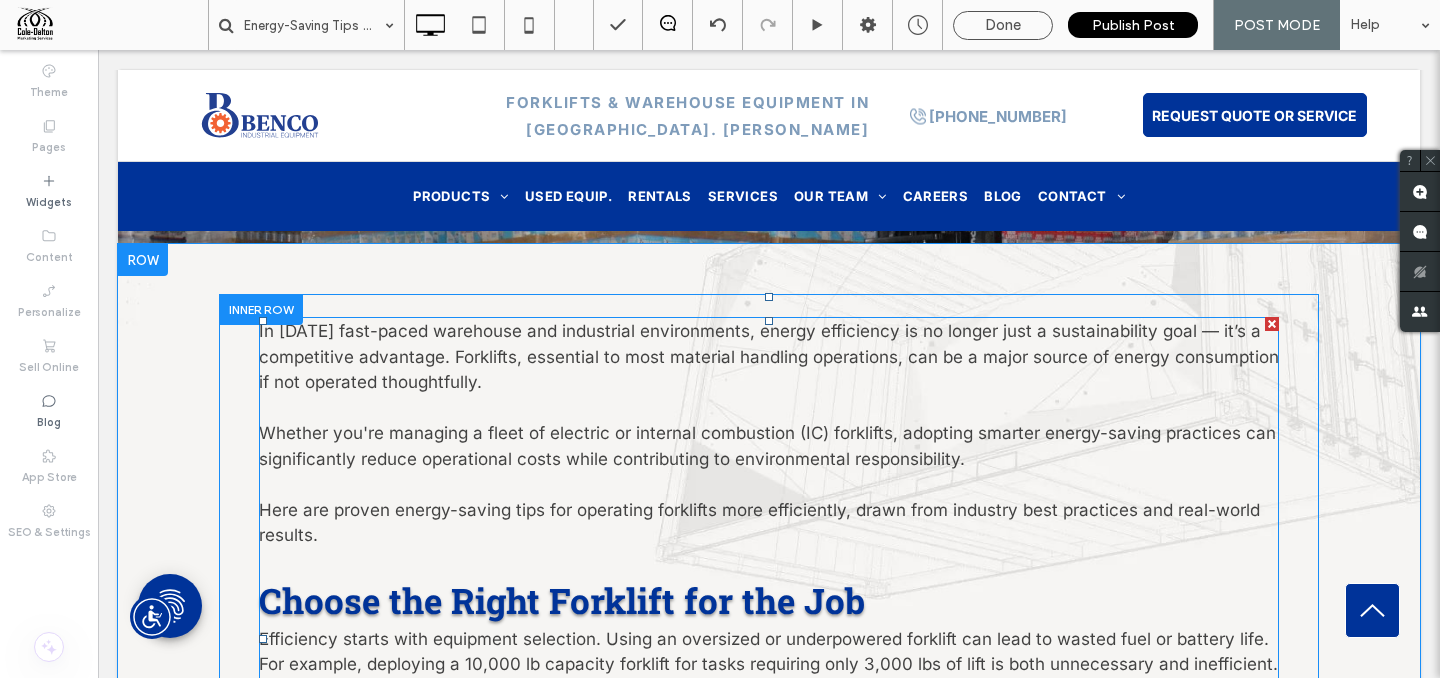 click on "In today’s fast-paced warehouse and industrial environments, energy efficiency is no longer just a sustainability goal — it’s a competitive advantage. Forklifts, essential to most material handling operations, can be a major source of energy consumption if not operated thoughtfully." at bounding box center (769, 357) 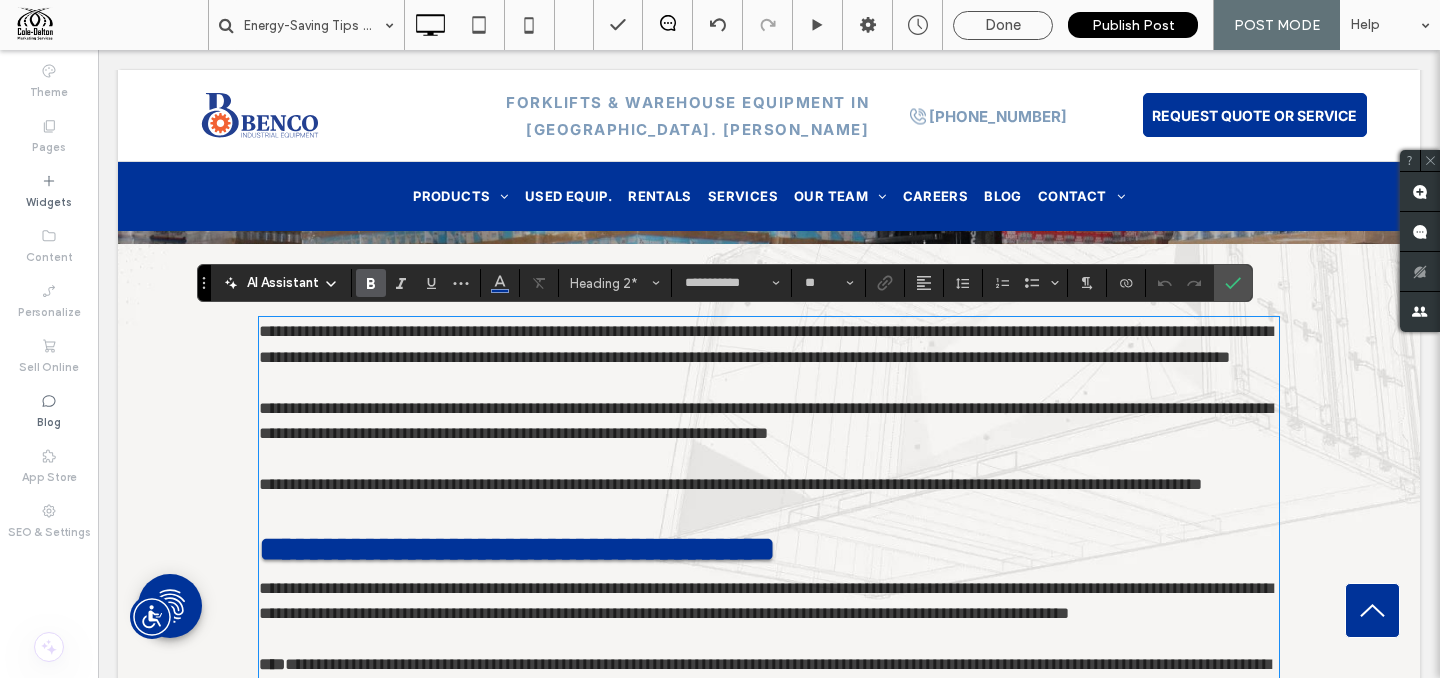 type on "*****" 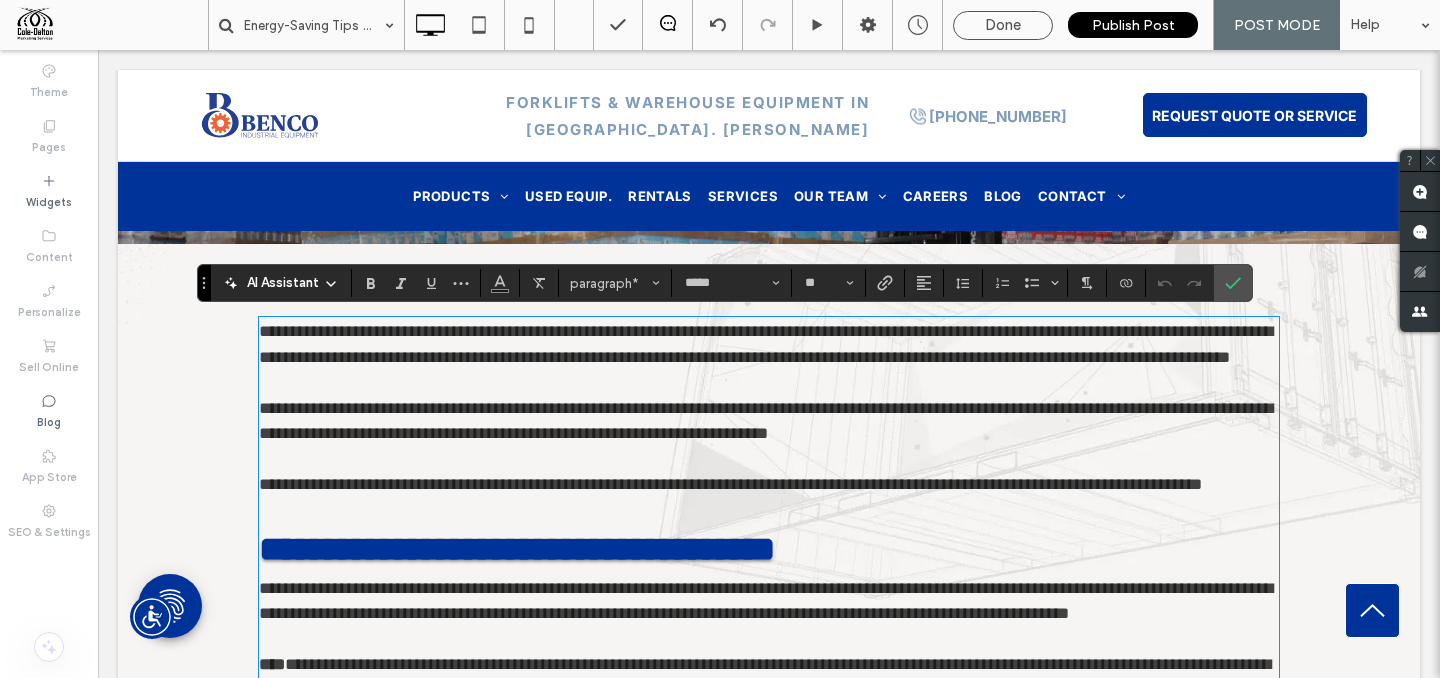 type 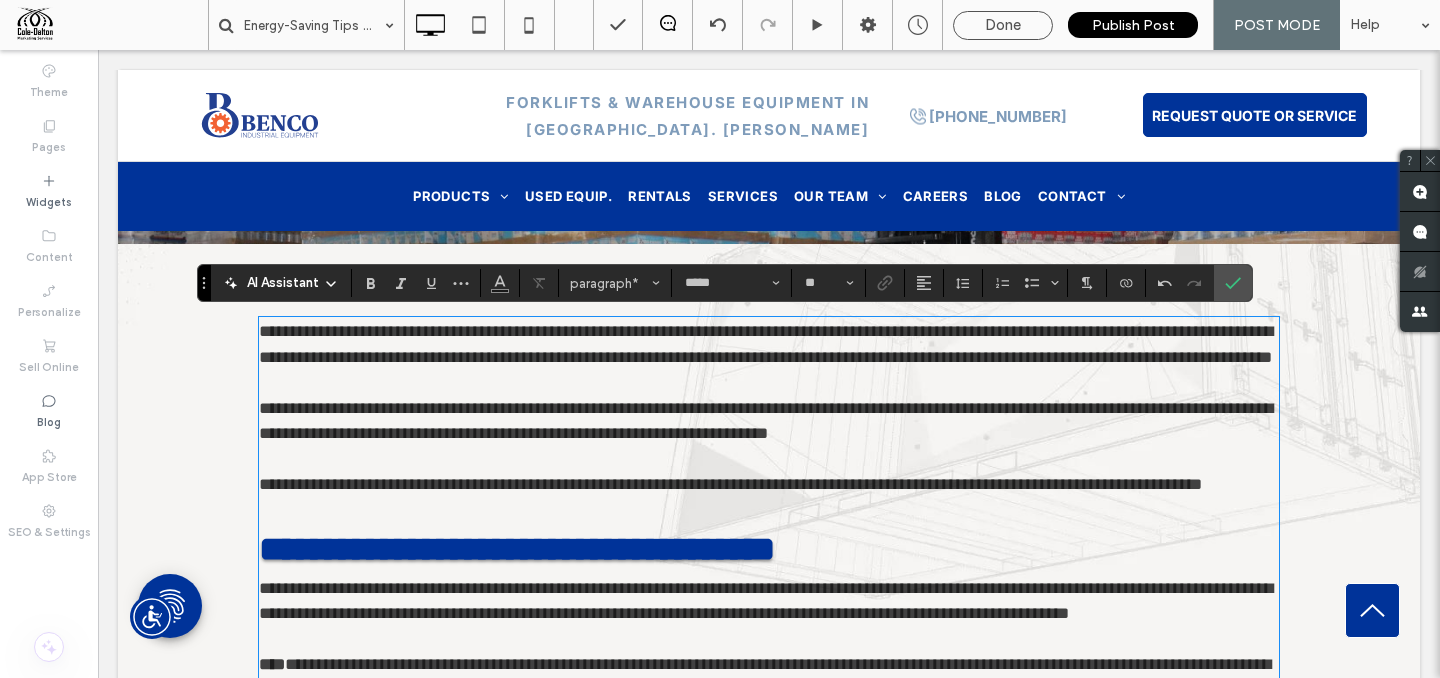 click on "**********" at bounding box center (766, 421) 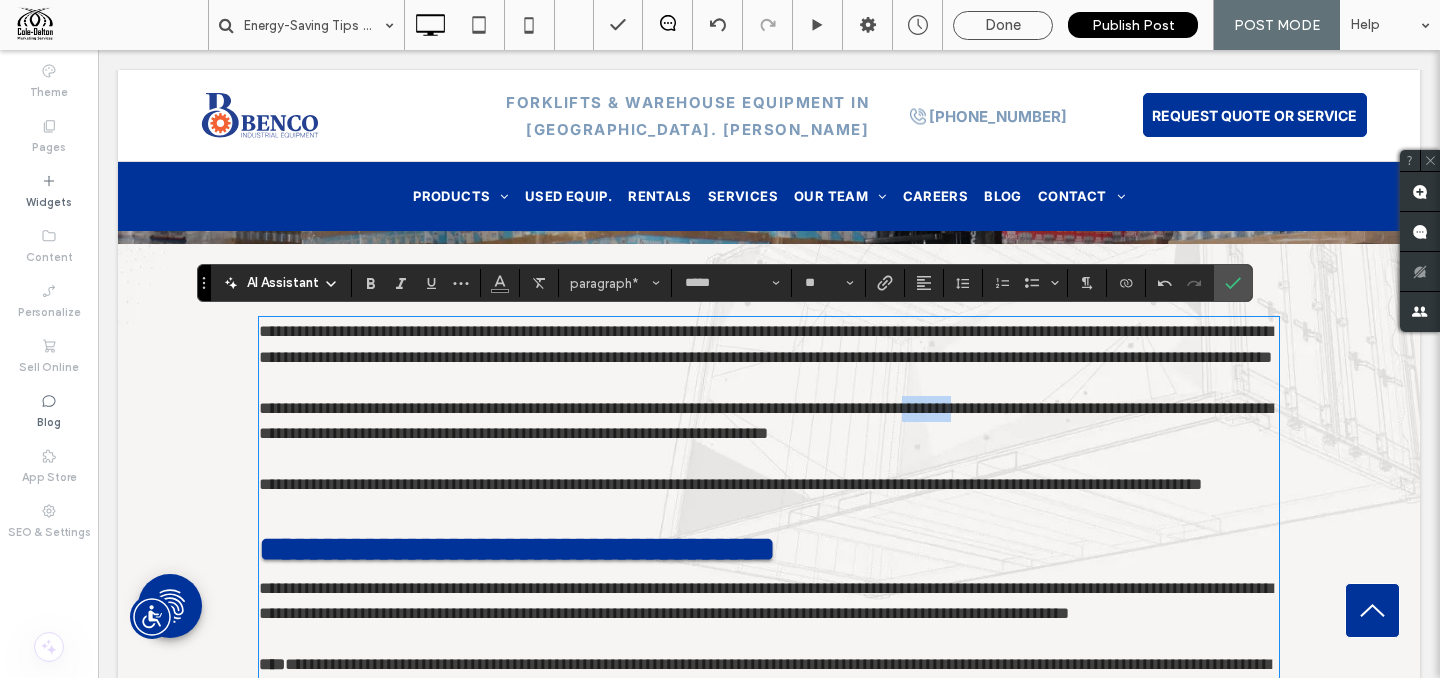 drag, startPoint x: 1036, startPoint y: 437, endPoint x: 980, endPoint y: 438, distance: 56.008926 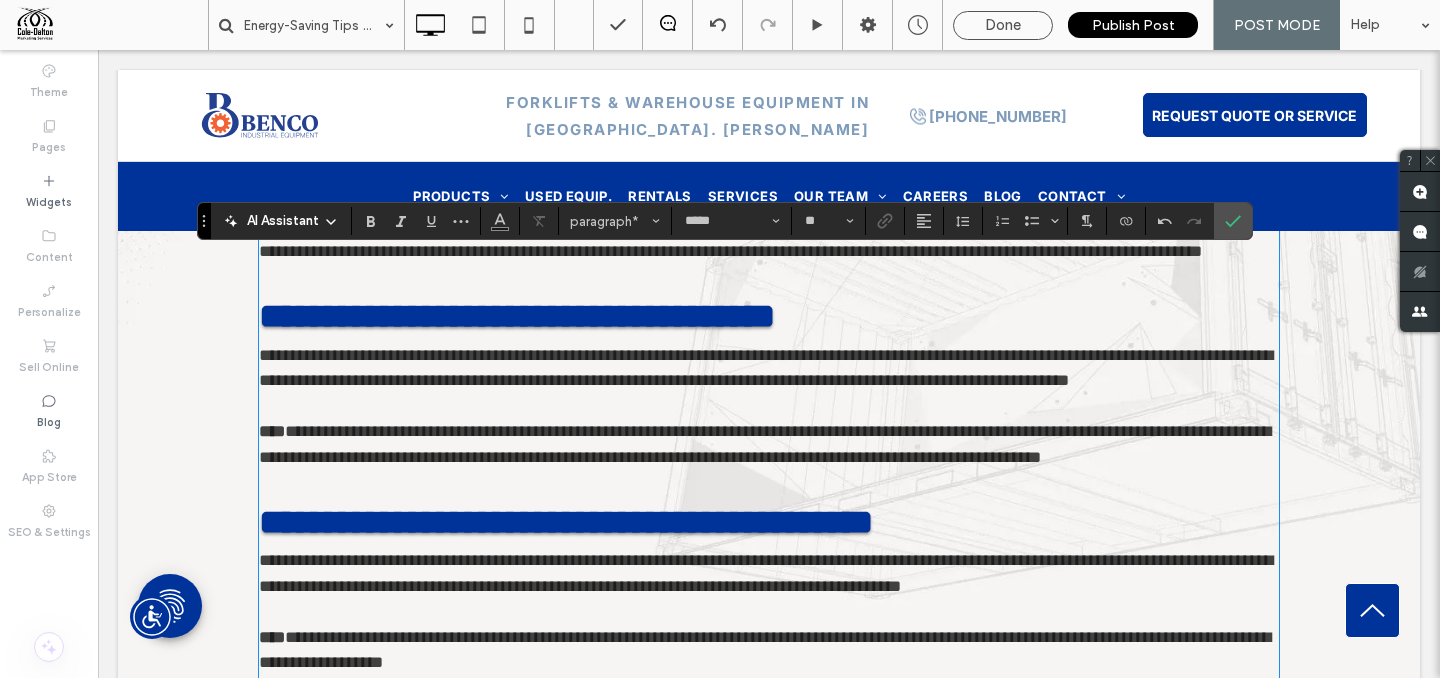 scroll, scrollTop: 821, scrollLeft: 0, axis: vertical 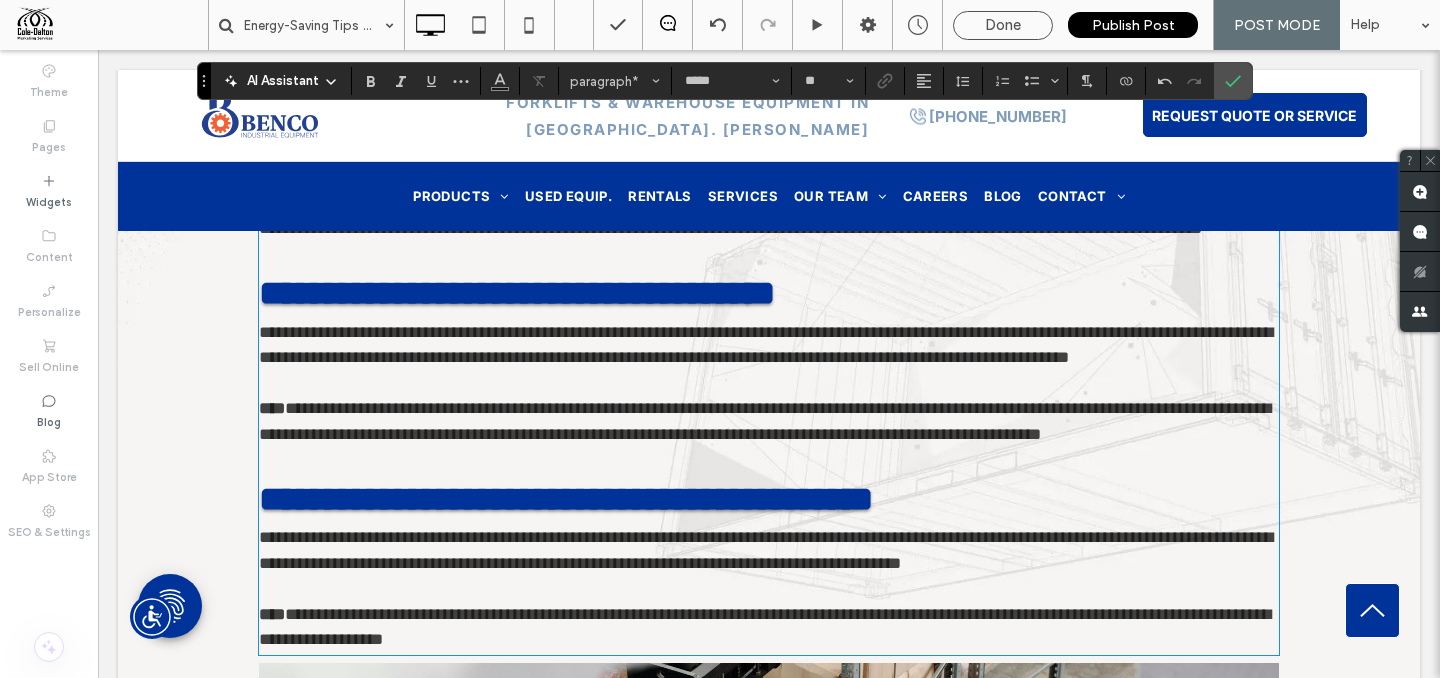 click on "**********" at bounding box center [730, 228] 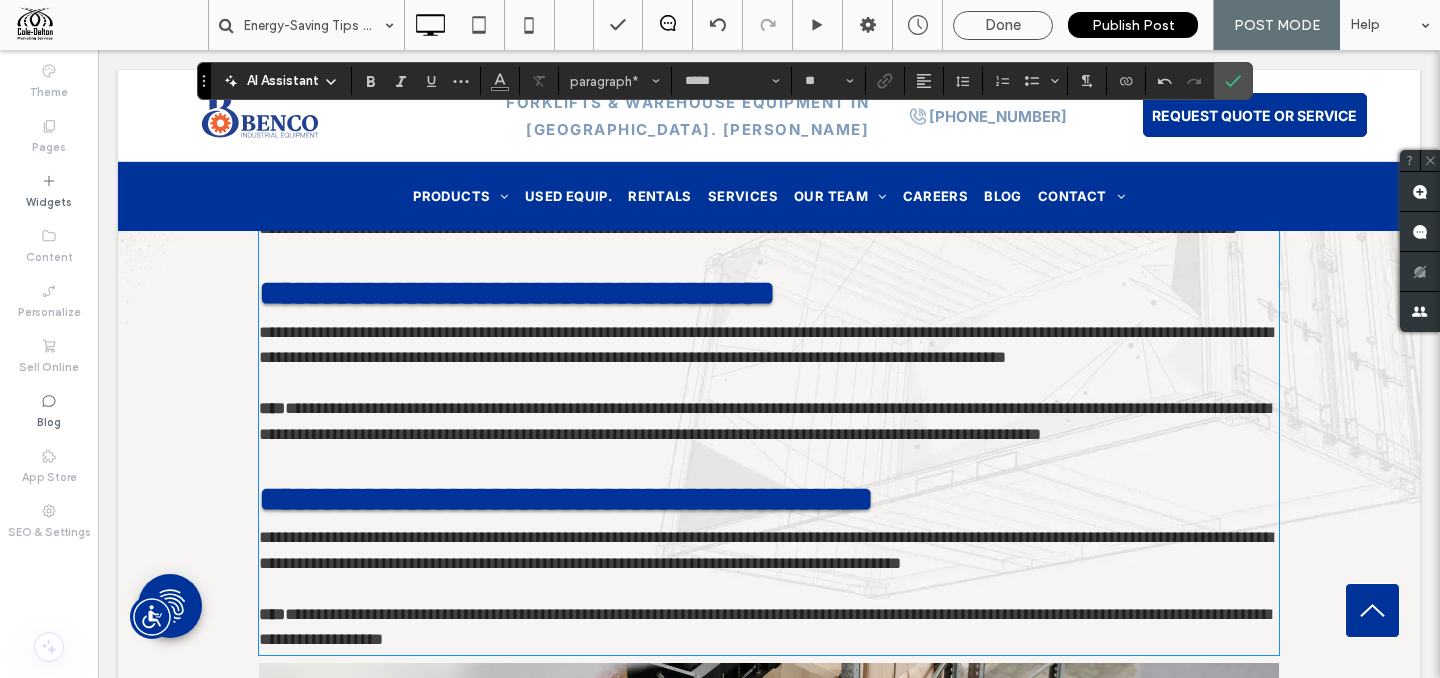 click on "**********" at bounding box center [766, 345] 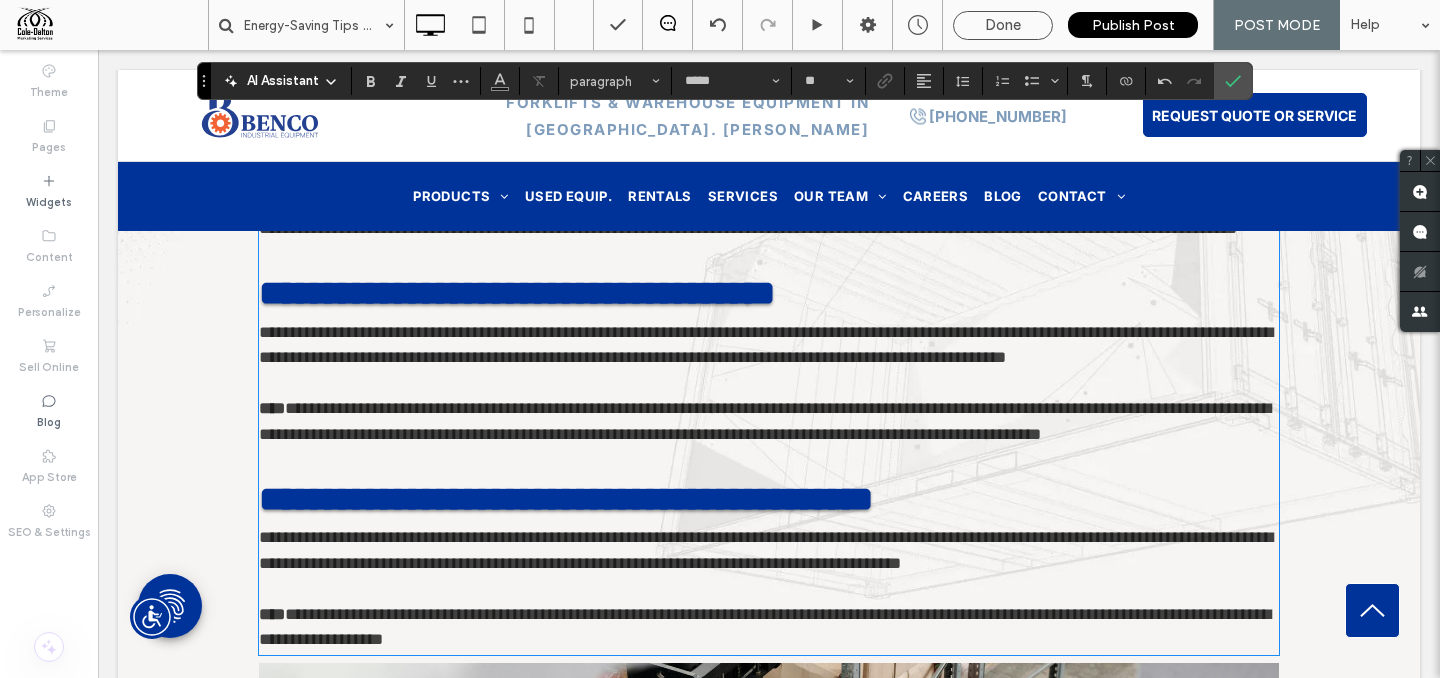 drag, startPoint x: 495, startPoint y: 424, endPoint x: 484, endPoint y: 423, distance: 11.045361 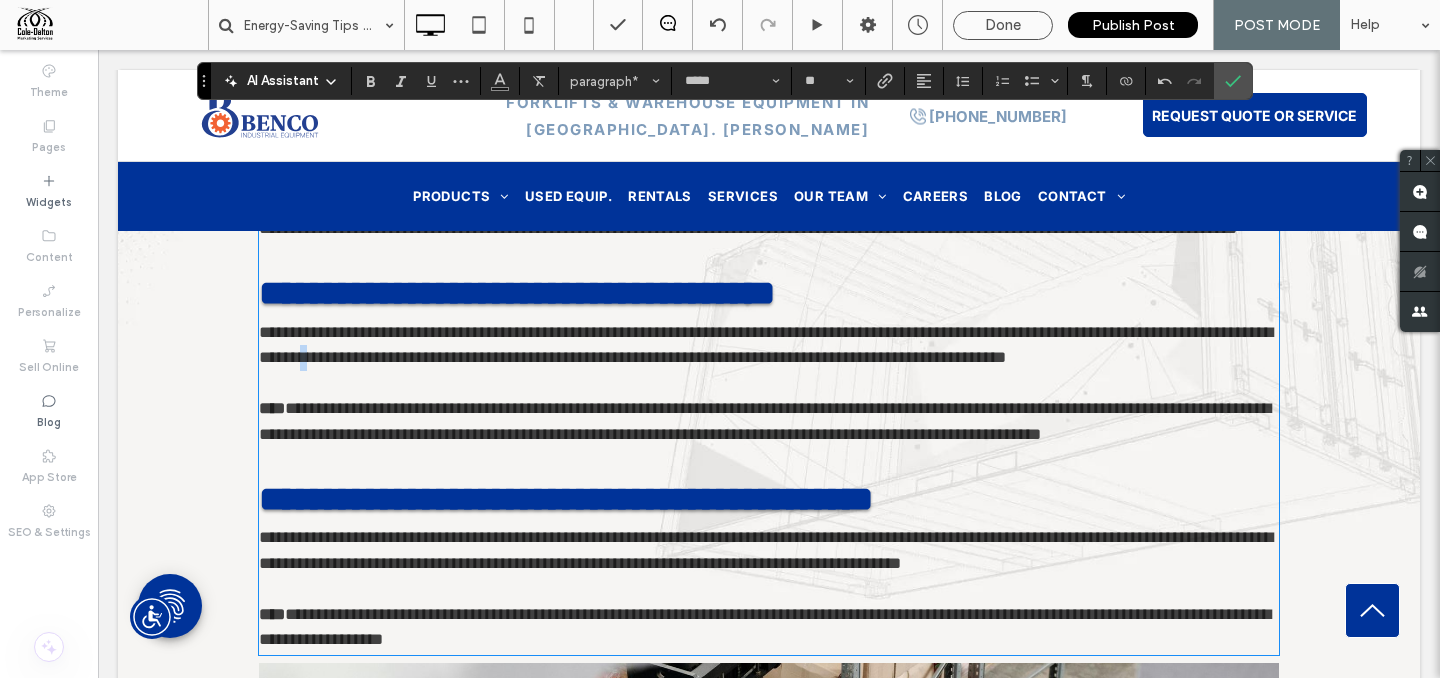 click on "**********" at bounding box center [766, 345] 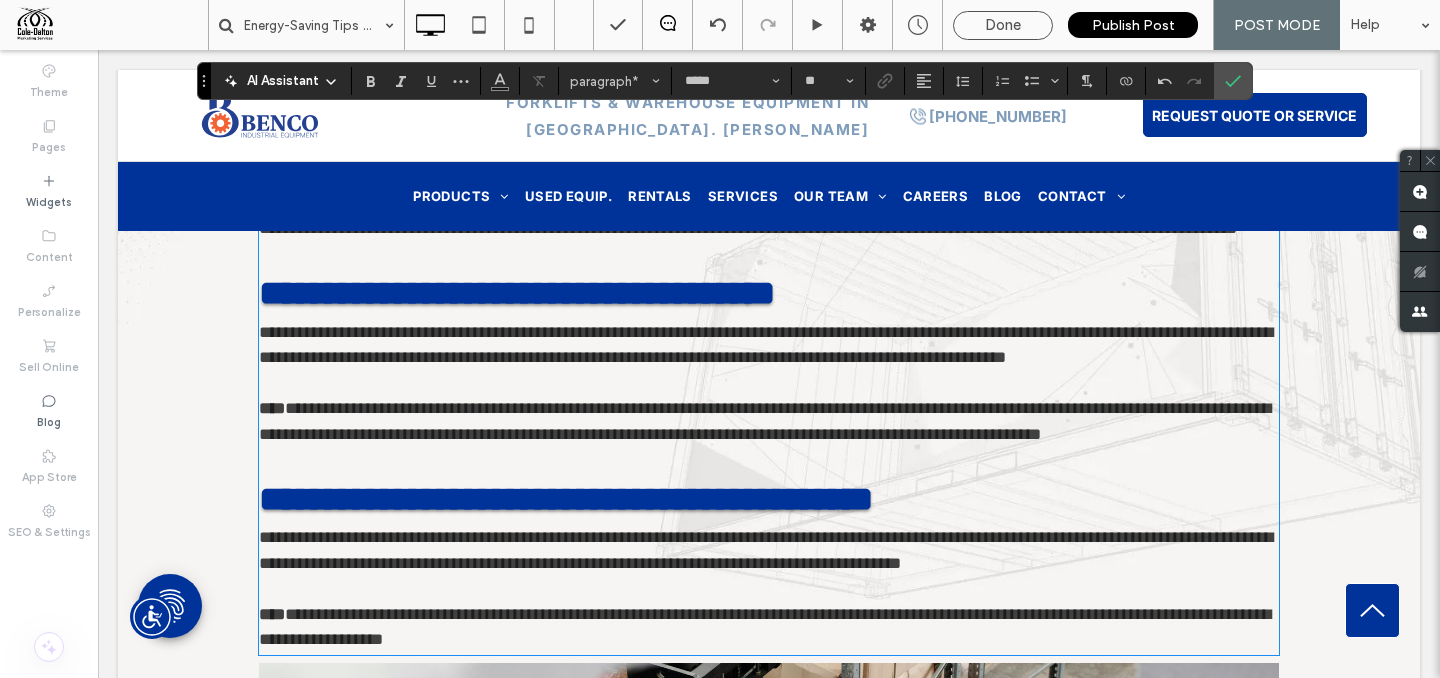 drag, startPoint x: 514, startPoint y: 423, endPoint x: 507, endPoint y: 414, distance: 11.401754 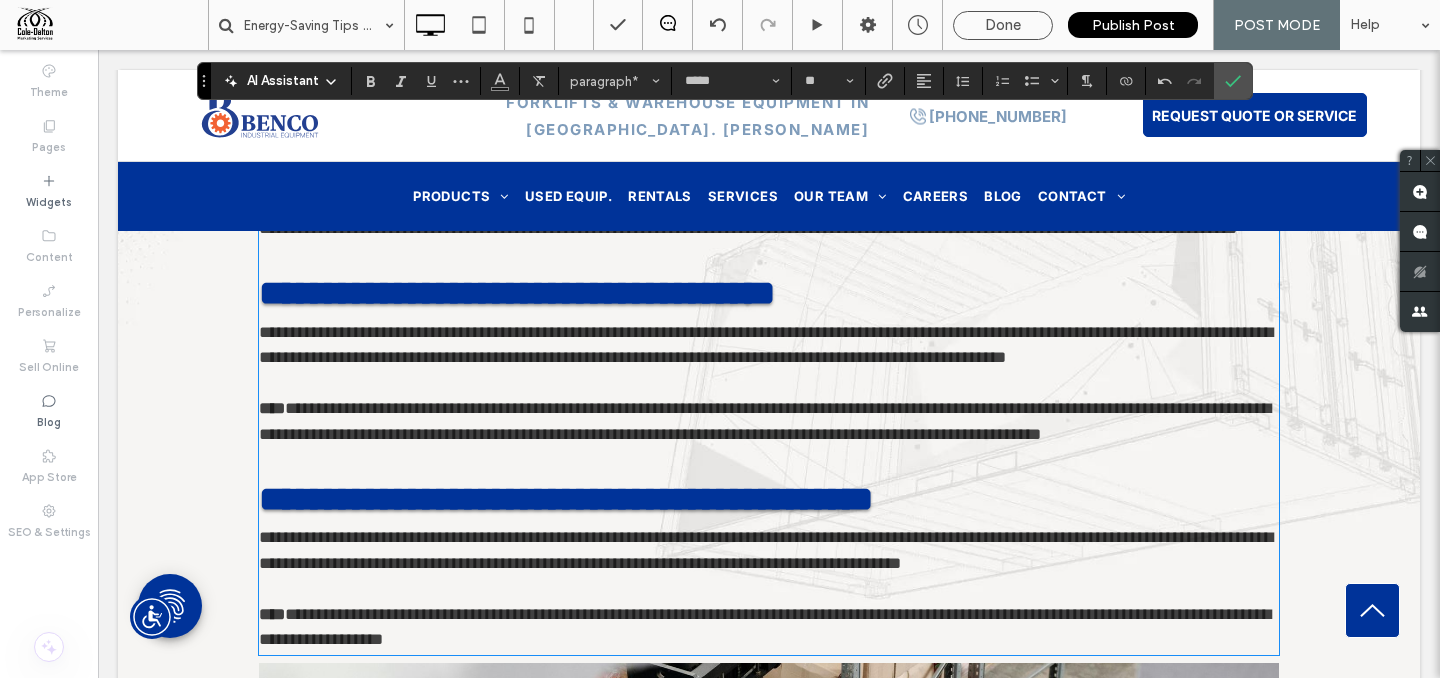 click at bounding box center [769, 384] 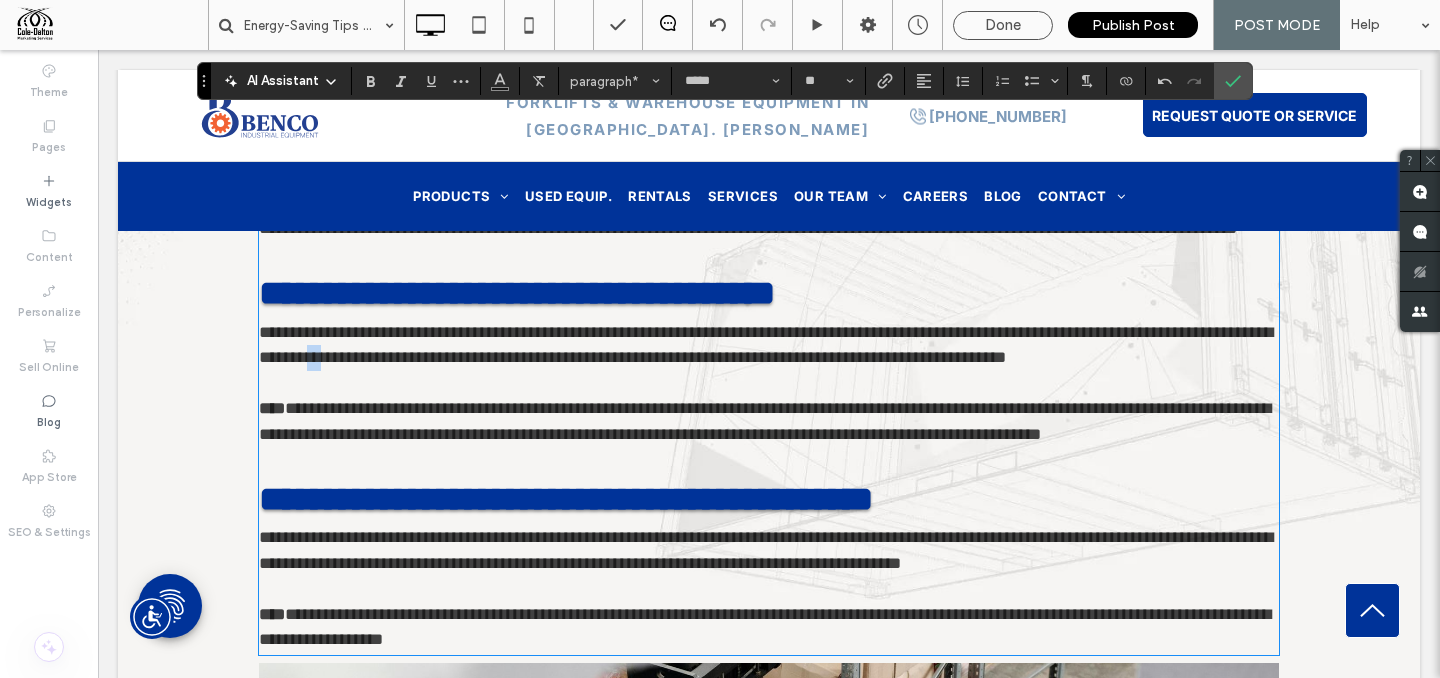 click at bounding box center [769, 460] 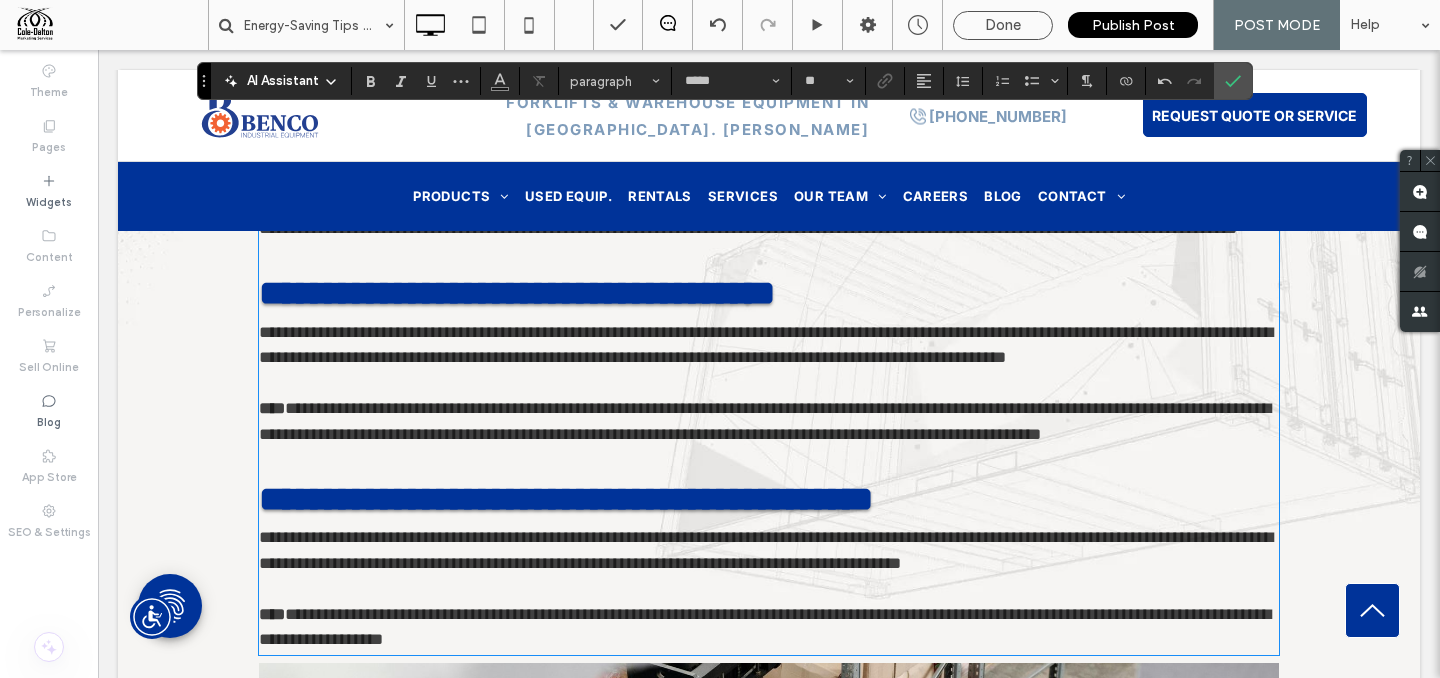 click on "**********" at bounding box center (766, 345) 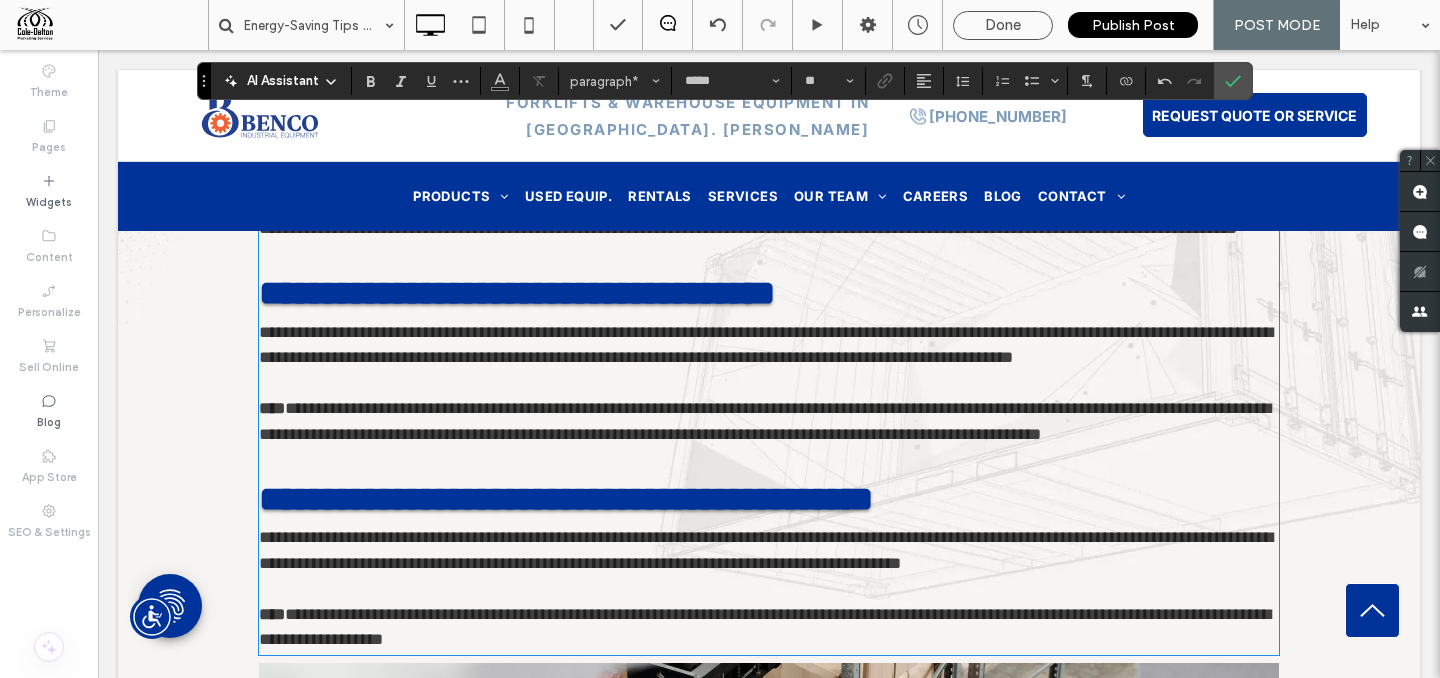 click at bounding box center (769, 384) 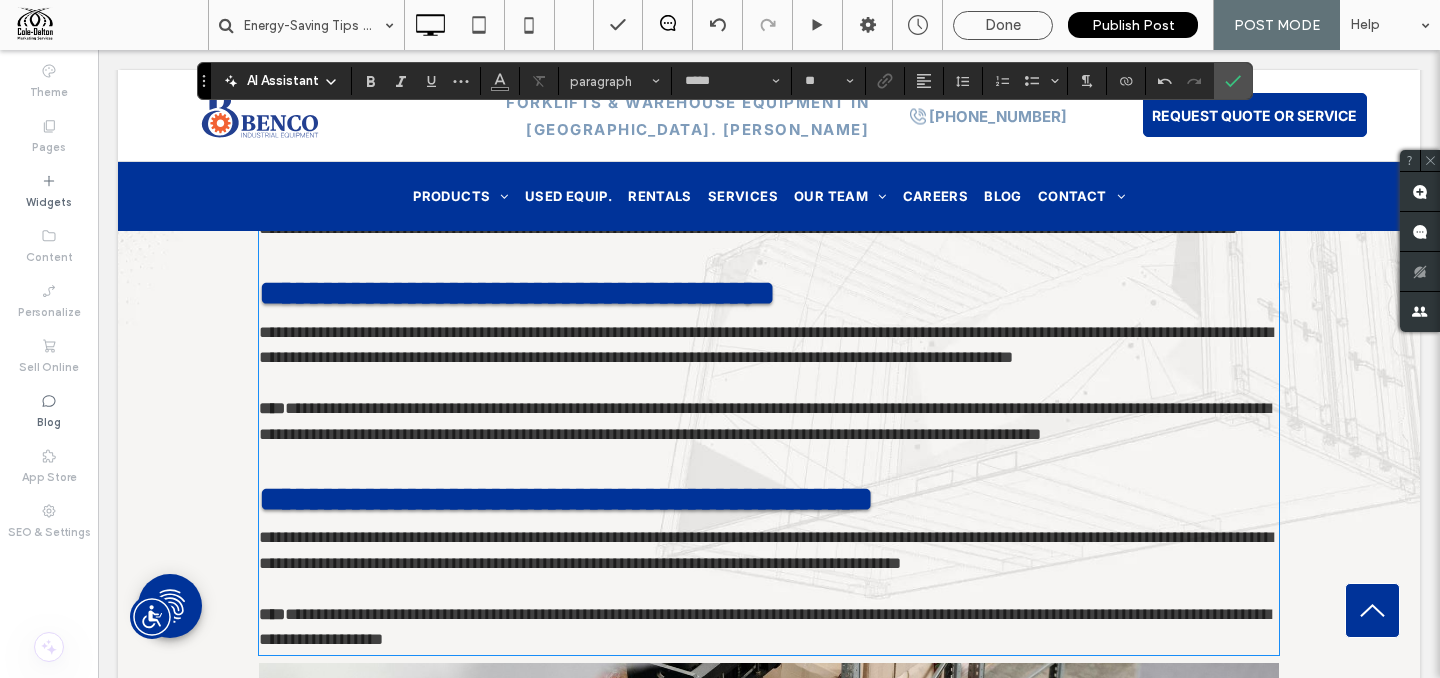 drag, startPoint x: 520, startPoint y: 400, endPoint x: 510, endPoint y: 412, distance: 15.6205 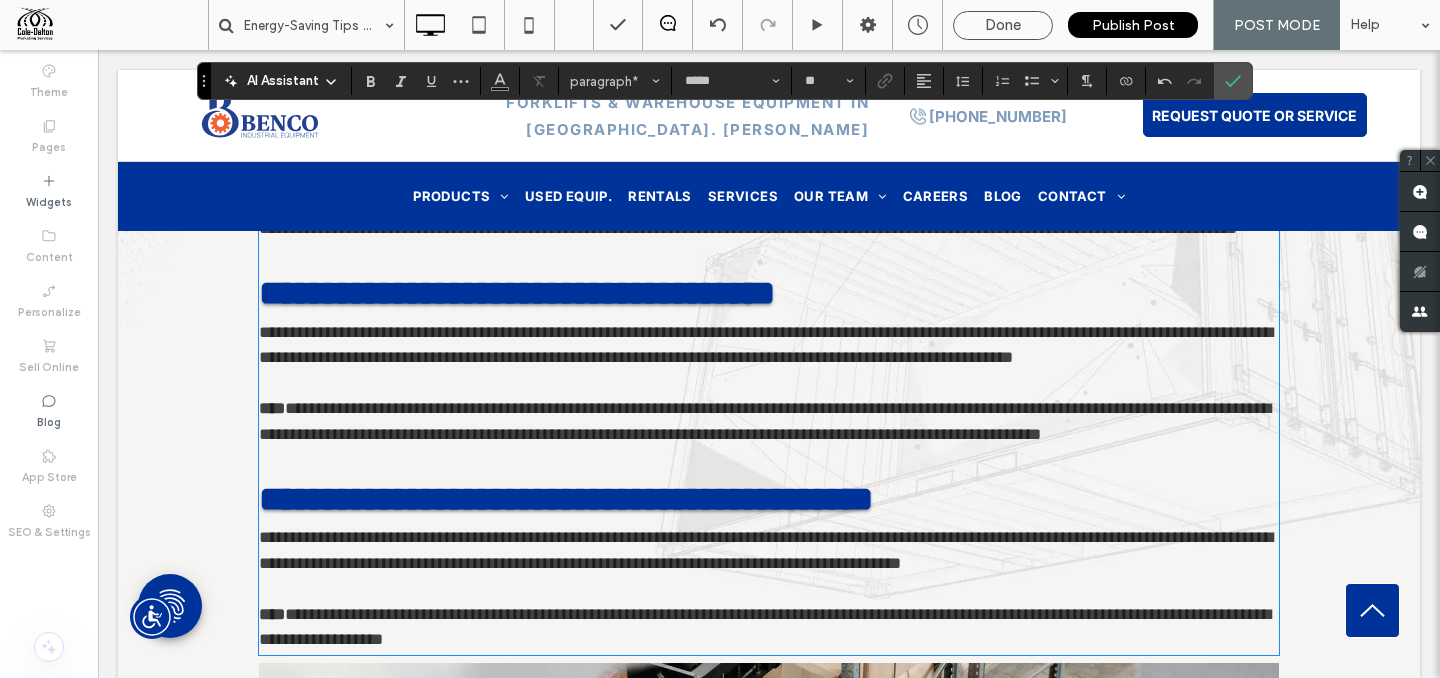 click on "**********" at bounding box center [766, 345] 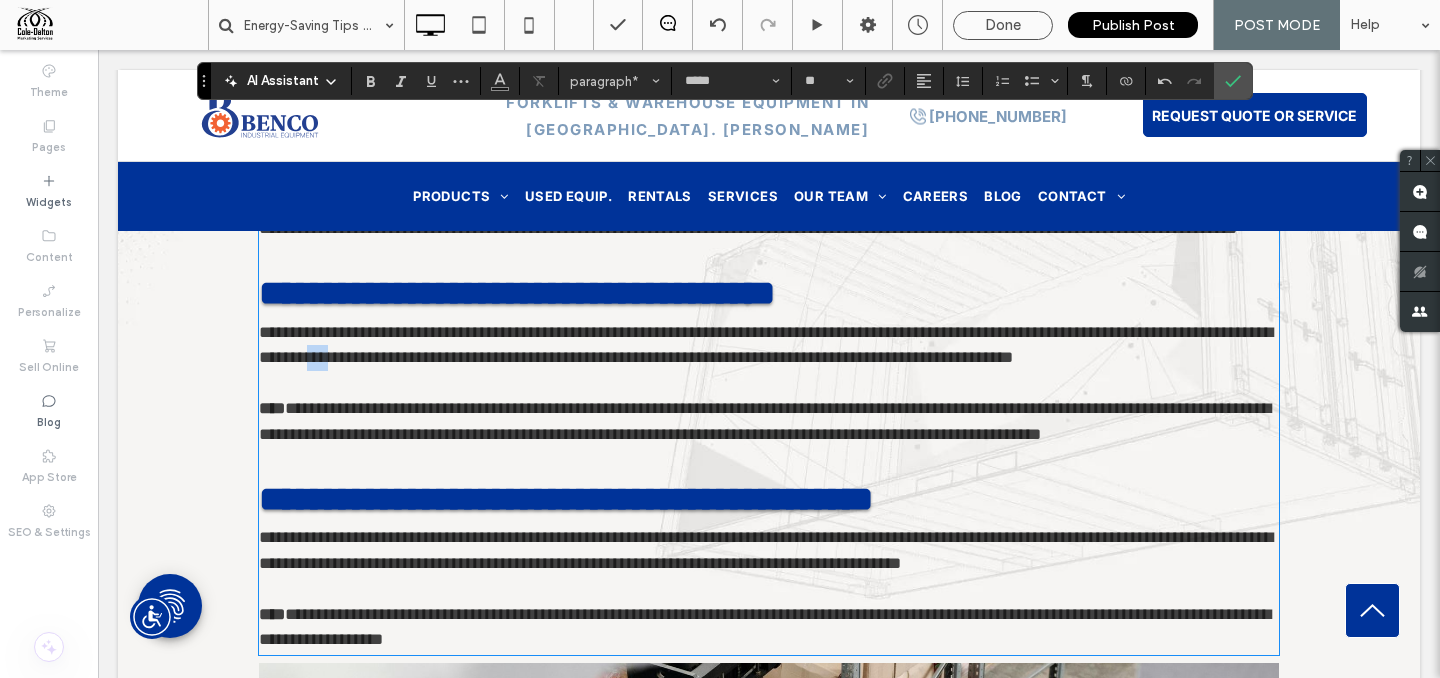 click on "**********" at bounding box center [766, 345] 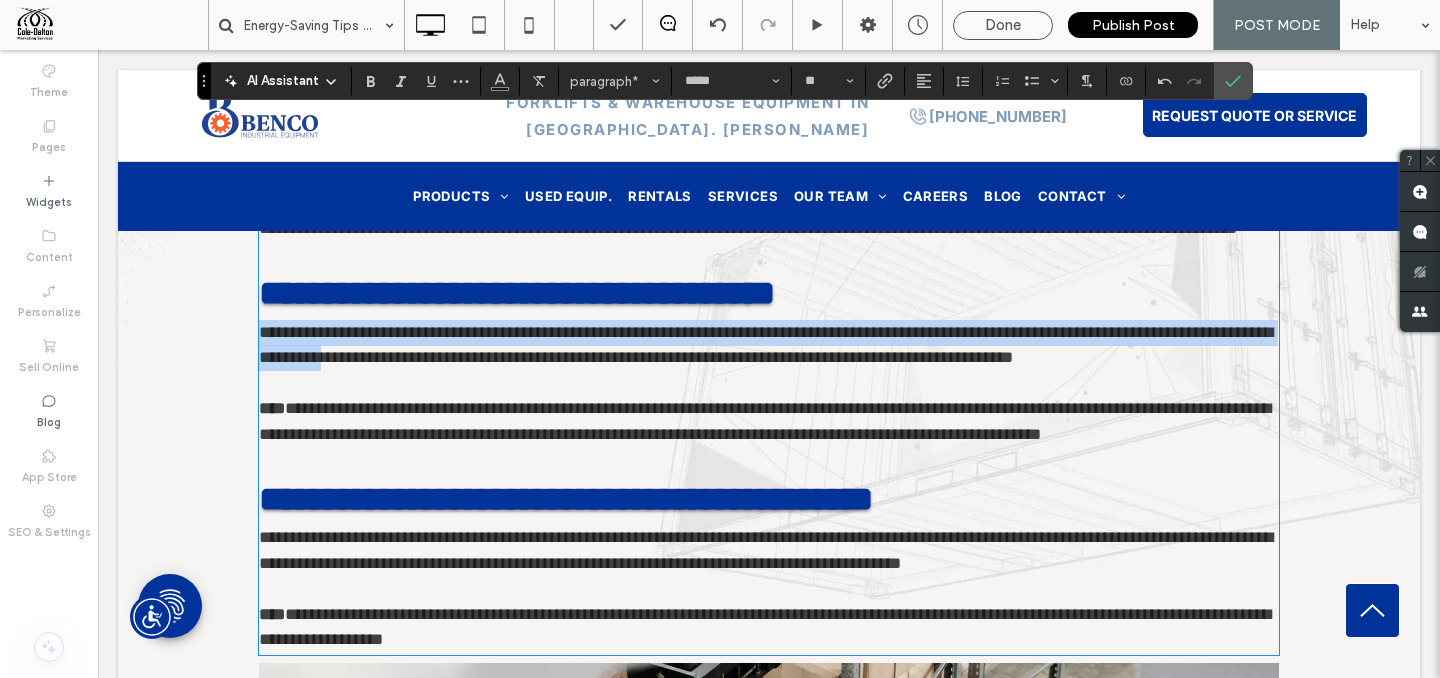 click on "**********" at bounding box center [766, 345] 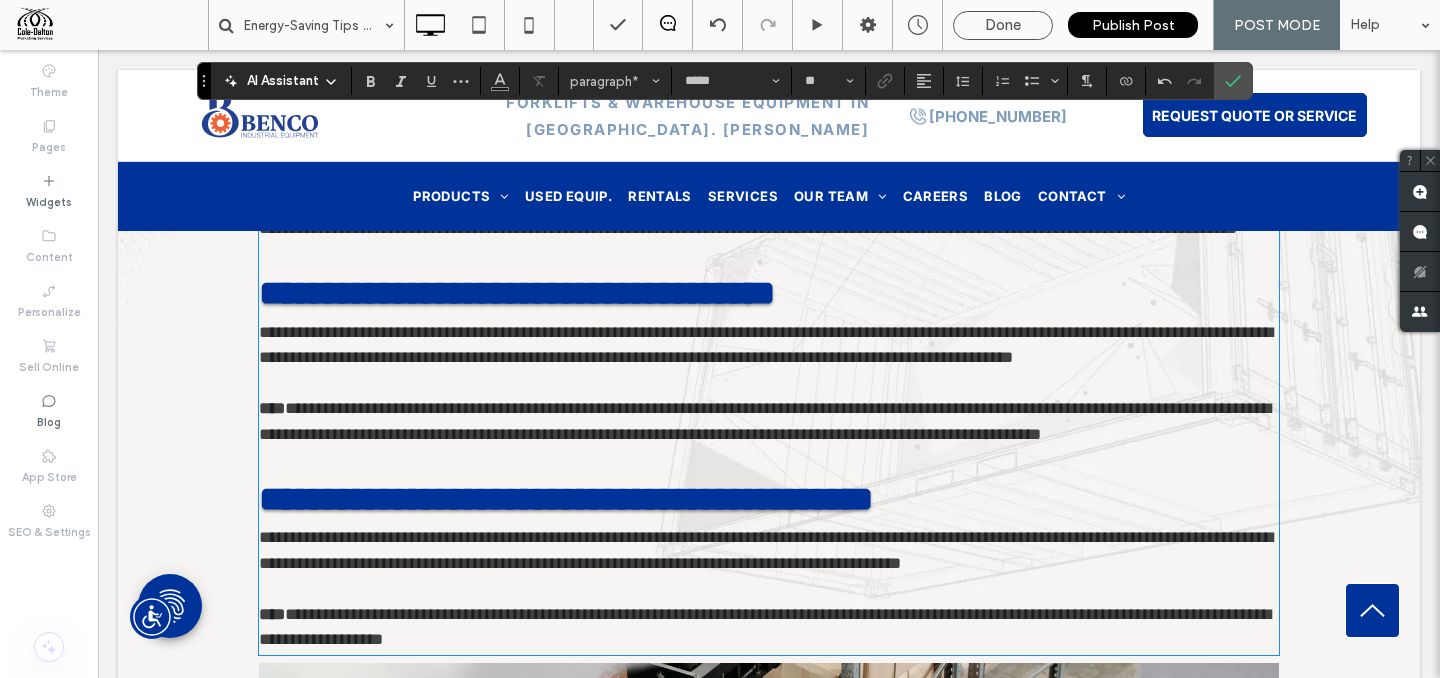 drag, startPoint x: 495, startPoint y: 413, endPoint x: 513, endPoint y: 413, distance: 18 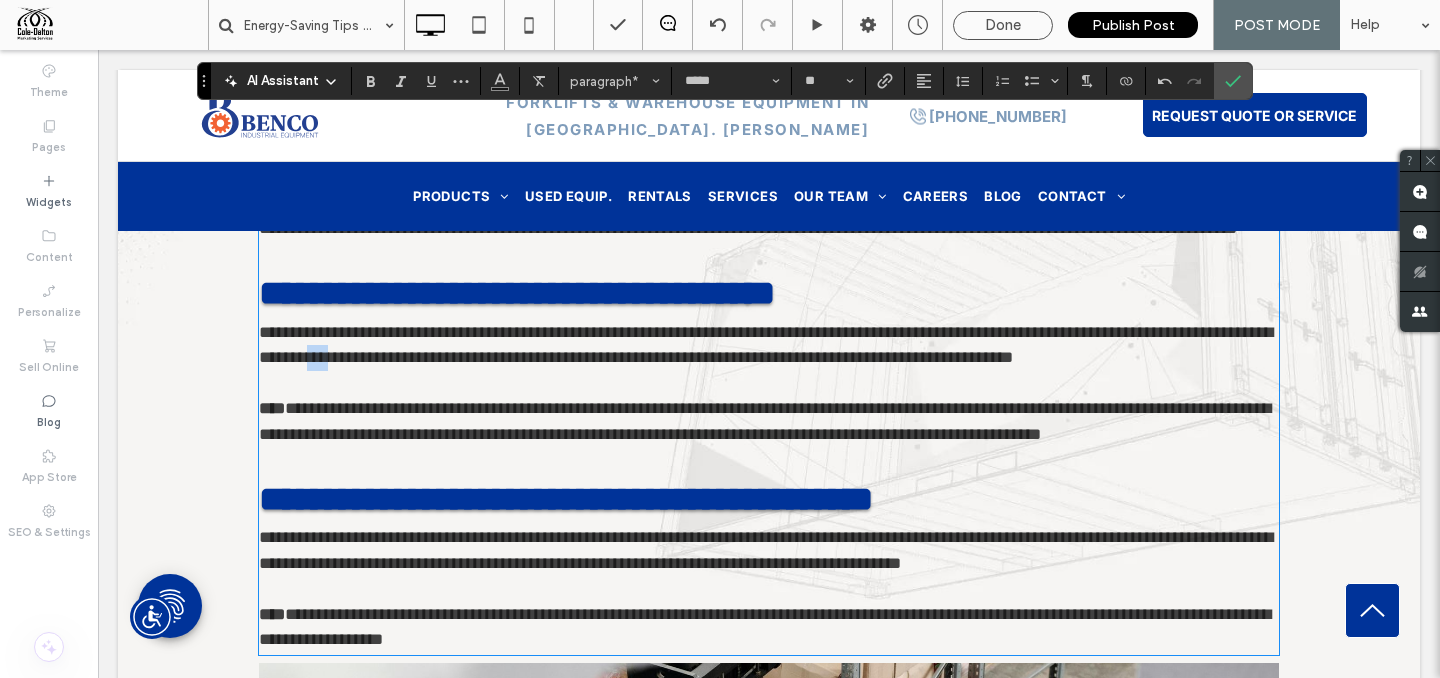 drag, startPoint x: 513, startPoint y: 413, endPoint x: 494, endPoint y: 418, distance: 19.646883 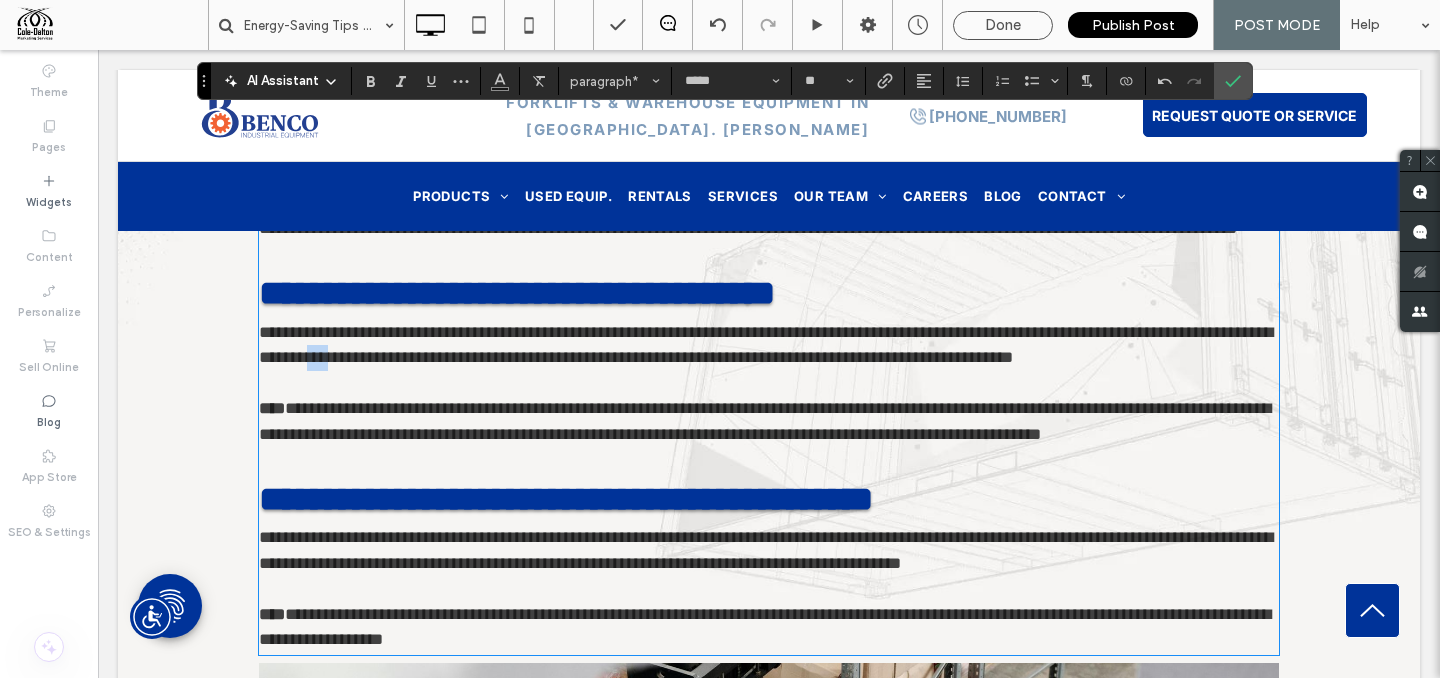 drag, startPoint x: 507, startPoint y: 429, endPoint x: 501, endPoint y: 409, distance: 20.880613 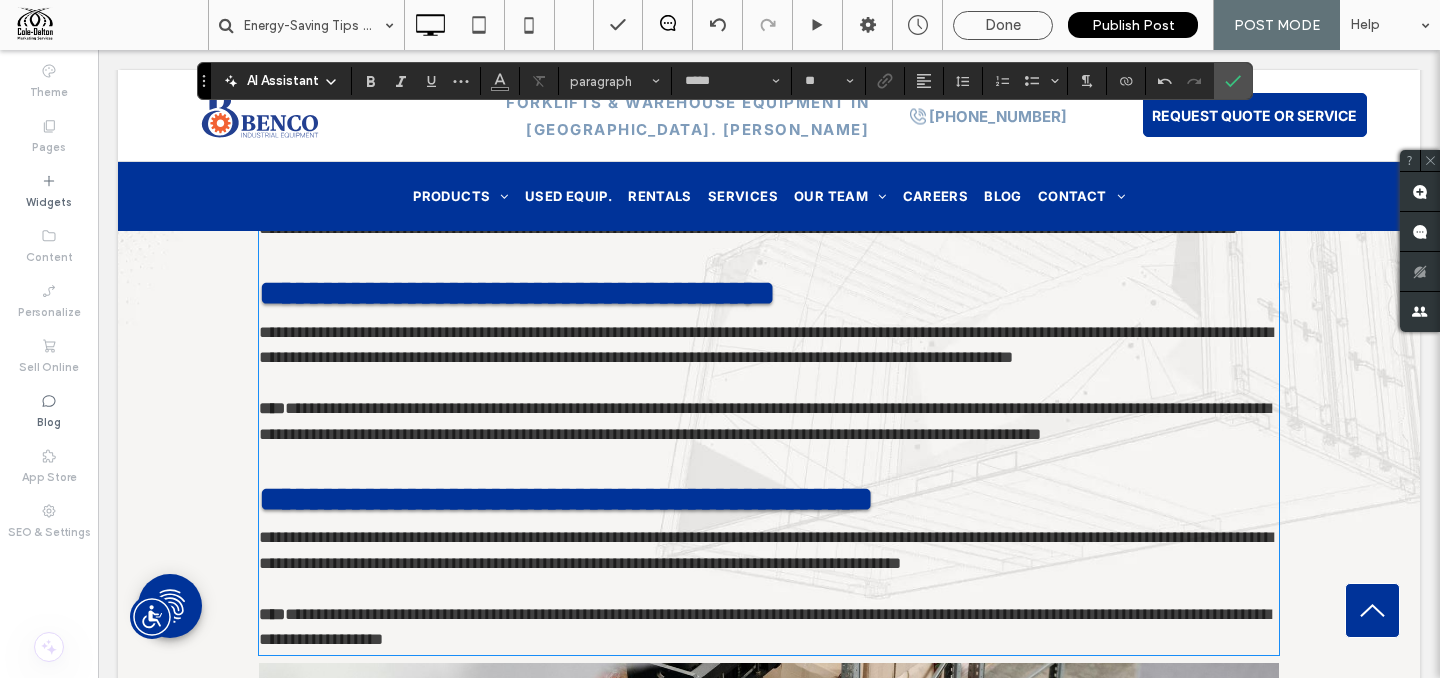 click on "**********" at bounding box center (766, 345) 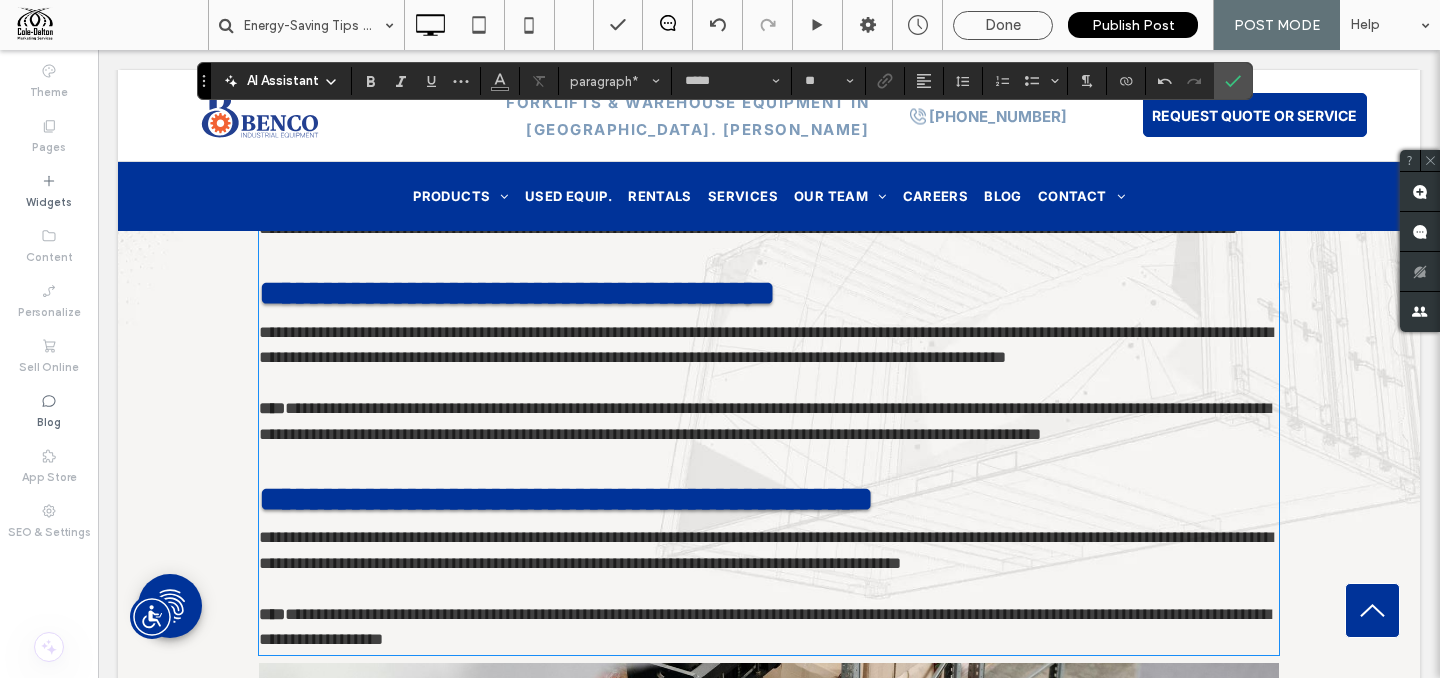 click on "**********" at bounding box center [766, 345] 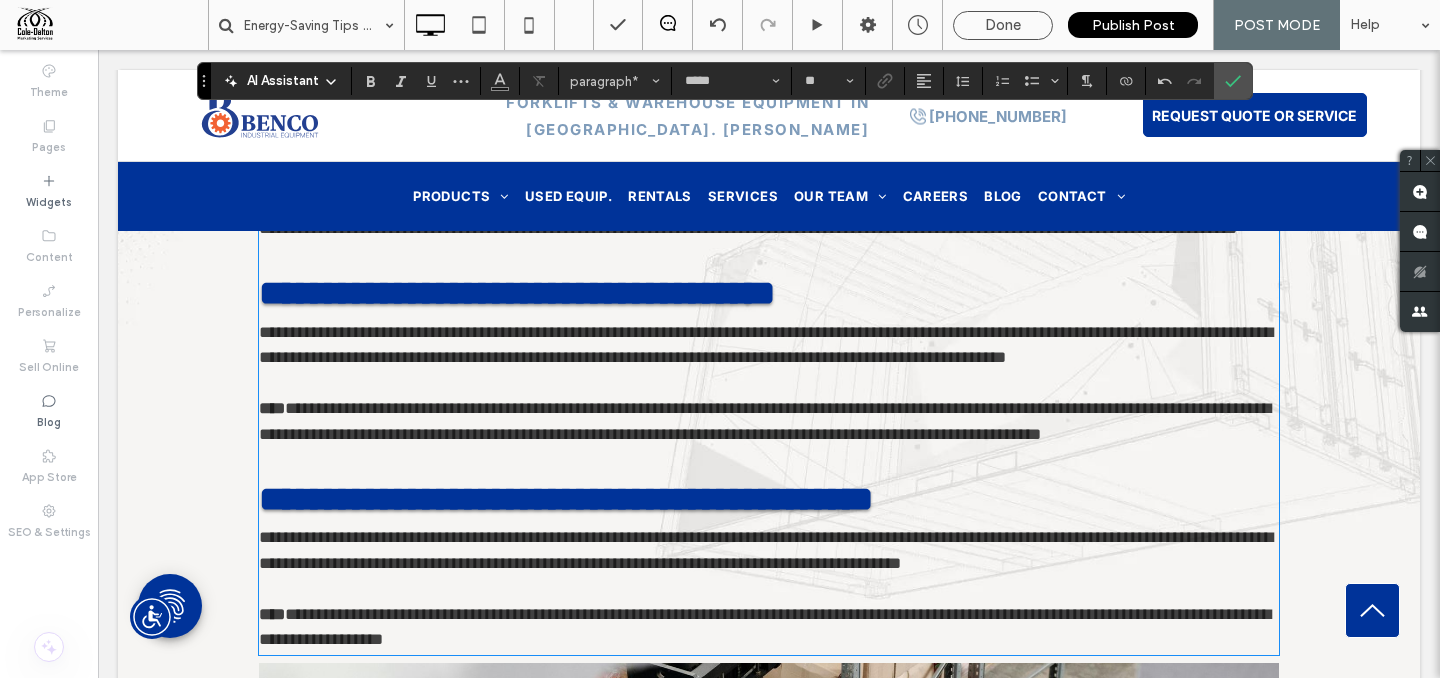 click on "**********" at bounding box center (766, 345) 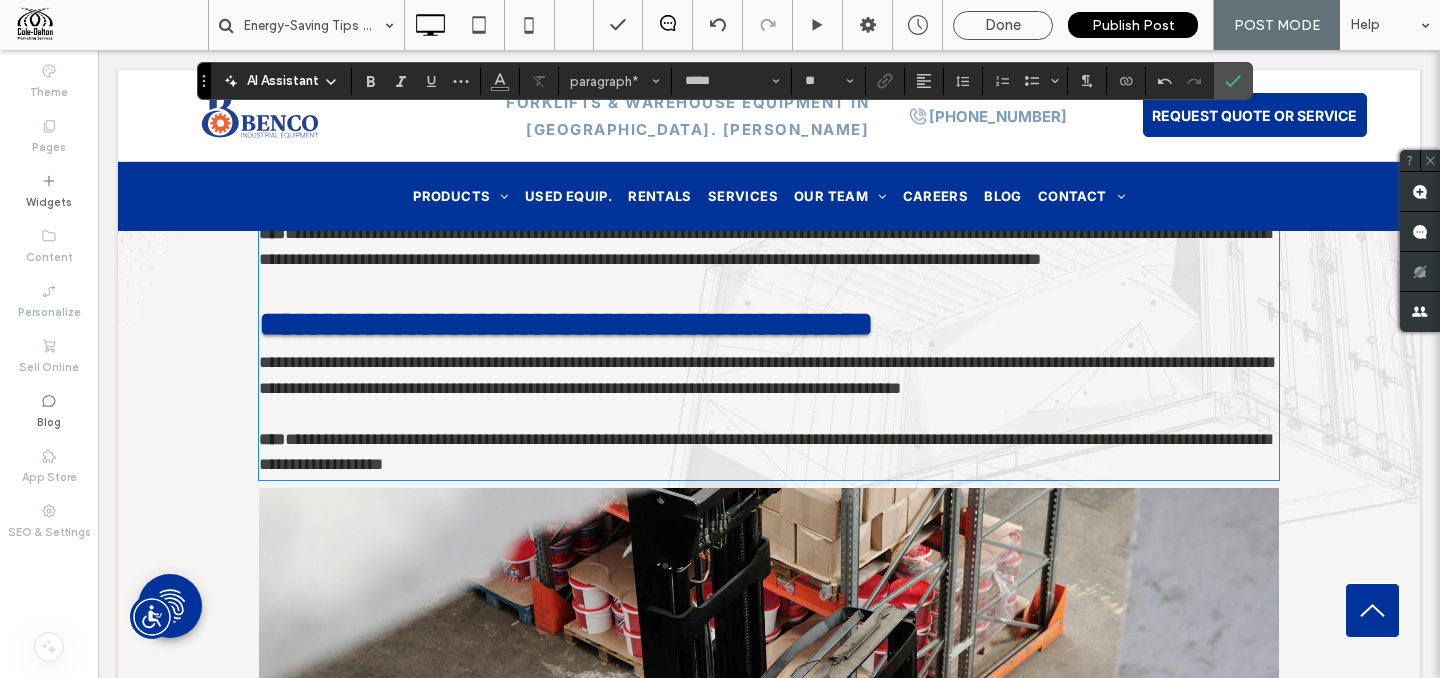 scroll, scrollTop: 998, scrollLeft: 0, axis: vertical 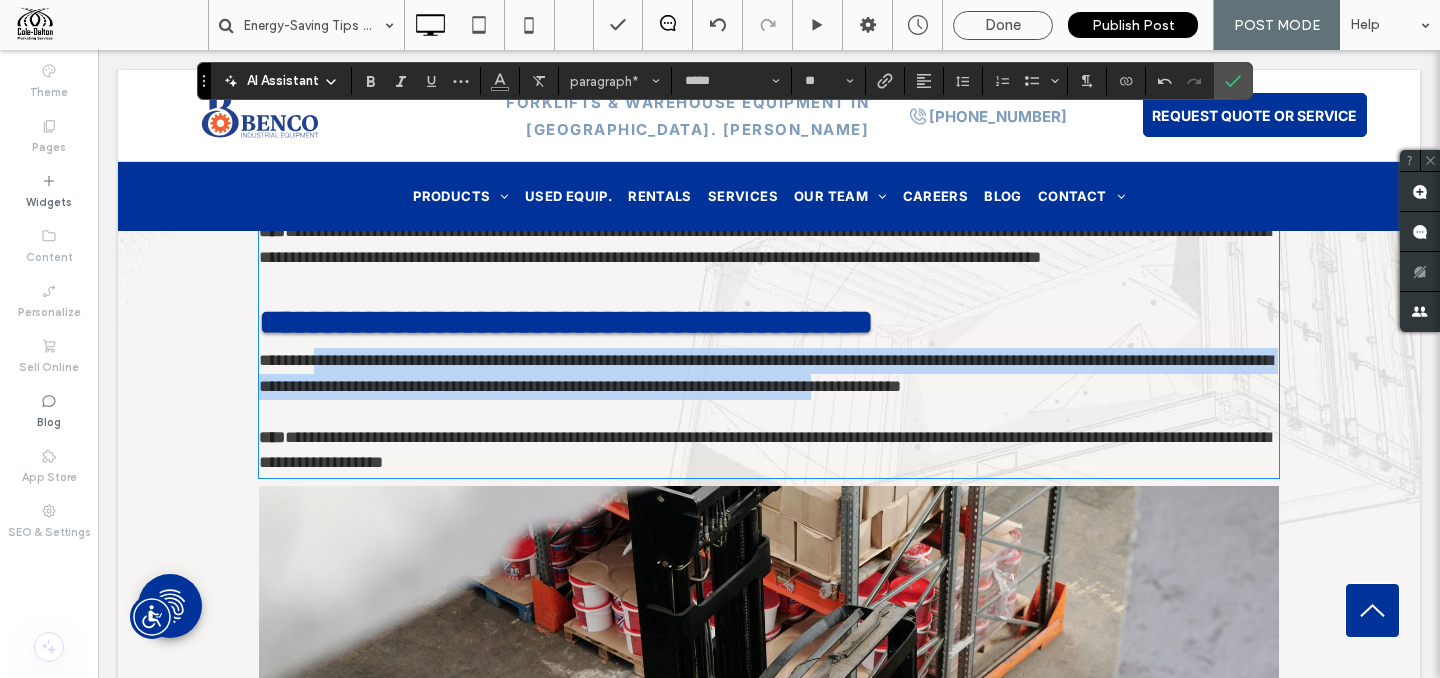 drag, startPoint x: 317, startPoint y: 409, endPoint x: 1026, endPoint y: 443, distance: 709.81476 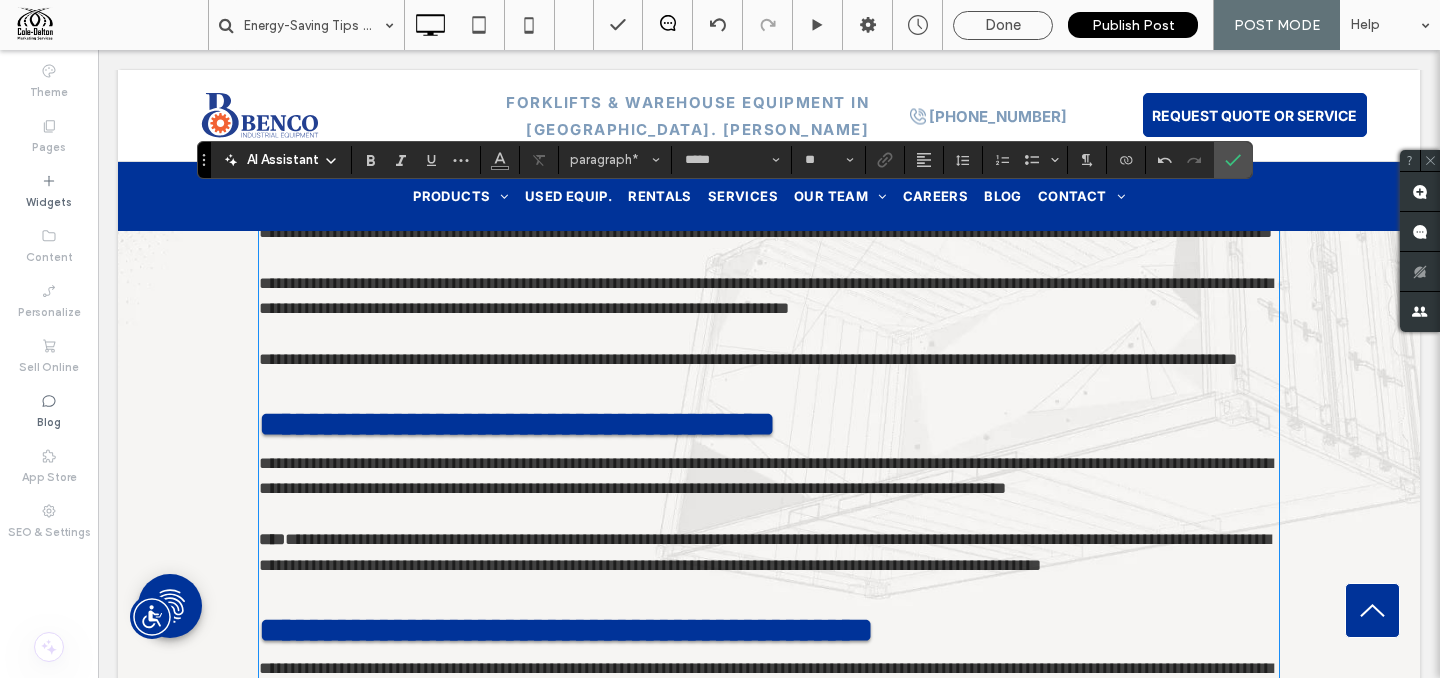 scroll, scrollTop: 688, scrollLeft: 0, axis: vertical 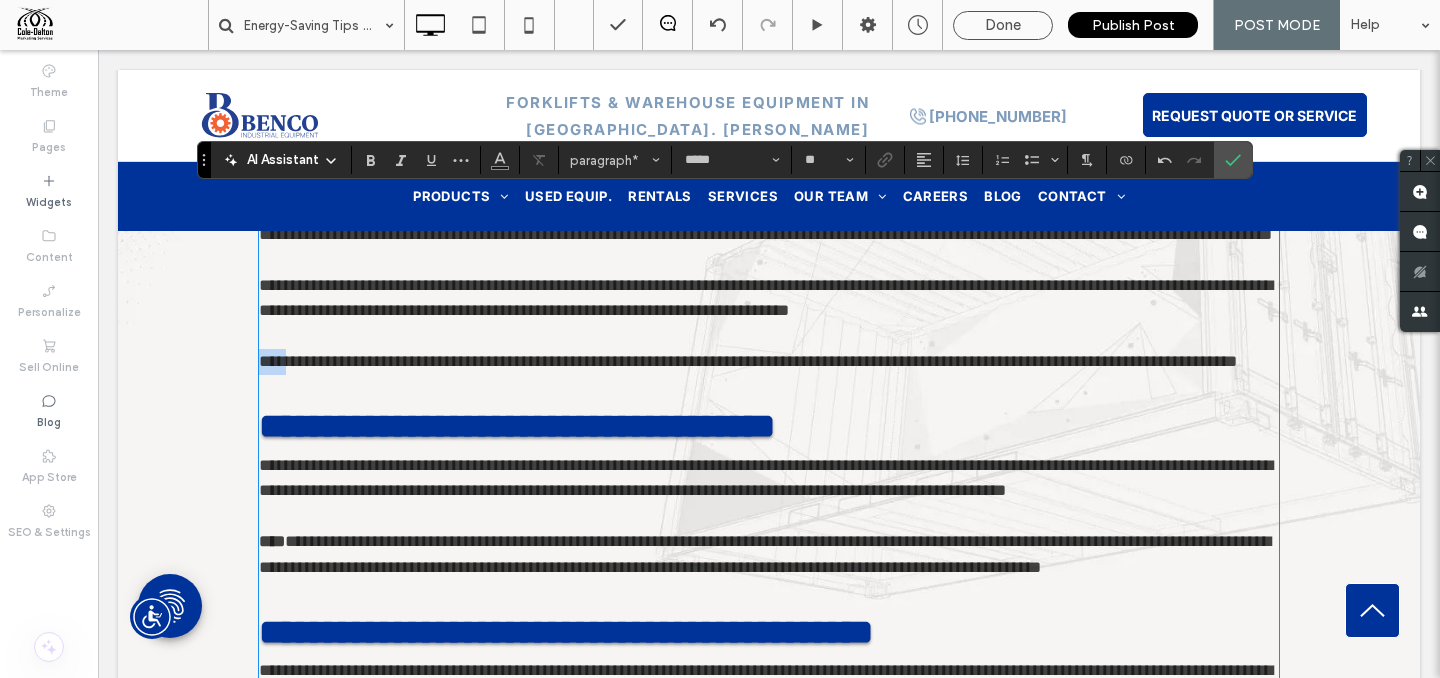 drag, startPoint x: 297, startPoint y: 391, endPoint x: 179, endPoint y: 379, distance: 118.6086 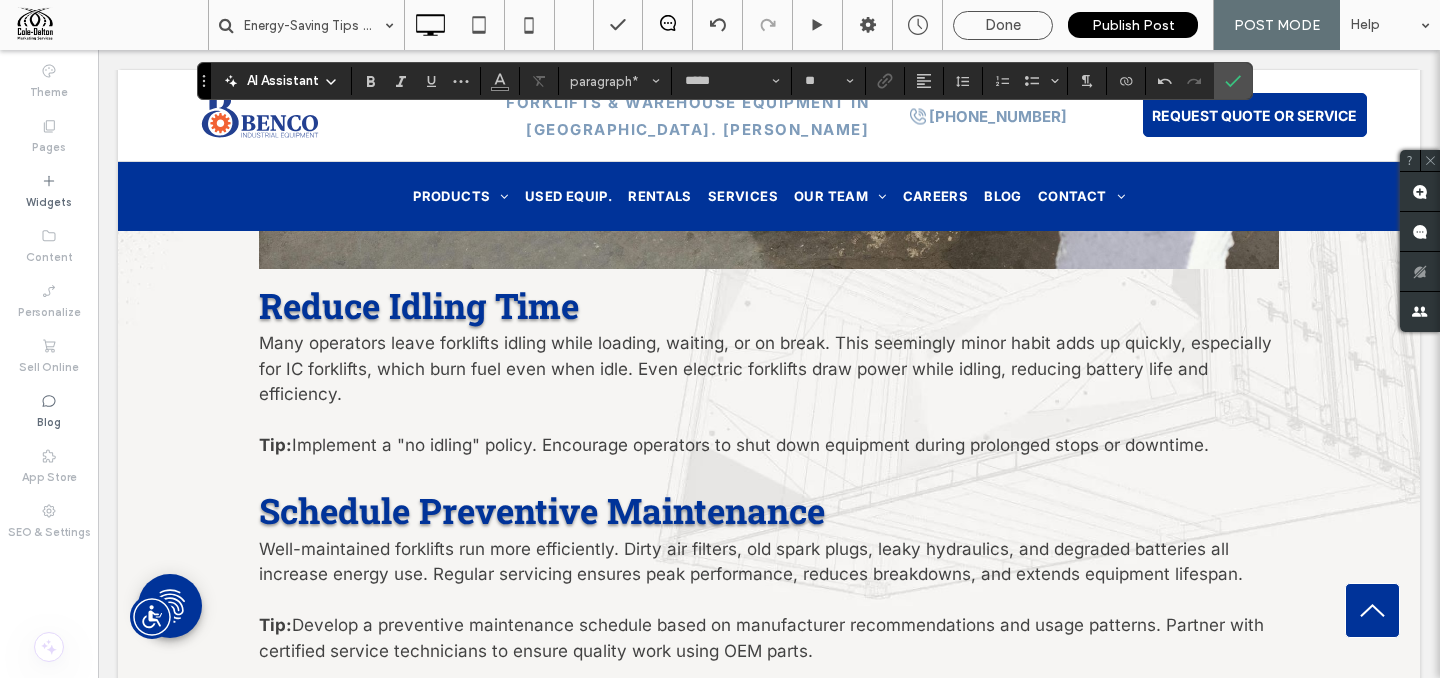 scroll, scrollTop: 1925, scrollLeft: 0, axis: vertical 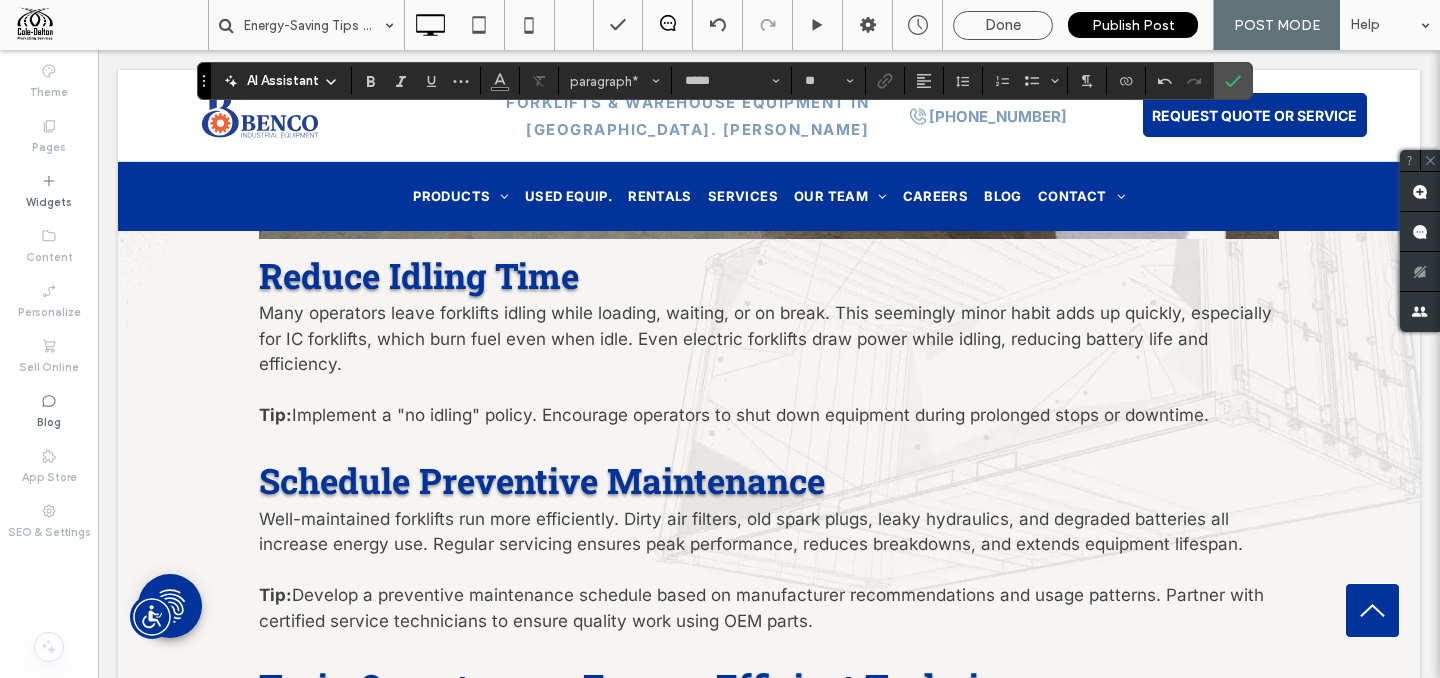 click on "Many operators leave forklifts idling while loading, waiting, or on break. This seemingly minor habit adds up quickly, especially for IC forklifts, which burn fuel even when idle. Even electric forklifts draw power while idling, reducing battery life and efficiency." at bounding box center [765, 338] 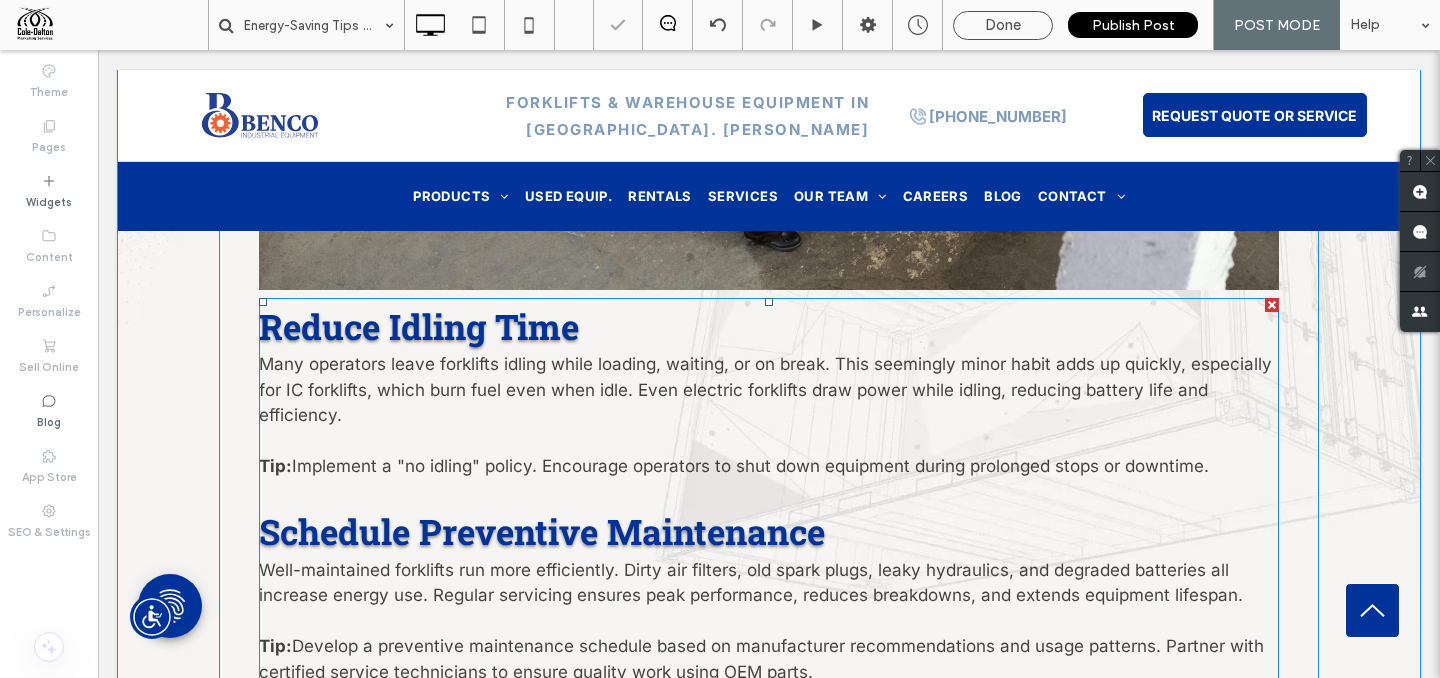 click on "Many operators leave forklifts idling while loading, waiting, or on break. This seemingly minor habit adds up quickly, especially for IC forklifts, which burn fuel even when idle. Even electric forklifts draw power while idling, reducing battery life and efficiency." at bounding box center [765, 389] 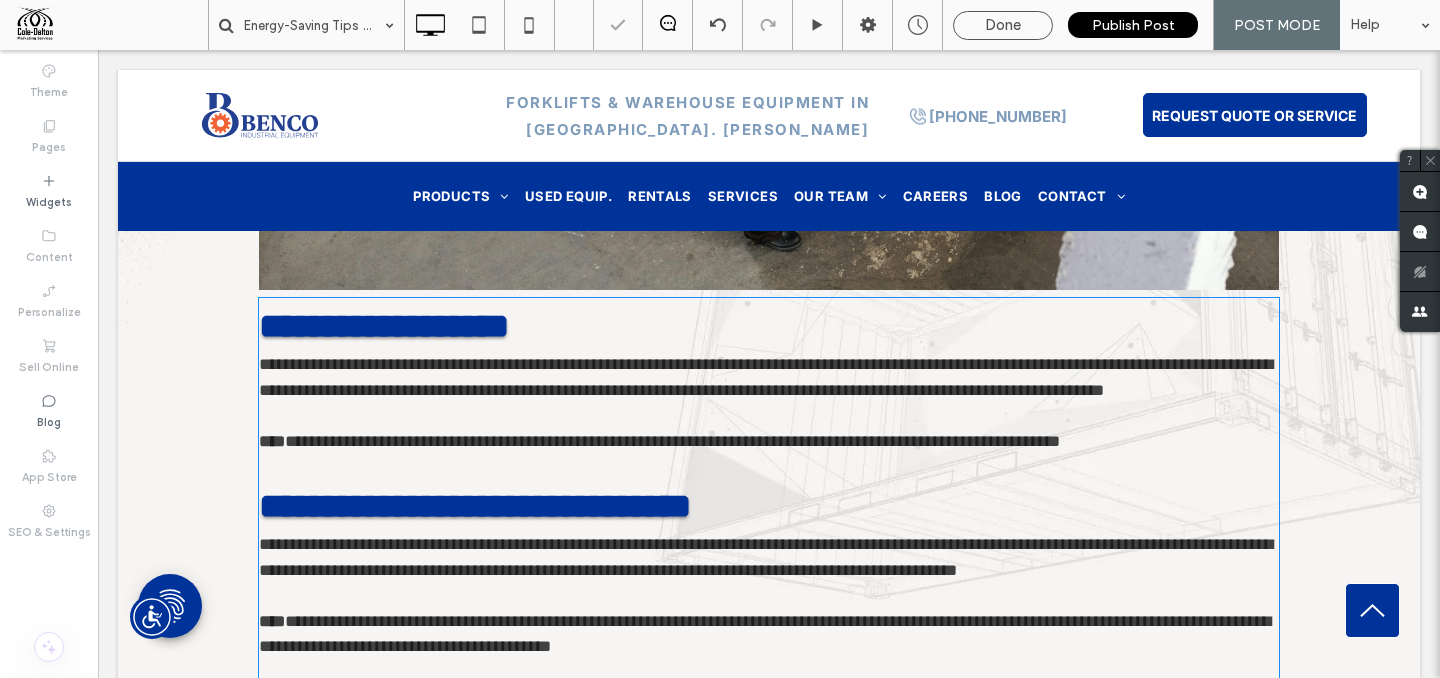 type on "**********" 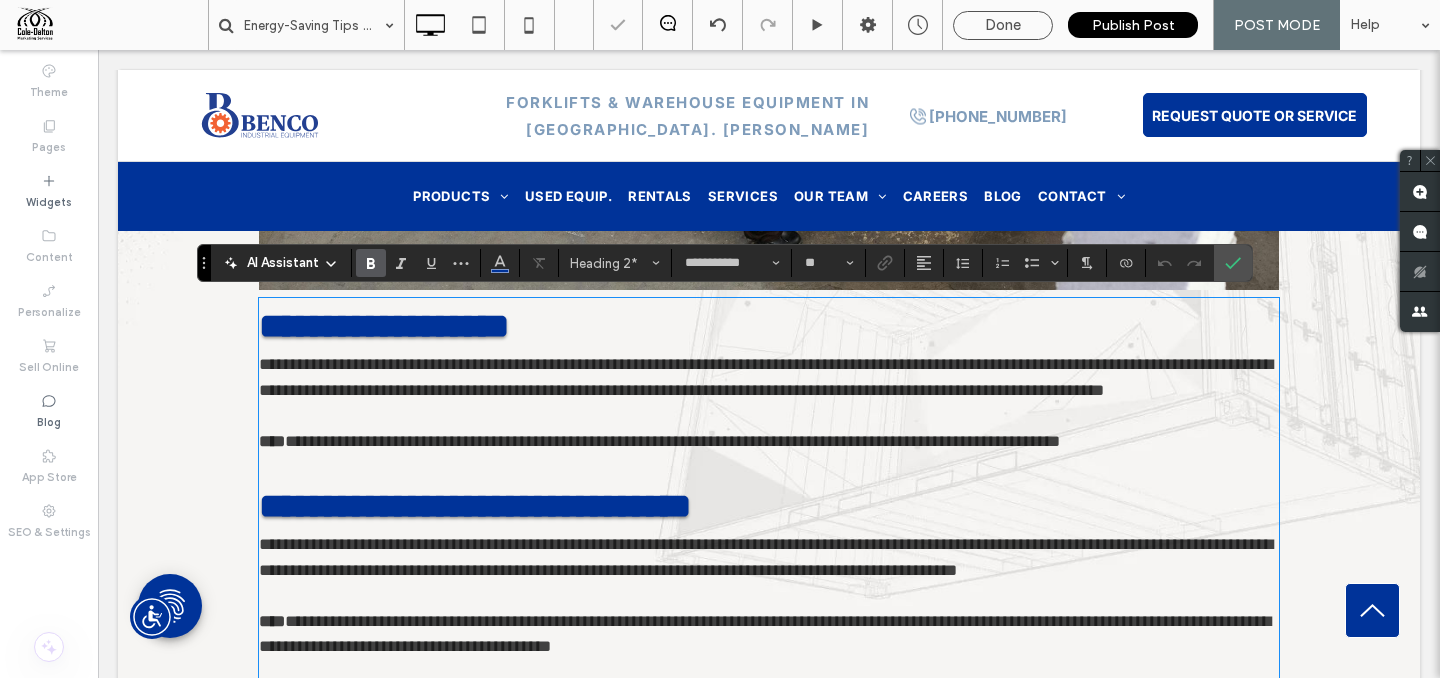 type on "*****" 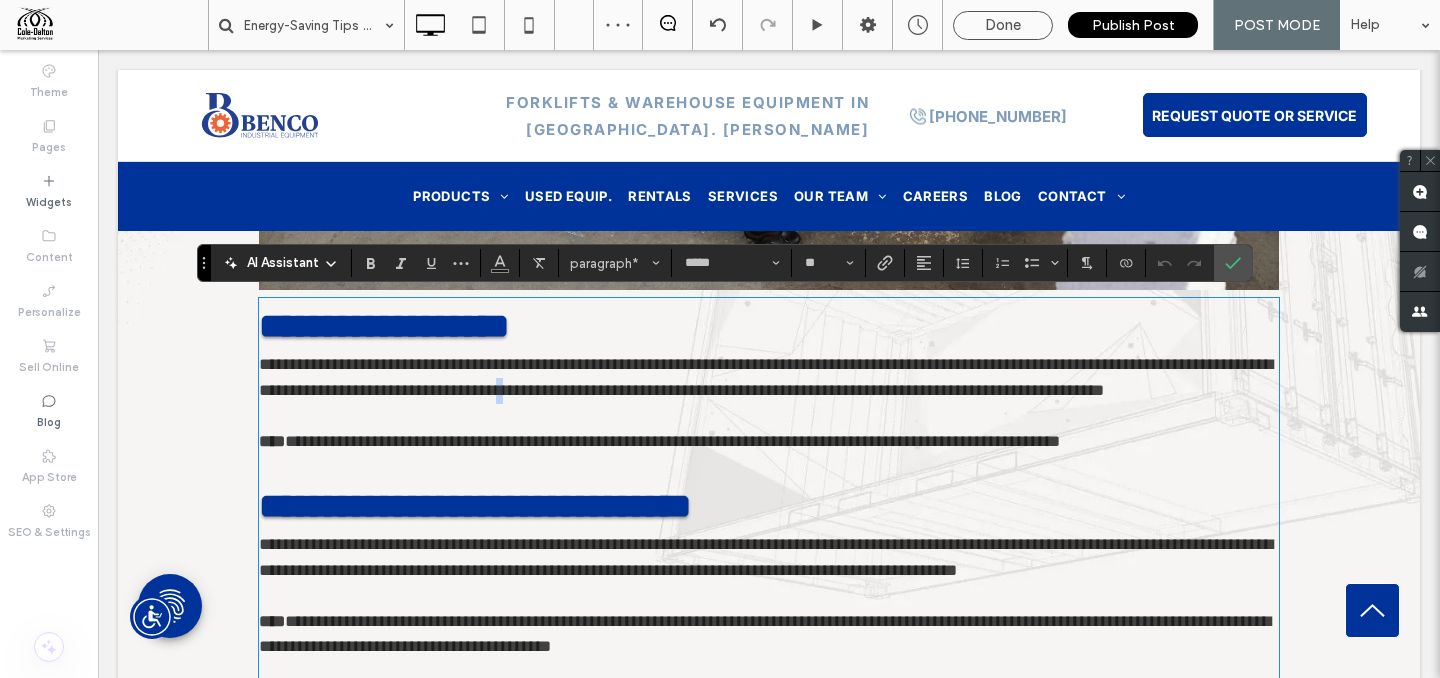 click on "**********" at bounding box center (766, 377) 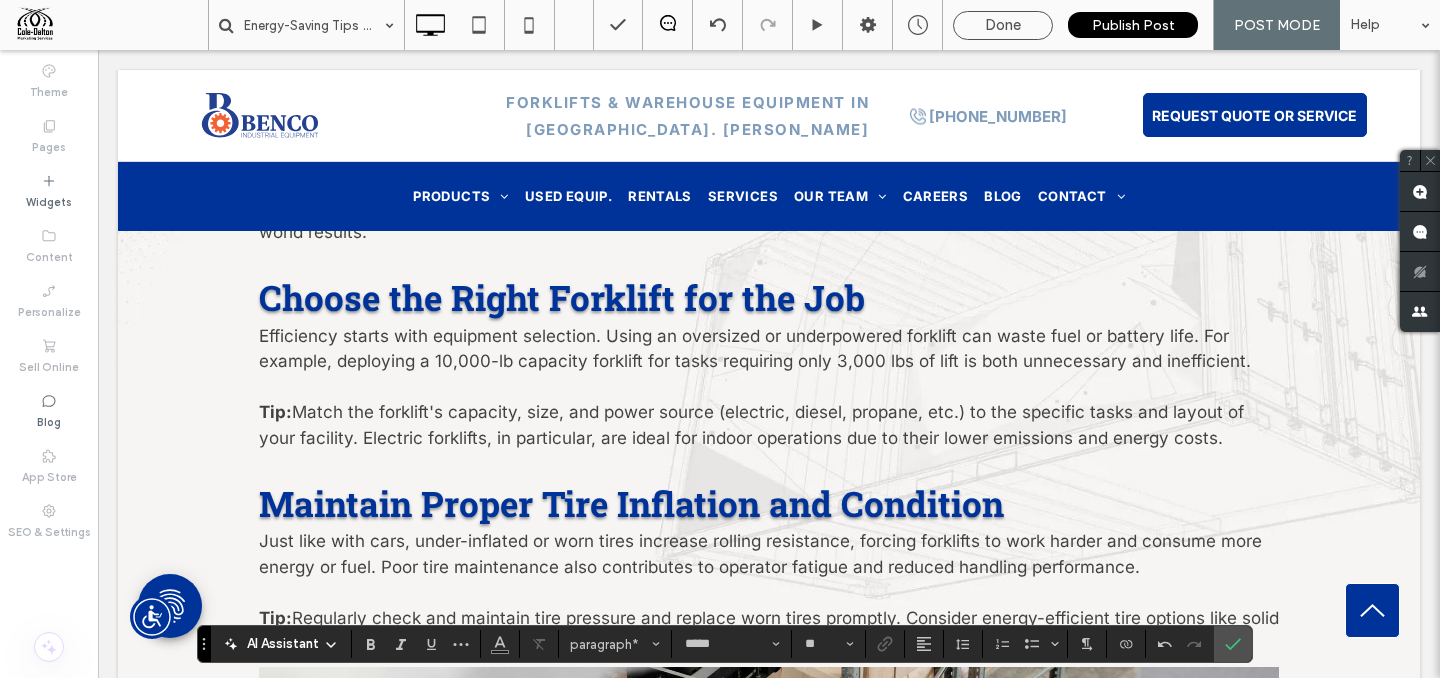 scroll, scrollTop: 891, scrollLeft: 0, axis: vertical 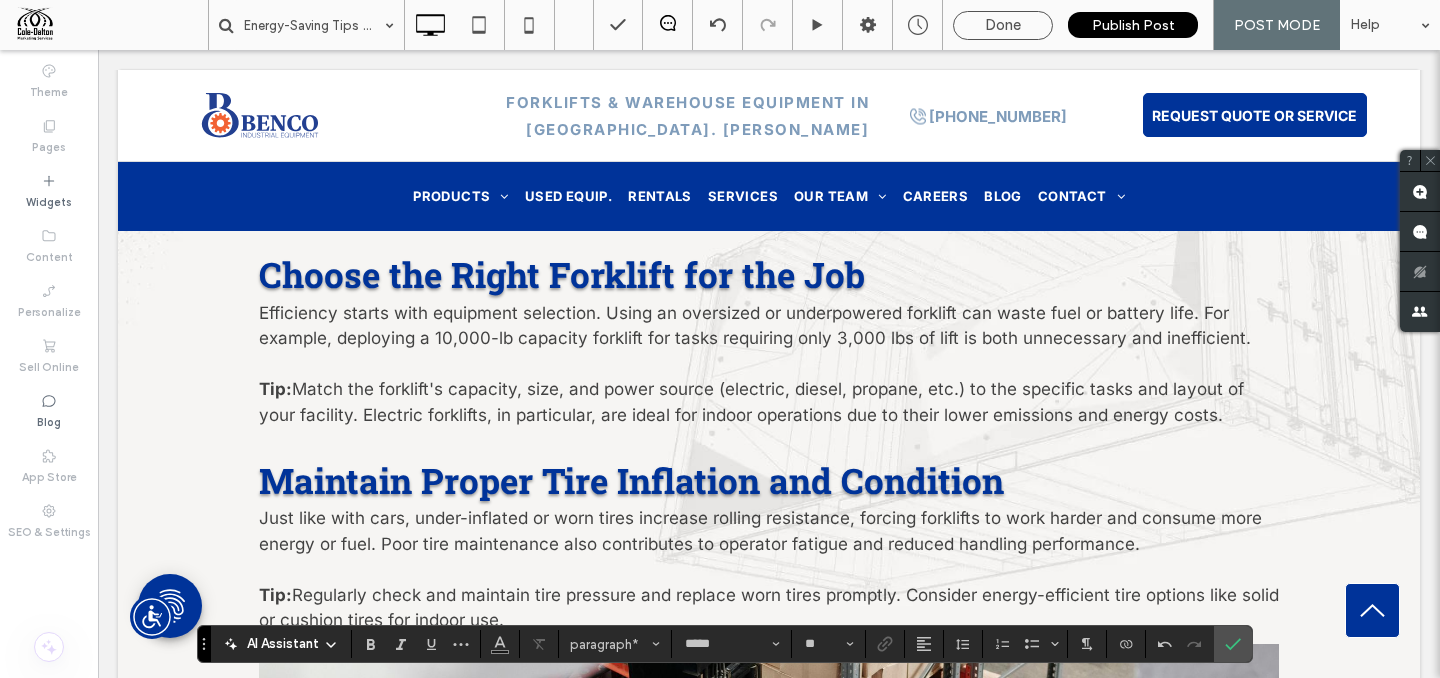 click on "Just like with cars, under-inflated or worn tires increase rolling resistance, forcing forklifts to work harder and consume more energy or fuel. Poor tire maintenance also contributes to operator fatigue and reduced handling performance." at bounding box center [760, 531] 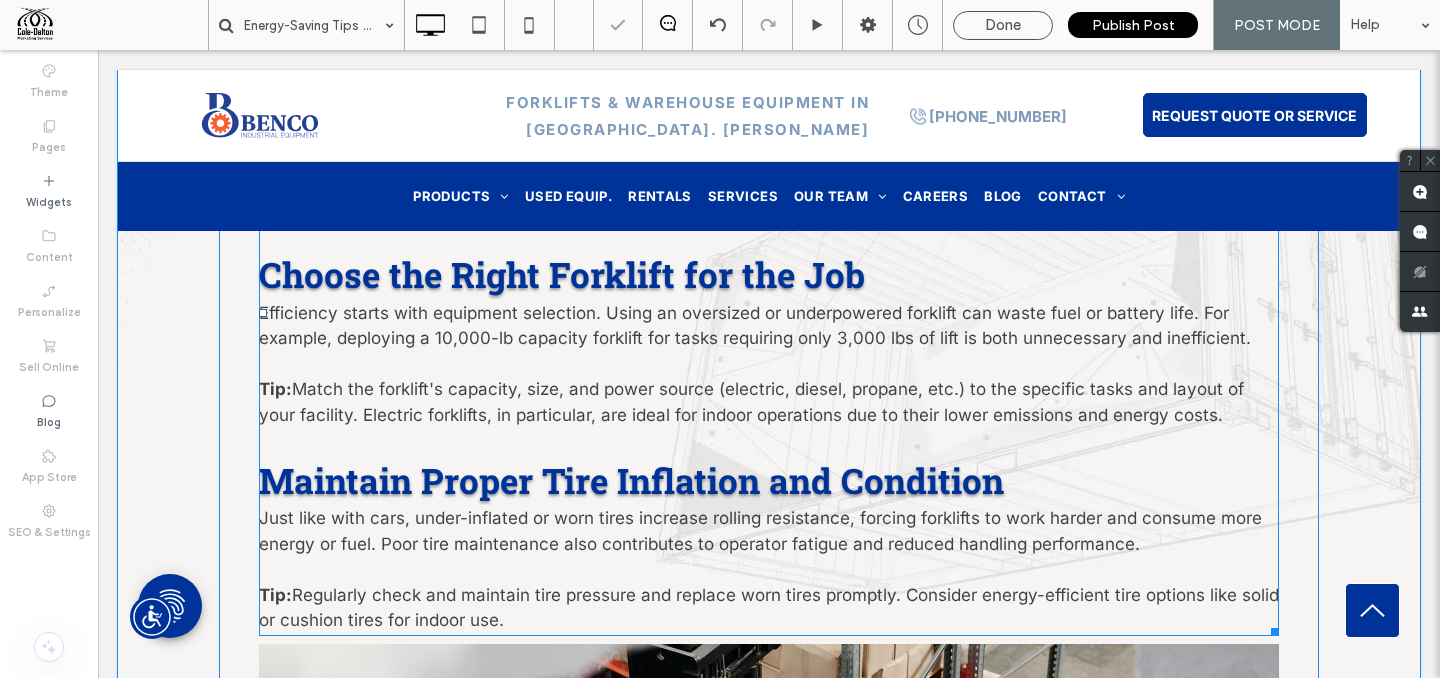 click on "Just like with cars, under-inflated or worn tires increase rolling resistance, forcing forklifts to work harder and consume more energy or fuel. Poor tire maintenance also contributes to operator fatigue and reduced handling performance." at bounding box center [760, 531] 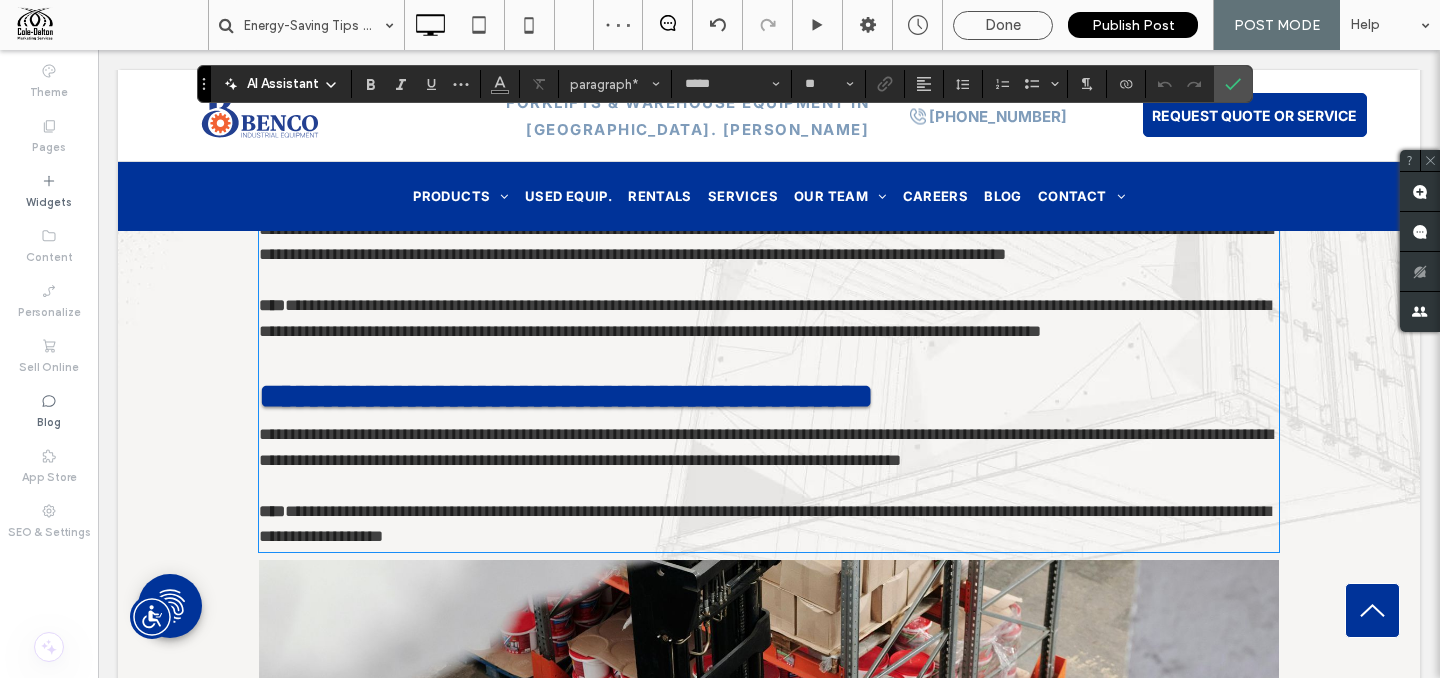scroll, scrollTop: 967, scrollLeft: 0, axis: vertical 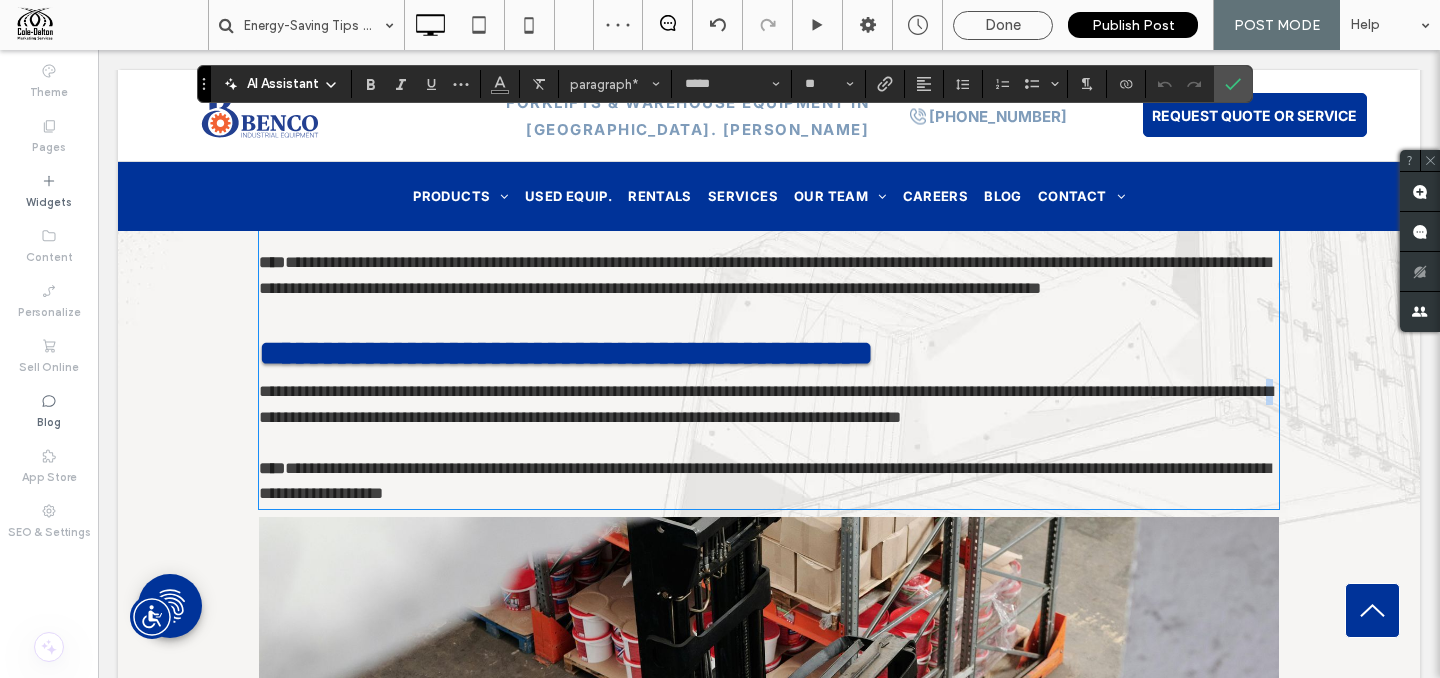 click on "**********" at bounding box center (766, 404) 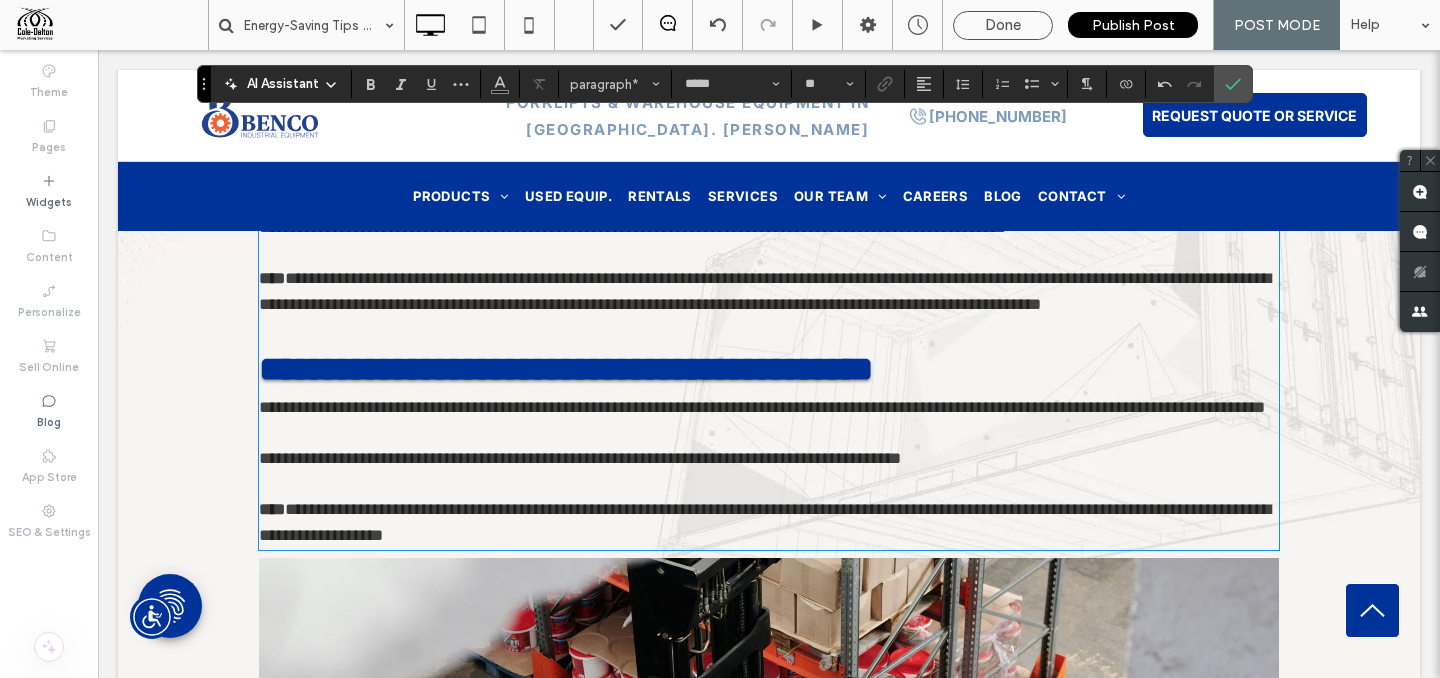 scroll, scrollTop: 933, scrollLeft: 0, axis: vertical 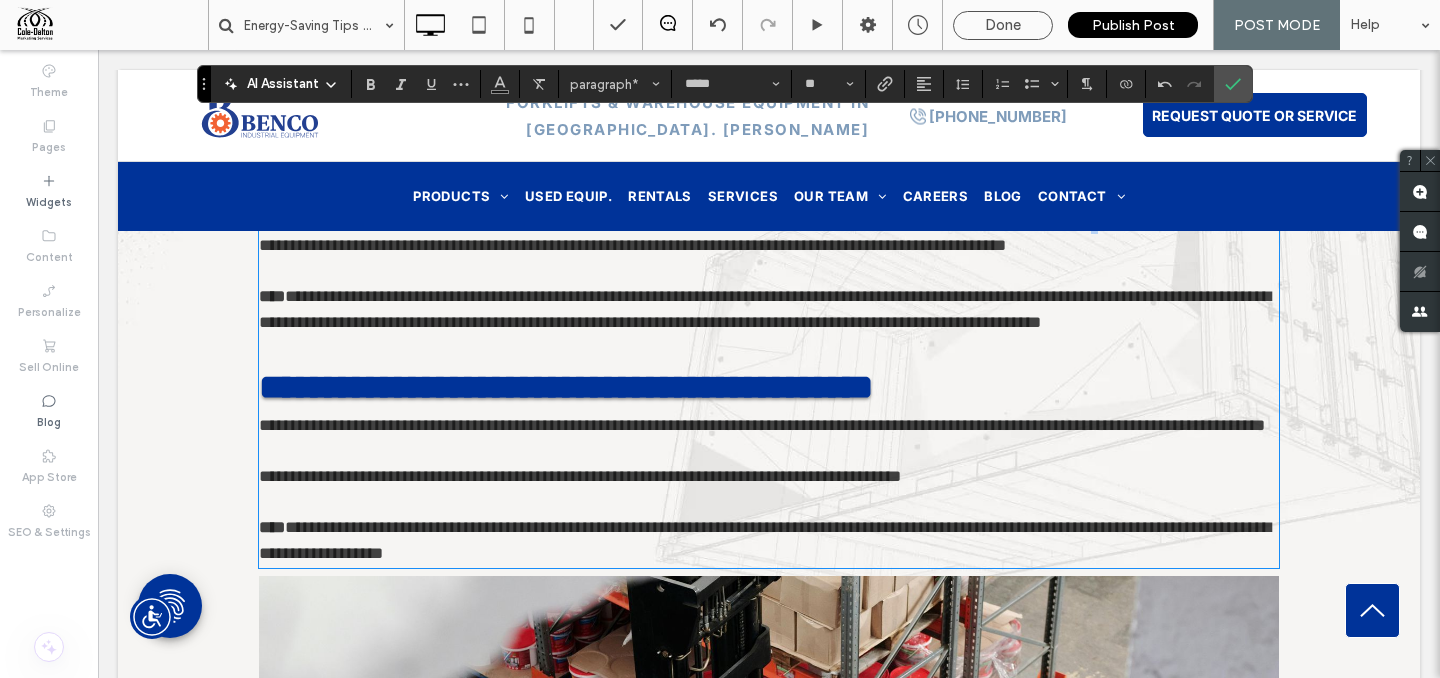 click on "**********" at bounding box center [766, 233] 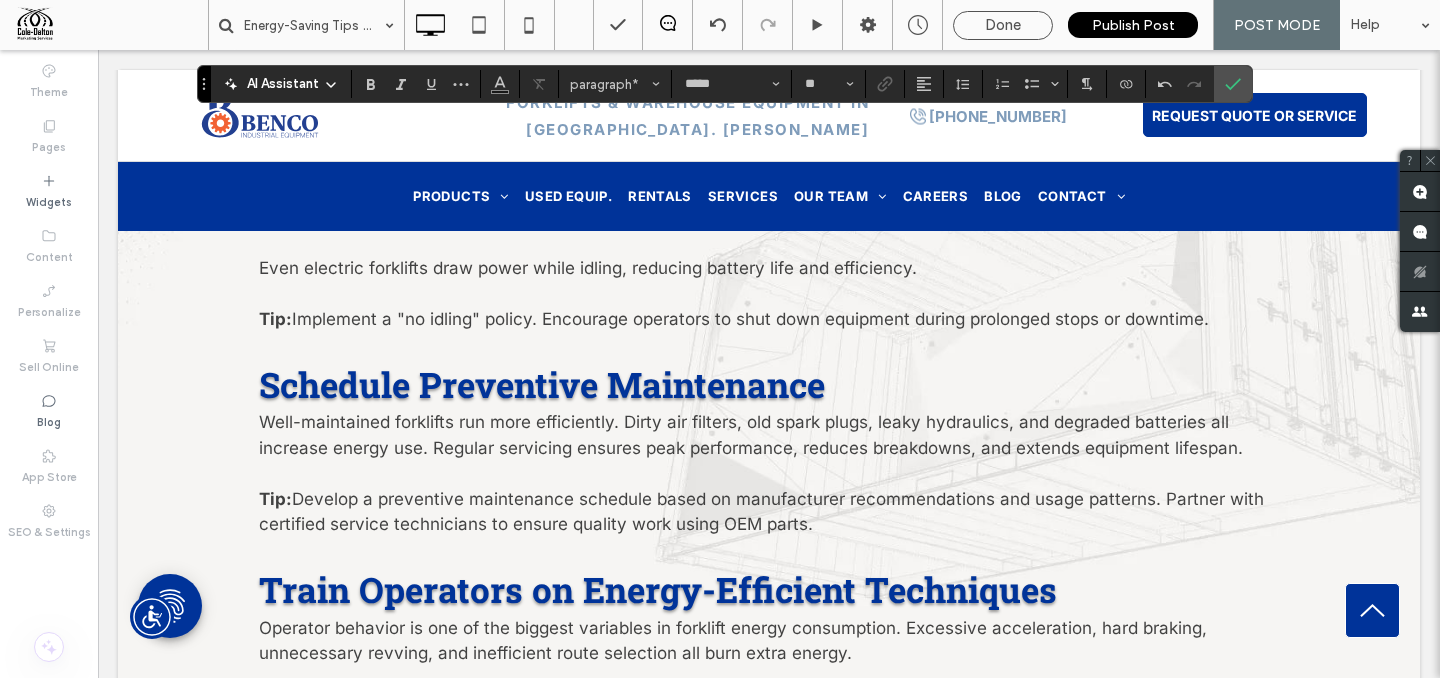 scroll, scrollTop: 2099, scrollLeft: 0, axis: vertical 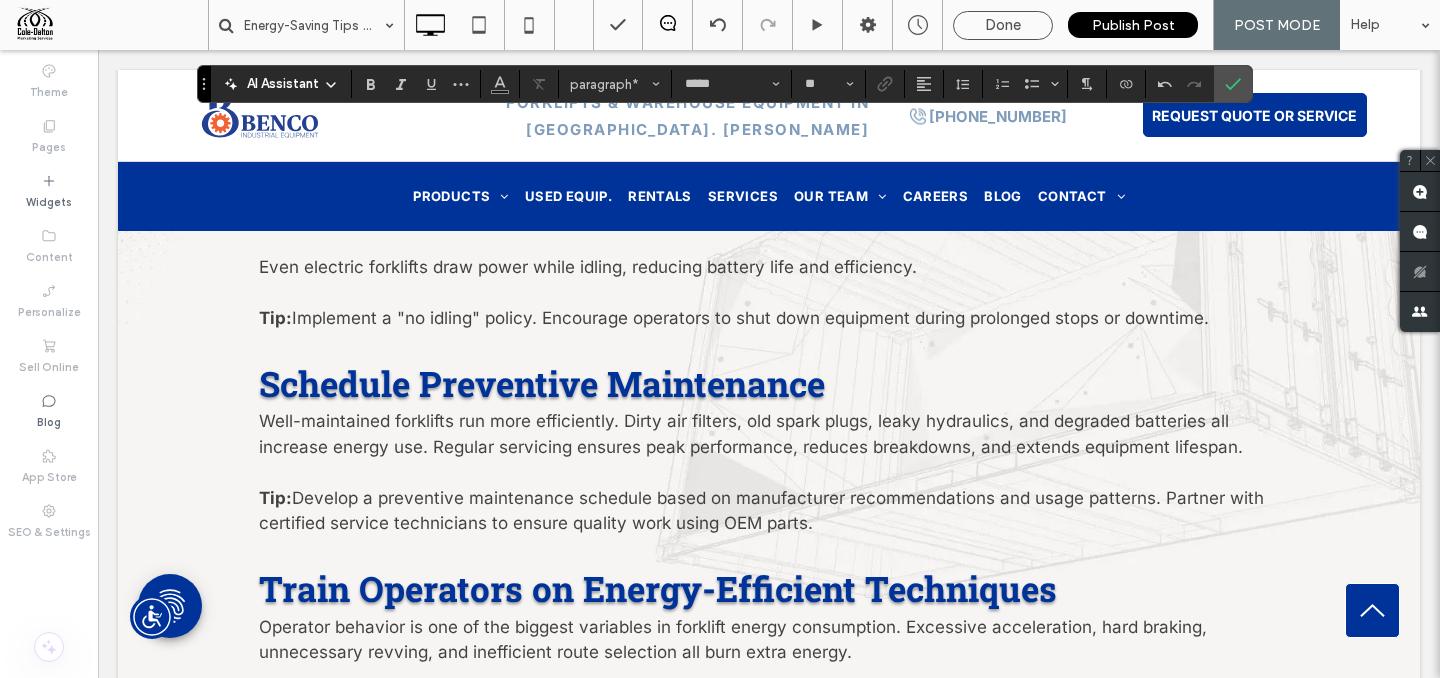 click on "Well-maintained forklifts run more efficiently. Dirty air filters, old spark plugs, leaky hydraulics, and degraded batteries all increase energy use. Regular servicing ensures peak performance, reduces breakdowns, and extends equipment lifespan." at bounding box center [751, 434] 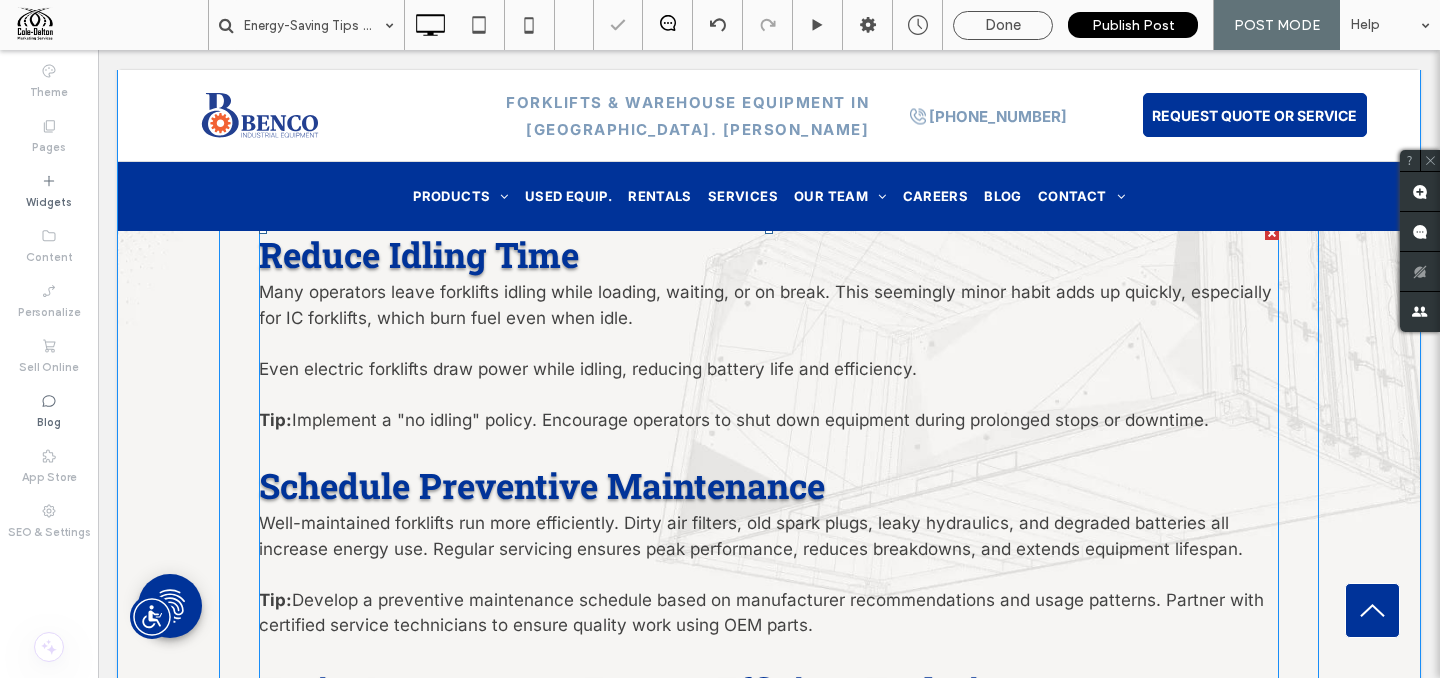 click on "Well-maintained forklifts run more efficiently. Dirty air filters, old spark plugs, leaky hydraulics, and degraded batteries all increase energy use. Regular servicing ensures peak performance, reduces breakdowns, and extends equipment lifespan." at bounding box center [751, 536] 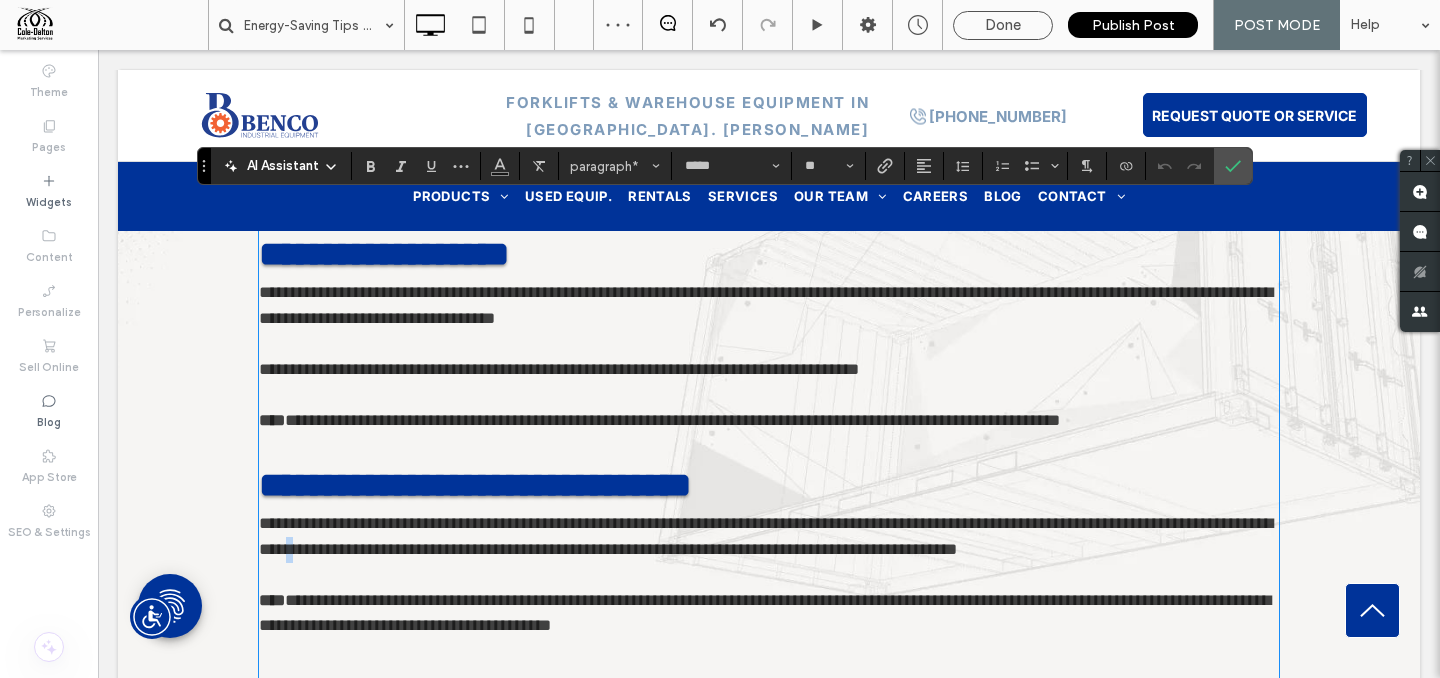 click on "**********" at bounding box center (766, 536) 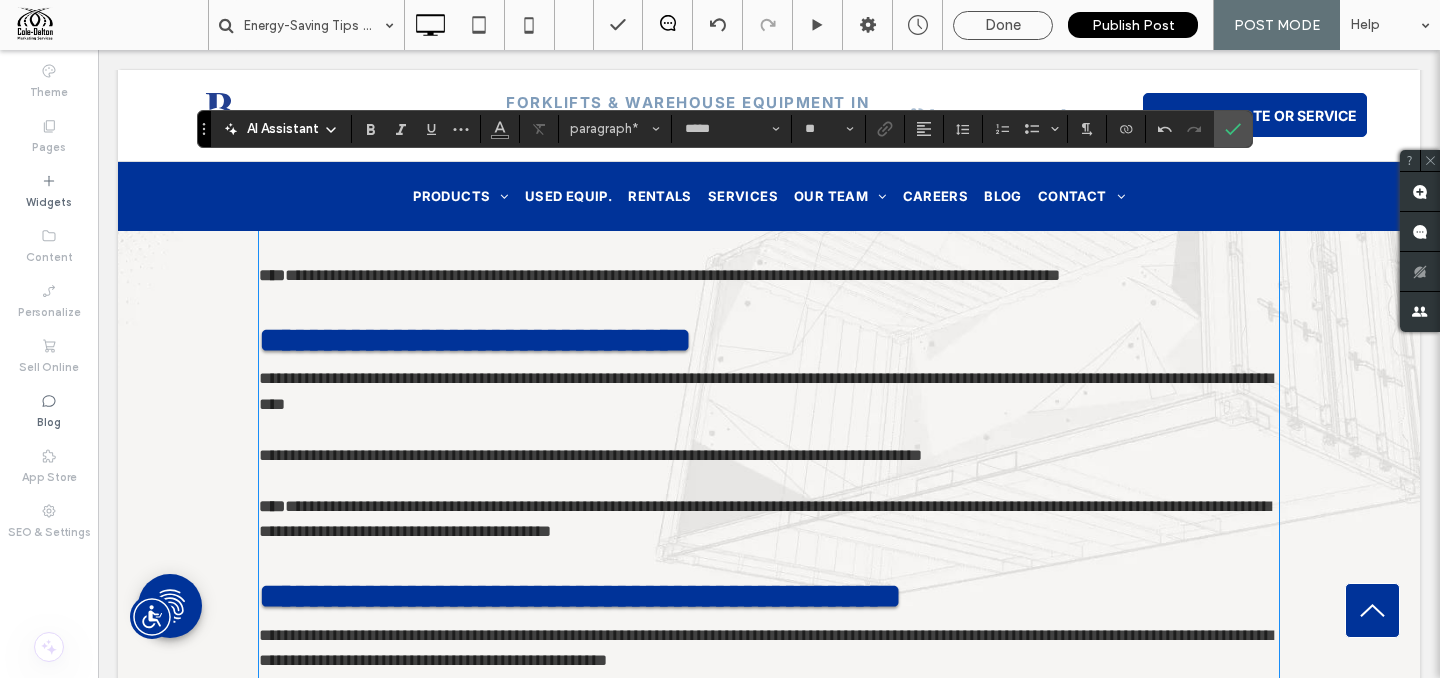 scroll, scrollTop: 2252, scrollLeft: 0, axis: vertical 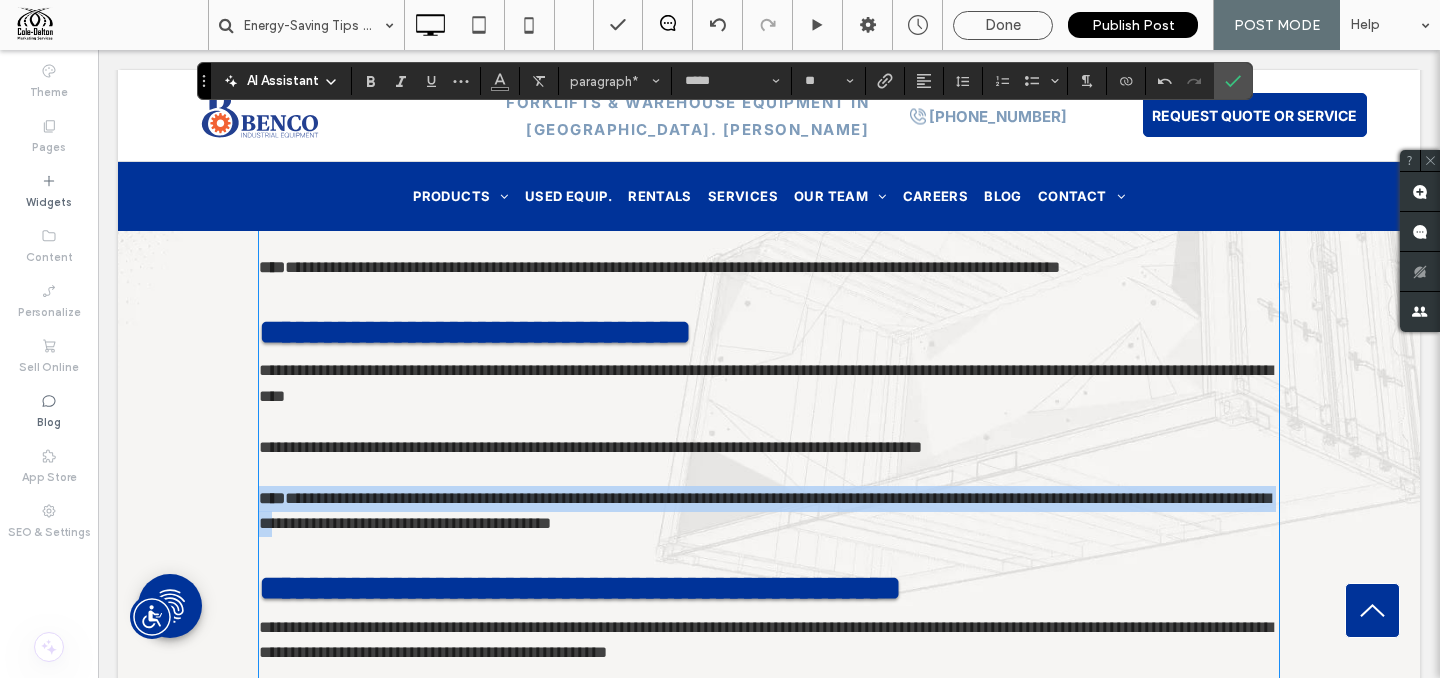 drag, startPoint x: 483, startPoint y: 499, endPoint x: 228, endPoint y: 474, distance: 256.22256 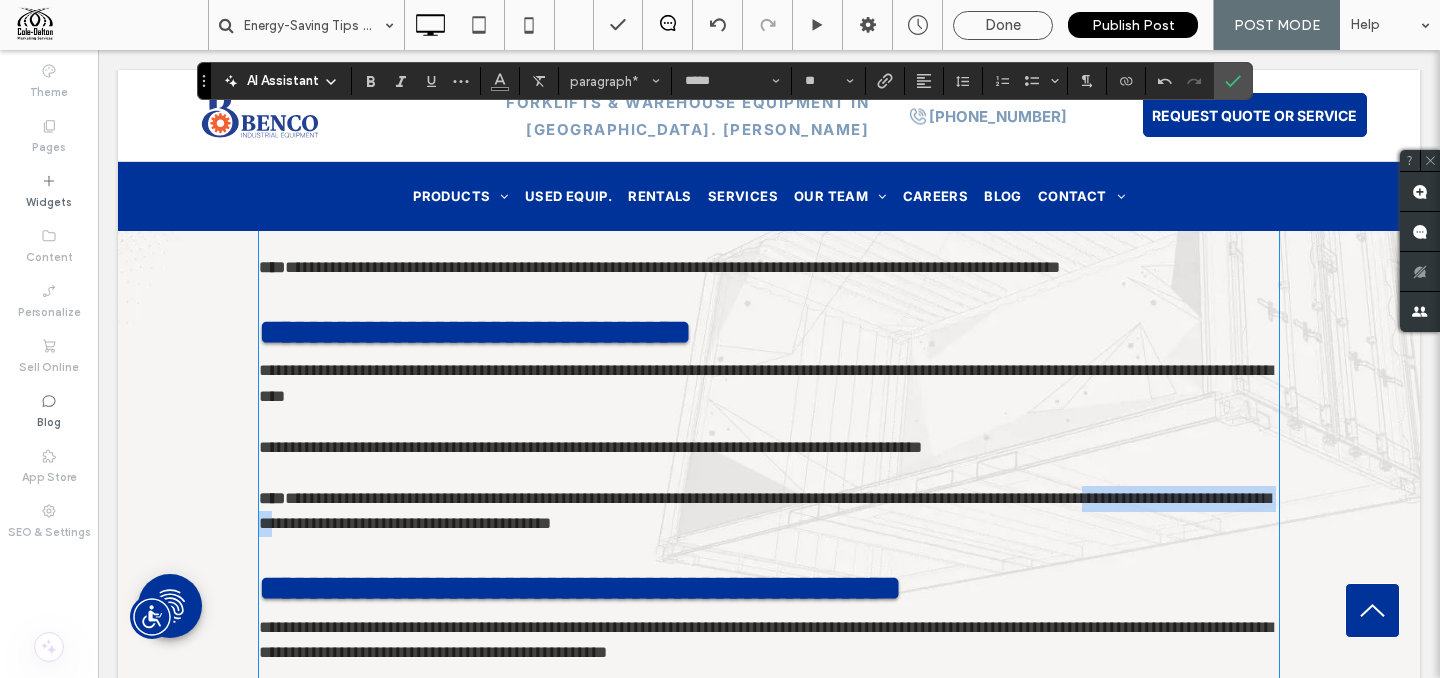 drag, startPoint x: 263, startPoint y: 501, endPoint x: 481, endPoint y: 507, distance: 218.08255 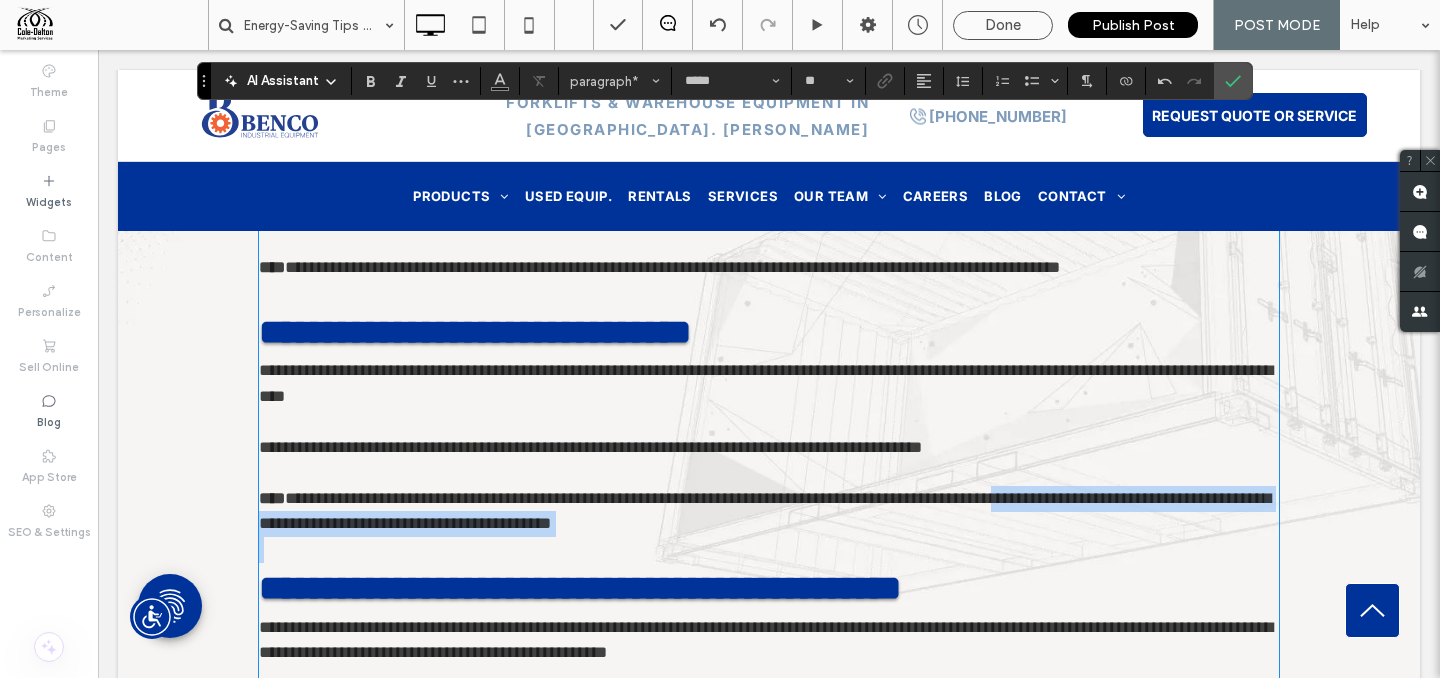 type 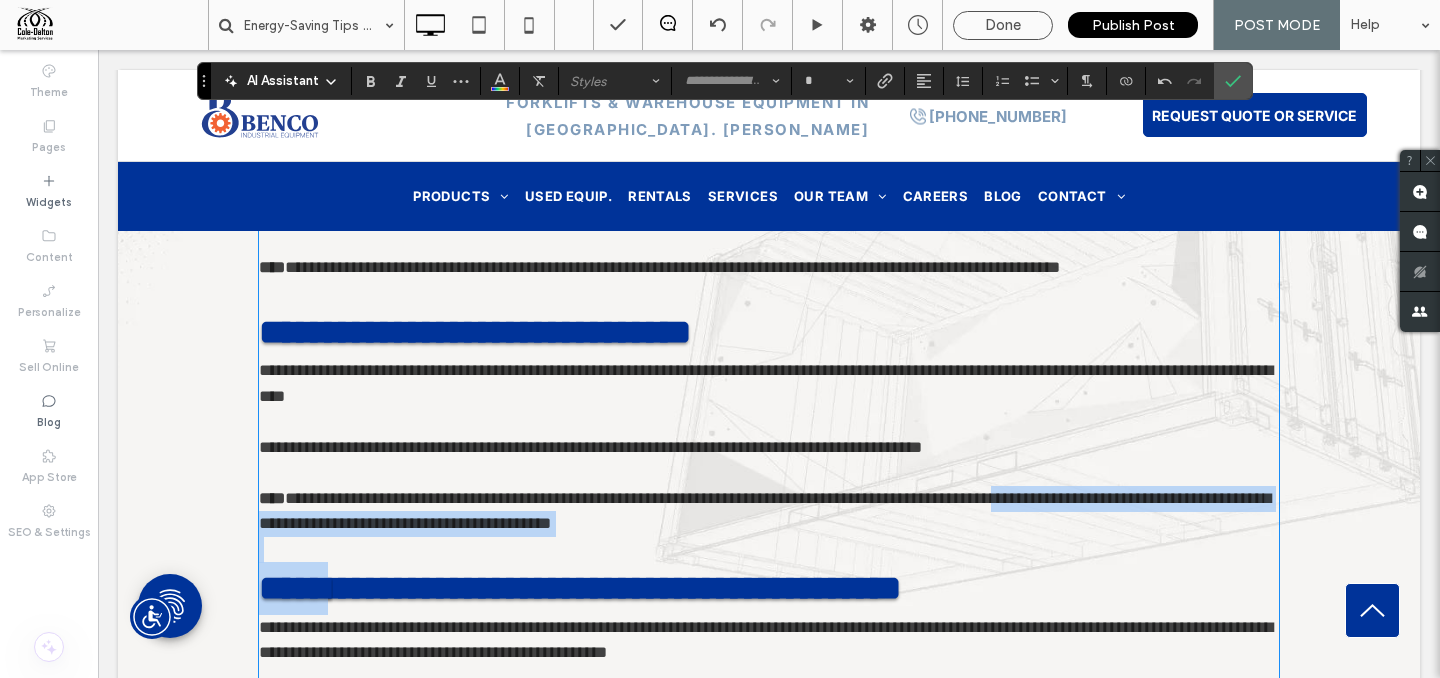 type on "*****" 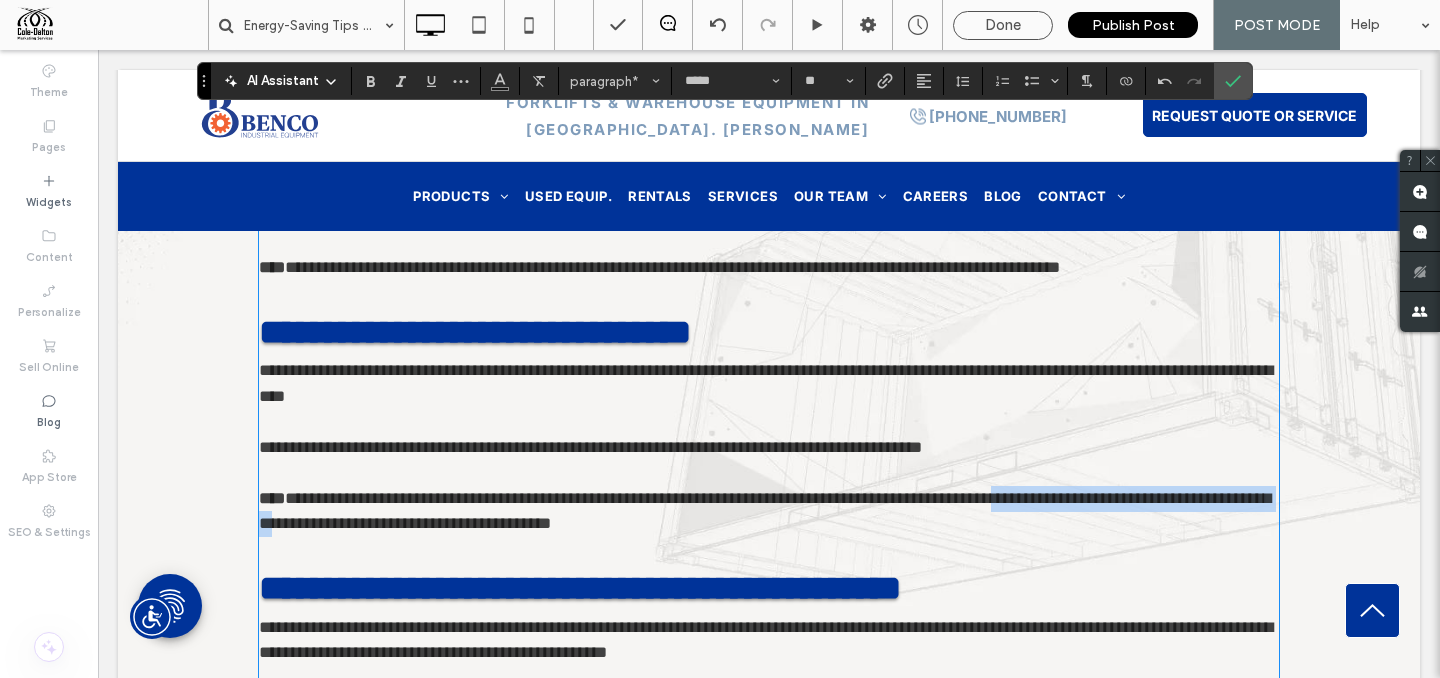 drag, startPoint x: 1168, startPoint y: 478, endPoint x: 484, endPoint y: 507, distance: 684.6145 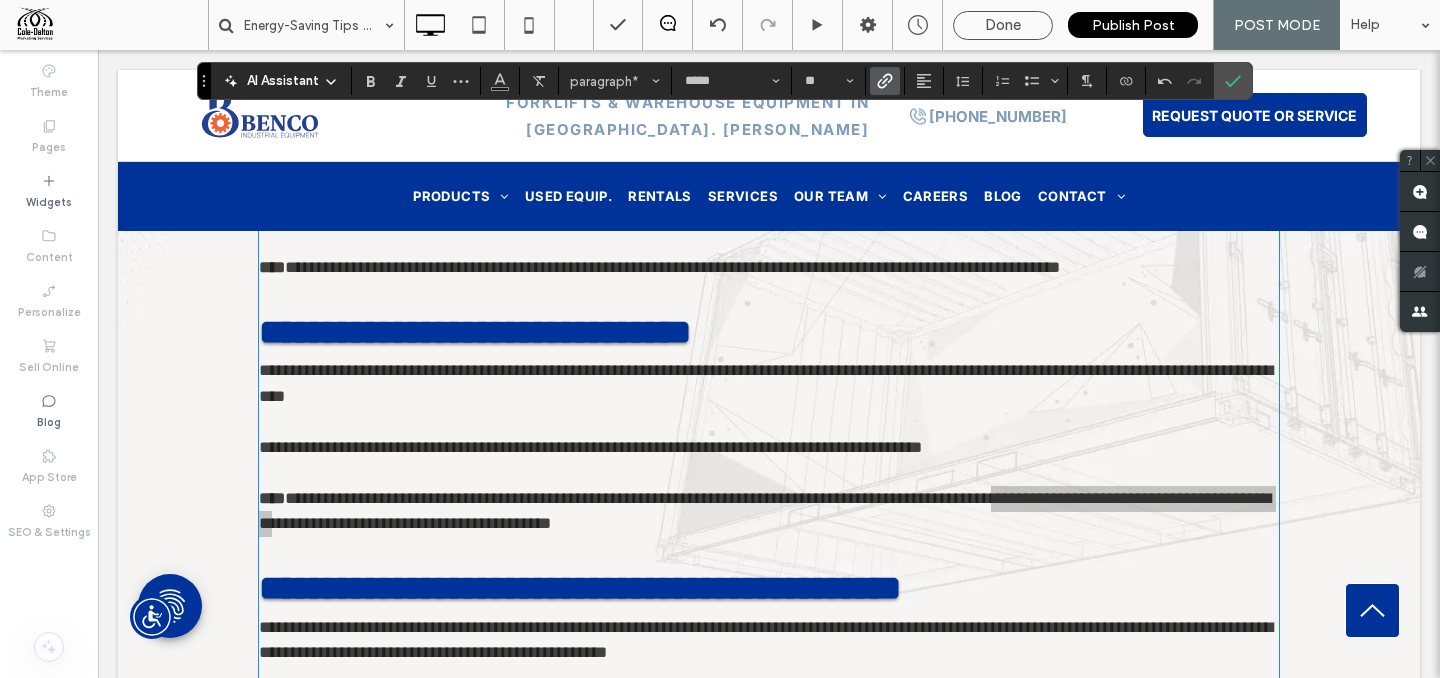 click 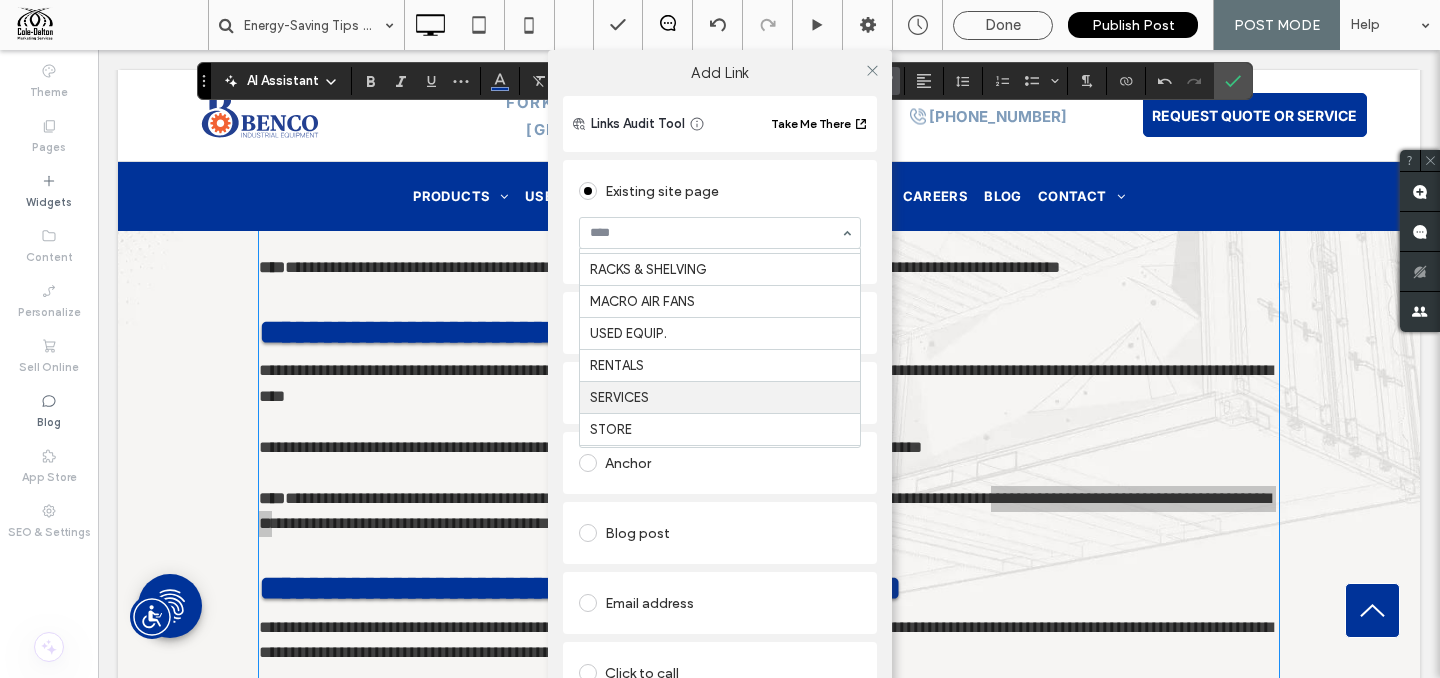 scroll, scrollTop: 316, scrollLeft: 0, axis: vertical 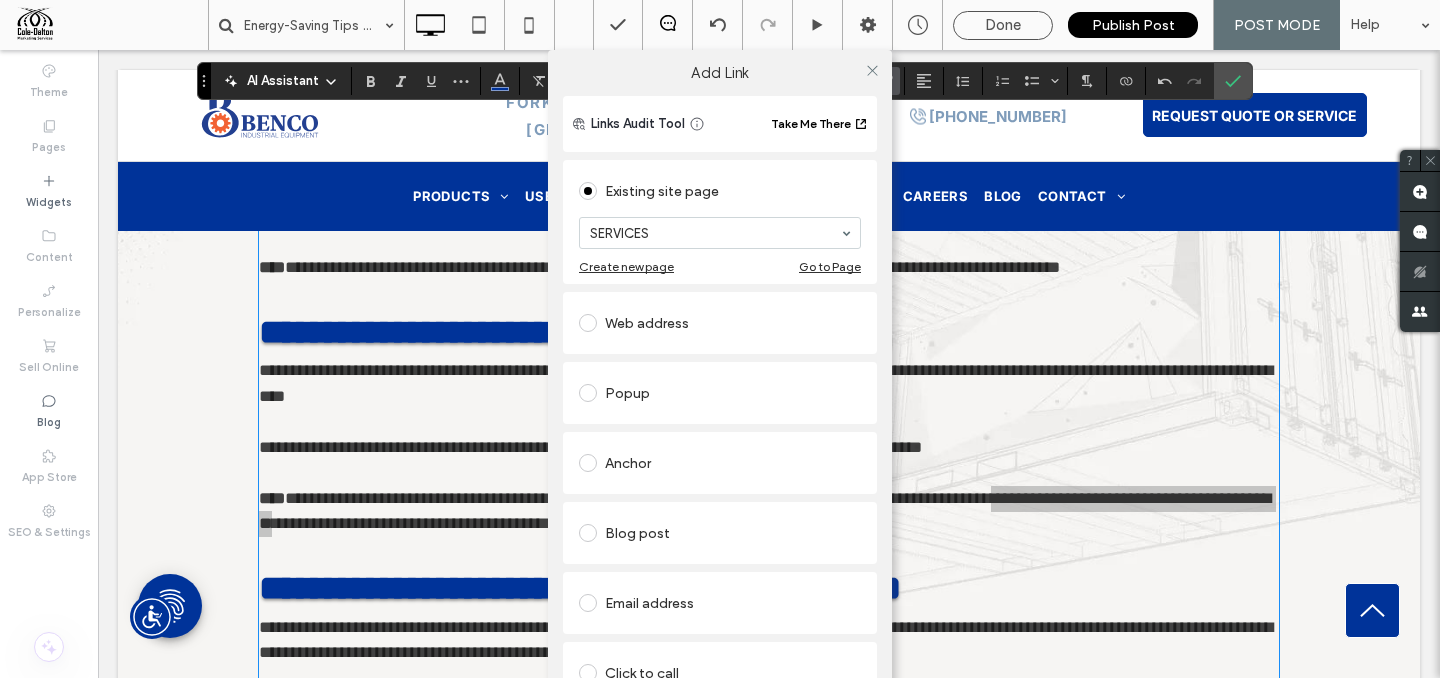 click on "Add Link Links Audit Tool Take Me There Existing site page SERVICES Create new page Go to Page Web address Popup Anchor Blog post Email address Click to call File for download Remove link" at bounding box center [720, 389] 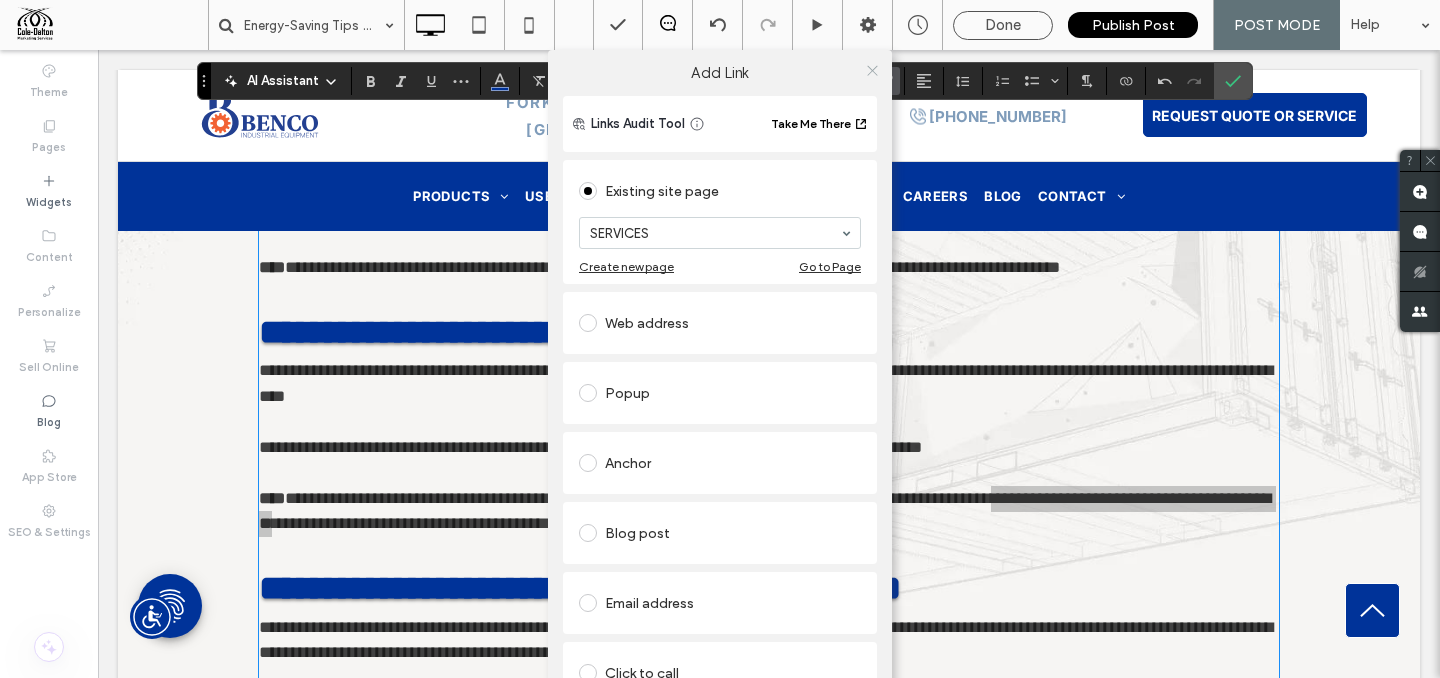 click 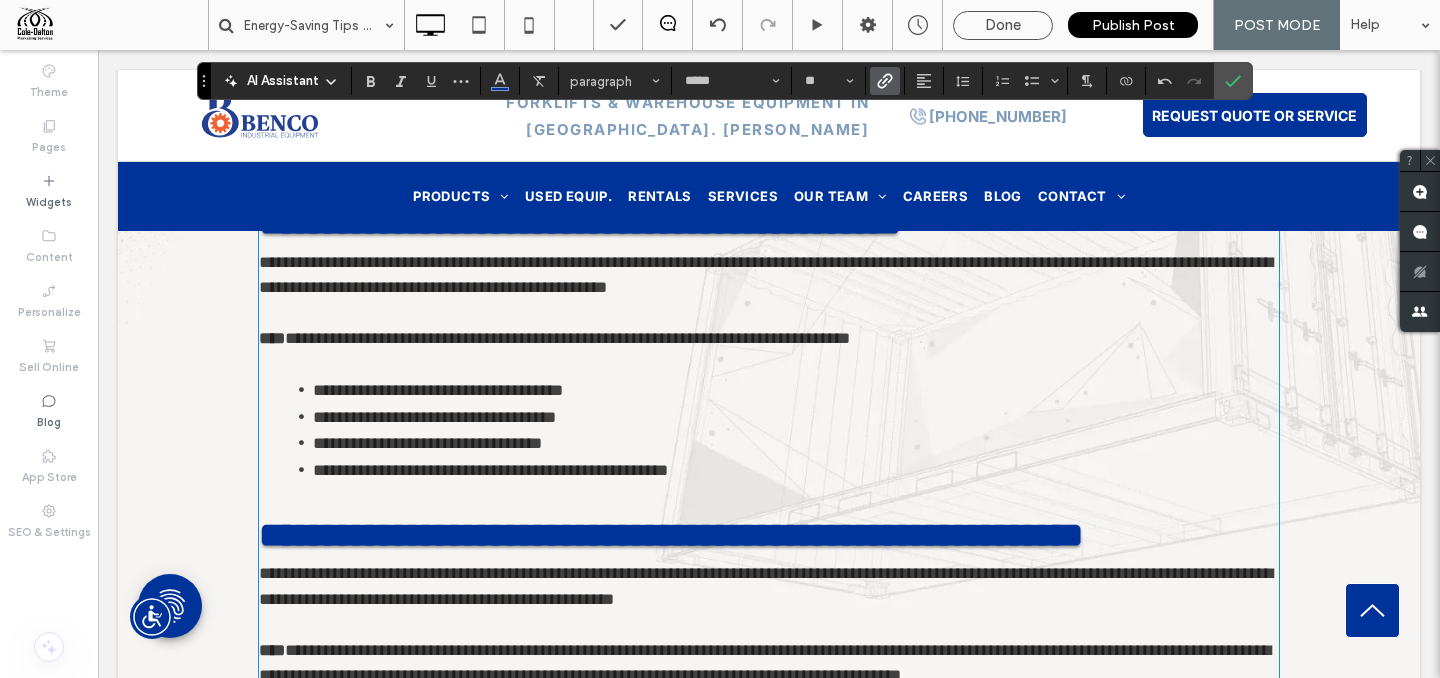 scroll, scrollTop: 2595, scrollLeft: 0, axis: vertical 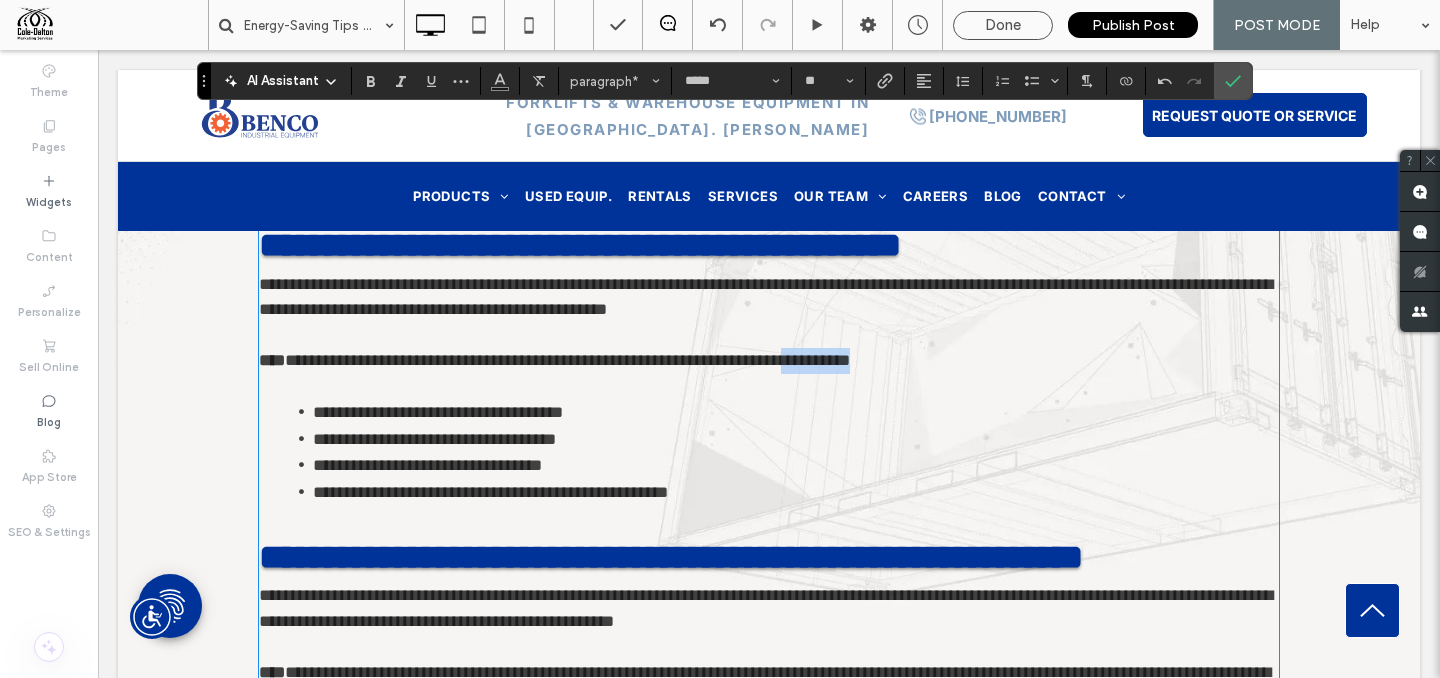 drag, startPoint x: 856, startPoint y: 342, endPoint x: 941, endPoint y: 338, distance: 85.09406 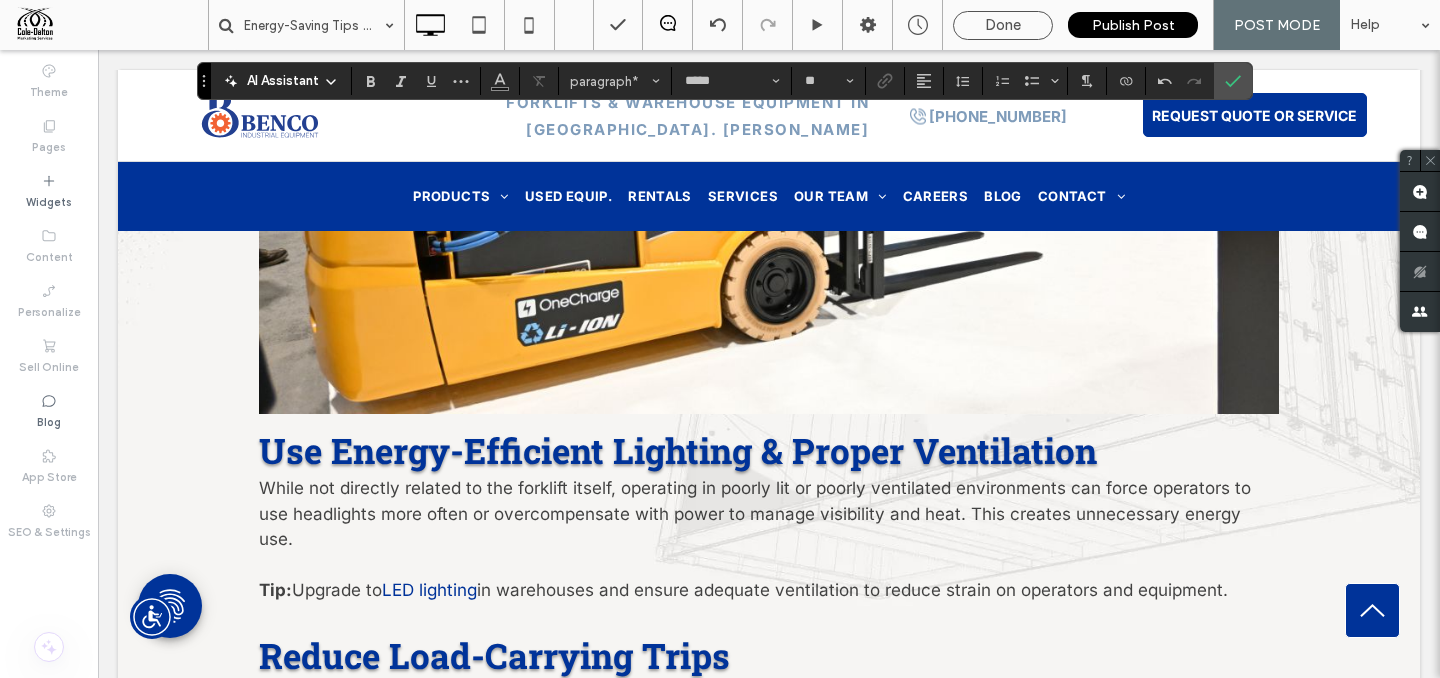scroll, scrollTop: 3665, scrollLeft: 0, axis: vertical 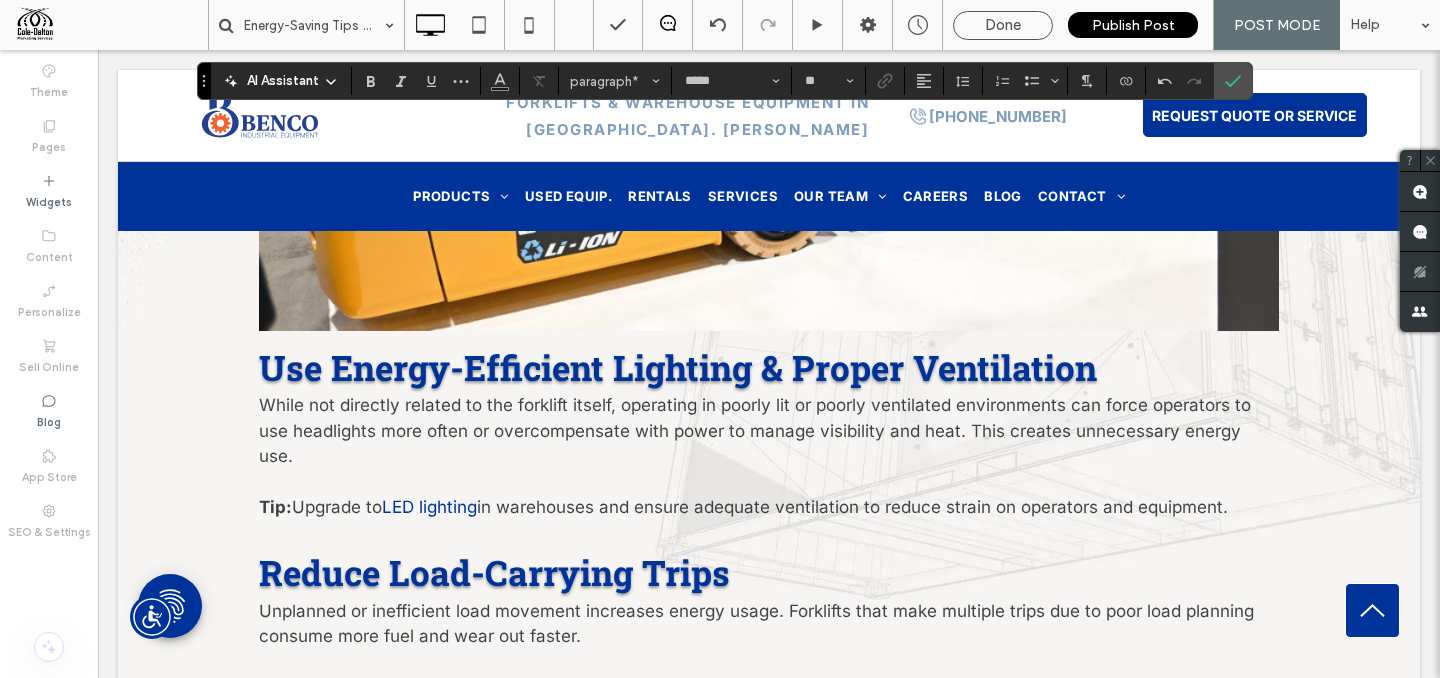 click on "While not directly related to the forklift itself, operating in poorly lit or poorly ventilated environments can force operators to use headlights more often or overcompensate with power to manage visibility and heat. This creates unnecessary energy use." at bounding box center (755, 430) 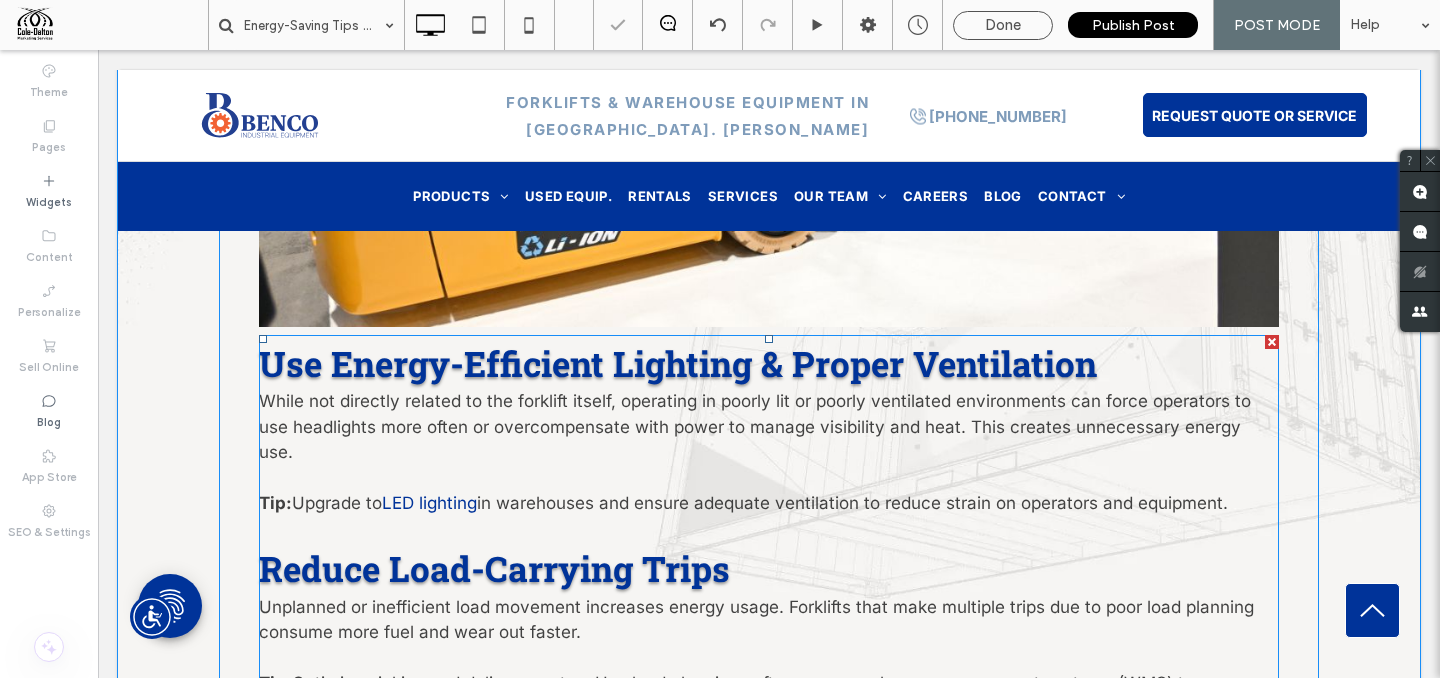 click on "While not directly related to the forklift itself, operating in poorly lit or poorly ventilated environments can force operators to use headlights more often or overcompensate with power to manage visibility and heat. This creates unnecessary energy use." at bounding box center [755, 426] 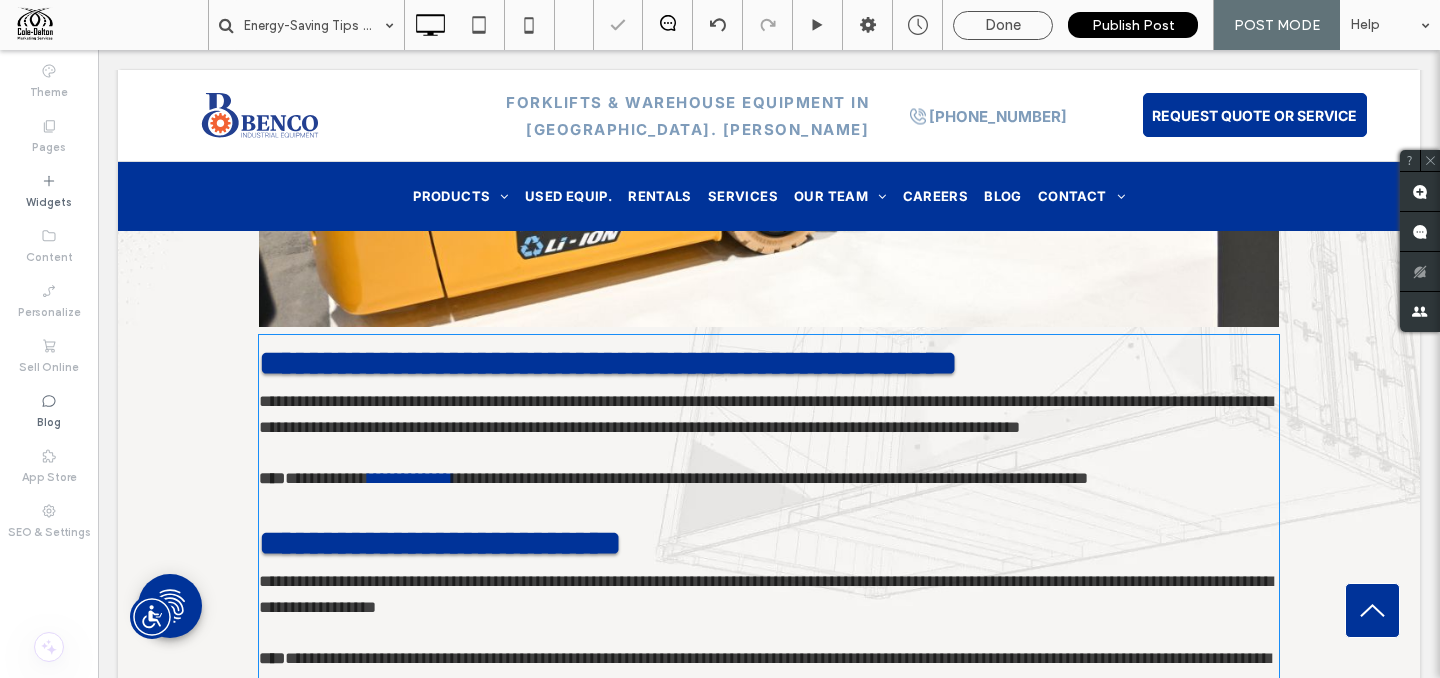type on "*****" 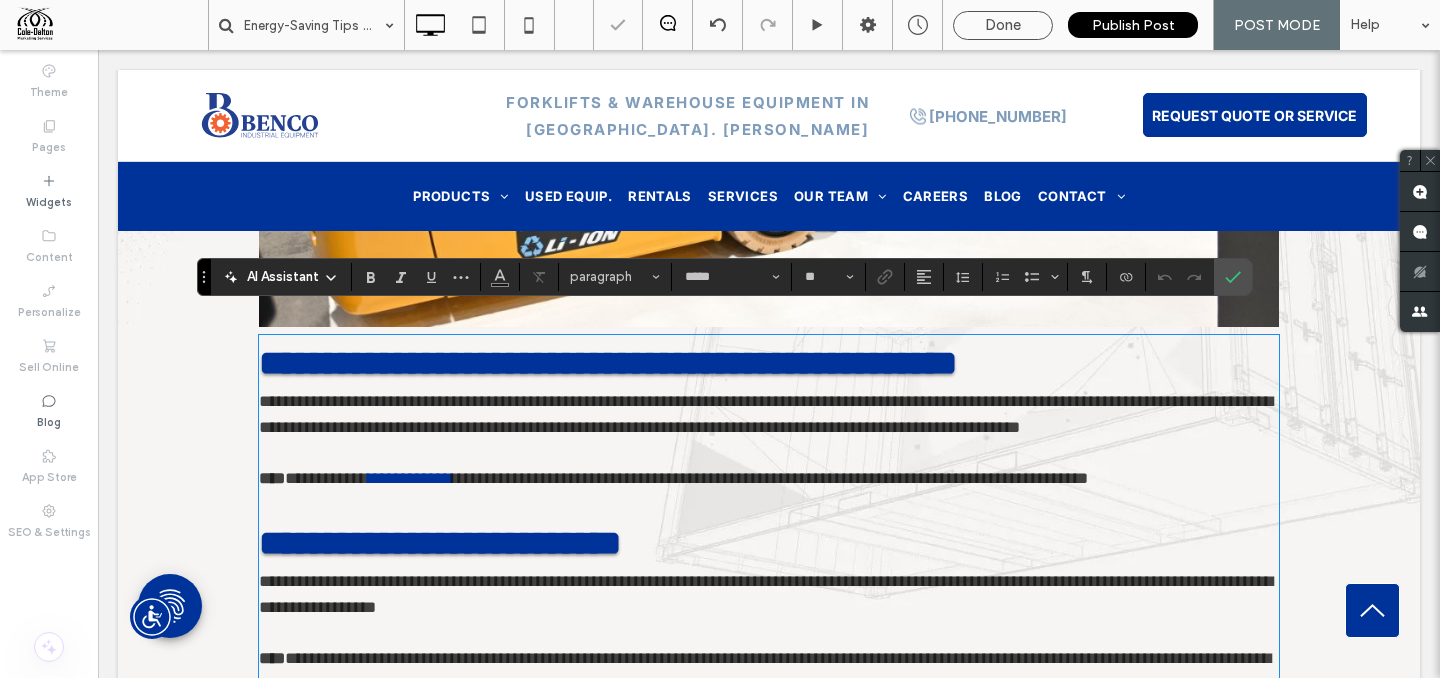 click on "**********" at bounding box center [766, 414] 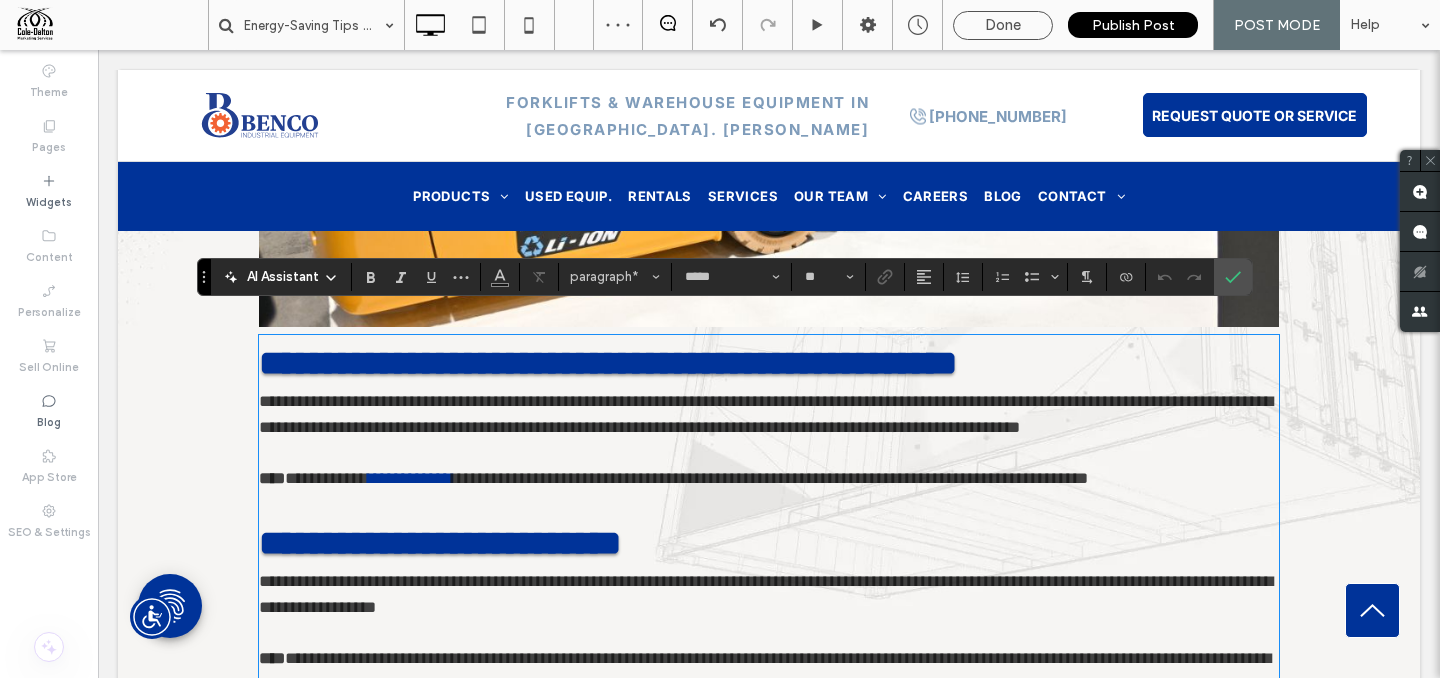click on "**********" at bounding box center (766, 414) 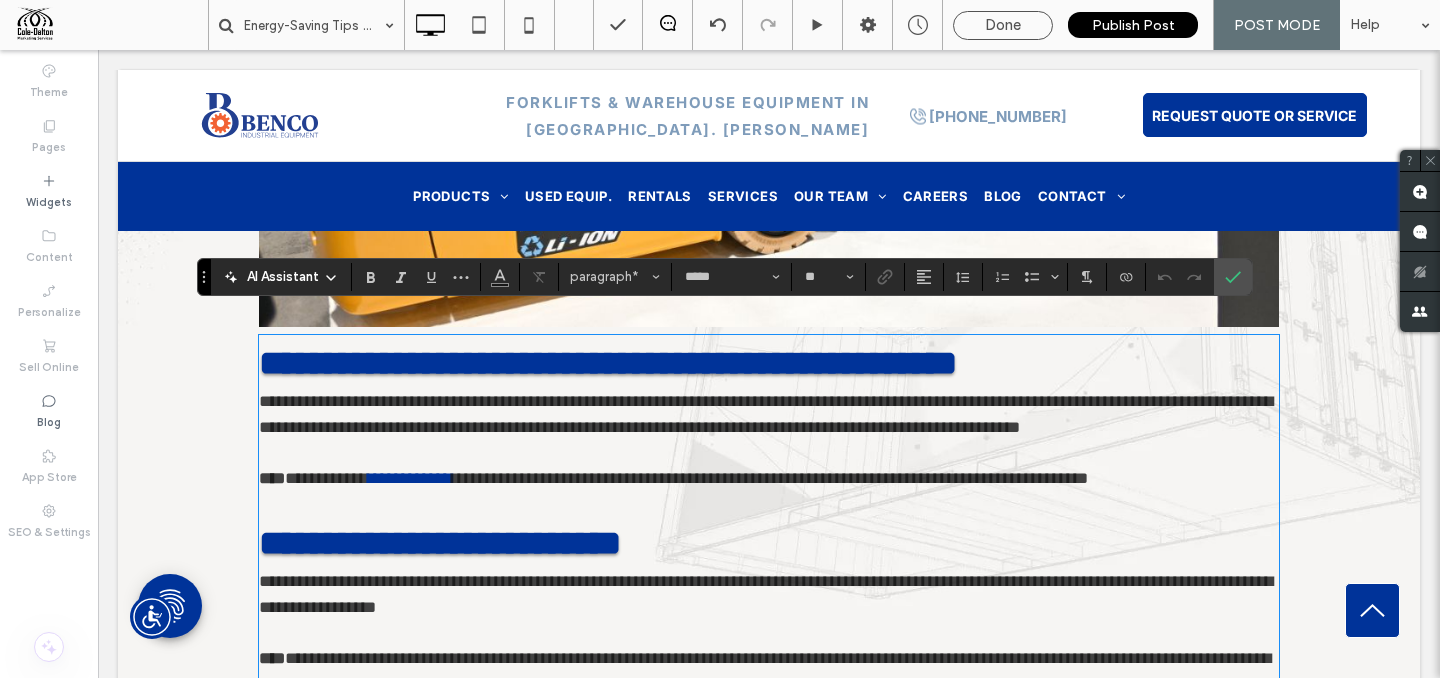 type 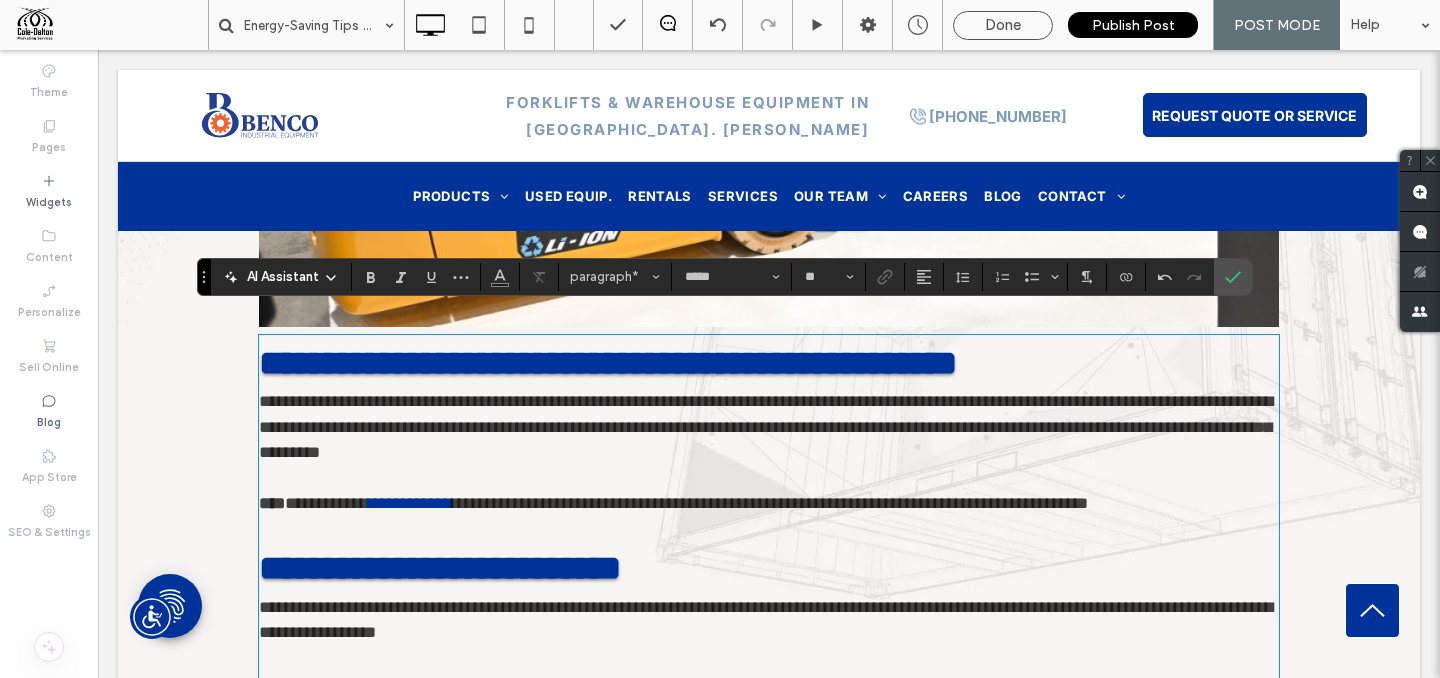 click on "**********" at bounding box center (770, 503) 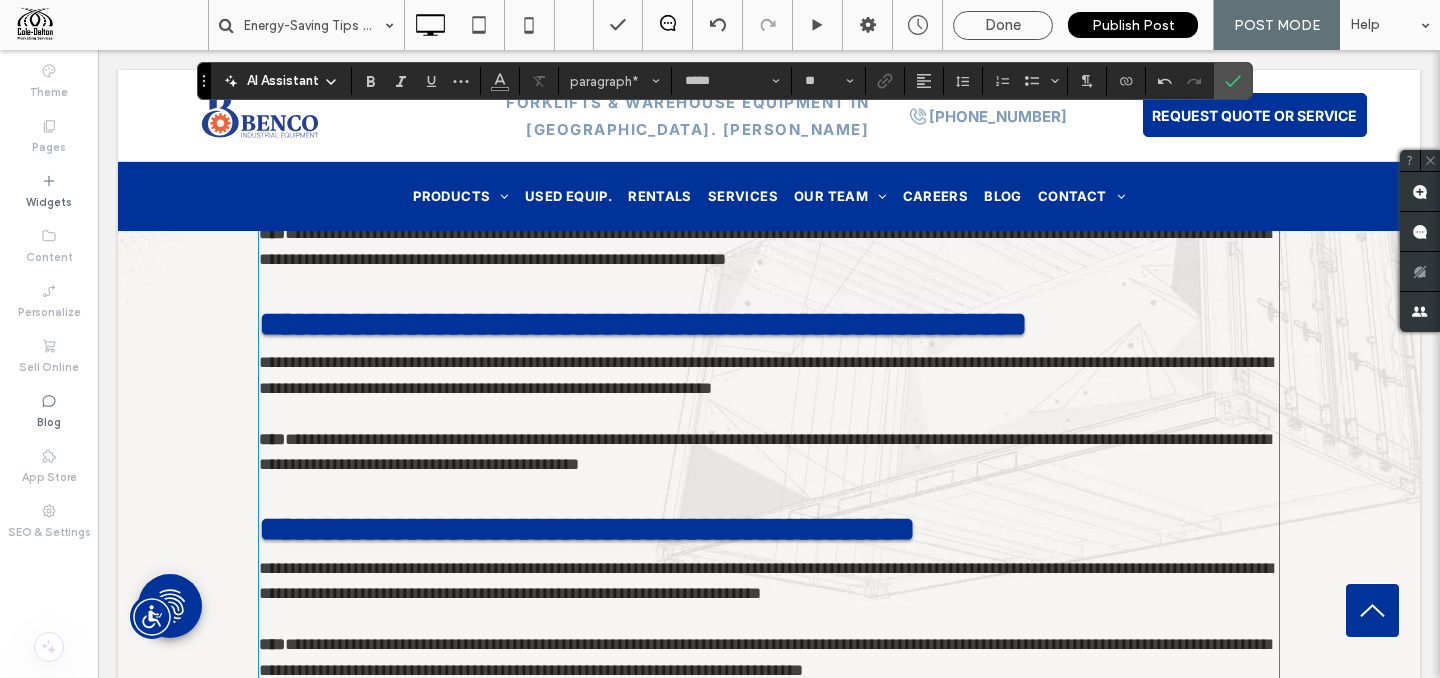 scroll, scrollTop: 4291, scrollLeft: 0, axis: vertical 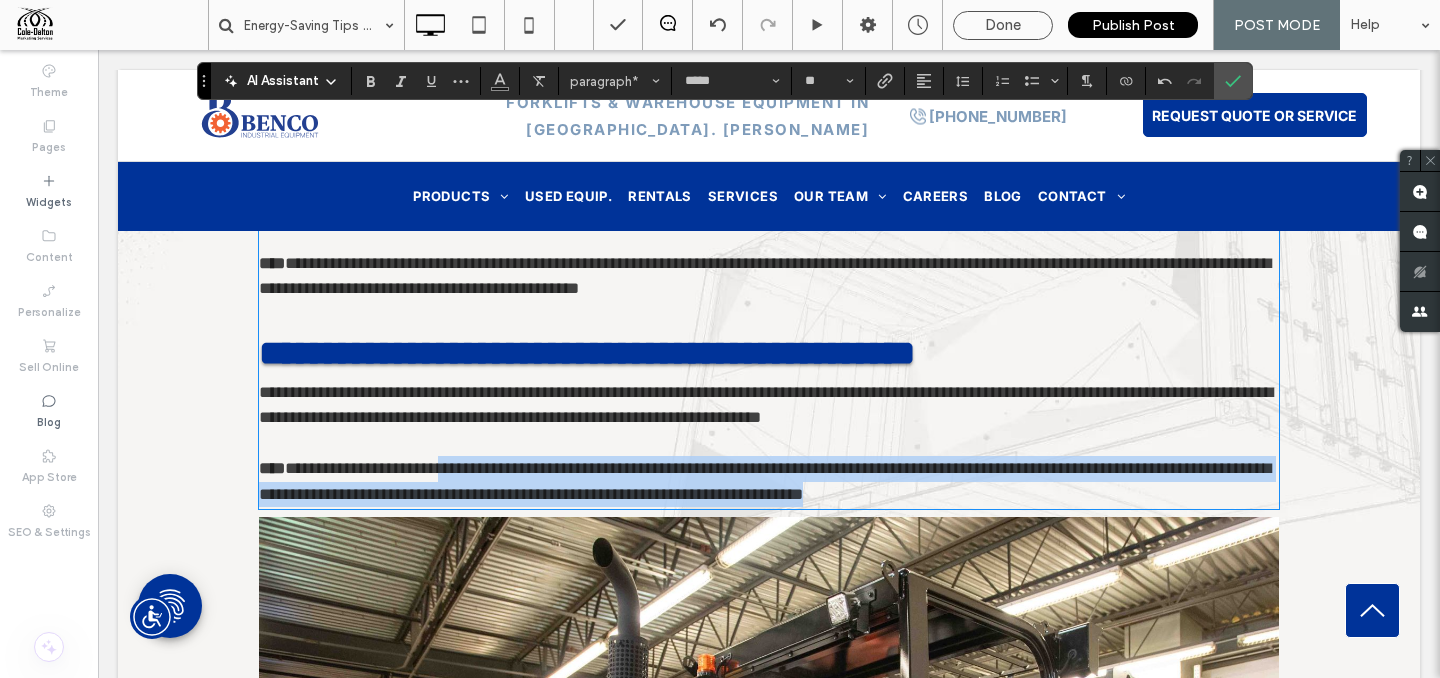 drag, startPoint x: 493, startPoint y: 465, endPoint x: 1072, endPoint y: 497, distance: 579.8836 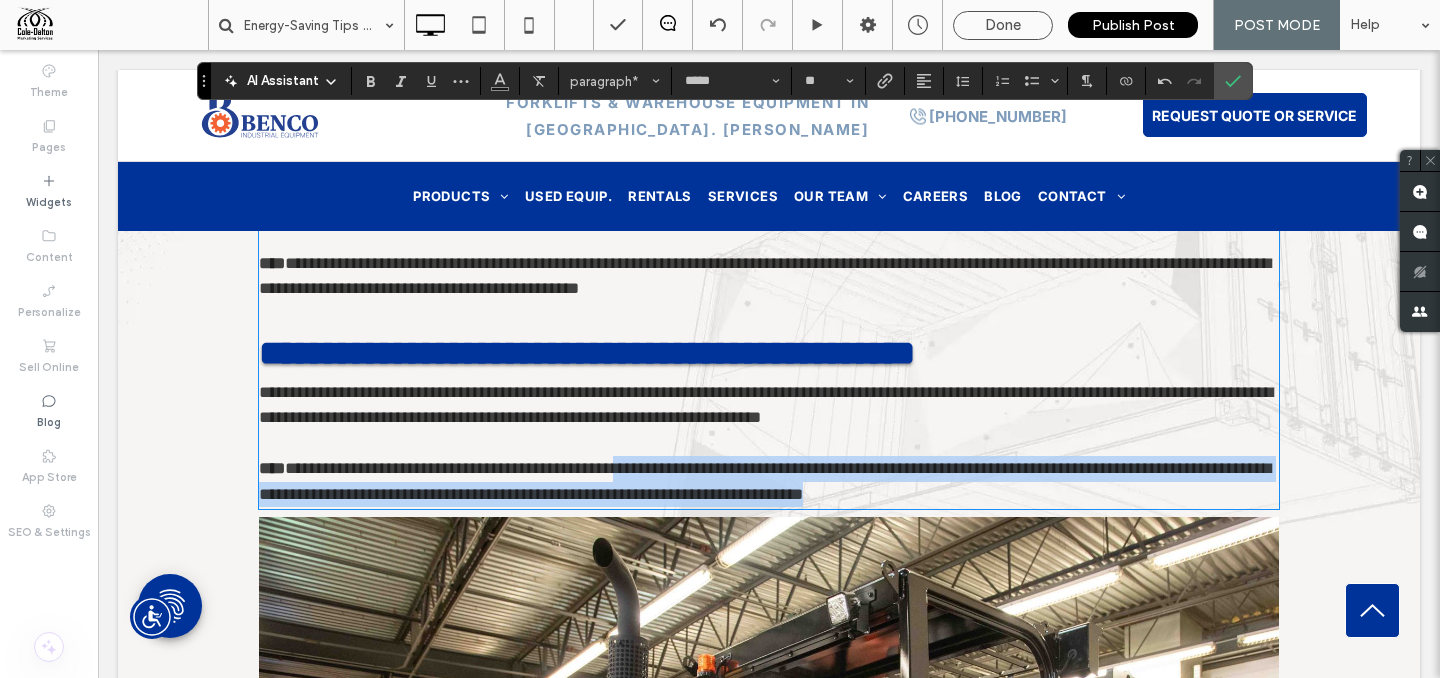 drag, startPoint x: 1042, startPoint y: 504, endPoint x: 650, endPoint y: 471, distance: 393.38657 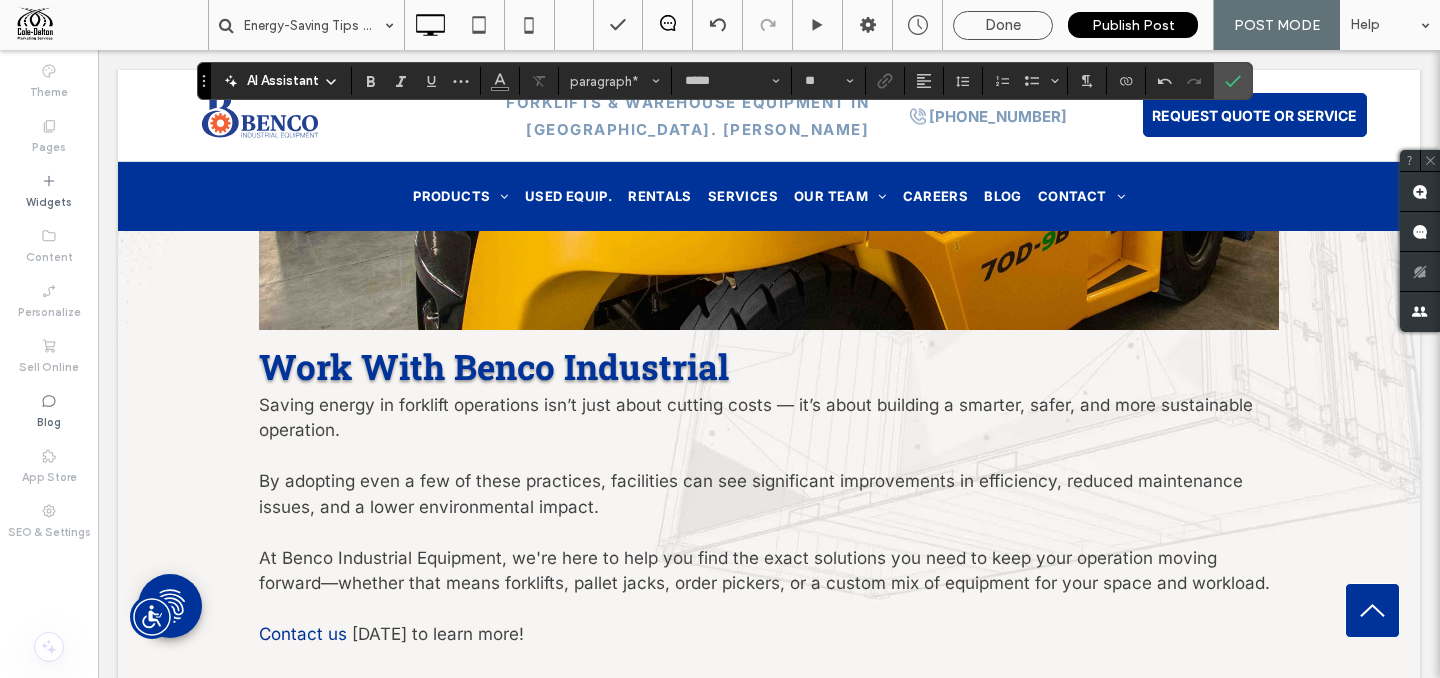 scroll, scrollTop: 5158, scrollLeft: 0, axis: vertical 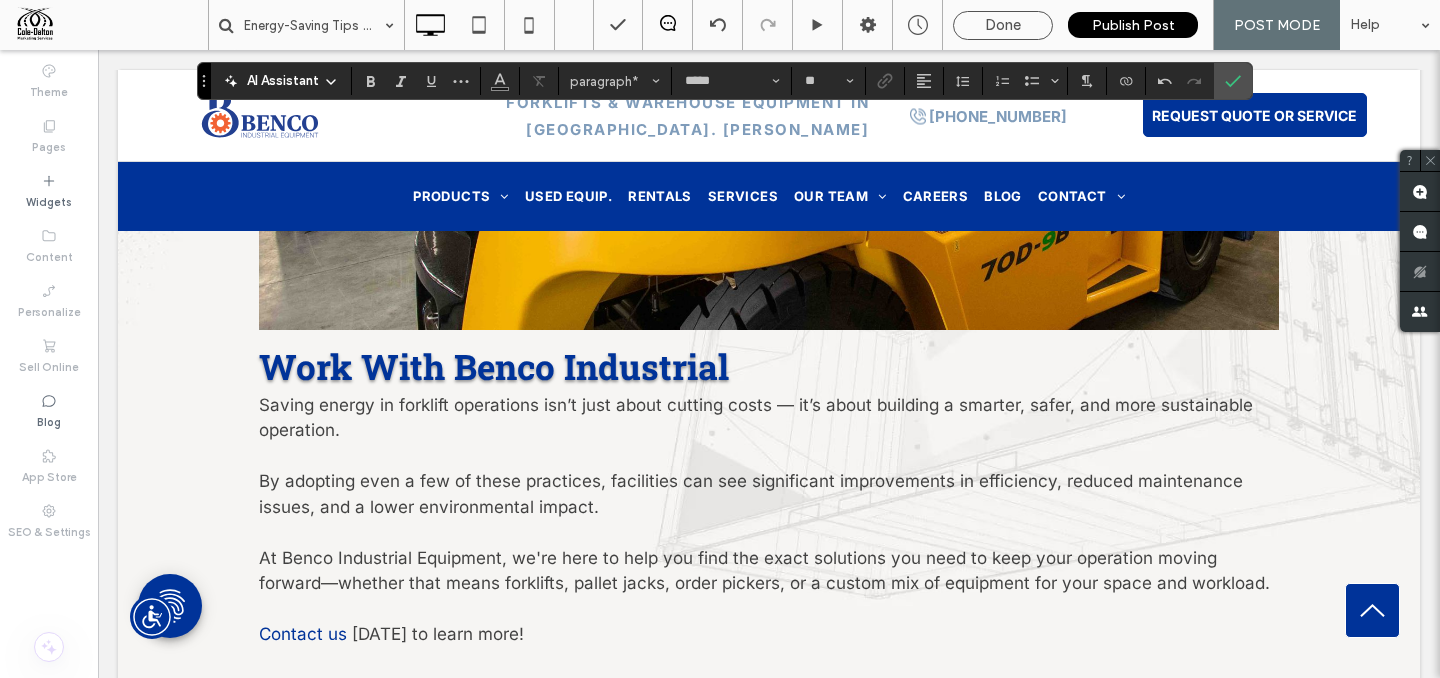 click on "Work With Benco Industrial" at bounding box center (494, 366) 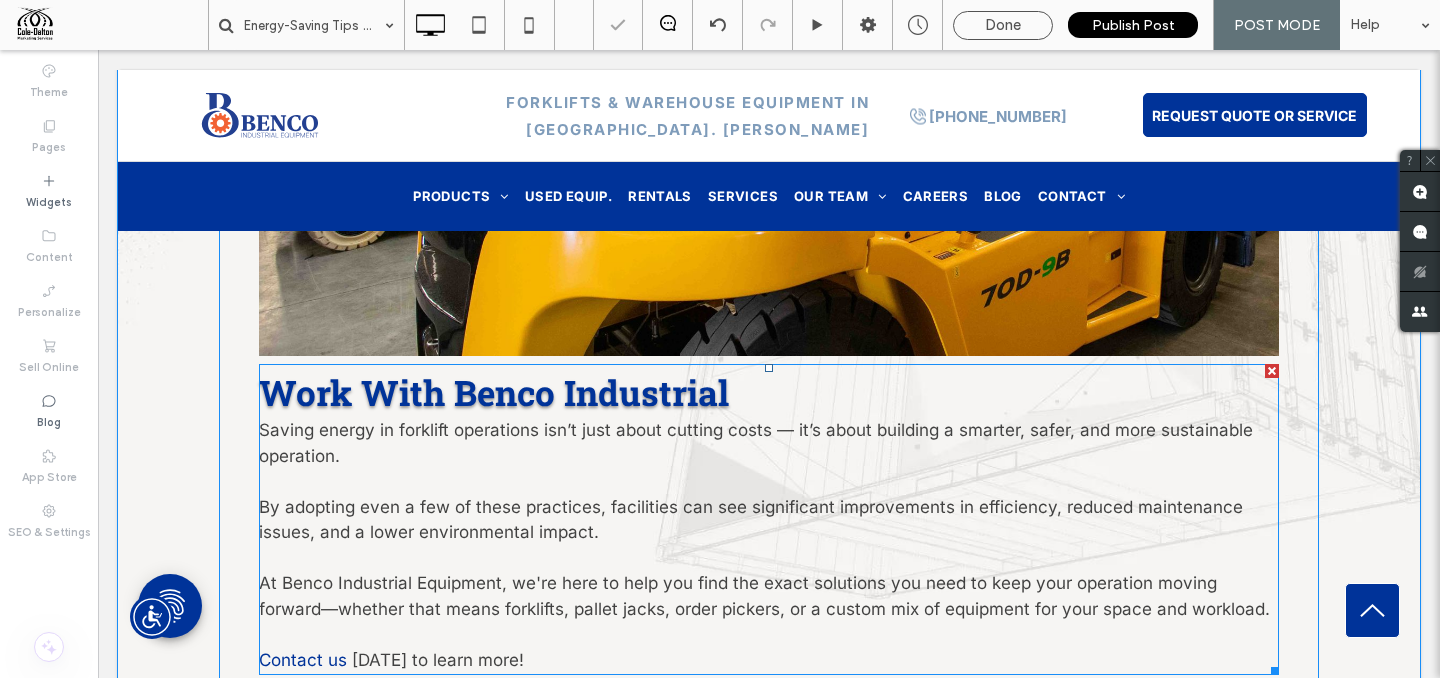 click on "Work With Benco Industrial" at bounding box center (494, 392) 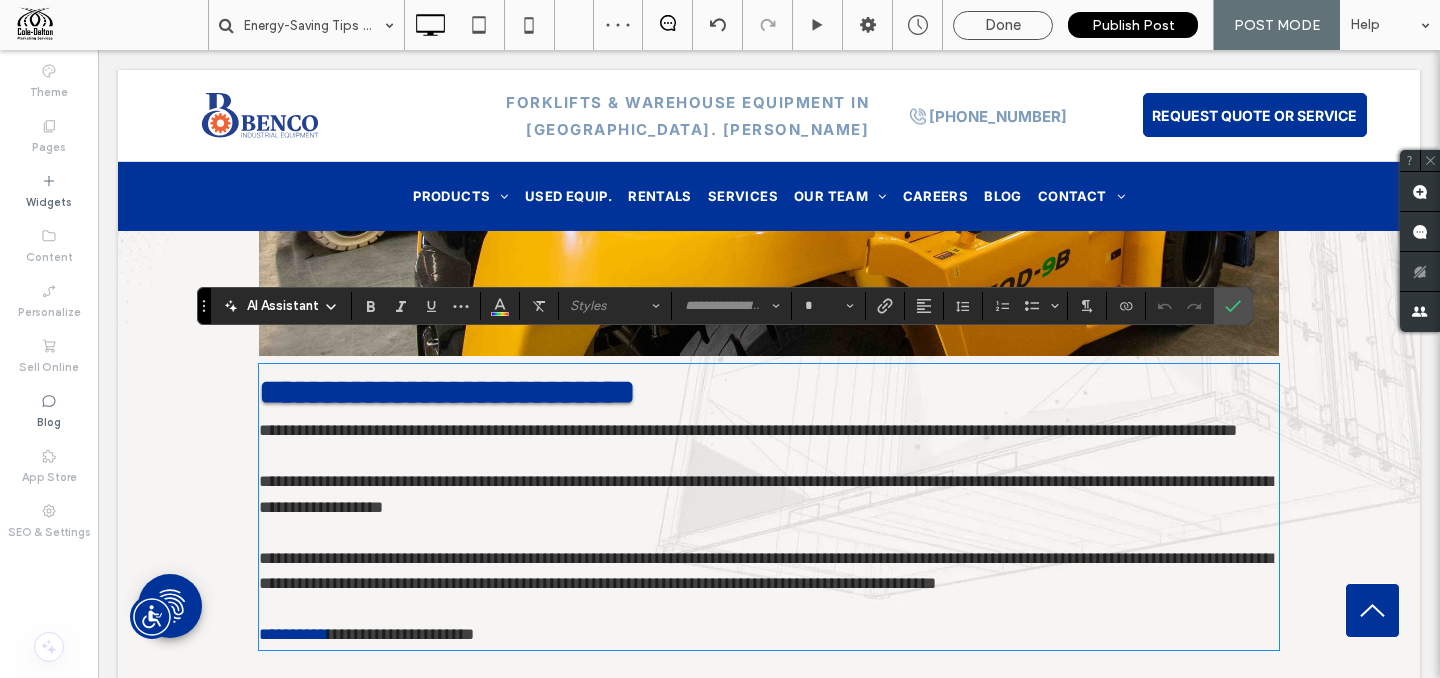 click at bounding box center [769, 457] 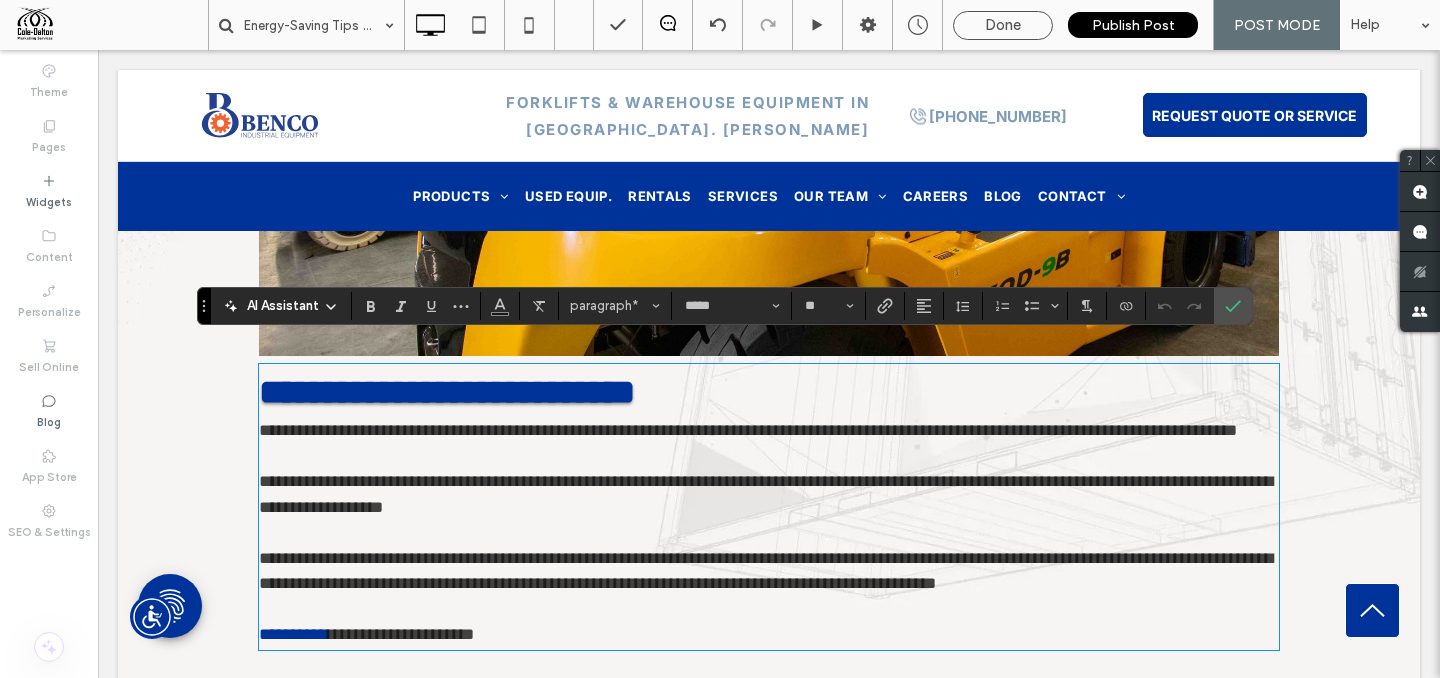 type 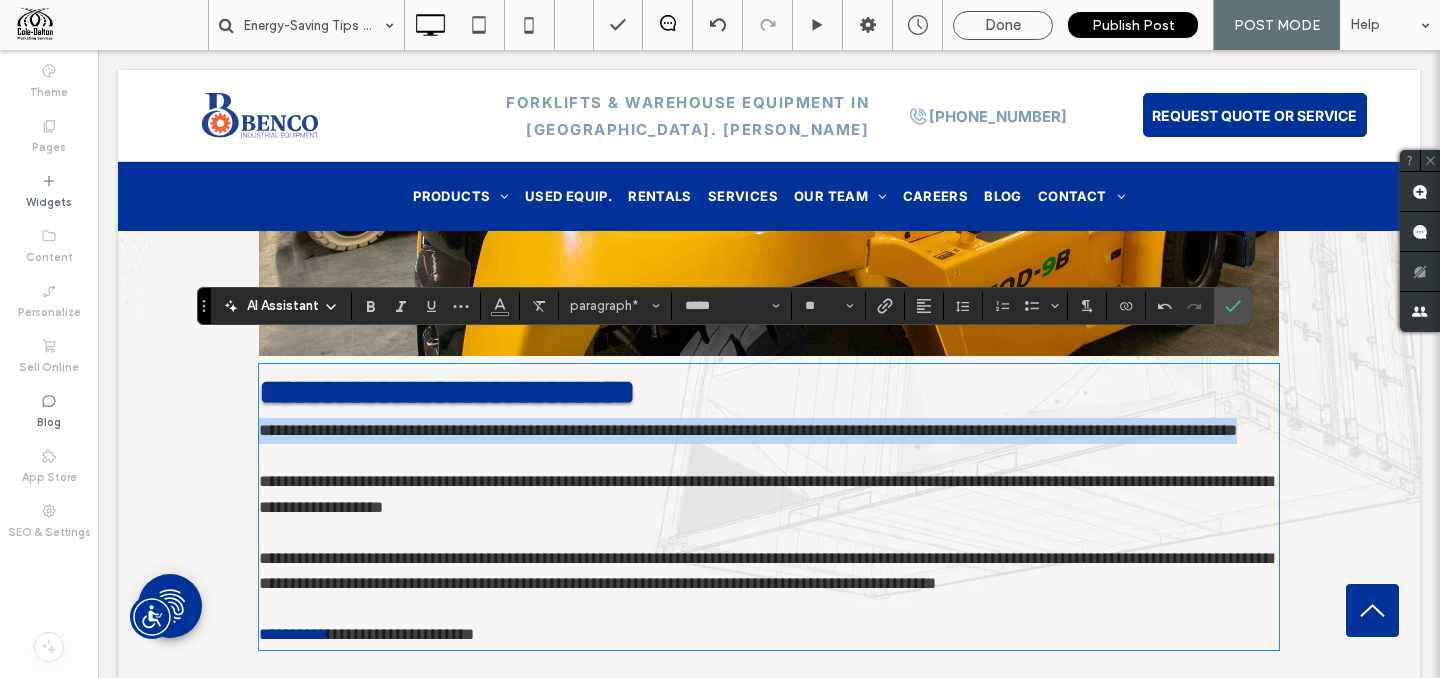drag, startPoint x: 348, startPoint y: 434, endPoint x: 237, endPoint y: 398, distance: 116.6919 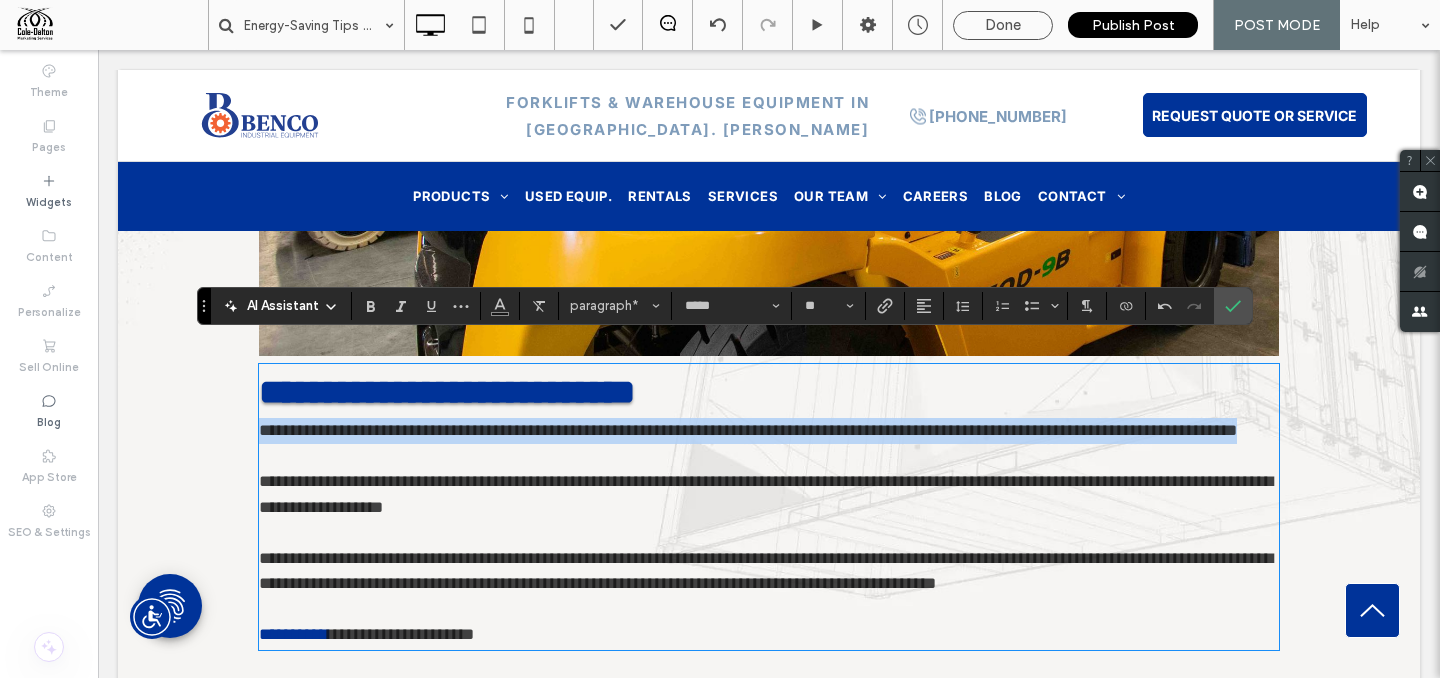 click on "**********" at bounding box center [748, 430] 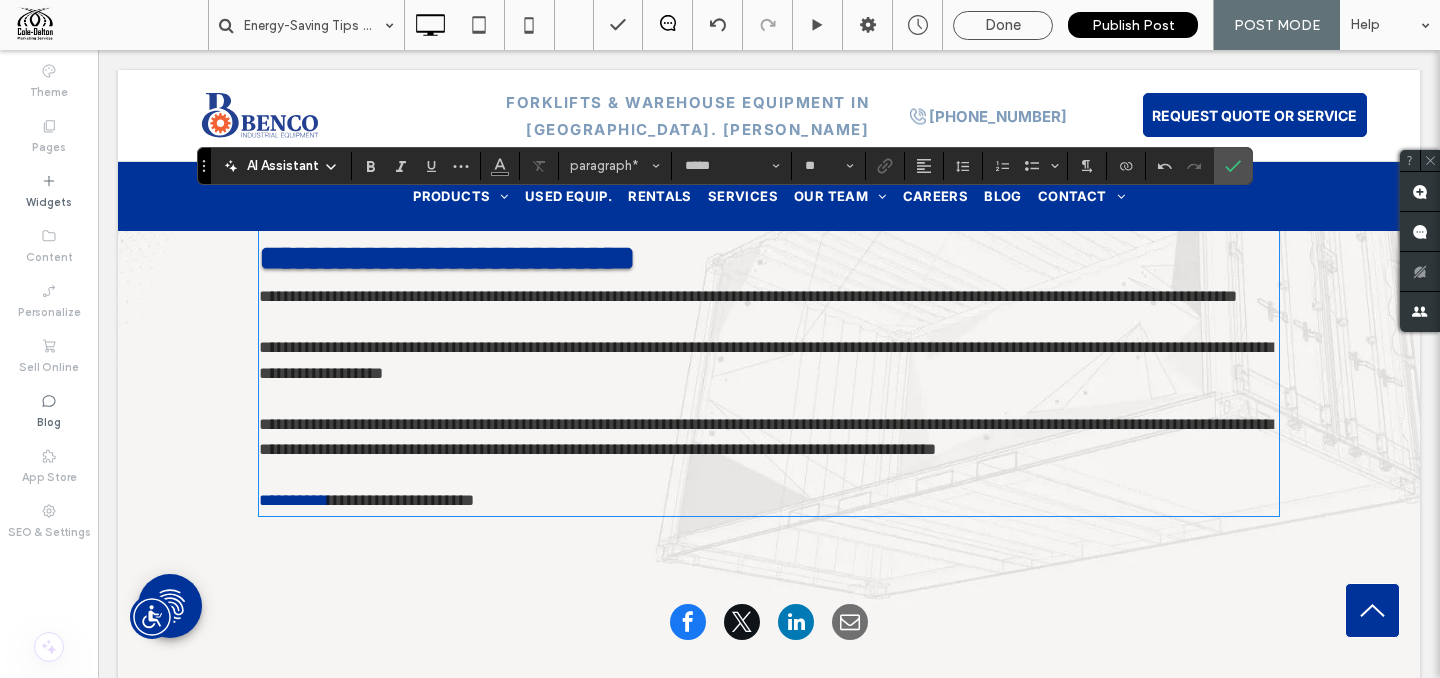 scroll, scrollTop: 5298, scrollLeft: 0, axis: vertical 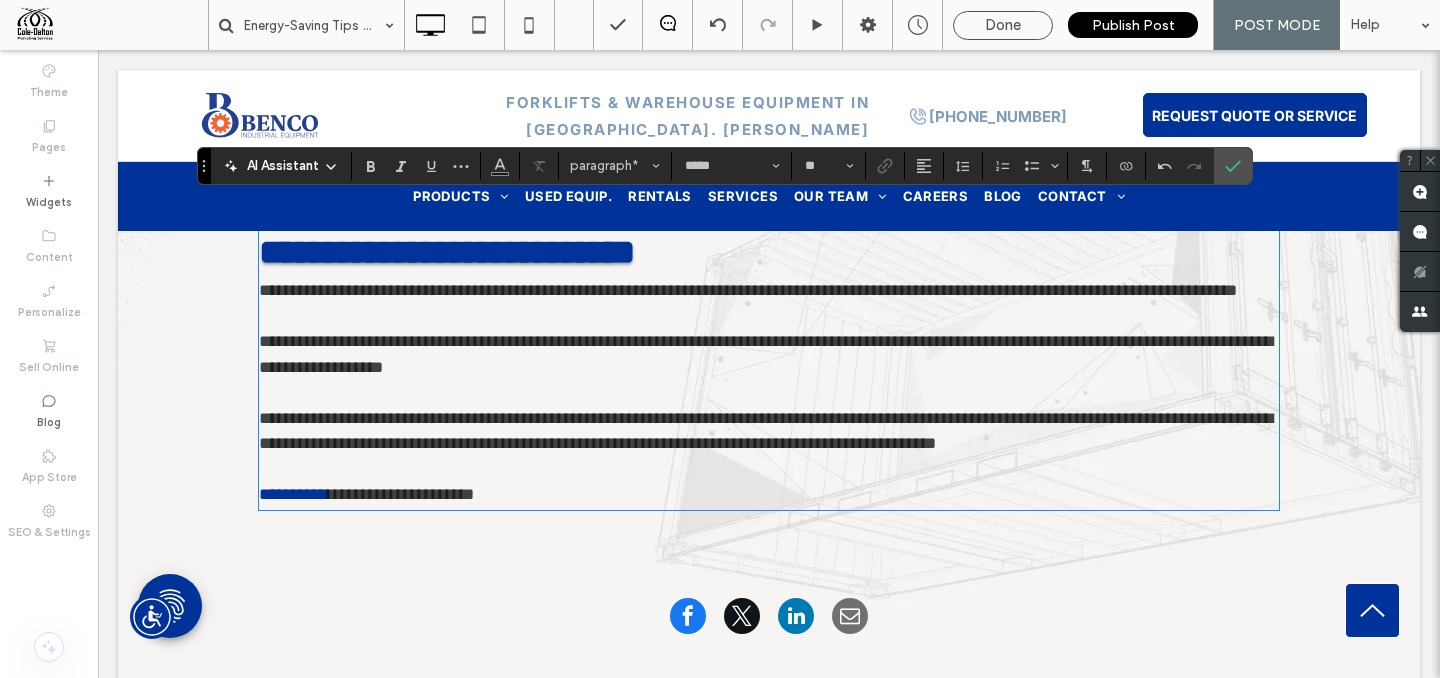 click on "**********" at bounding box center [293, 494] 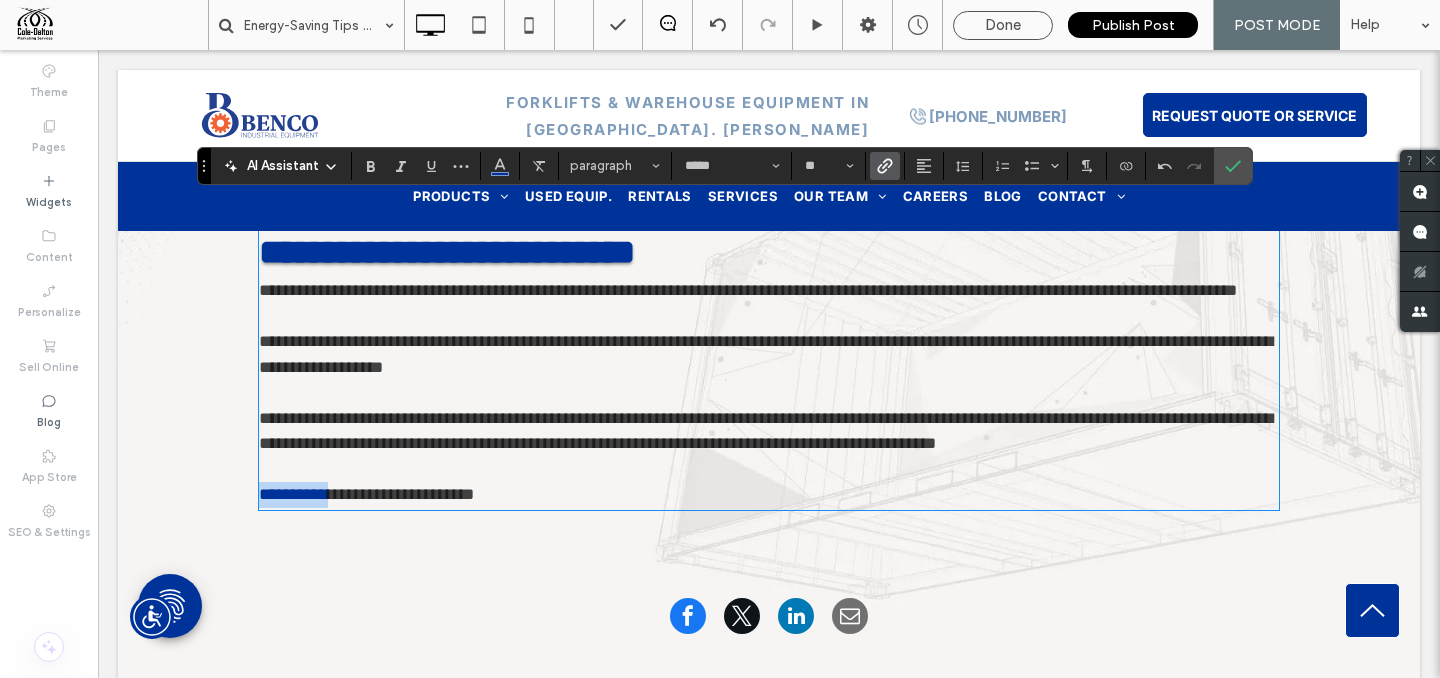 drag, startPoint x: 345, startPoint y: 501, endPoint x: 218, endPoint y: 489, distance: 127.56567 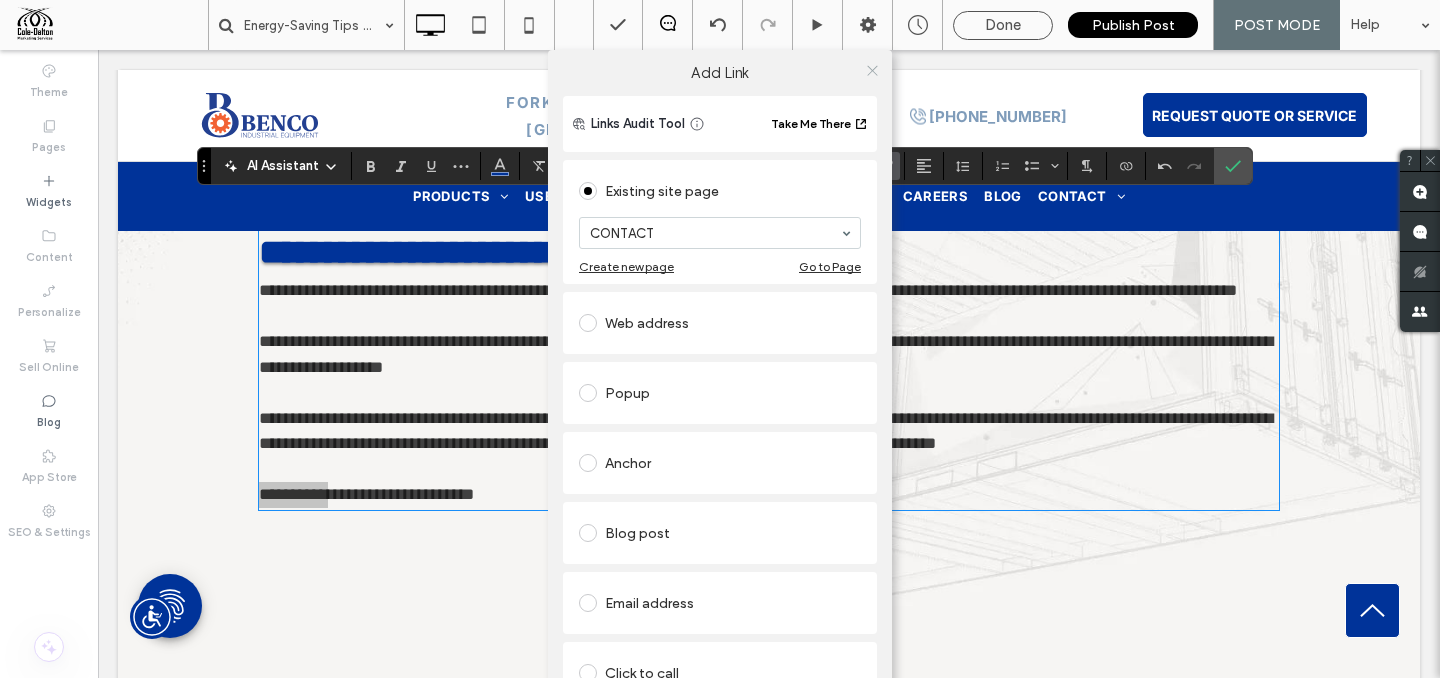 click 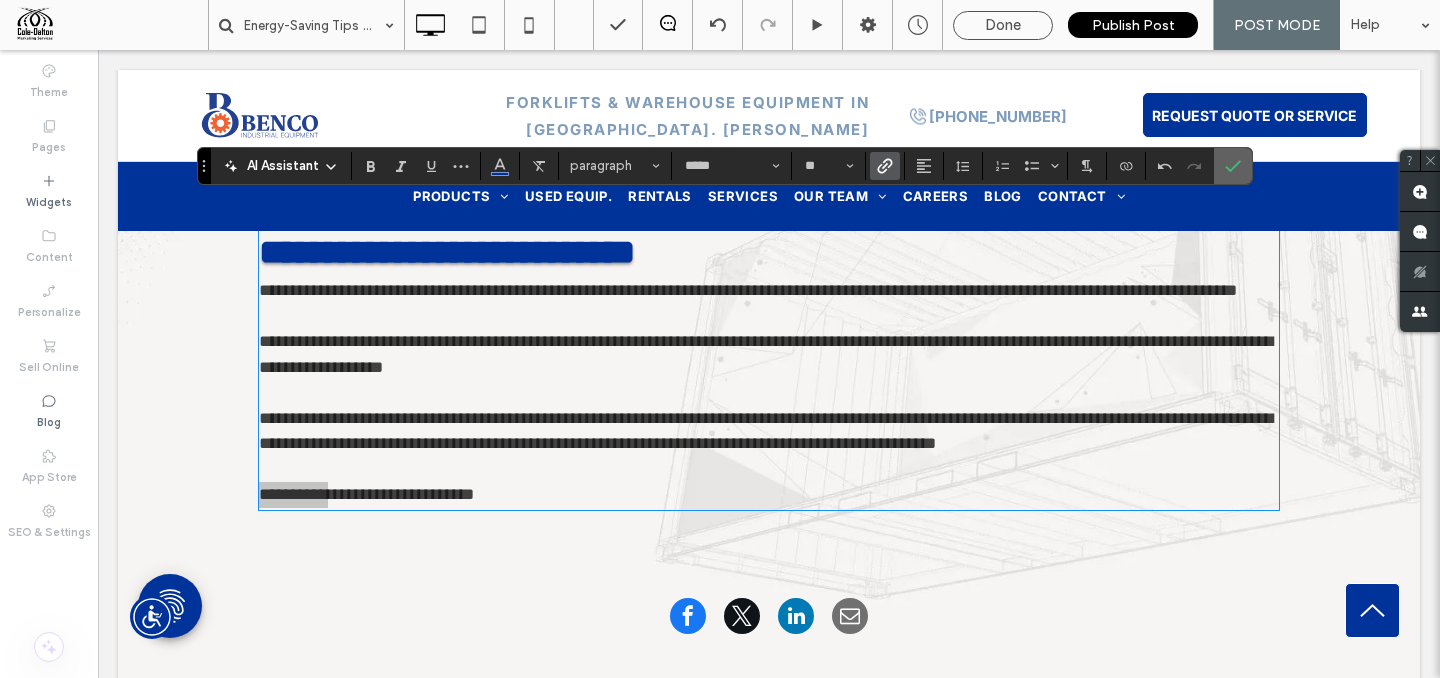 click at bounding box center [1233, 166] 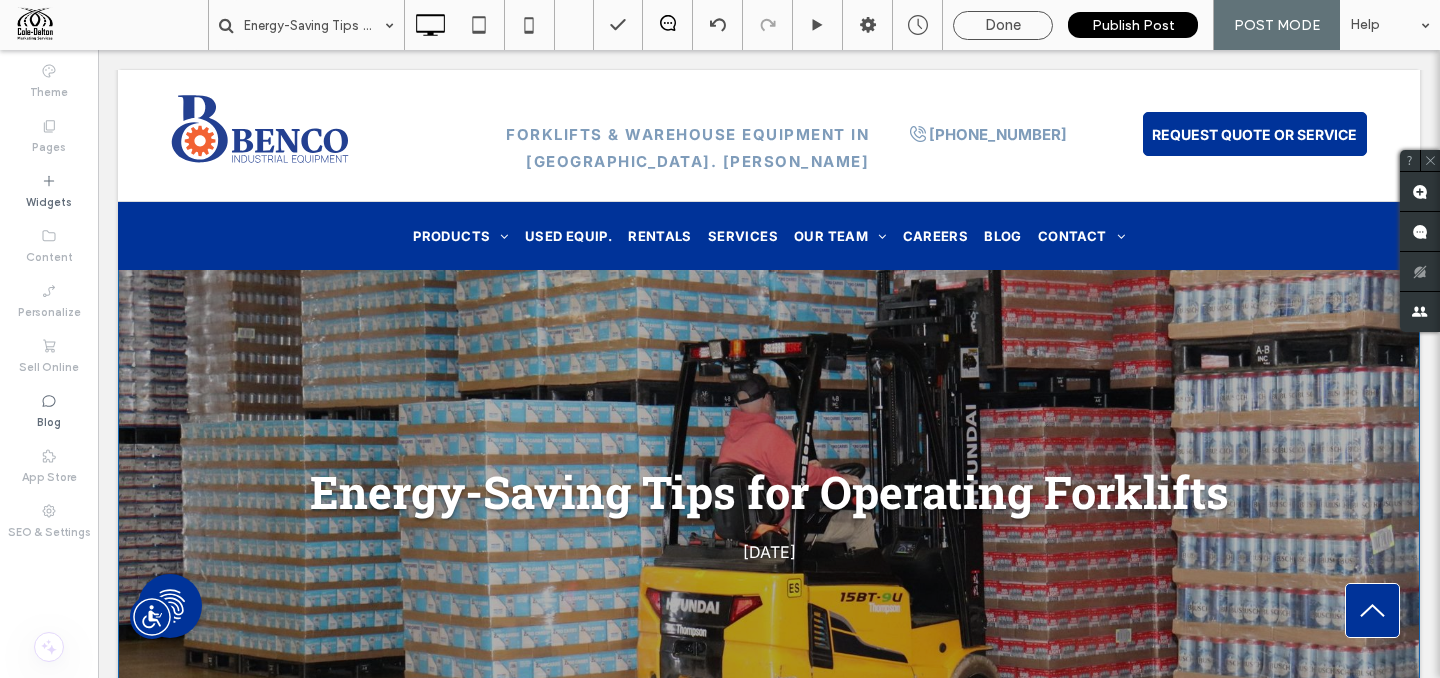 scroll, scrollTop: 0, scrollLeft: 0, axis: both 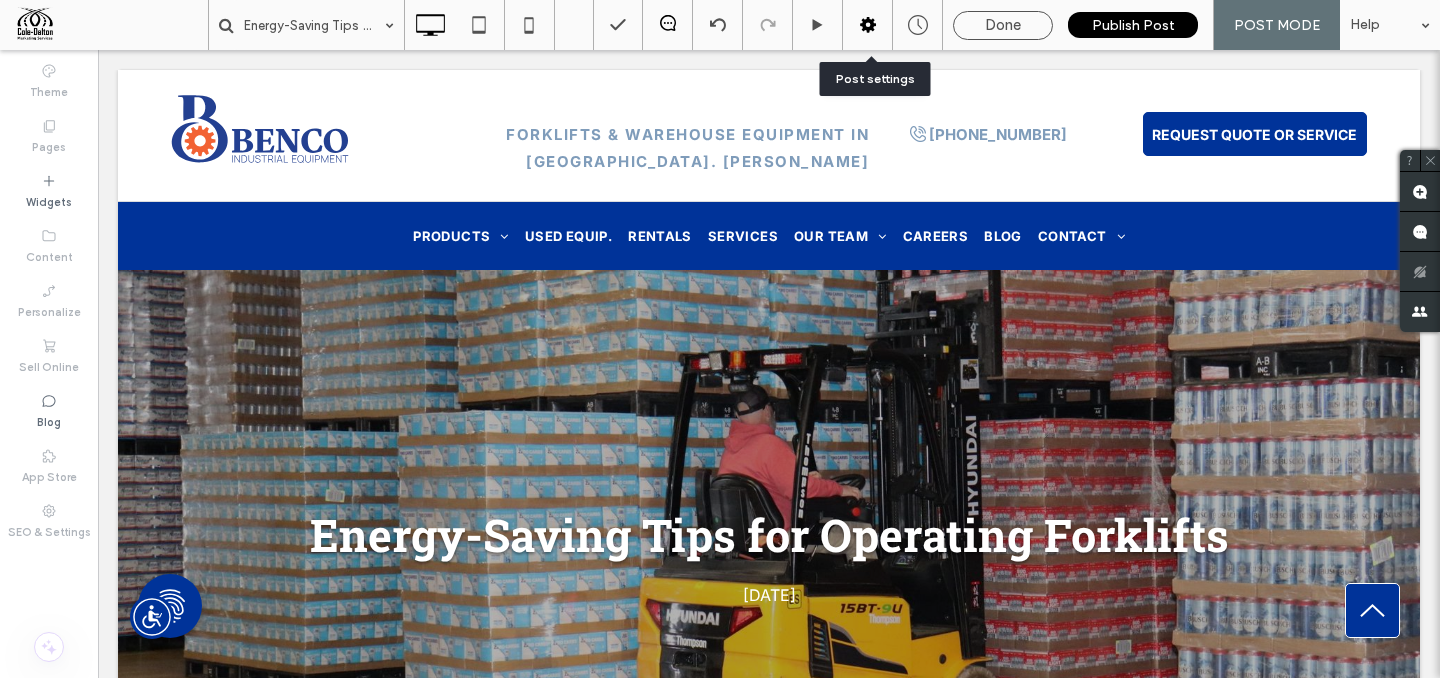 click 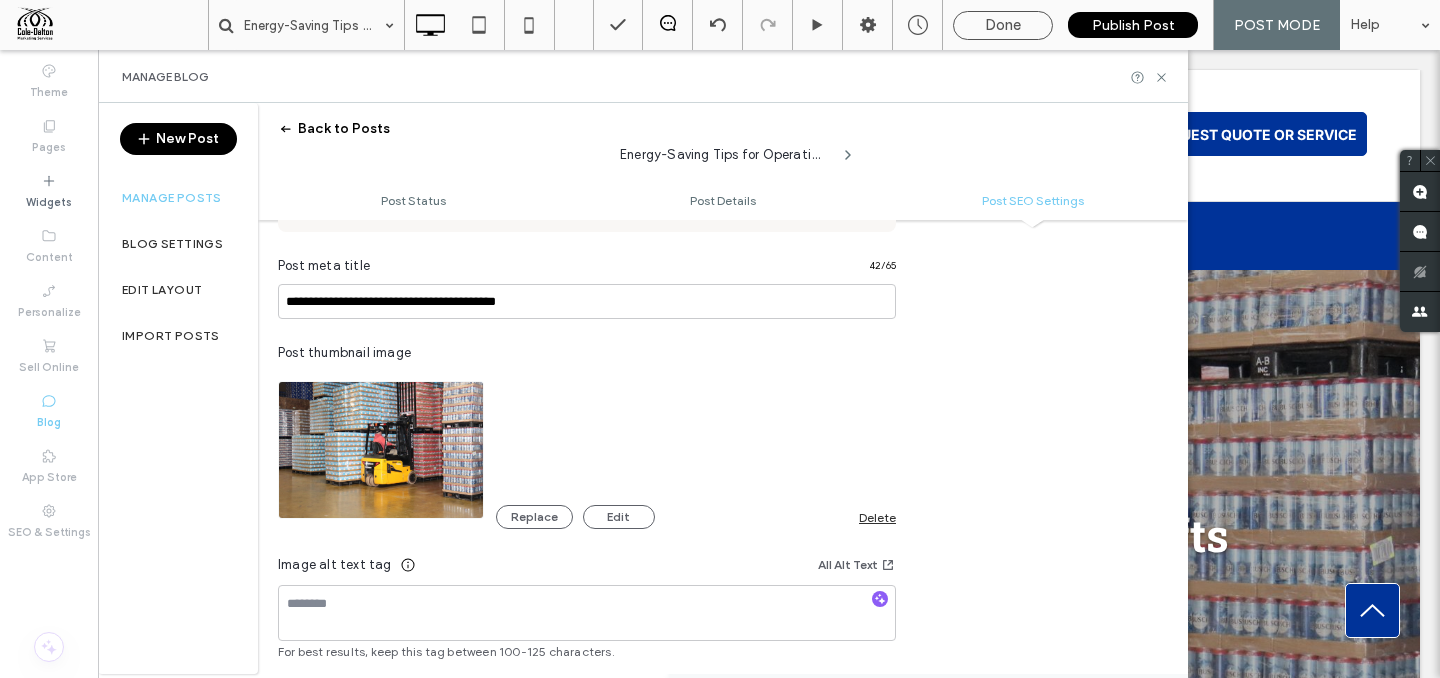 scroll, scrollTop: 1207, scrollLeft: 0, axis: vertical 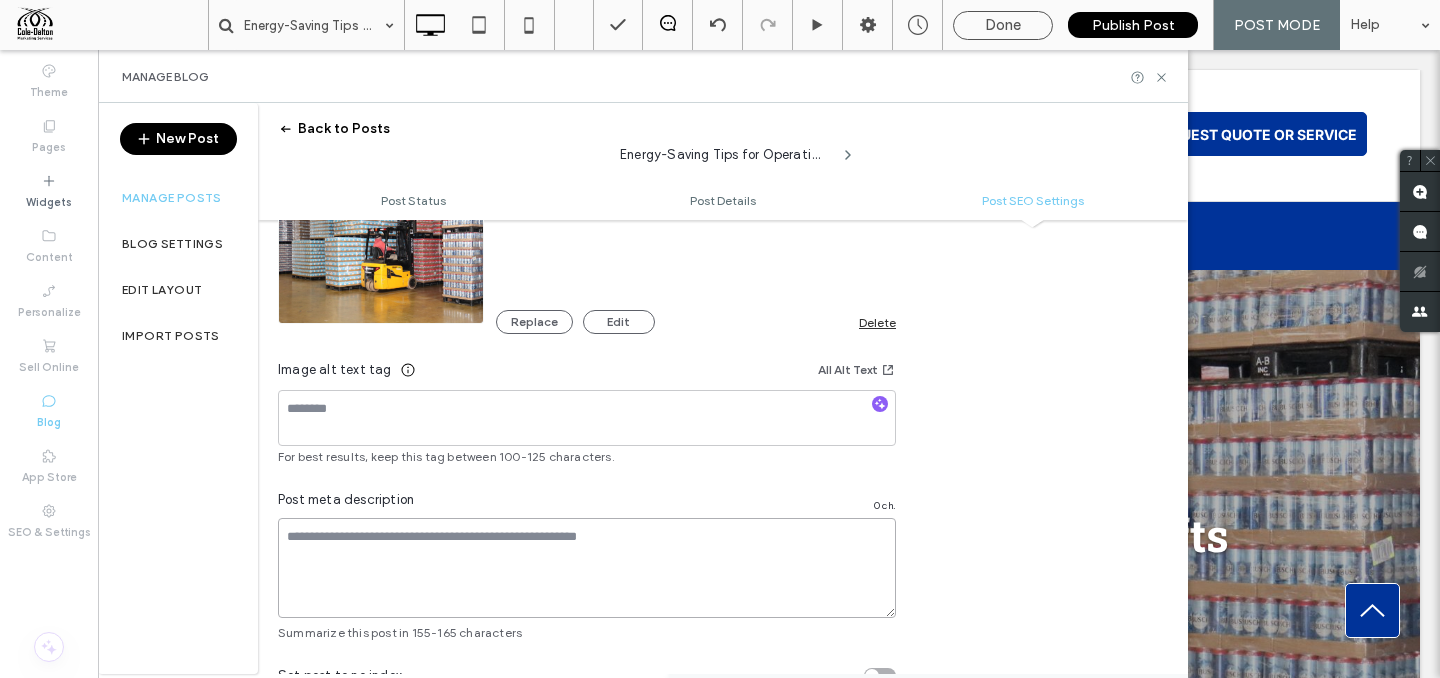 click at bounding box center [587, 568] 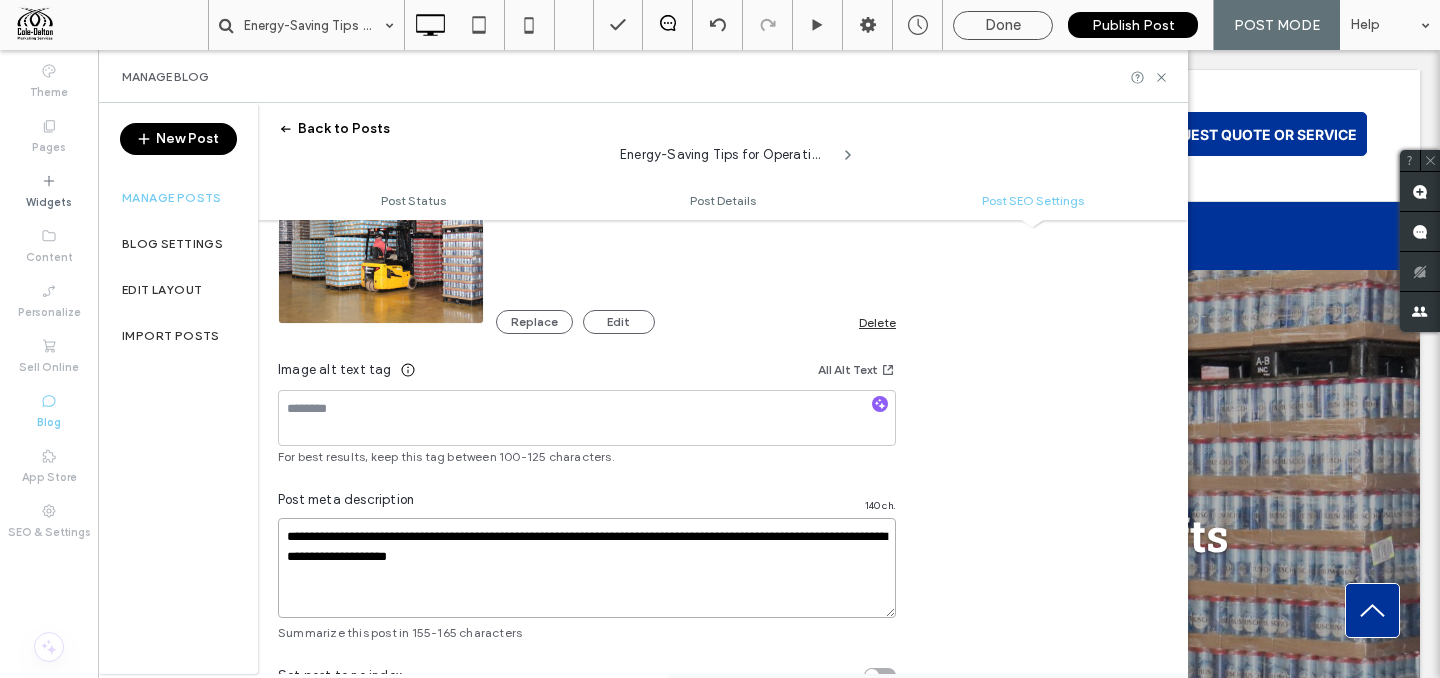 type on "**********" 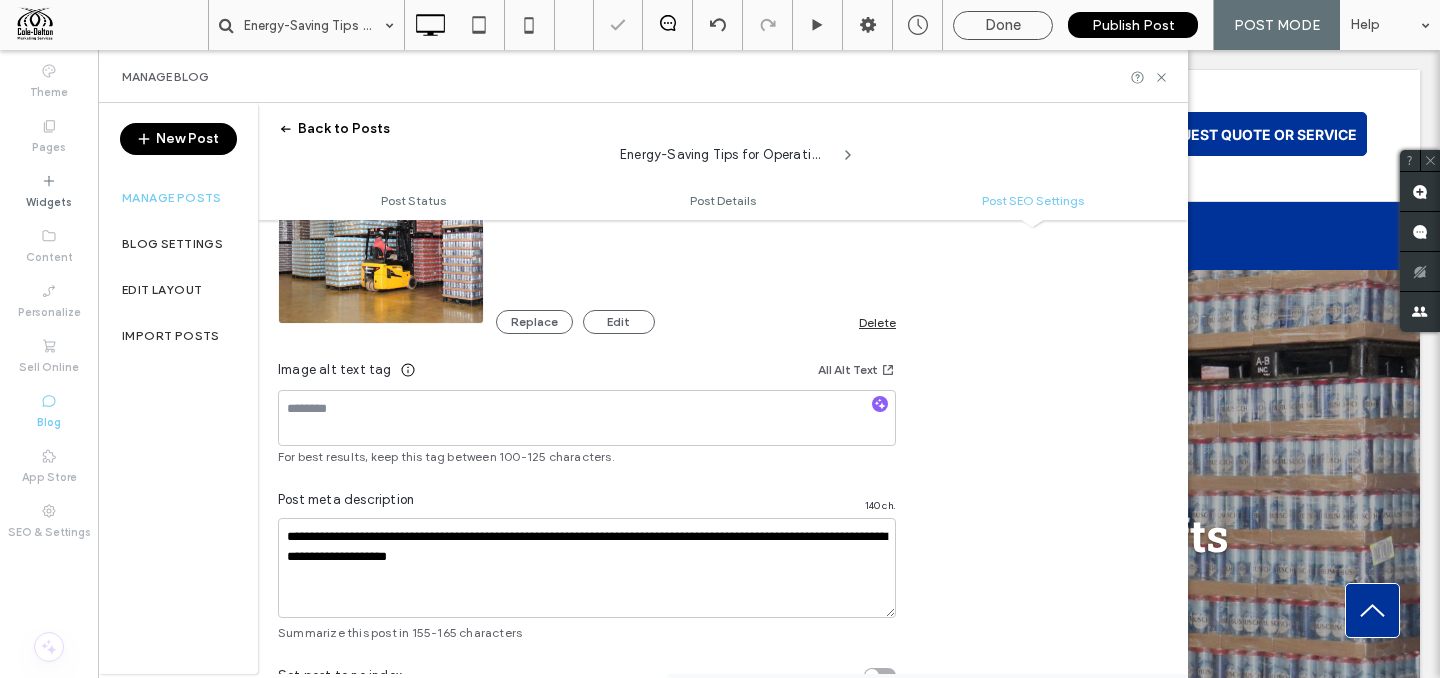 click on "**********" at bounding box center (587, 269) 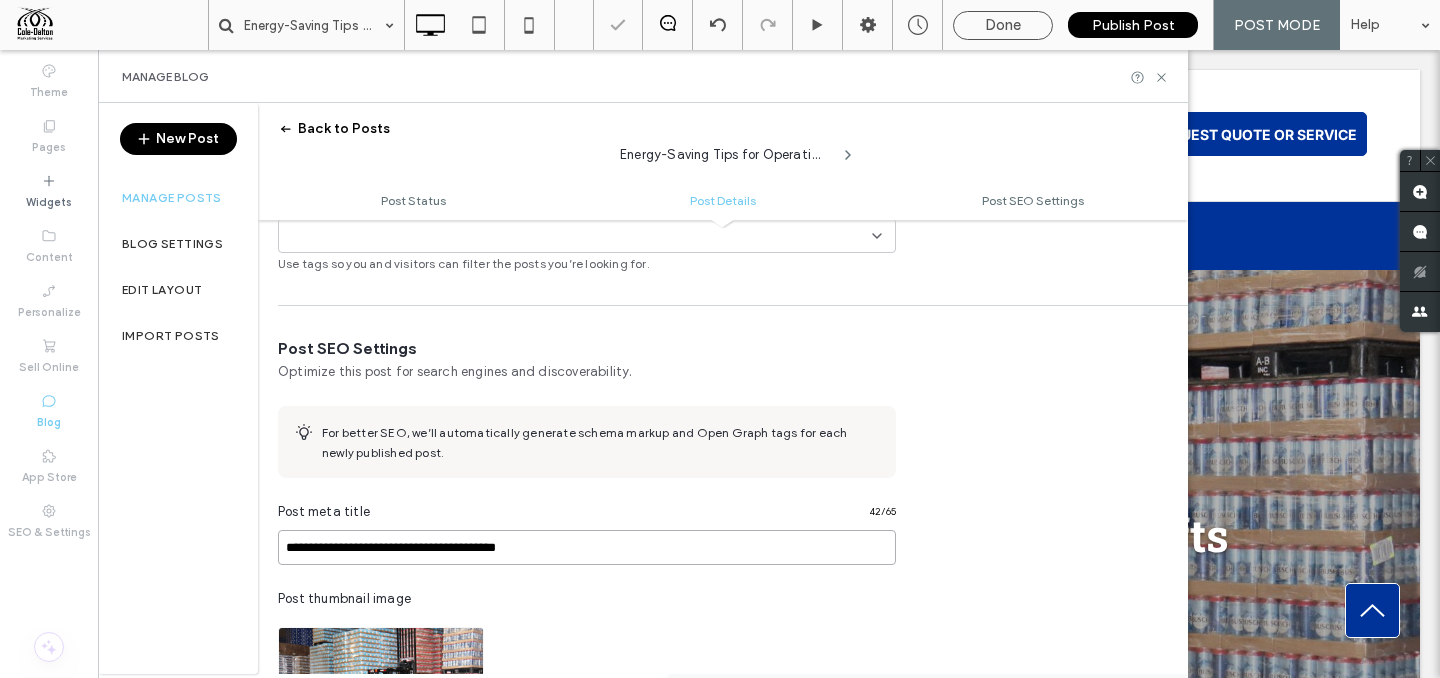 click on "**********" at bounding box center (587, 547) 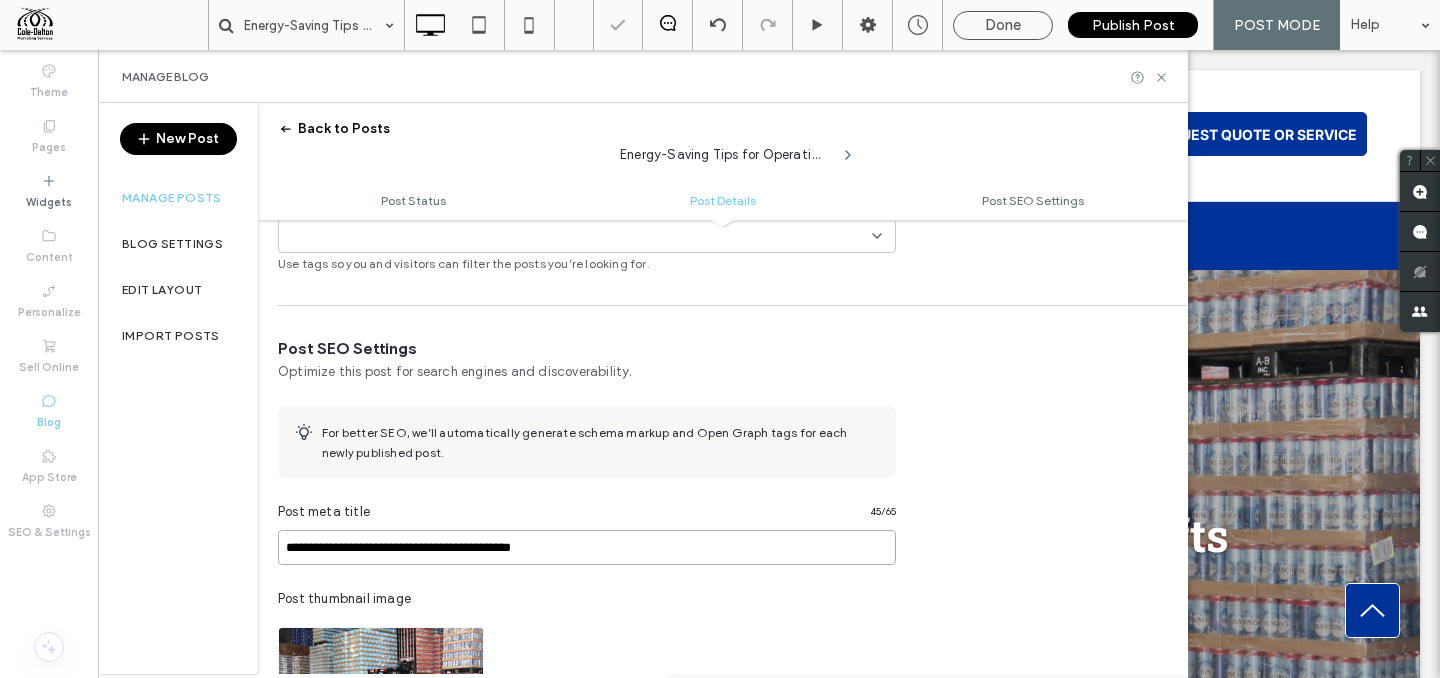 scroll, scrollTop: 0, scrollLeft: 0, axis: both 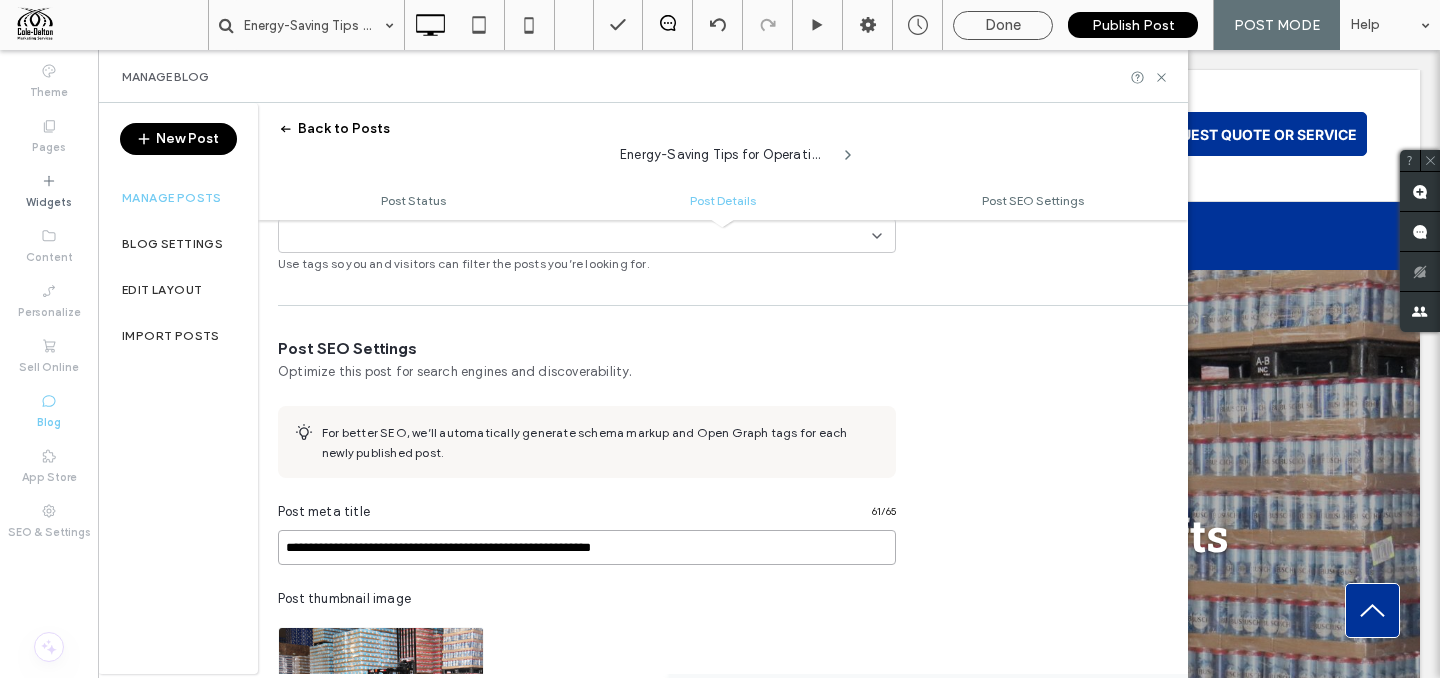 type on "**********" 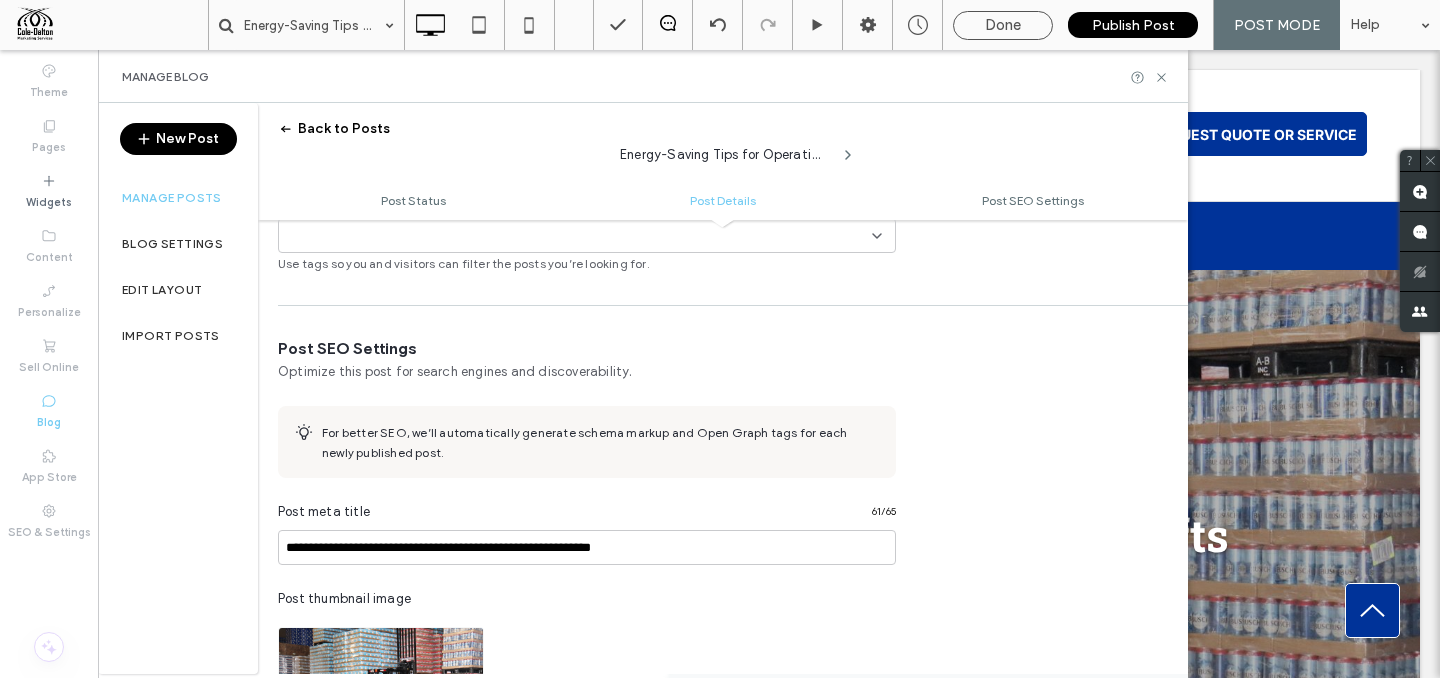 click on "**********" at bounding box center [587, 710] 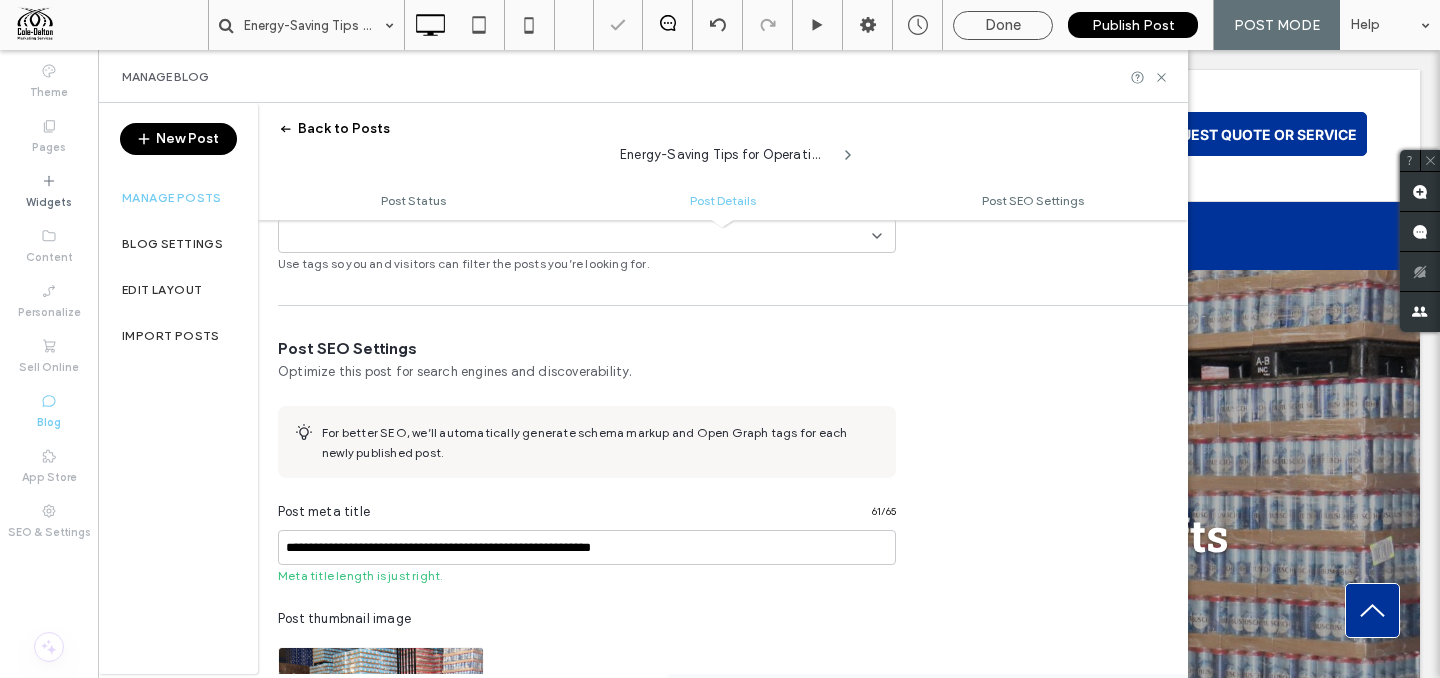 scroll, scrollTop: 0, scrollLeft: 0, axis: both 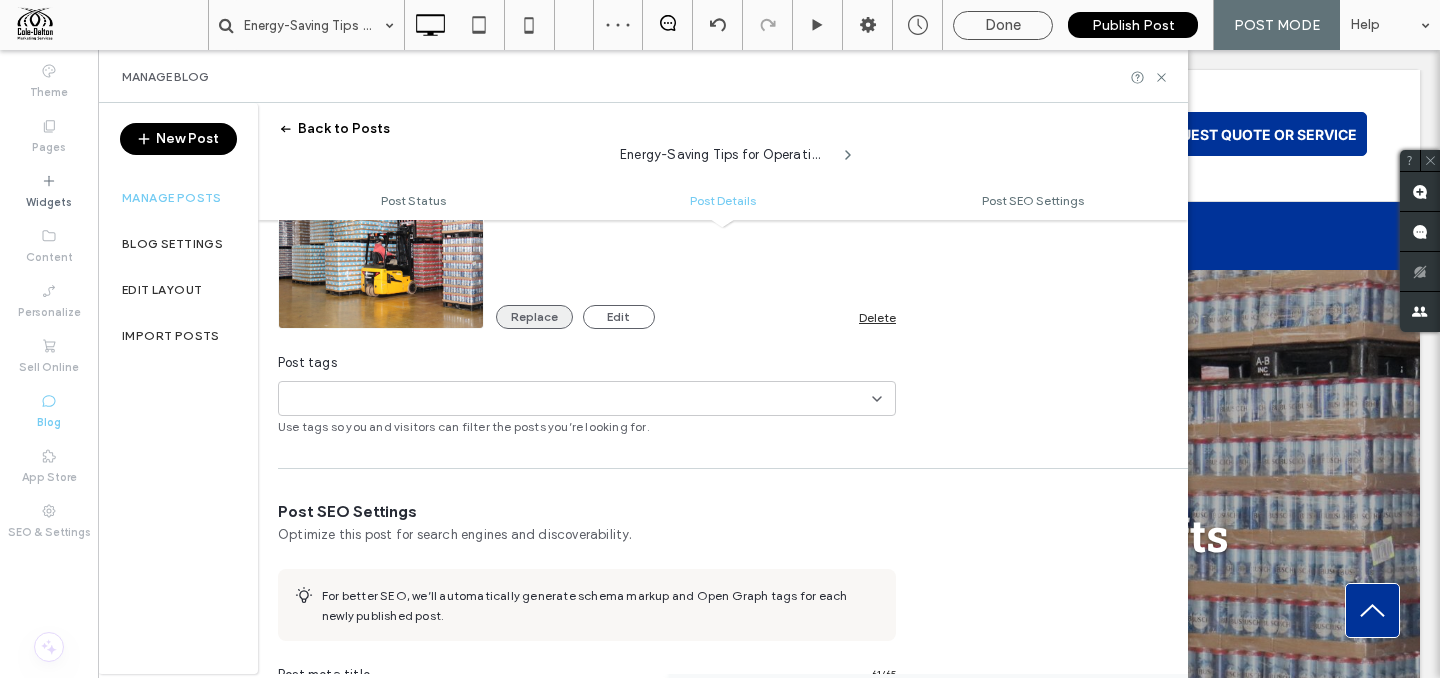 click on "Replace" at bounding box center (534, 317) 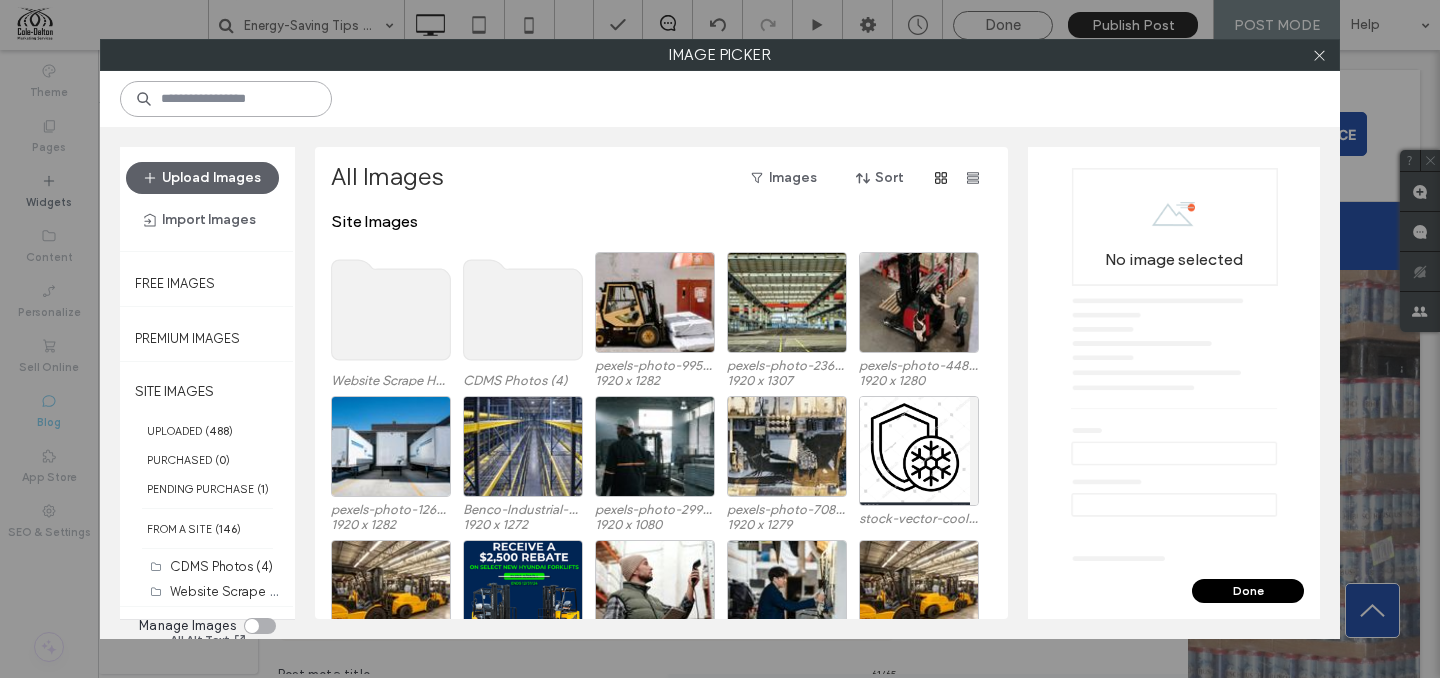 click at bounding box center [226, 99] 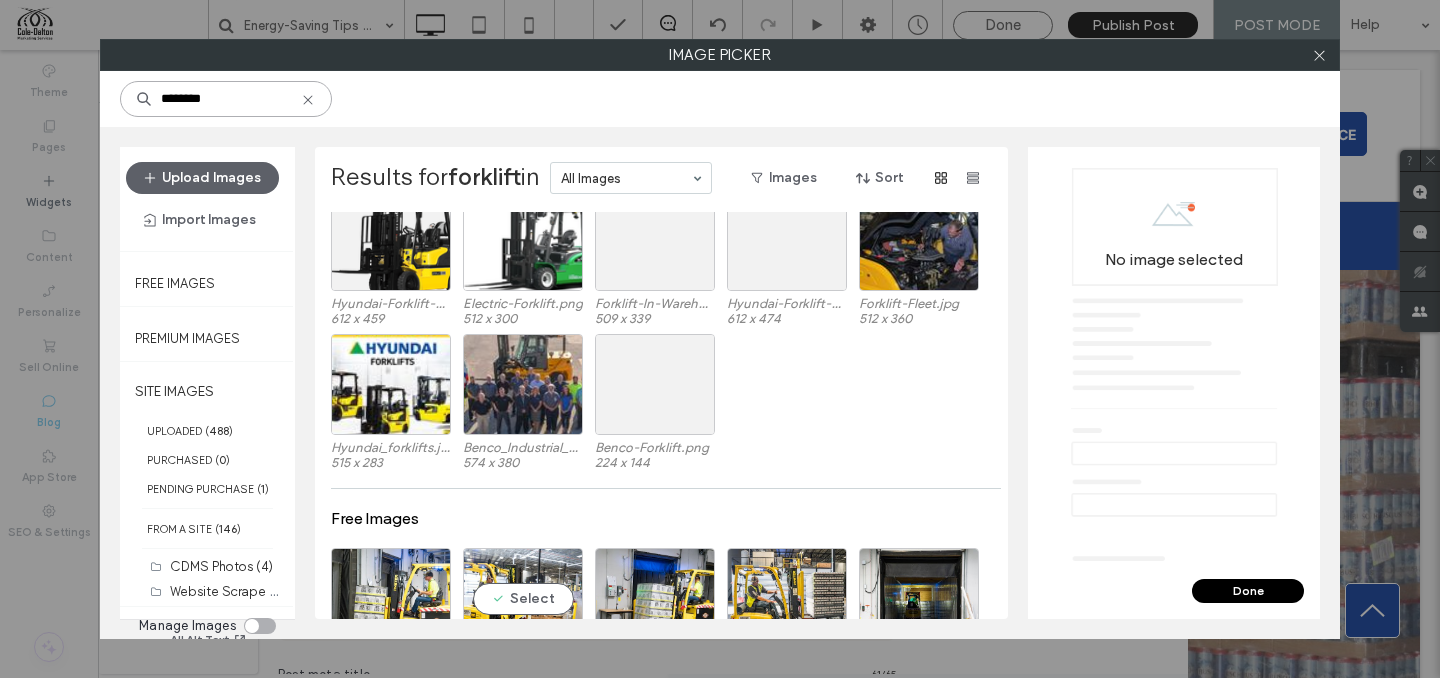 scroll, scrollTop: 834, scrollLeft: 0, axis: vertical 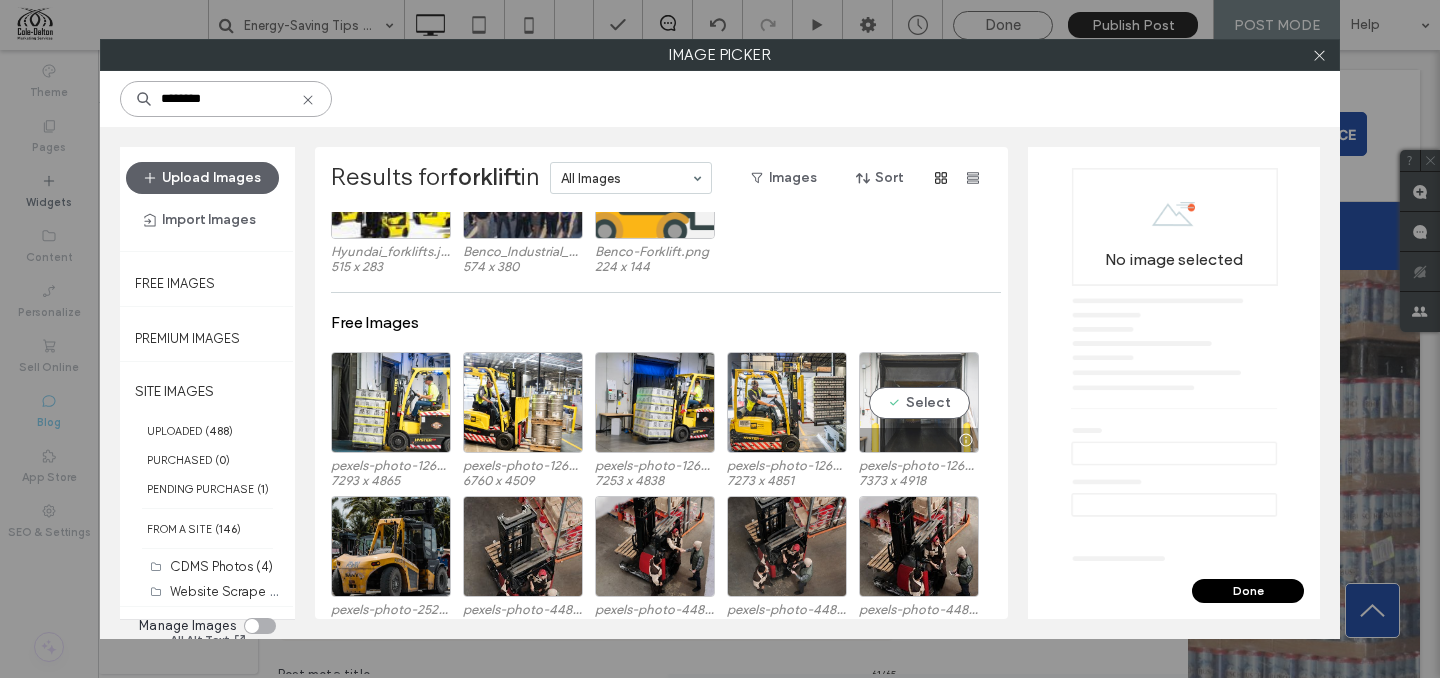 type on "********" 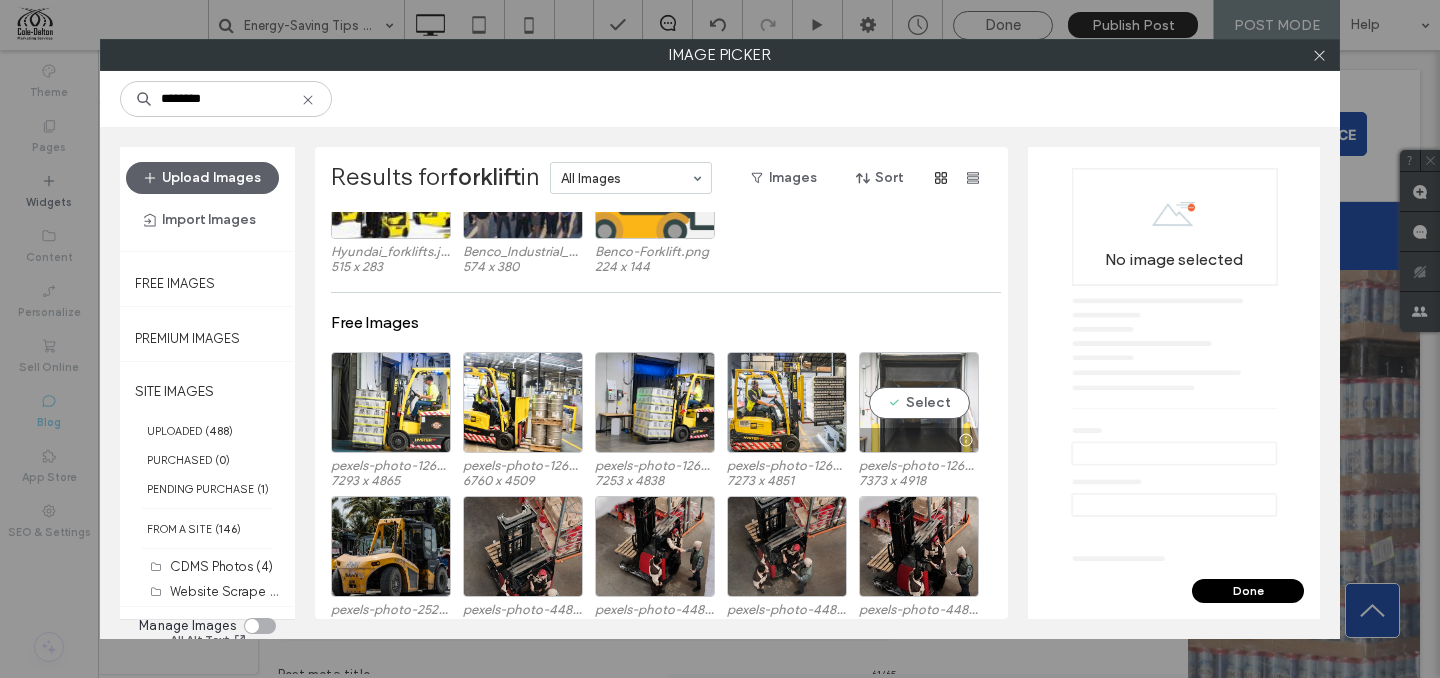 click on "Select" at bounding box center [919, 402] 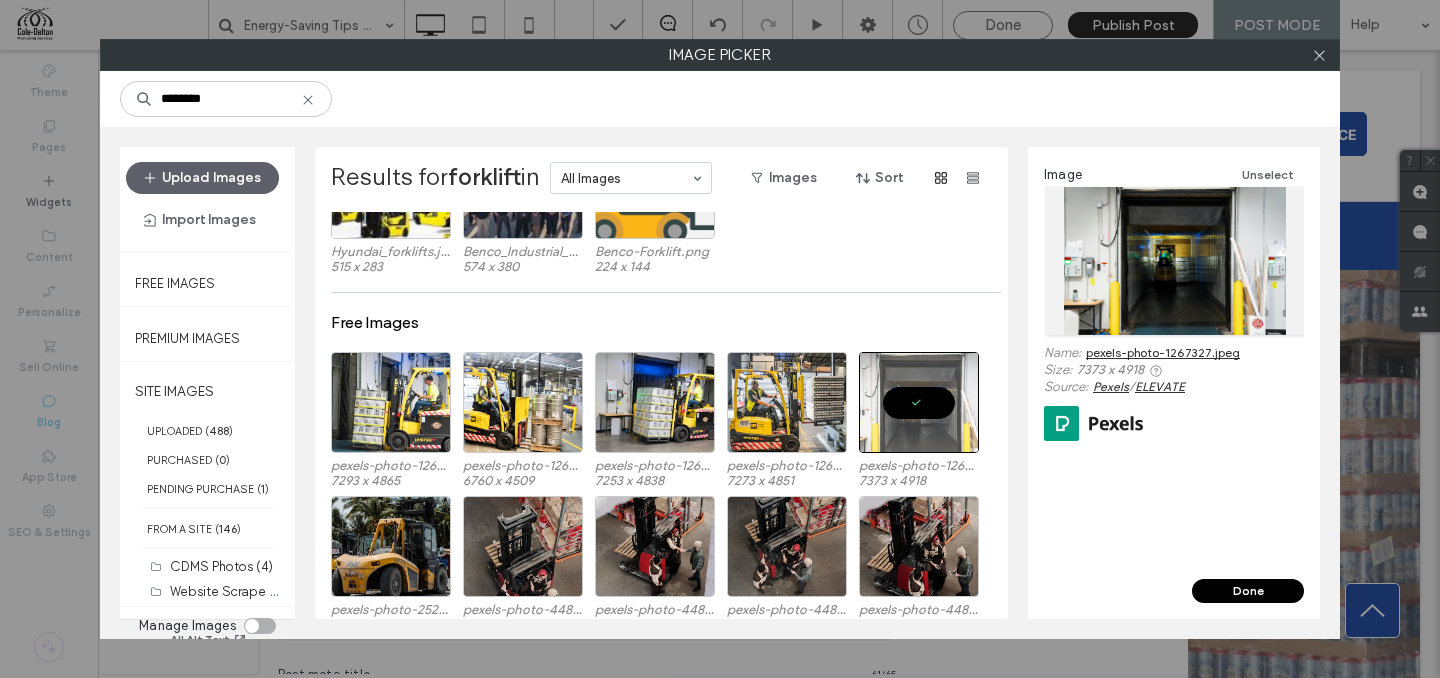 click on "pexels-photo-1267327.jpeg" at bounding box center (1163, 352) 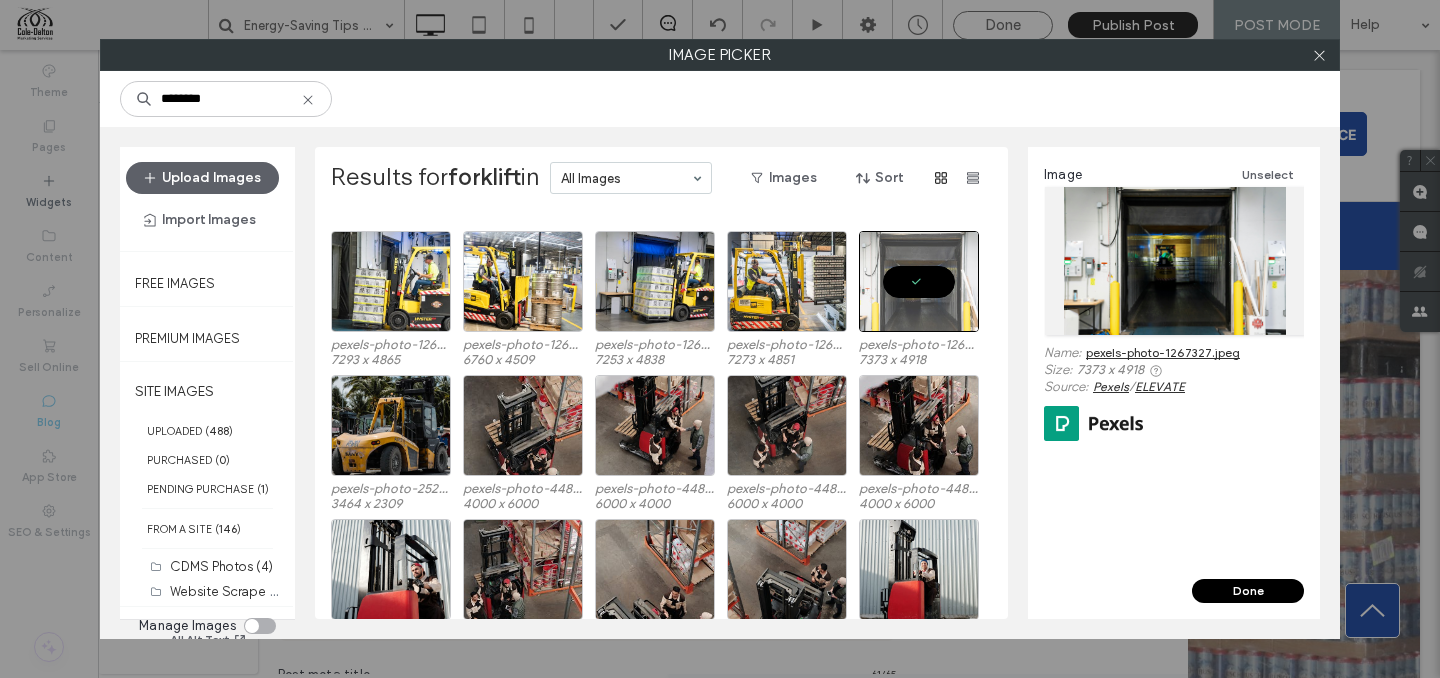 scroll, scrollTop: 999, scrollLeft: 0, axis: vertical 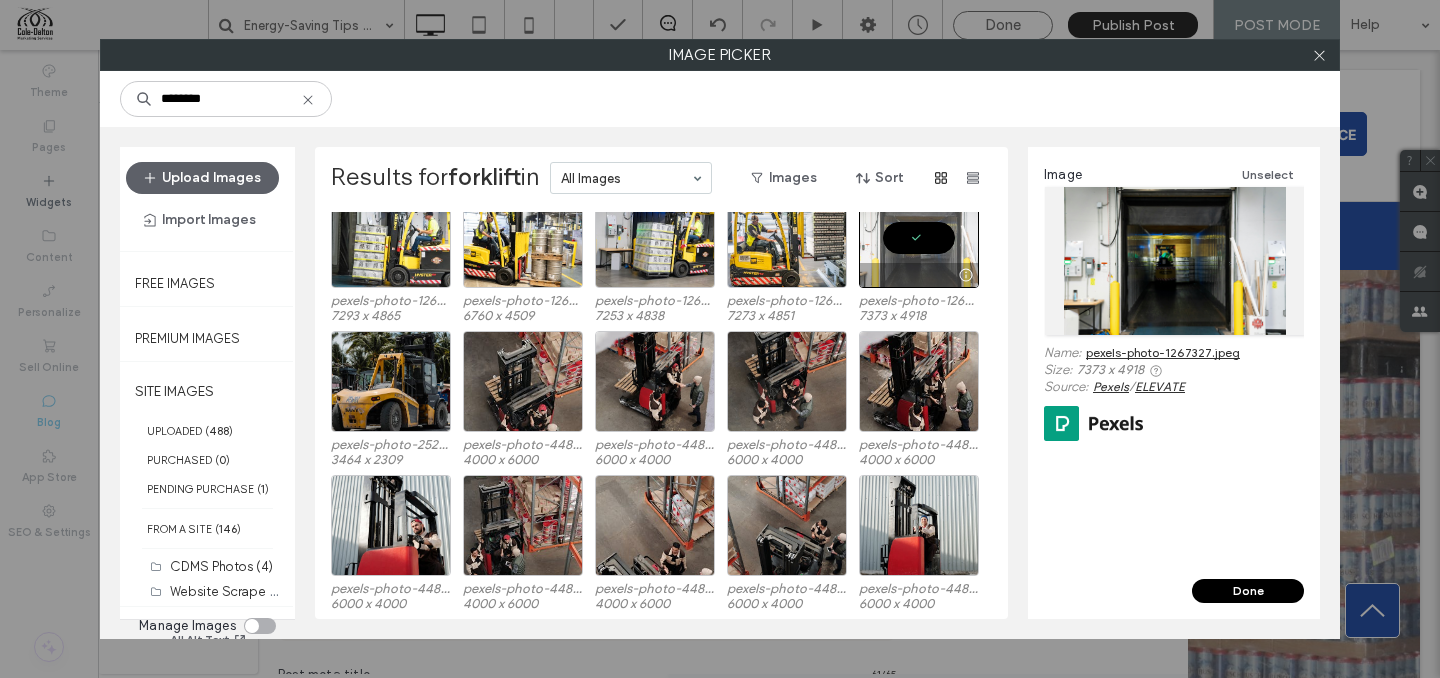 click at bounding box center [919, 237] 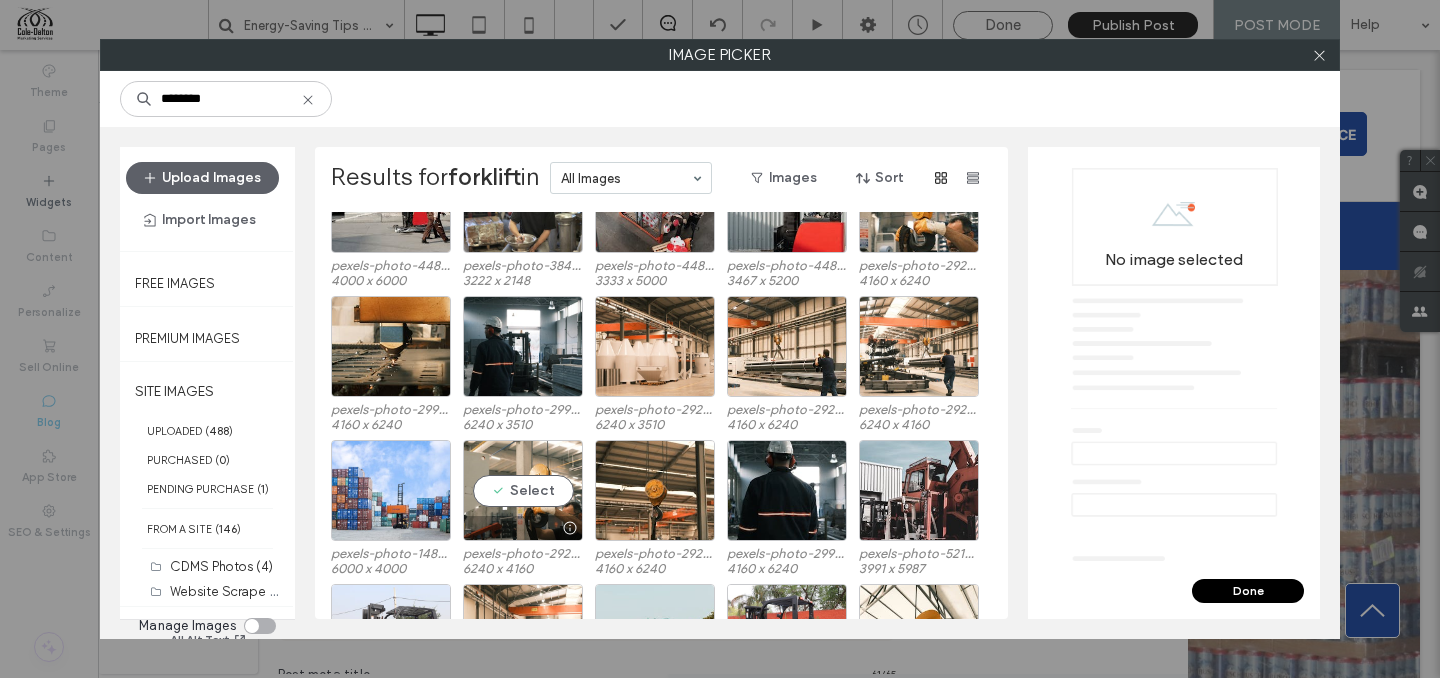 scroll, scrollTop: 1783, scrollLeft: 0, axis: vertical 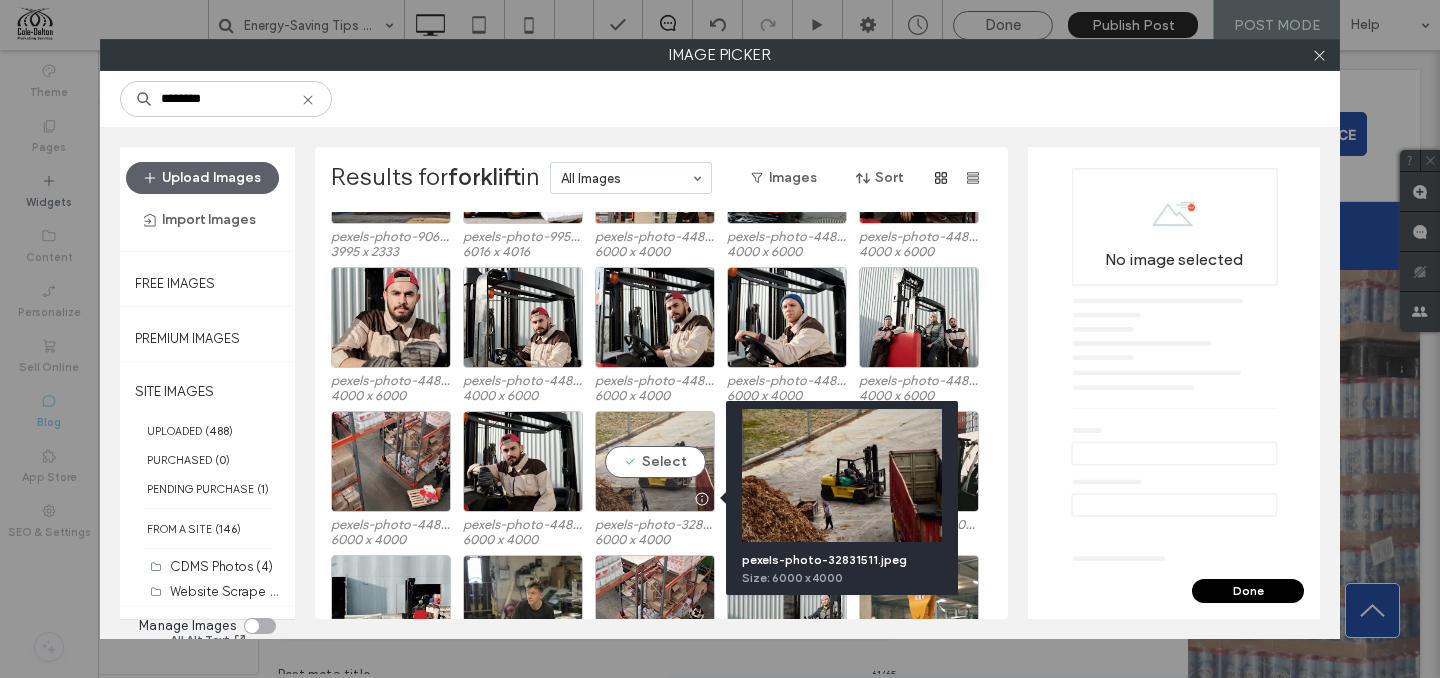 click at bounding box center (701, 499) 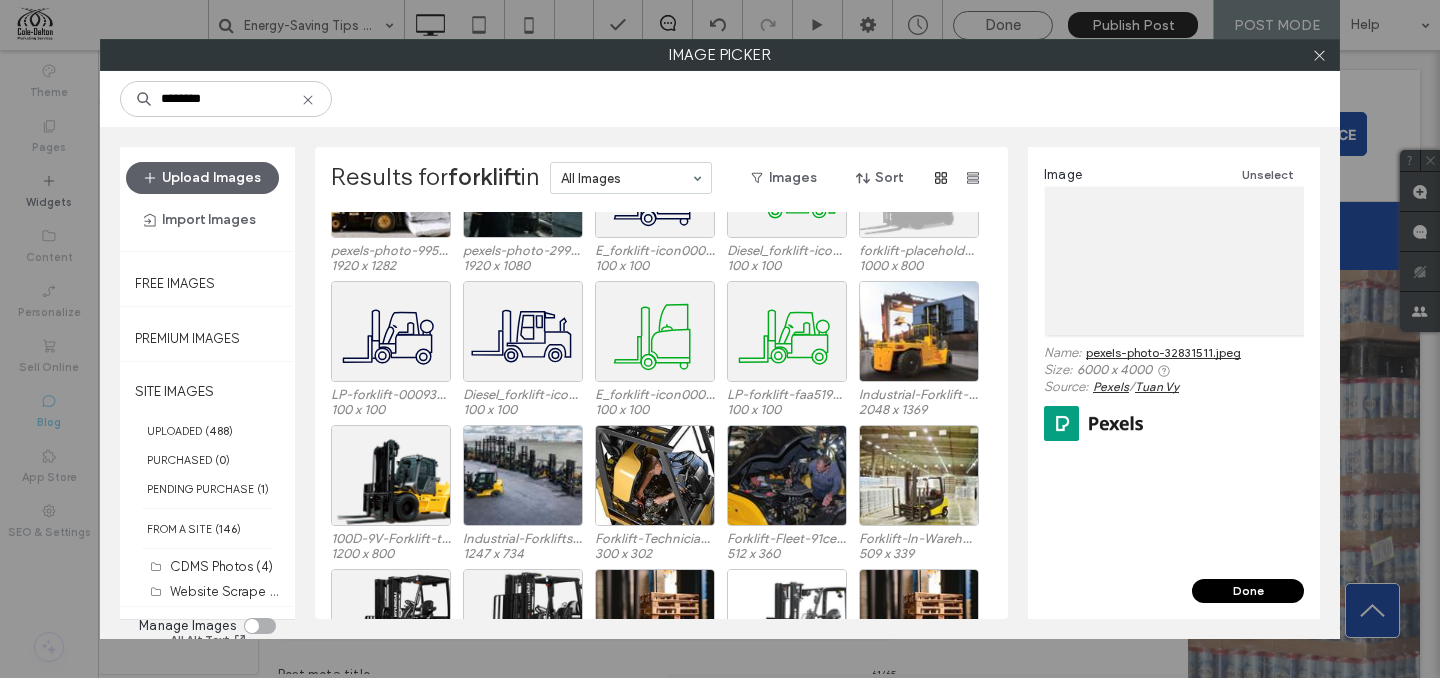scroll, scrollTop: 6, scrollLeft: 0, axis: vertical 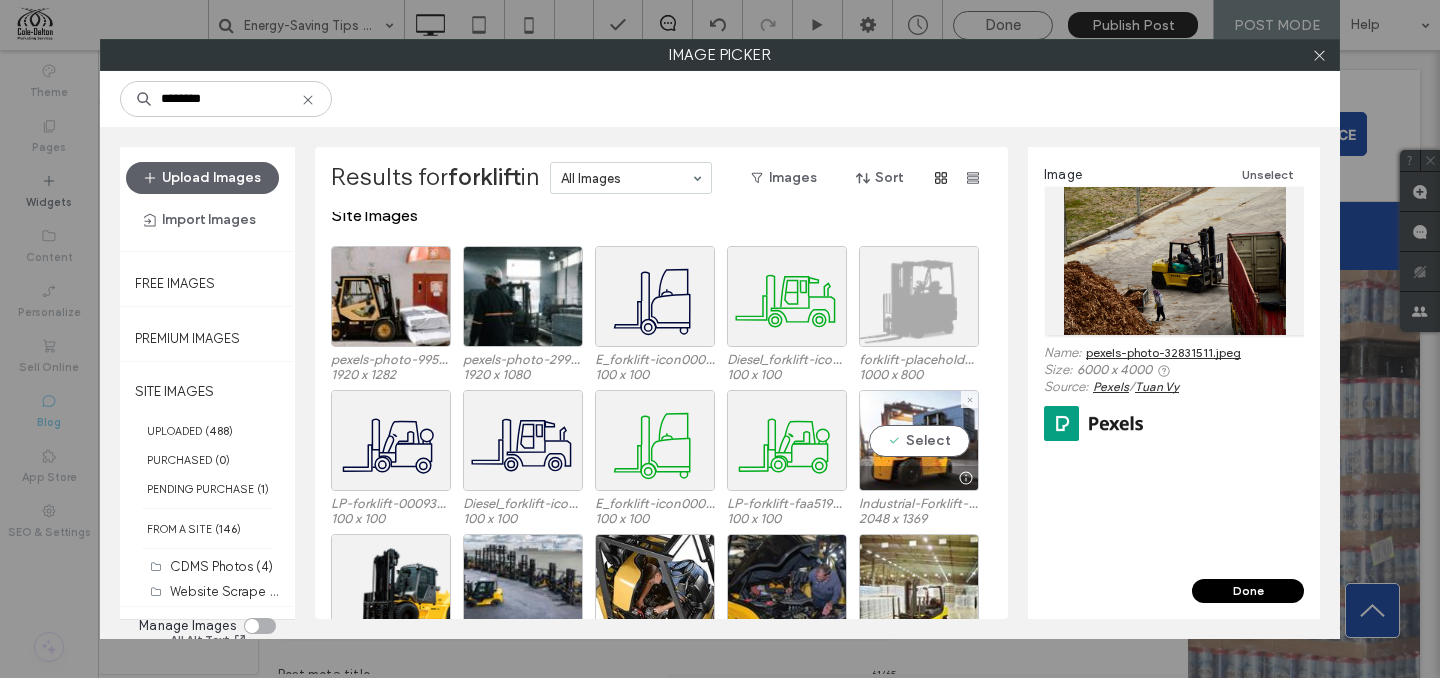click on "Industrial-Forklift-2-2048x1369.jpeg" at bounding box center (919, 503) 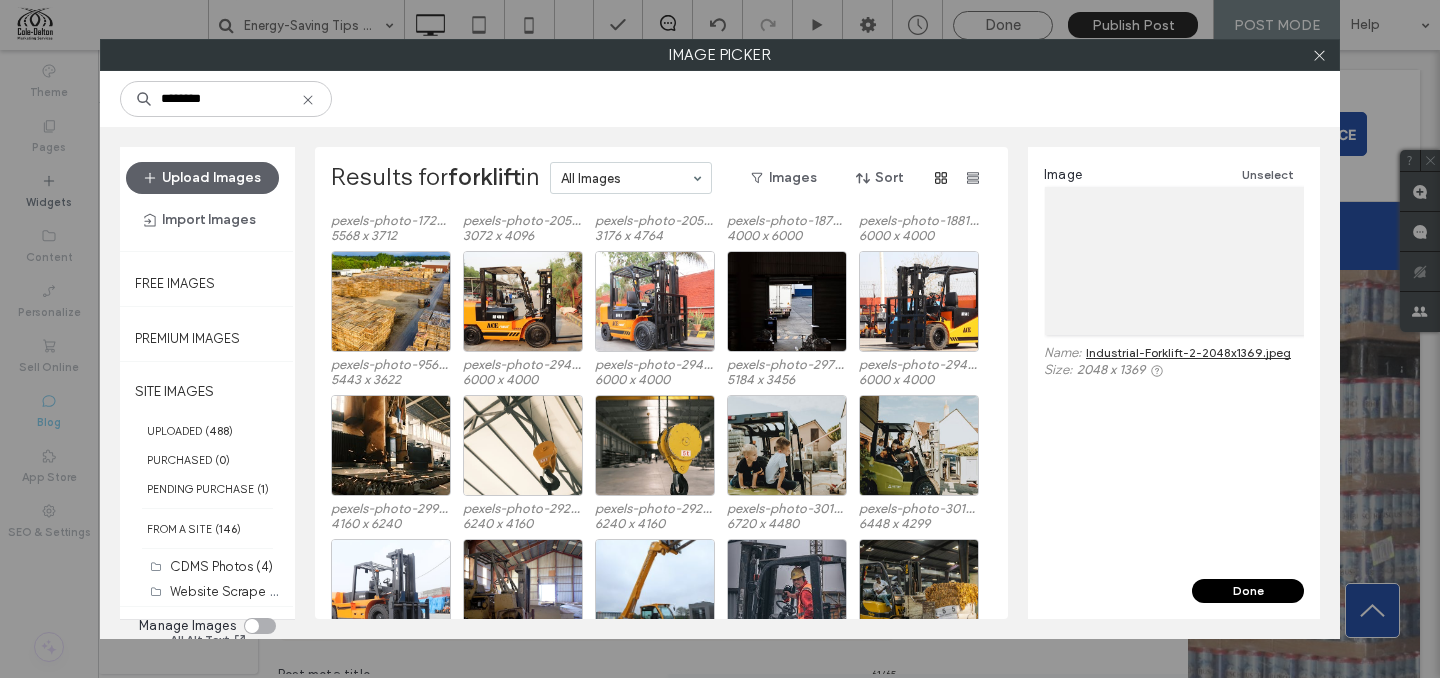 scroll, scrollTop: 3683, scrollLeft: 0, axis: vertical 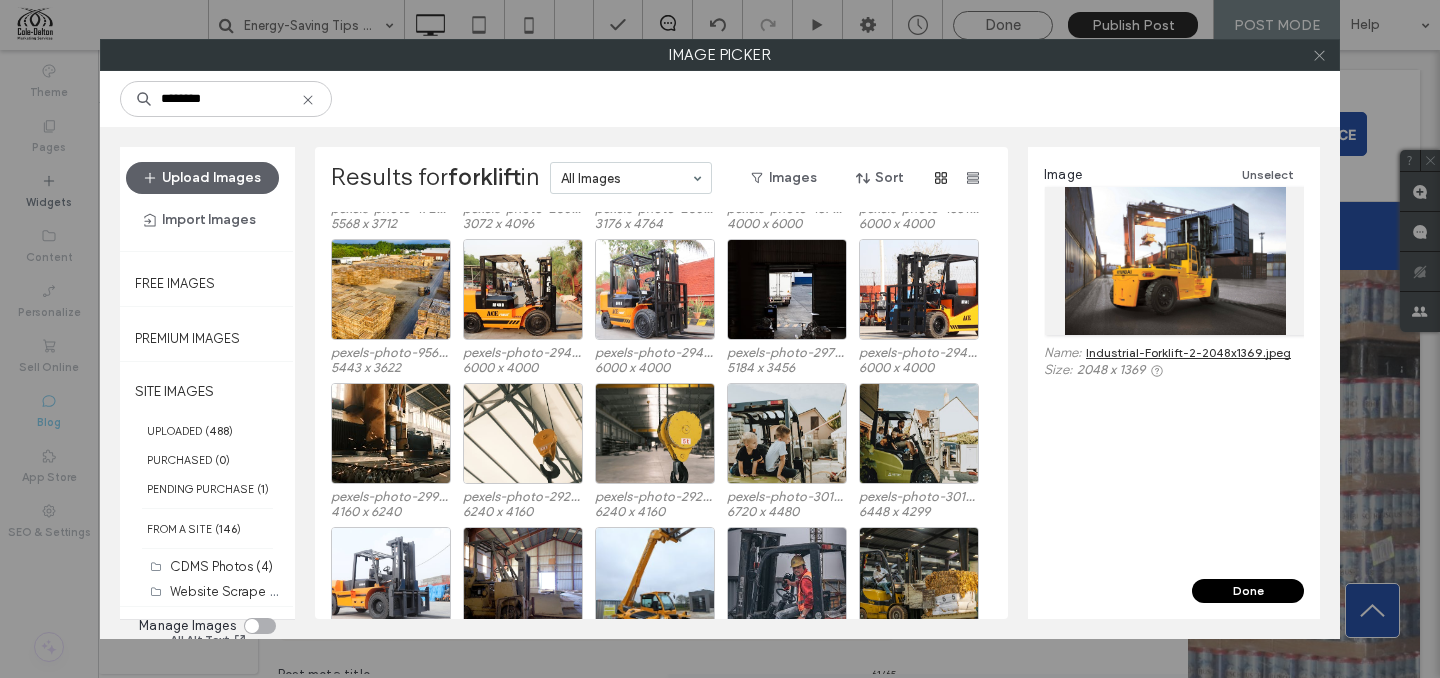 click 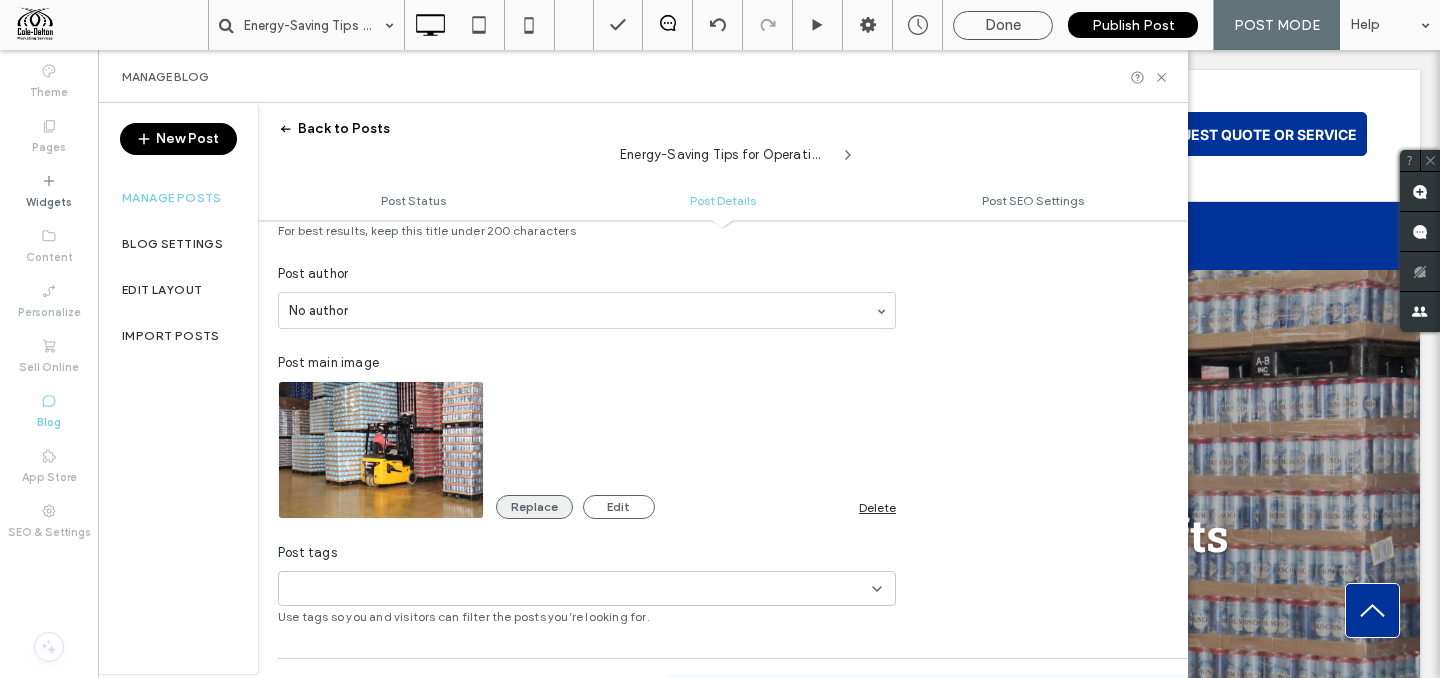 scroll, scrollTop: 427, scrollLeft: 0, axis: vertical 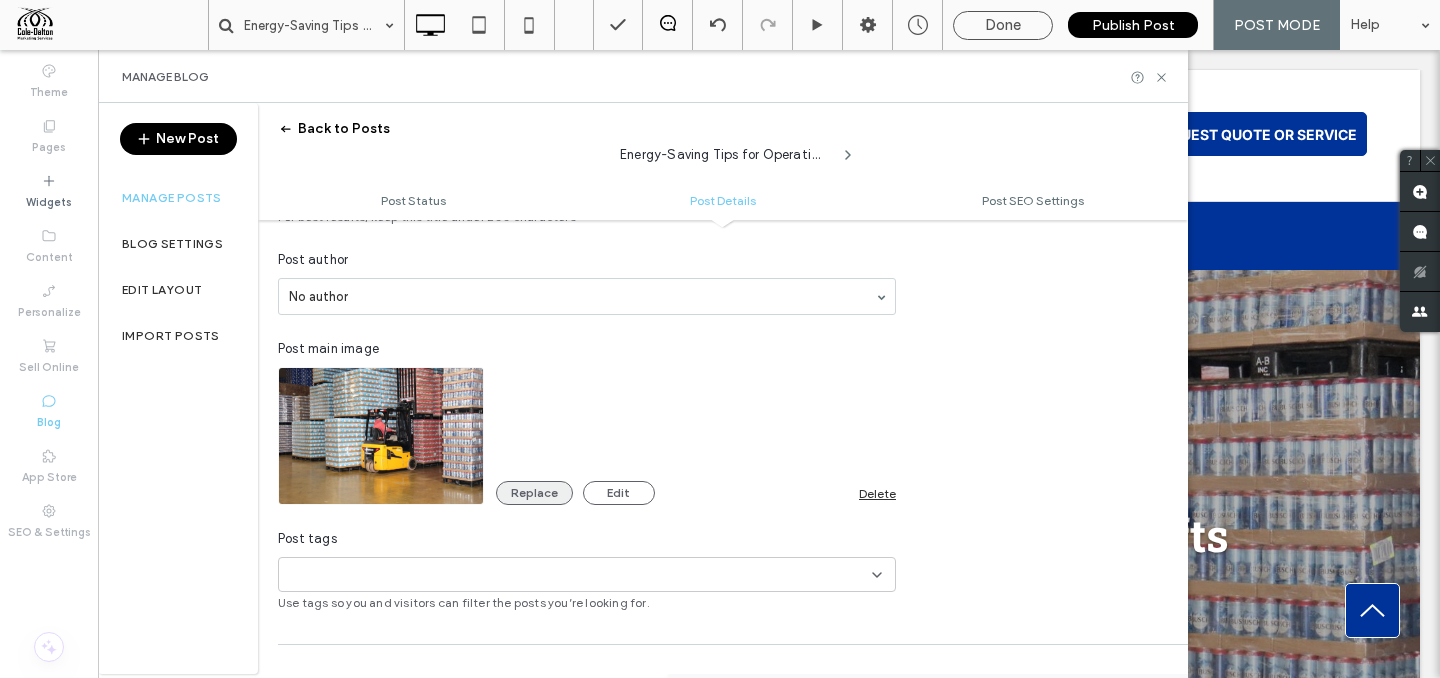 click on "Replace" at bounding box center (534, 493) 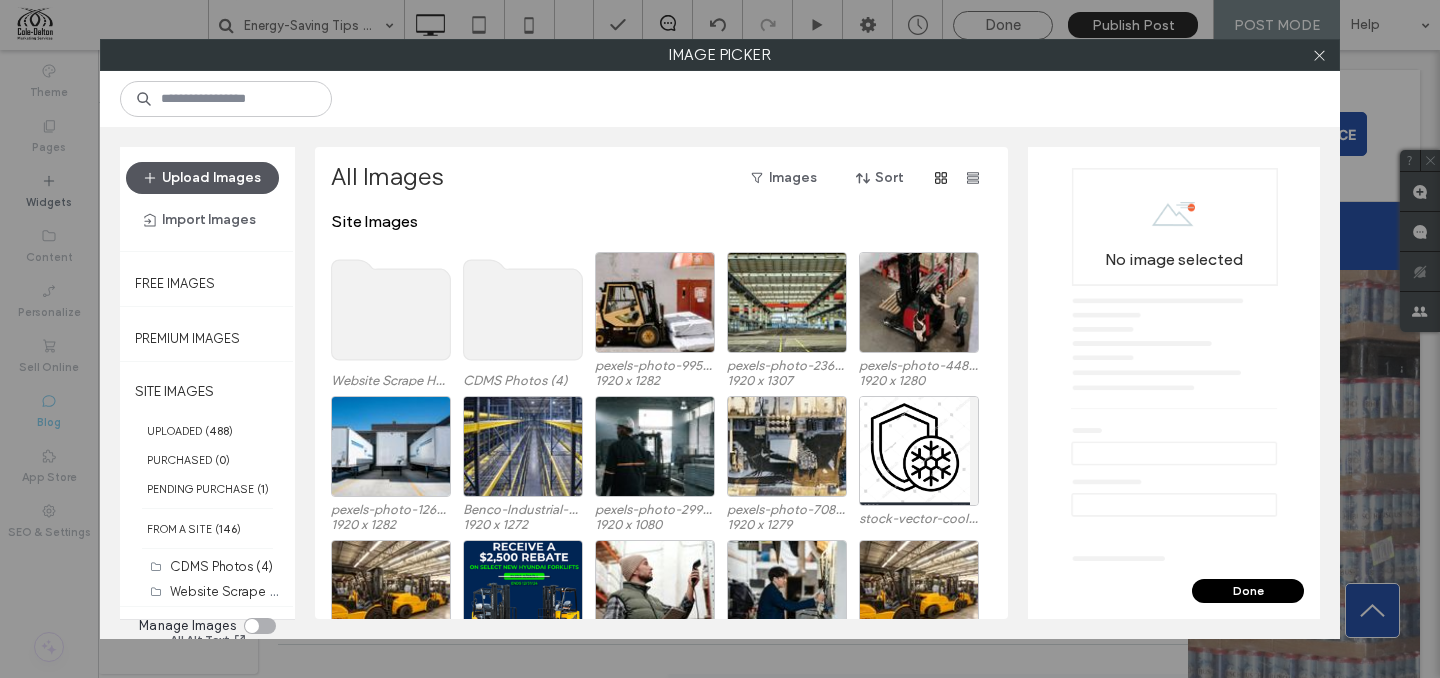 click on "Upload Images" at bounding box center [202, 178] 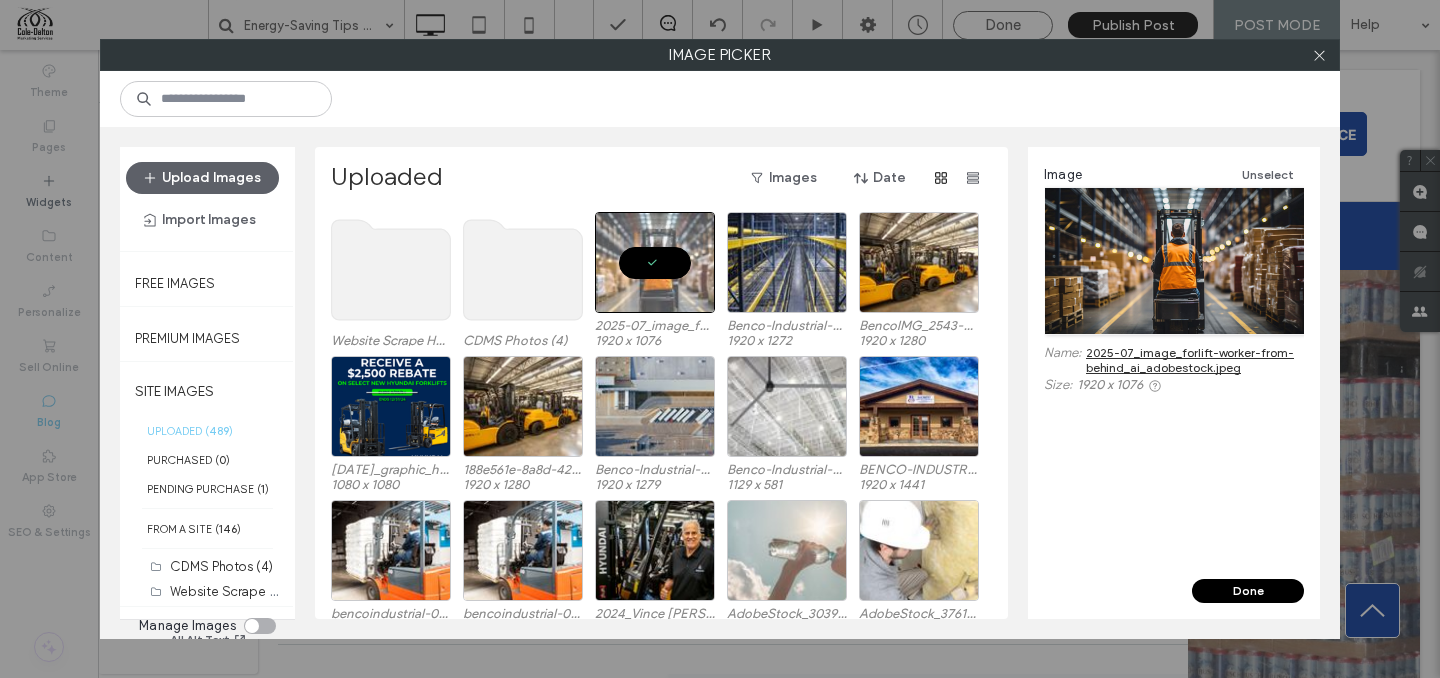 click on "Done" at bounding box center [1248, 591] 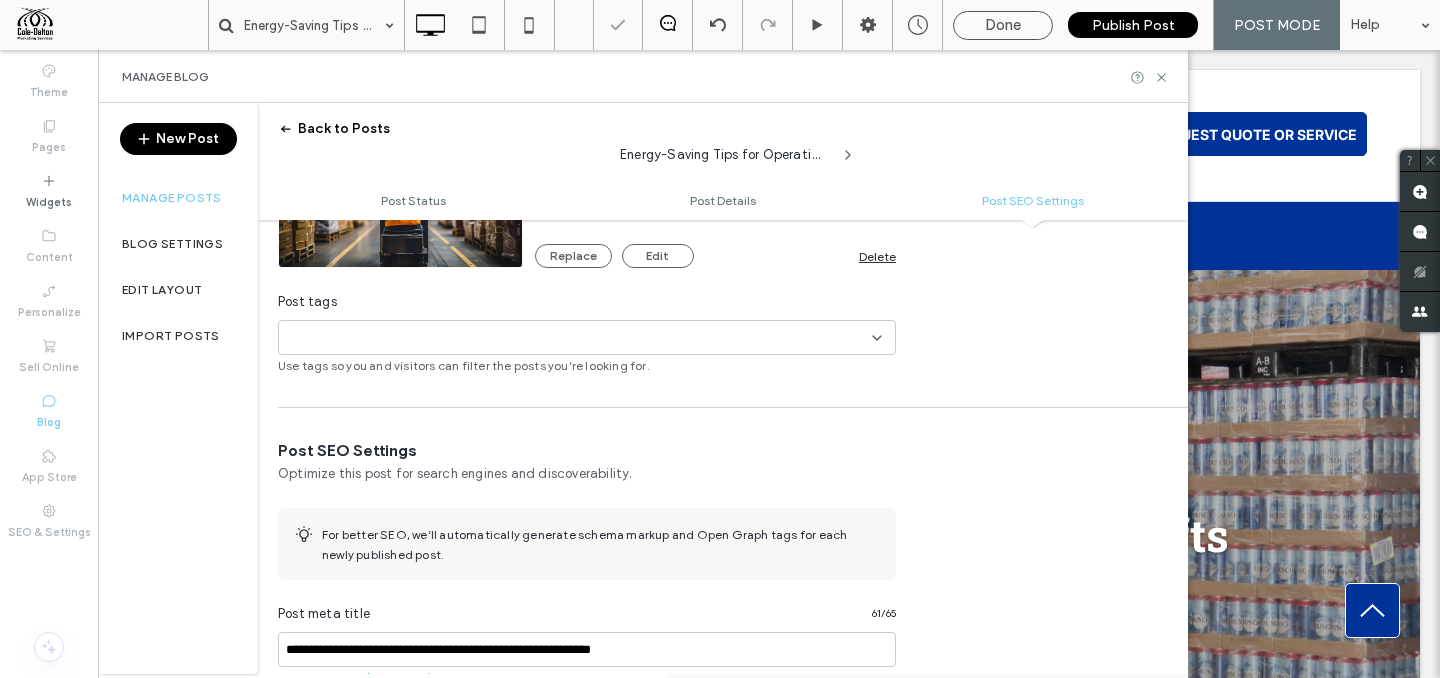 scroll, scrollTop: 1051, scrollLeft: 0, axis: vertical 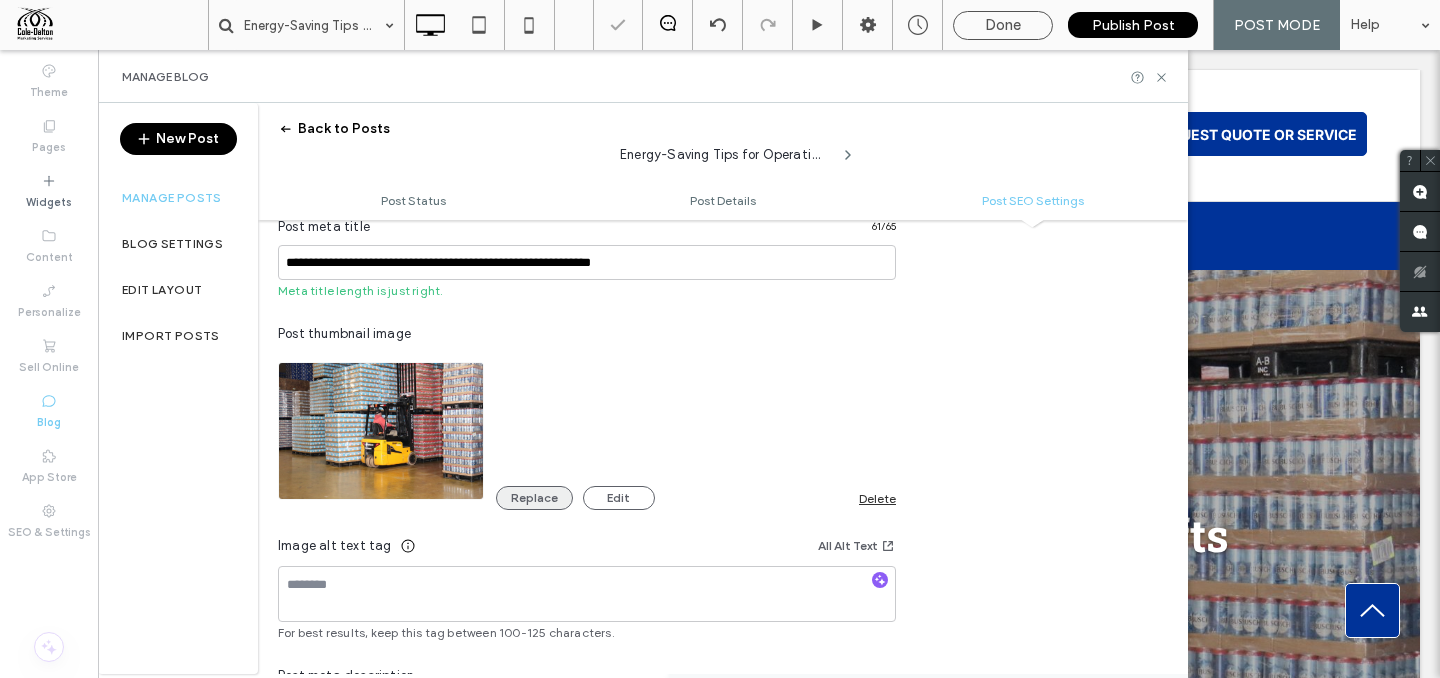 click on "Replace" at bounding box center [534, 498] 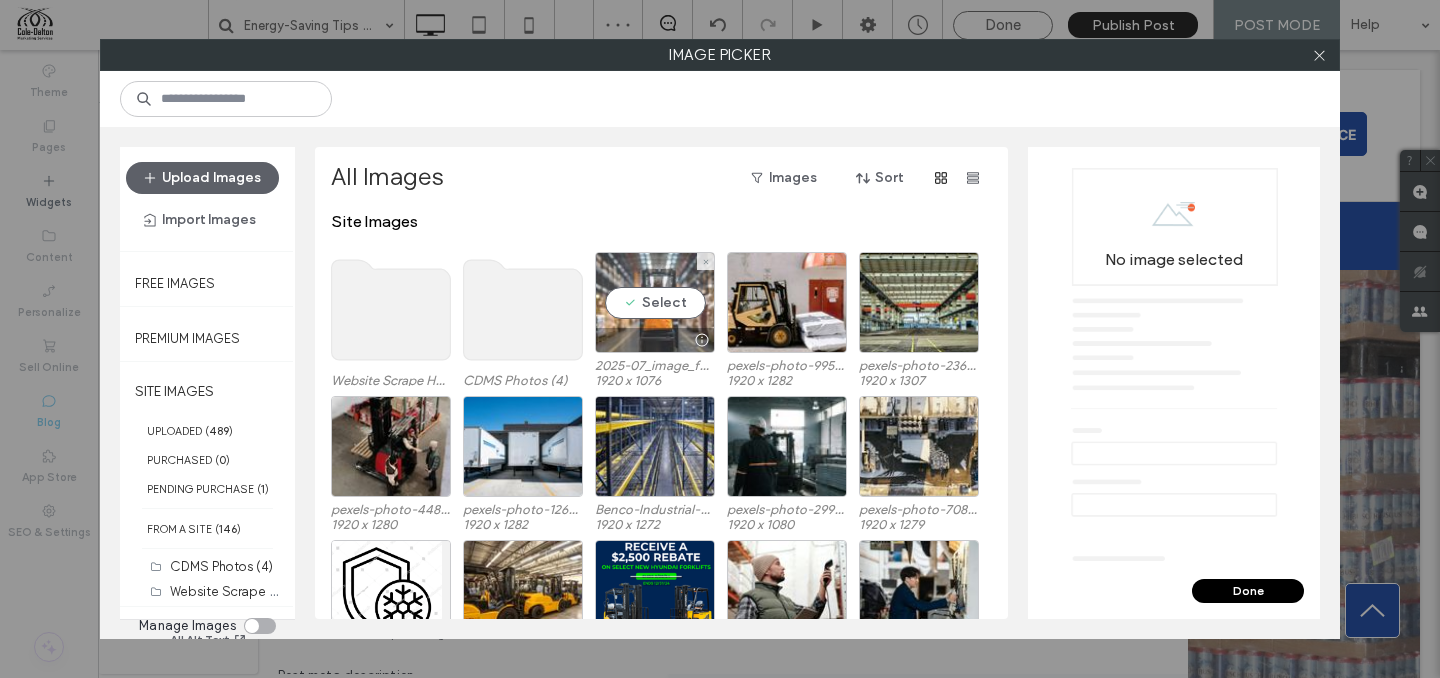 click at bounding box center (655, 340) 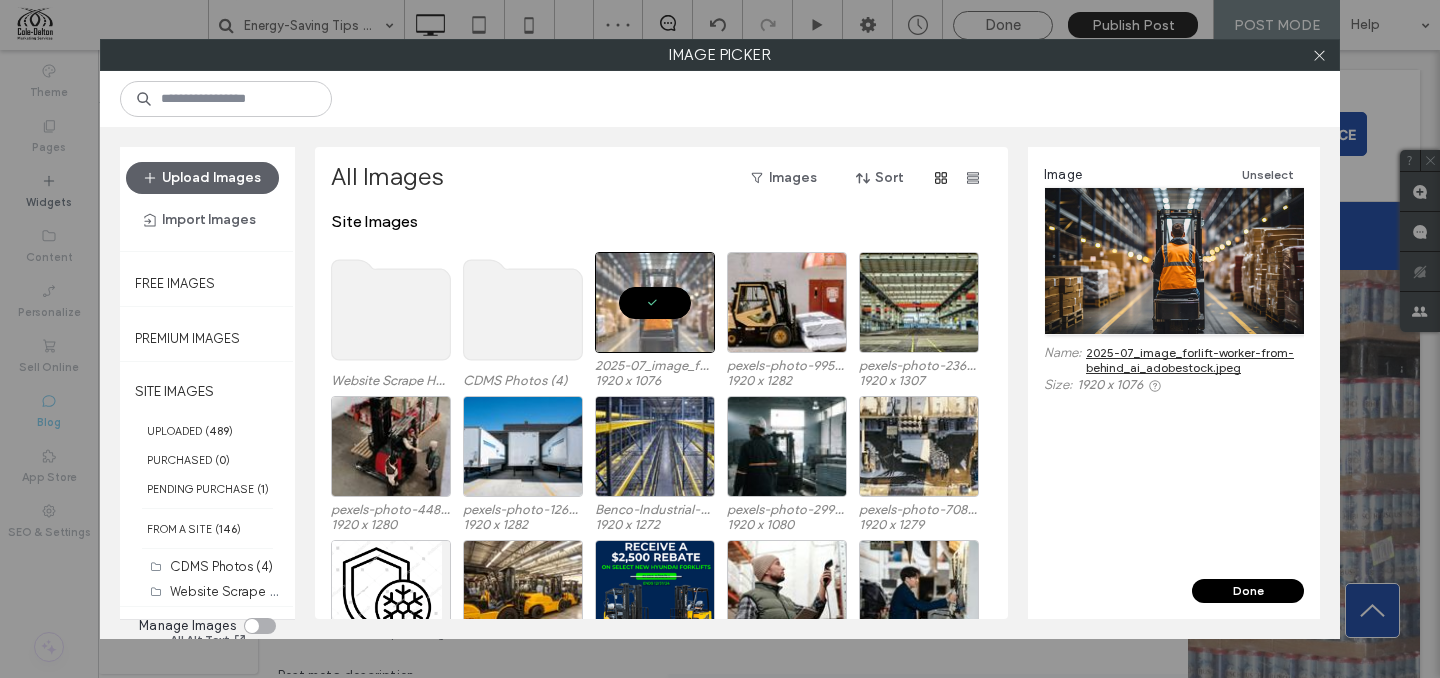 click on "Done" at bounding box center [1248, 591] 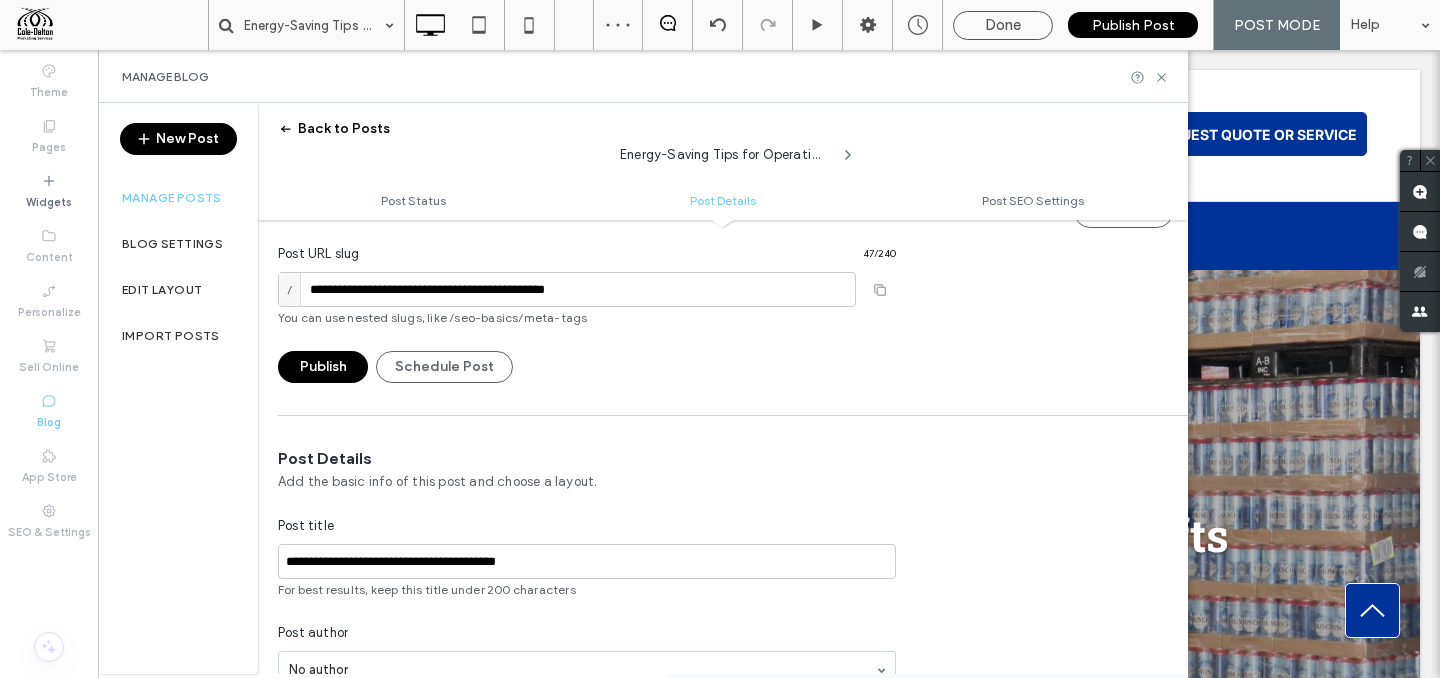 scroll, scrollTop: 0, scrollLeft: 0, axis: both 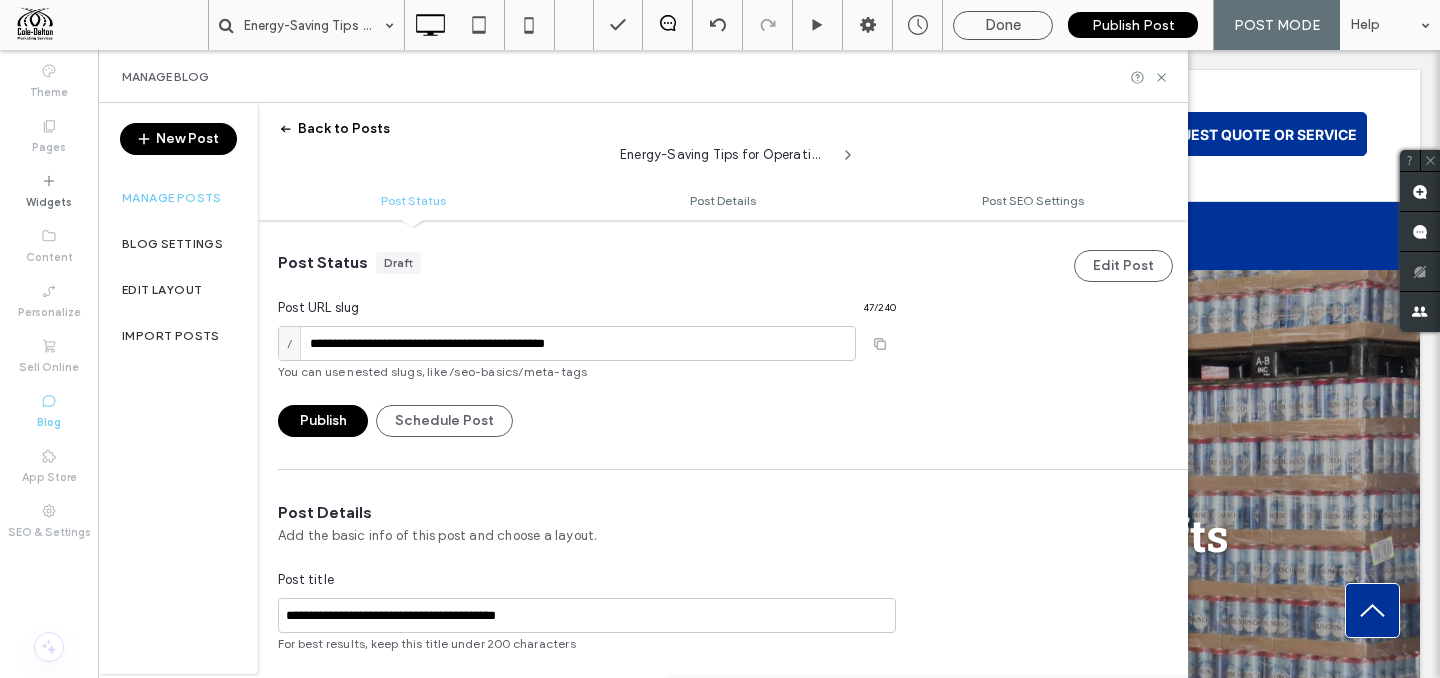 click on "Publish" at bounding box center (323, 421) 